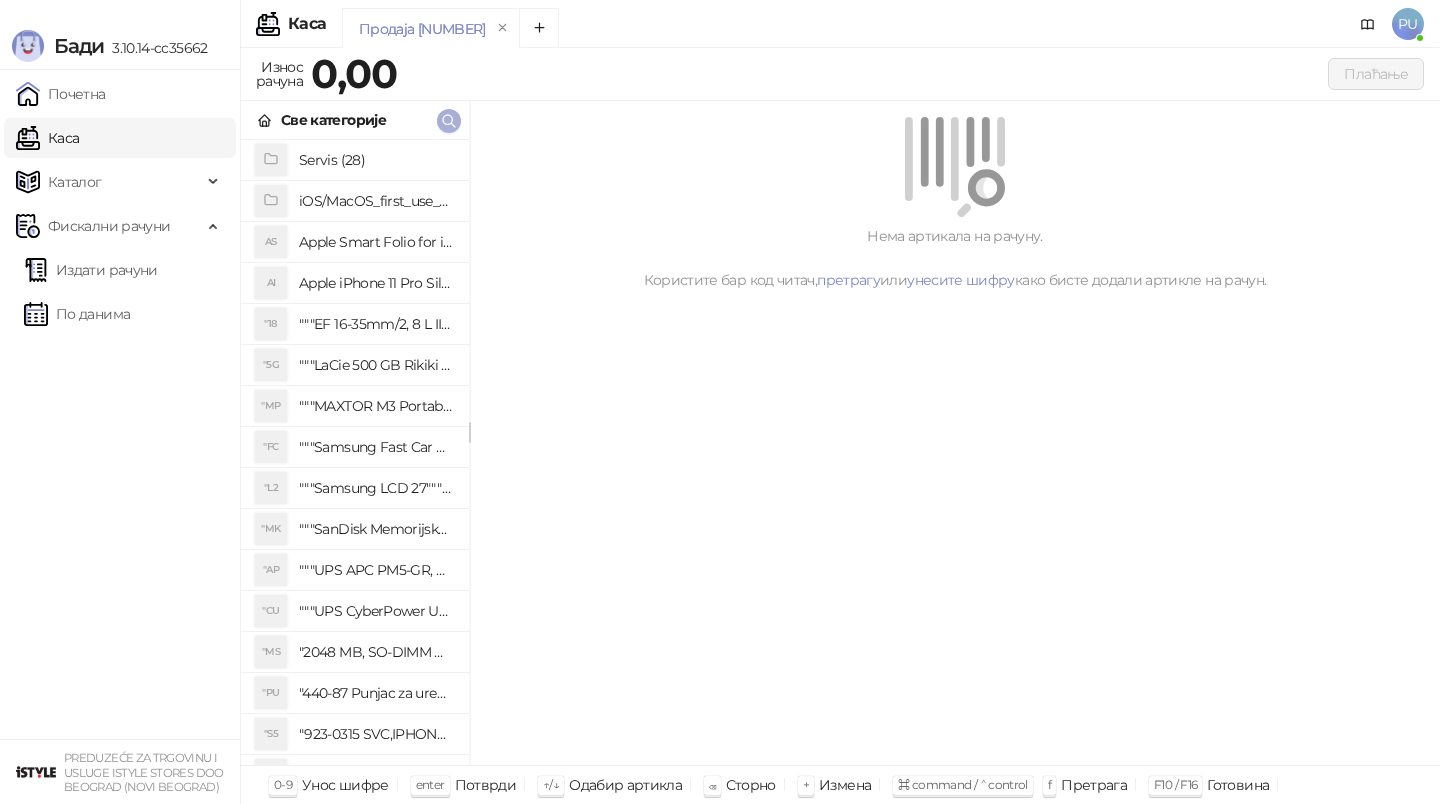 scroll, scrollTop: 0, scrollLeft: 0, axis: both 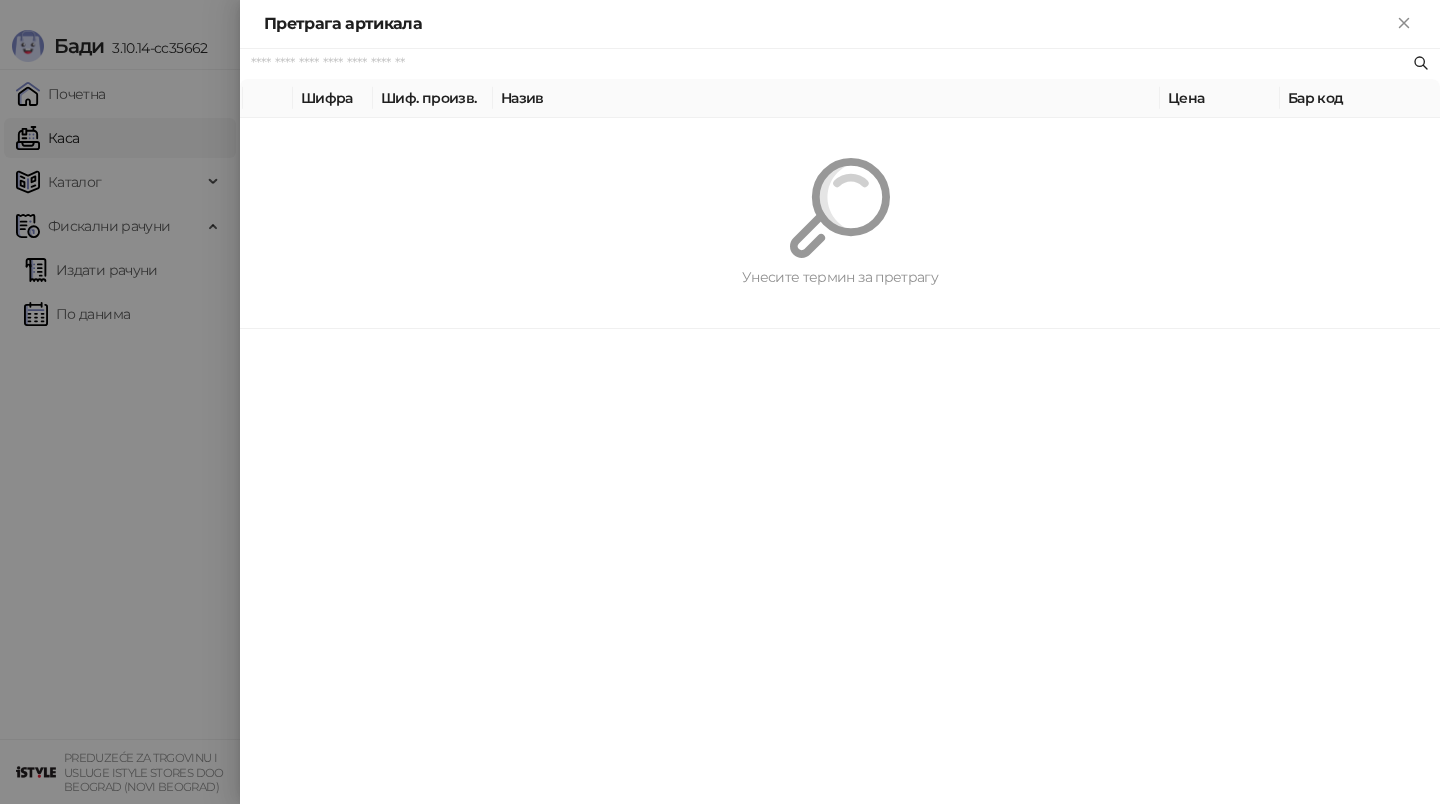 paste on "*********" 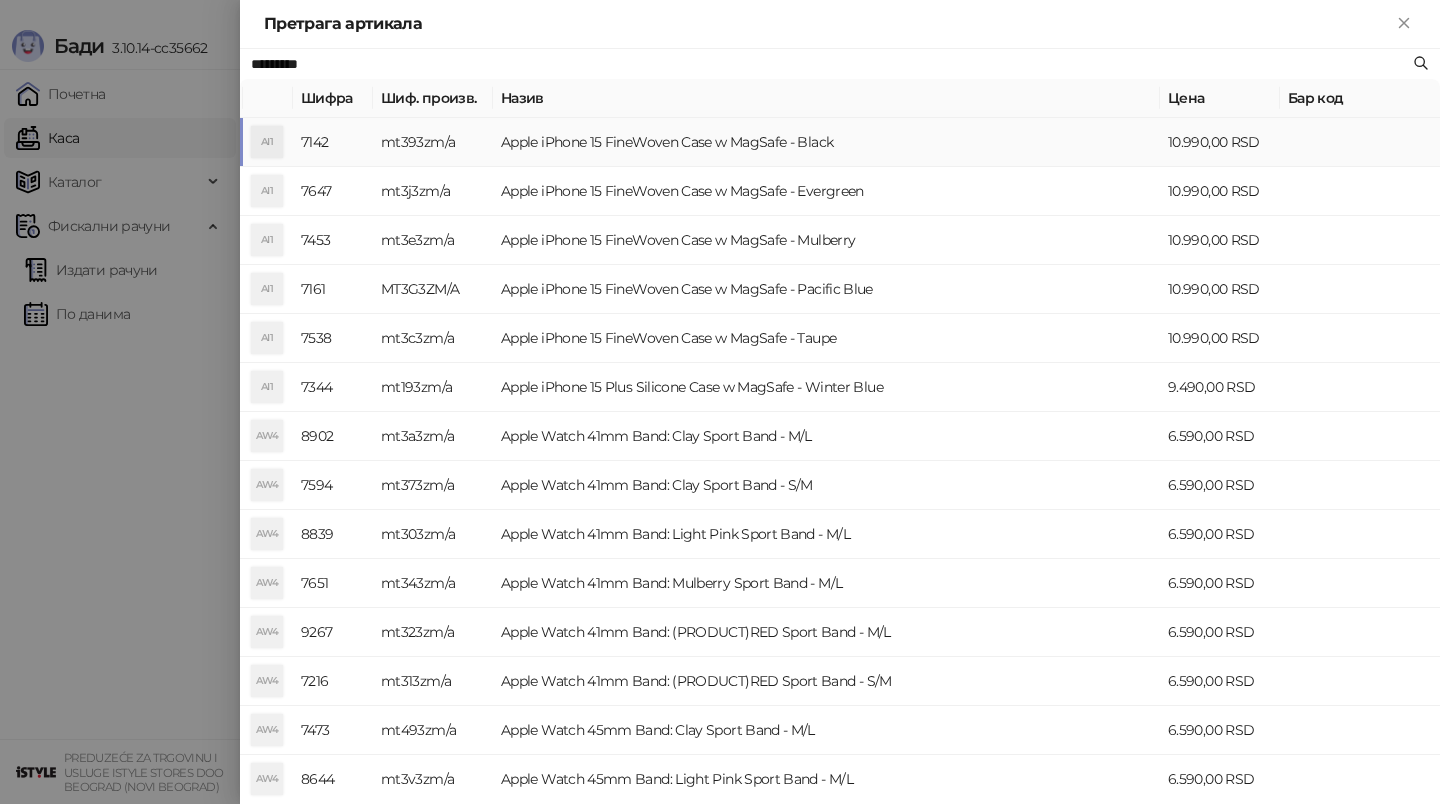 click on "Apple iPhone 15 FineWoven Case w MagSafe - Black" at bounding box center (826, 142) 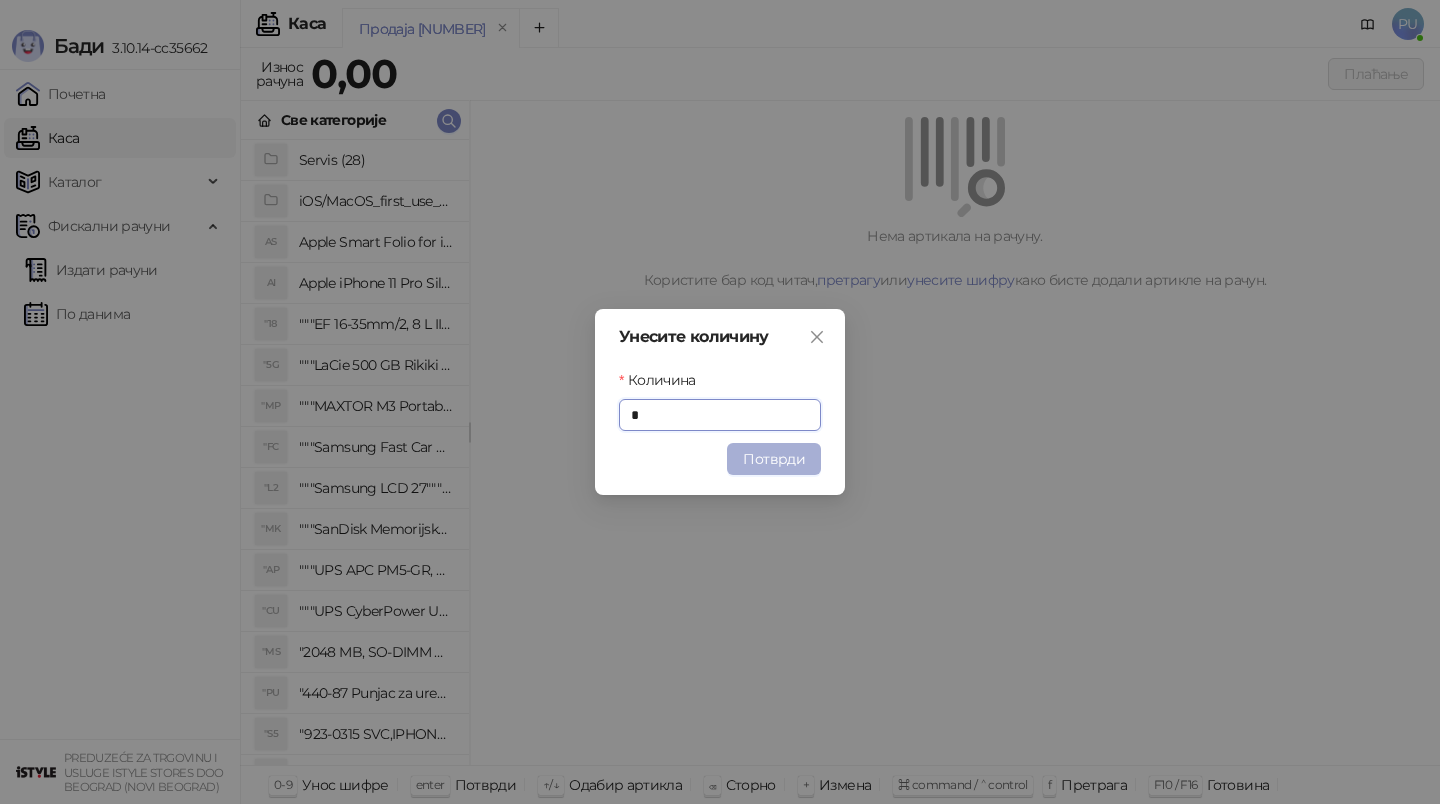 click on "Потврди" at bounding box center (774, 459) 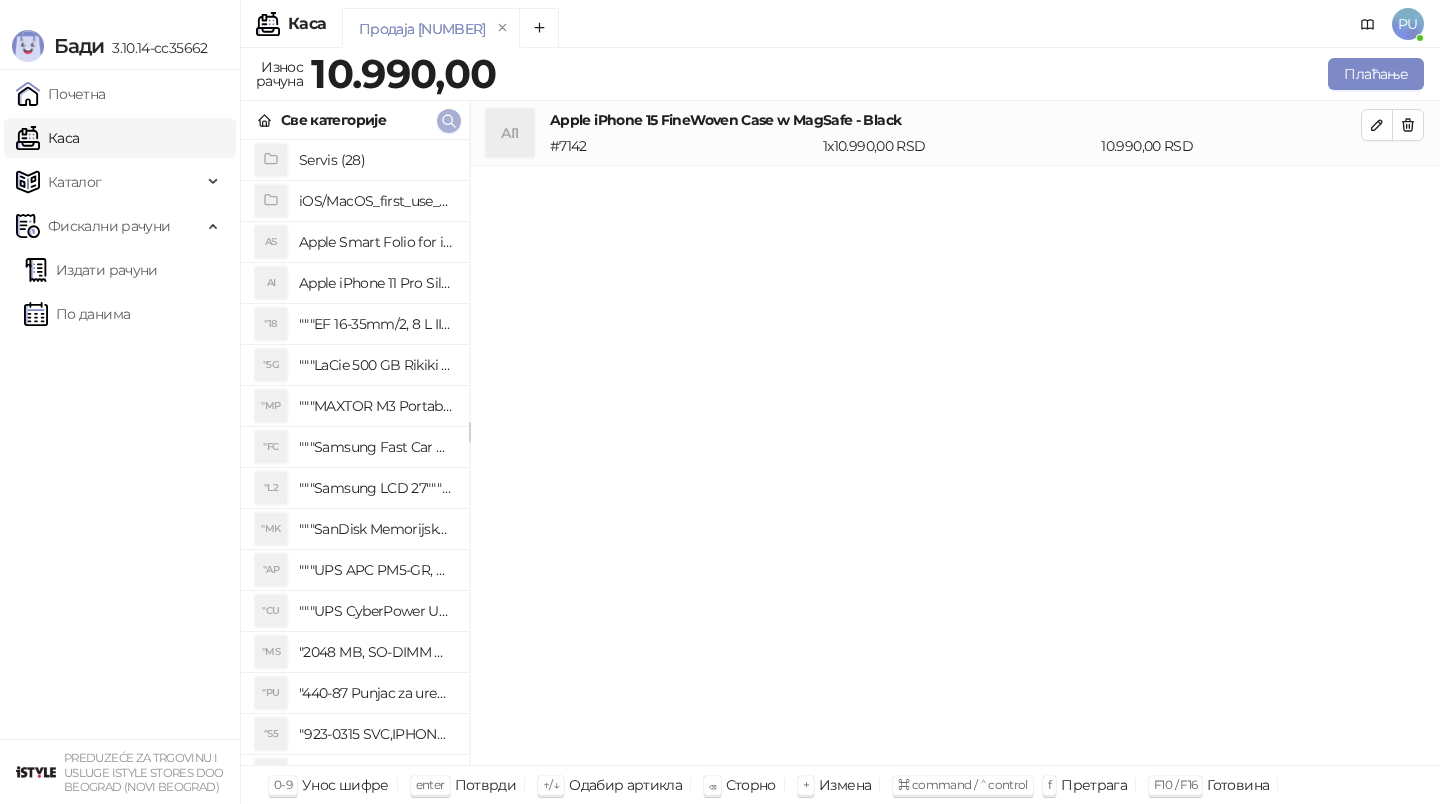 click 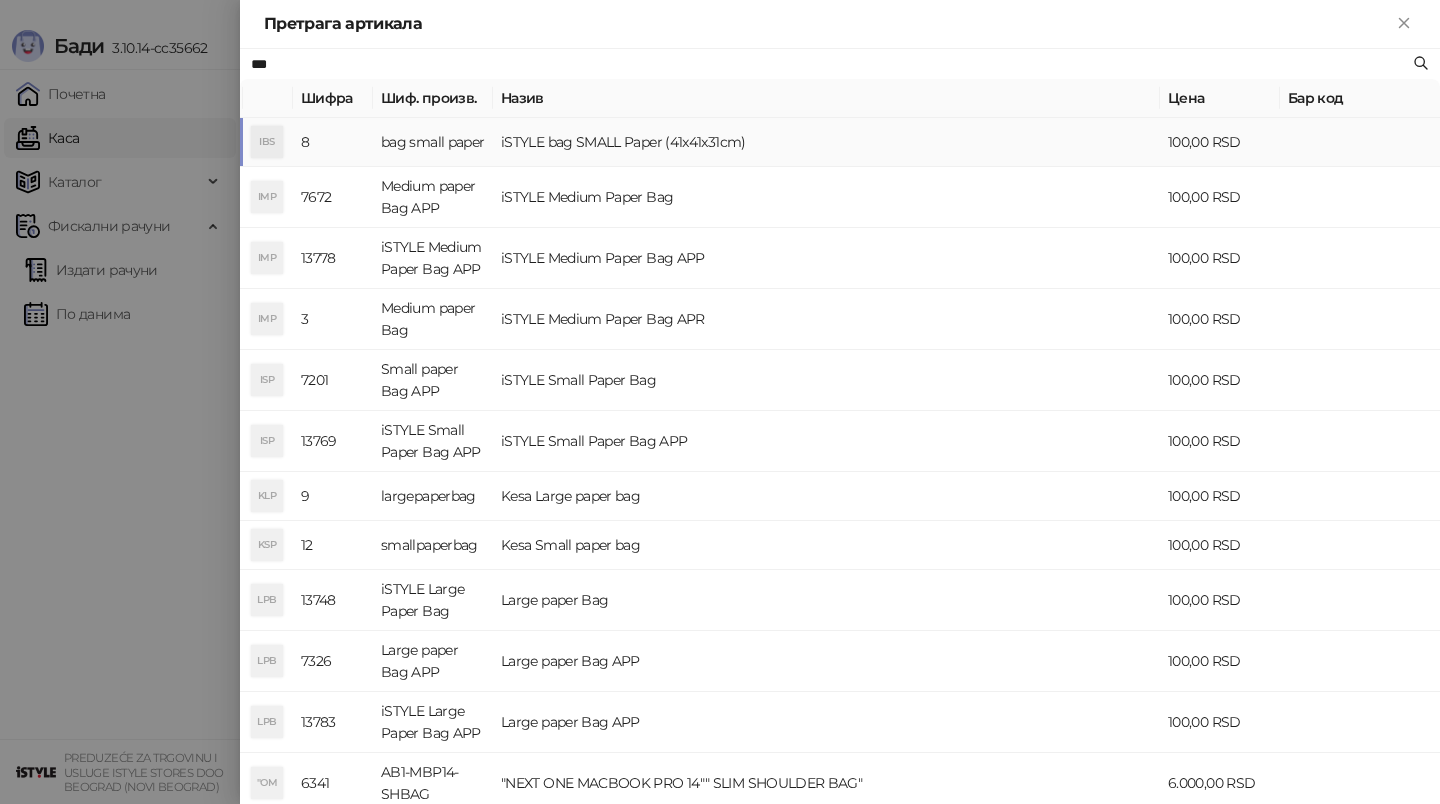 type on "***" 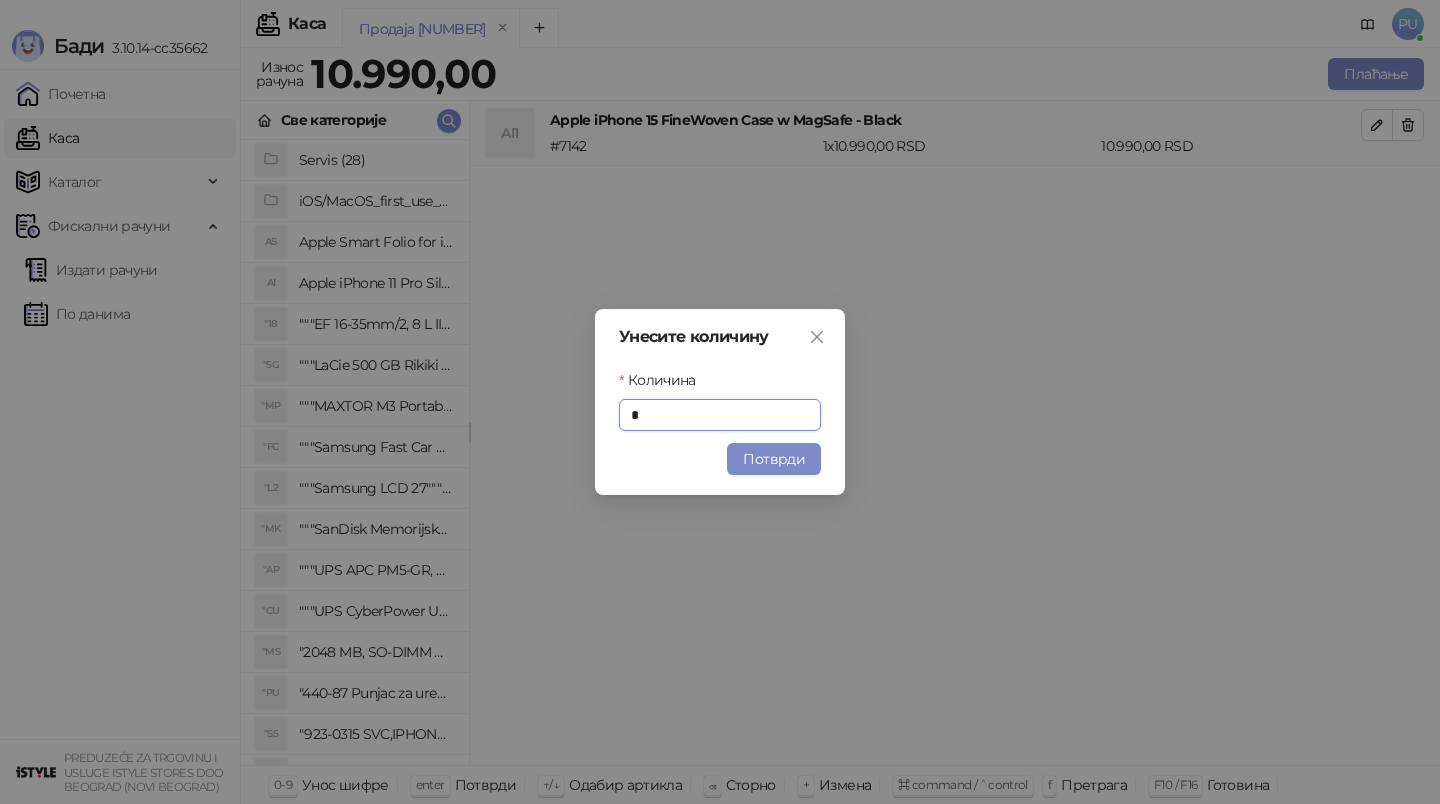 click on "Унесите количину Количина * Потврди" at bounding box center (720, 402) 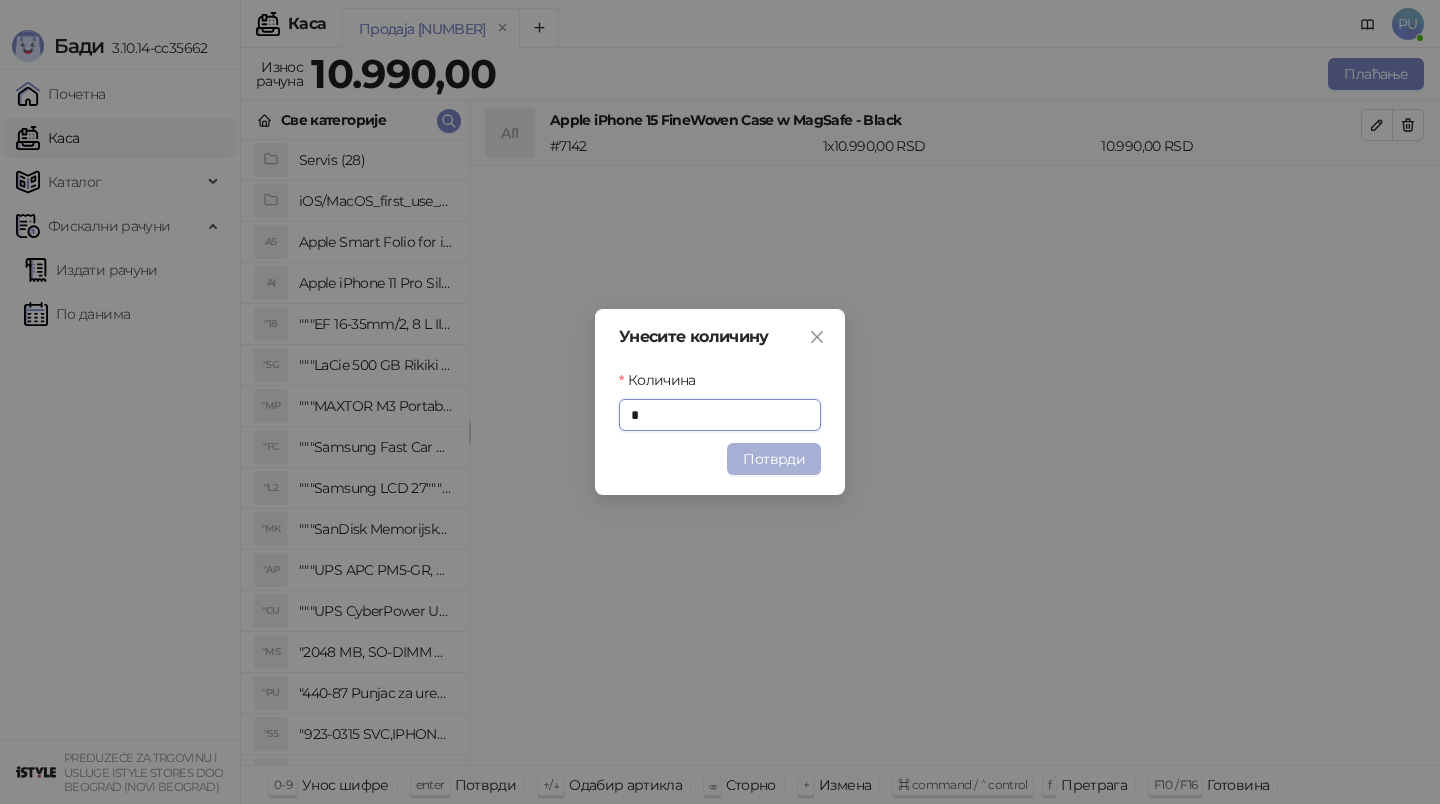 click on "Потврди" at bounding box center (774, 459) 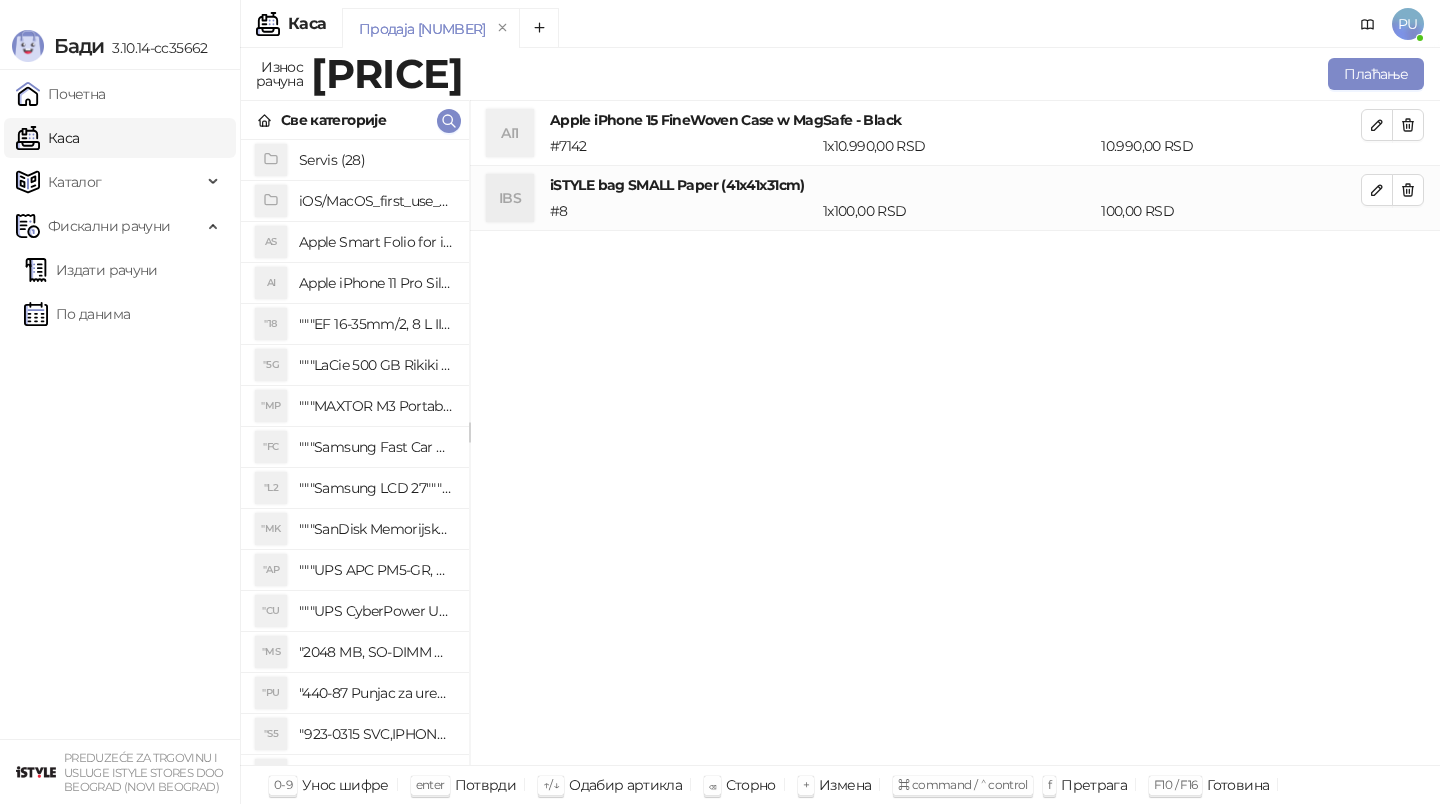 click on "Apple iPhone 15 FineWoven Case w MagSafe - Black" at bounding box center [955, 120] 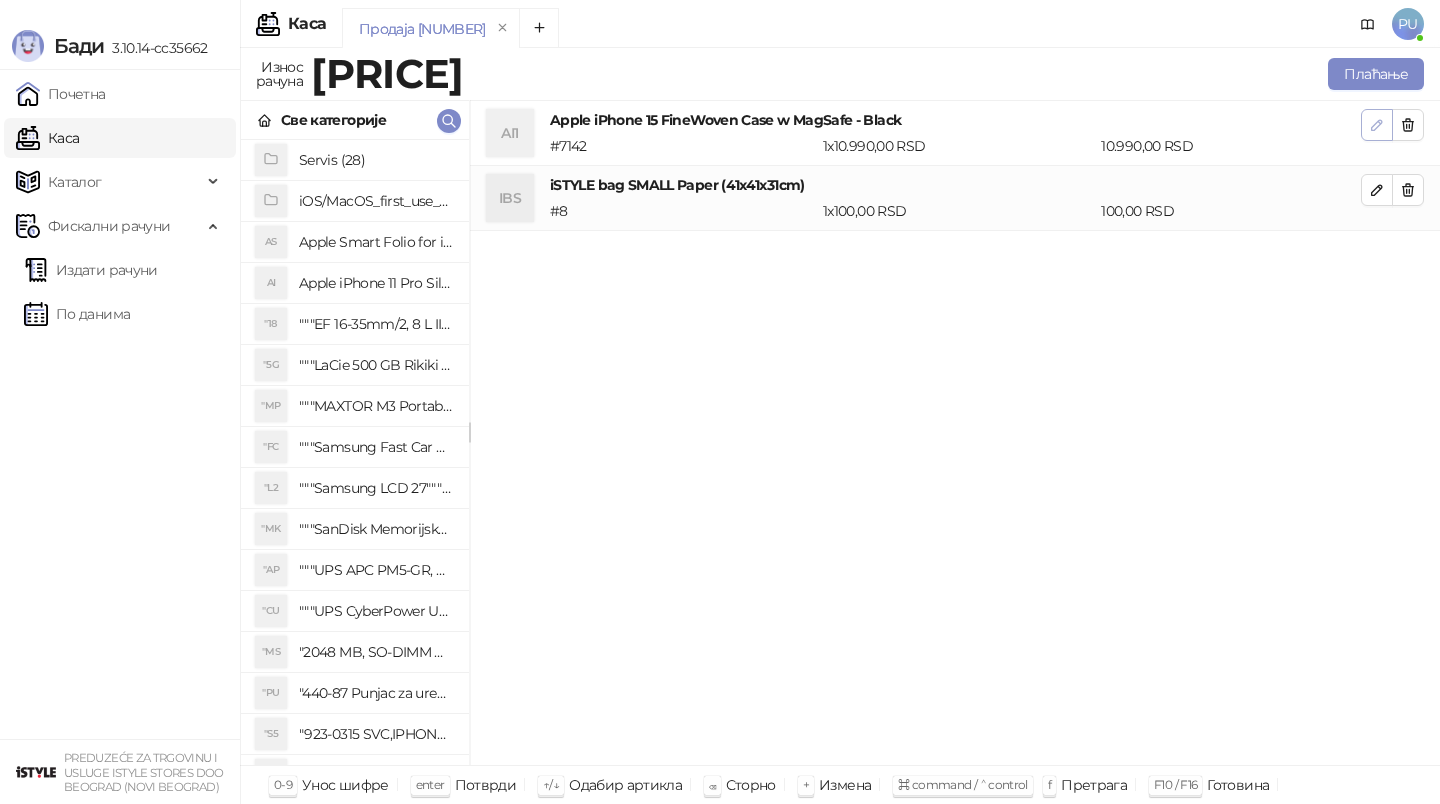 click at bounding box center [1377, 125] 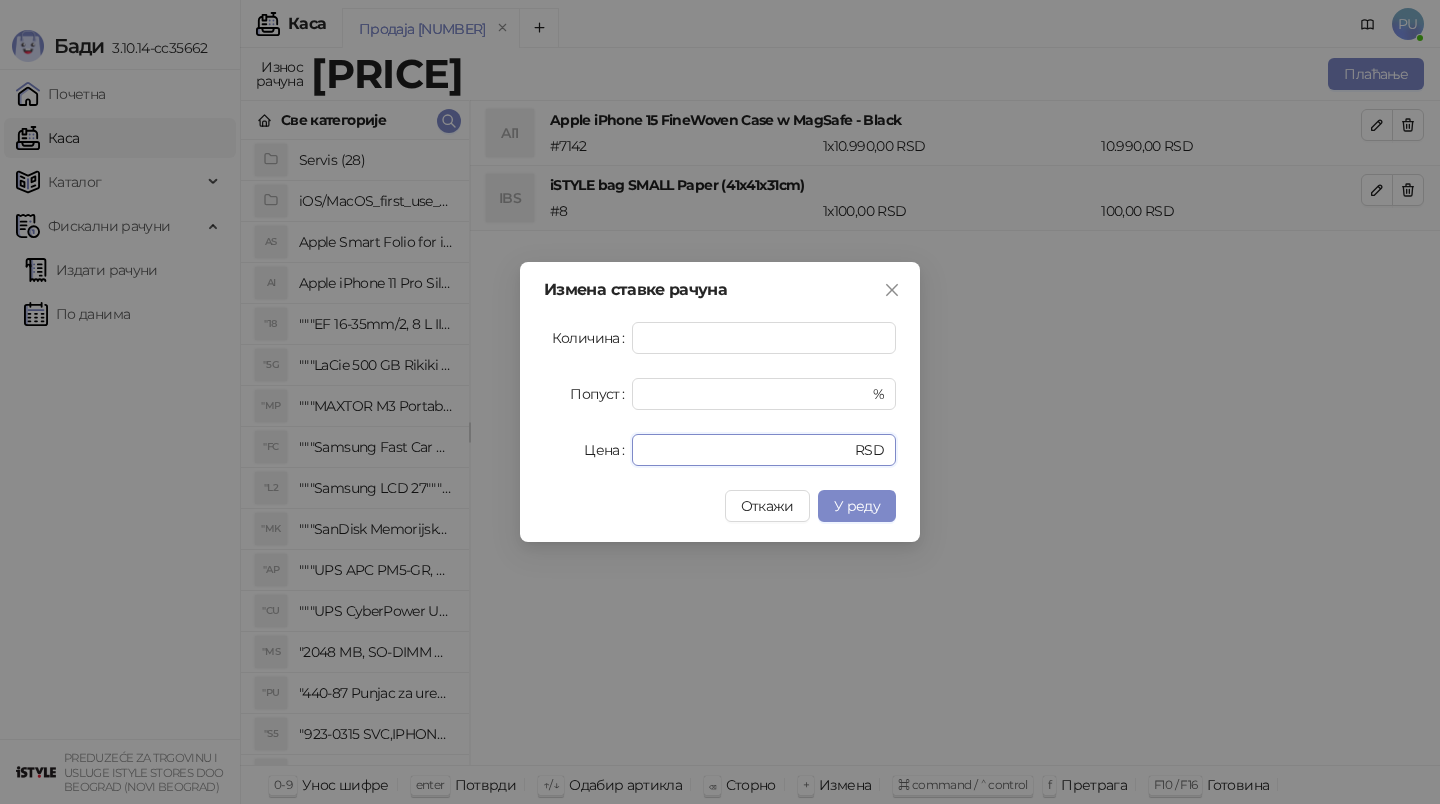 drag, startPoint x: 722, startPoint y: 452, endPoint x: 520, endPoint y: 451, distance: 202.00247 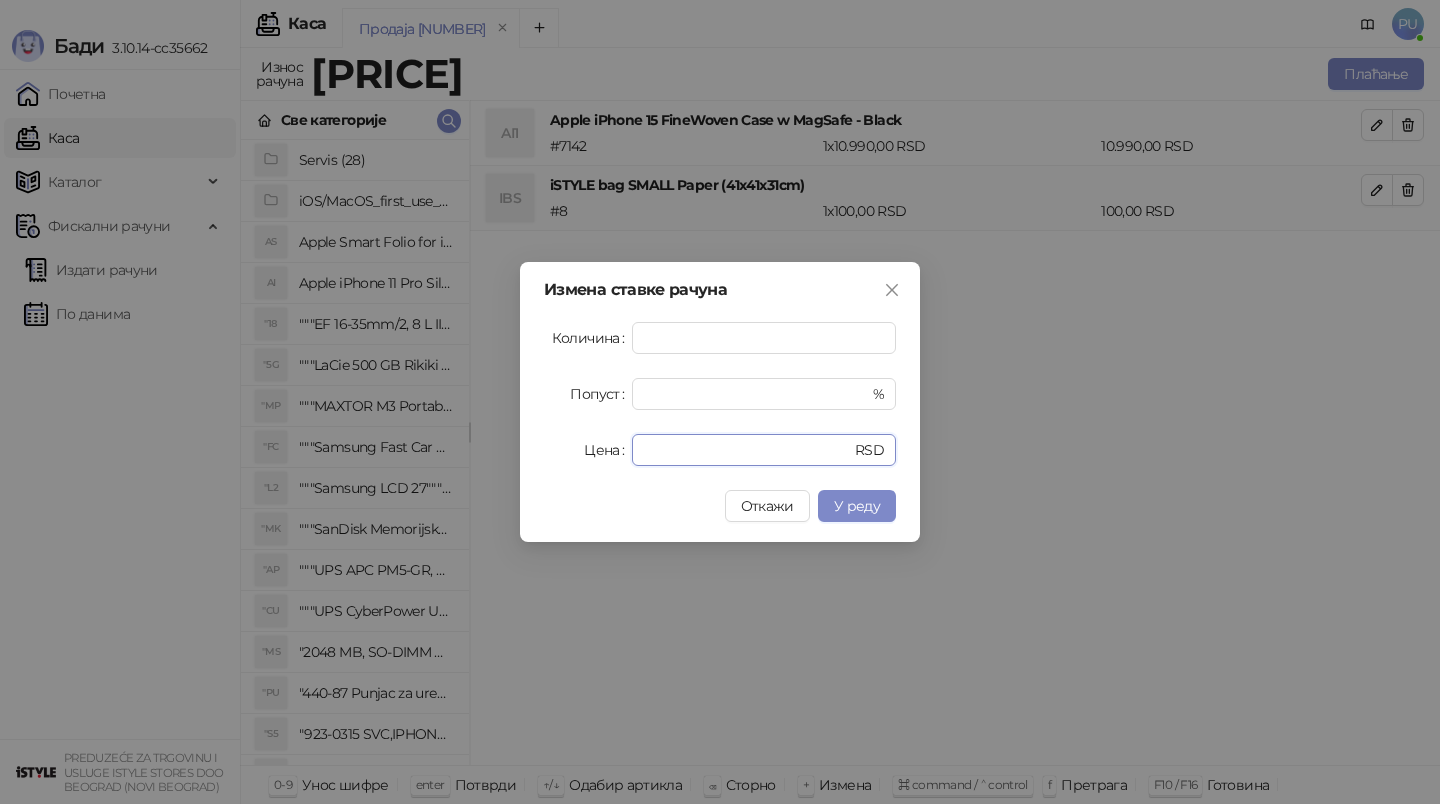 type on "*" 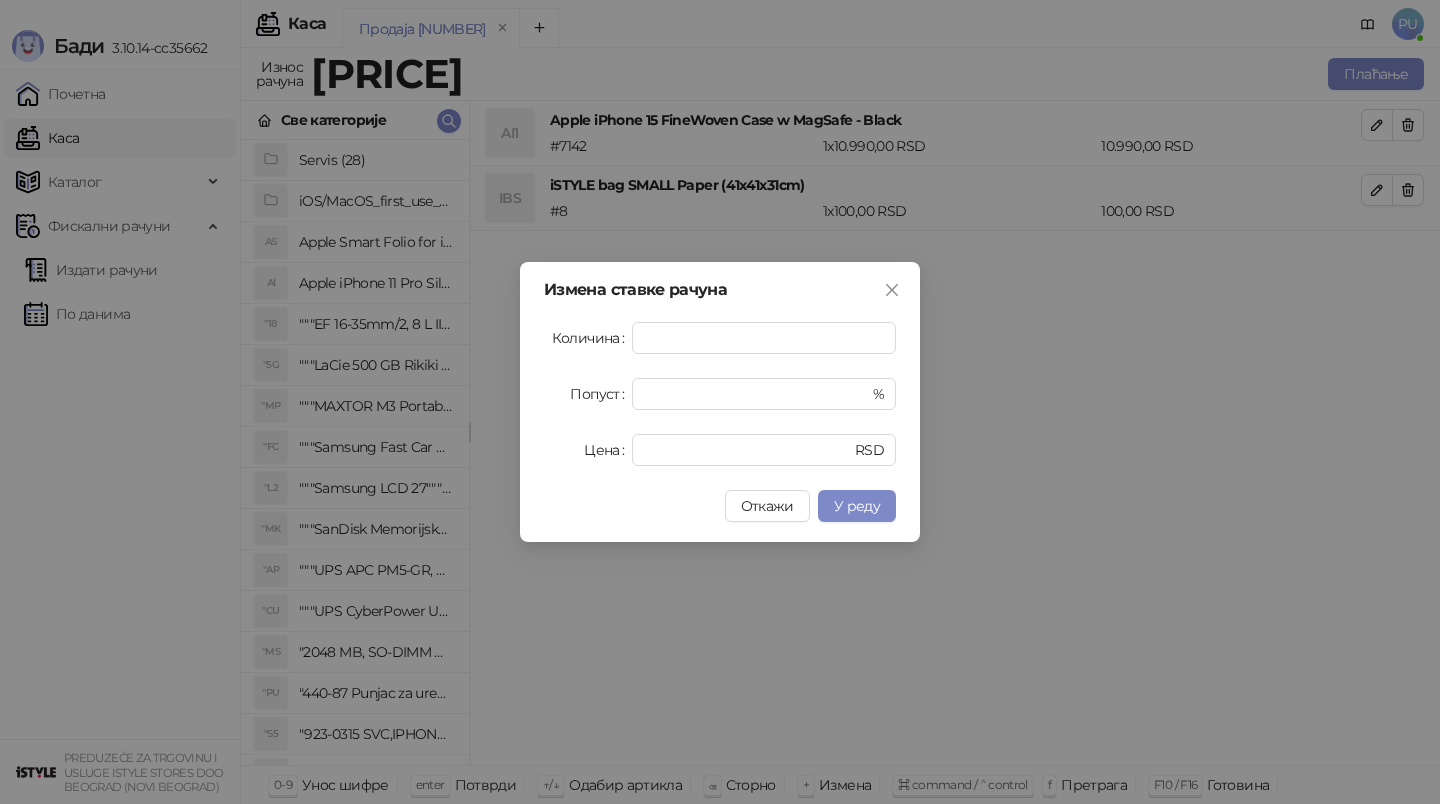 click on "Измена ставке рачуна Количина * Попуст * % Цена **** RSD Откажи У реду" at bounding box center (720, 402) 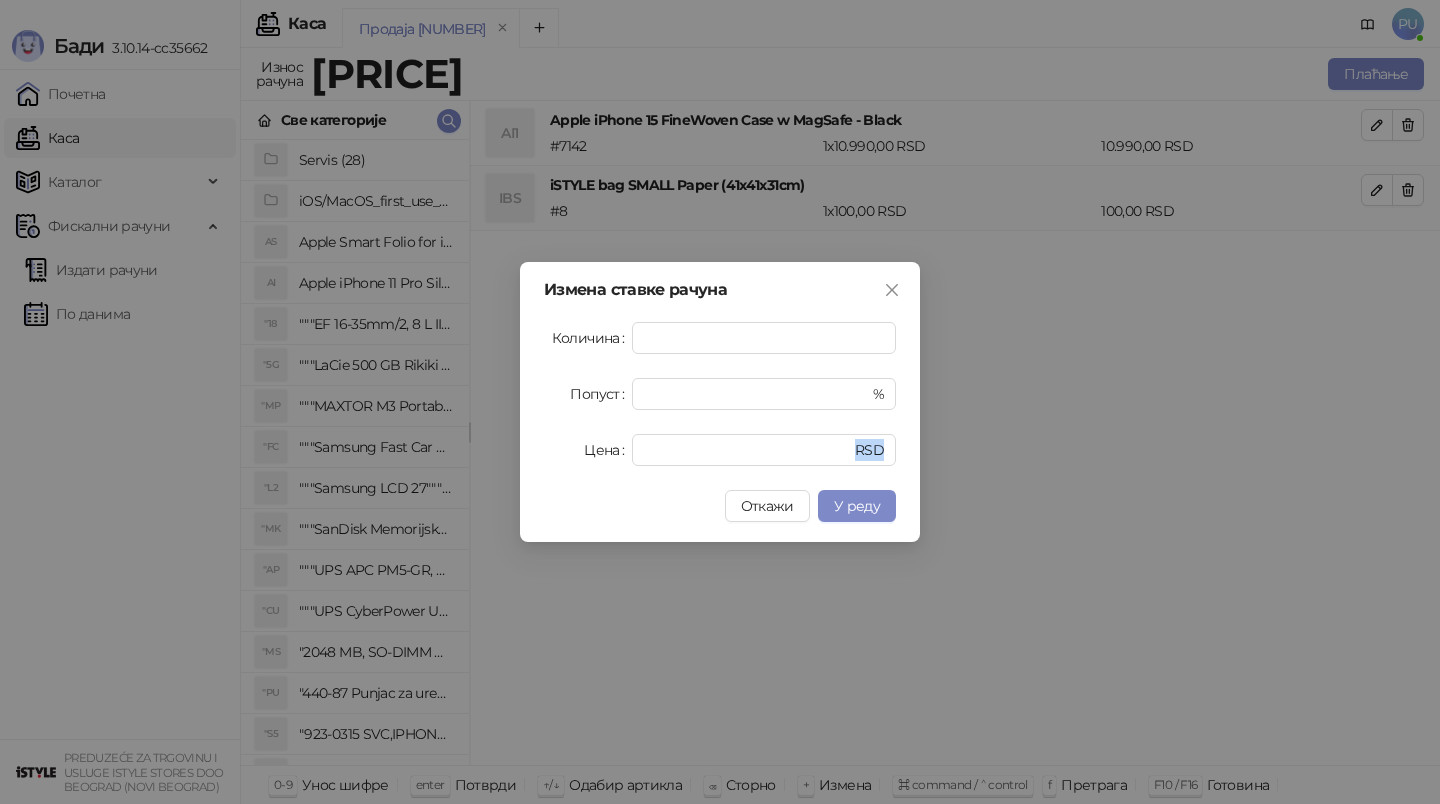 click on "Измена ставке рачуна Количина * Попуст * % Цена **** RSD Откажи У реду" at bounding box center (720, 402) 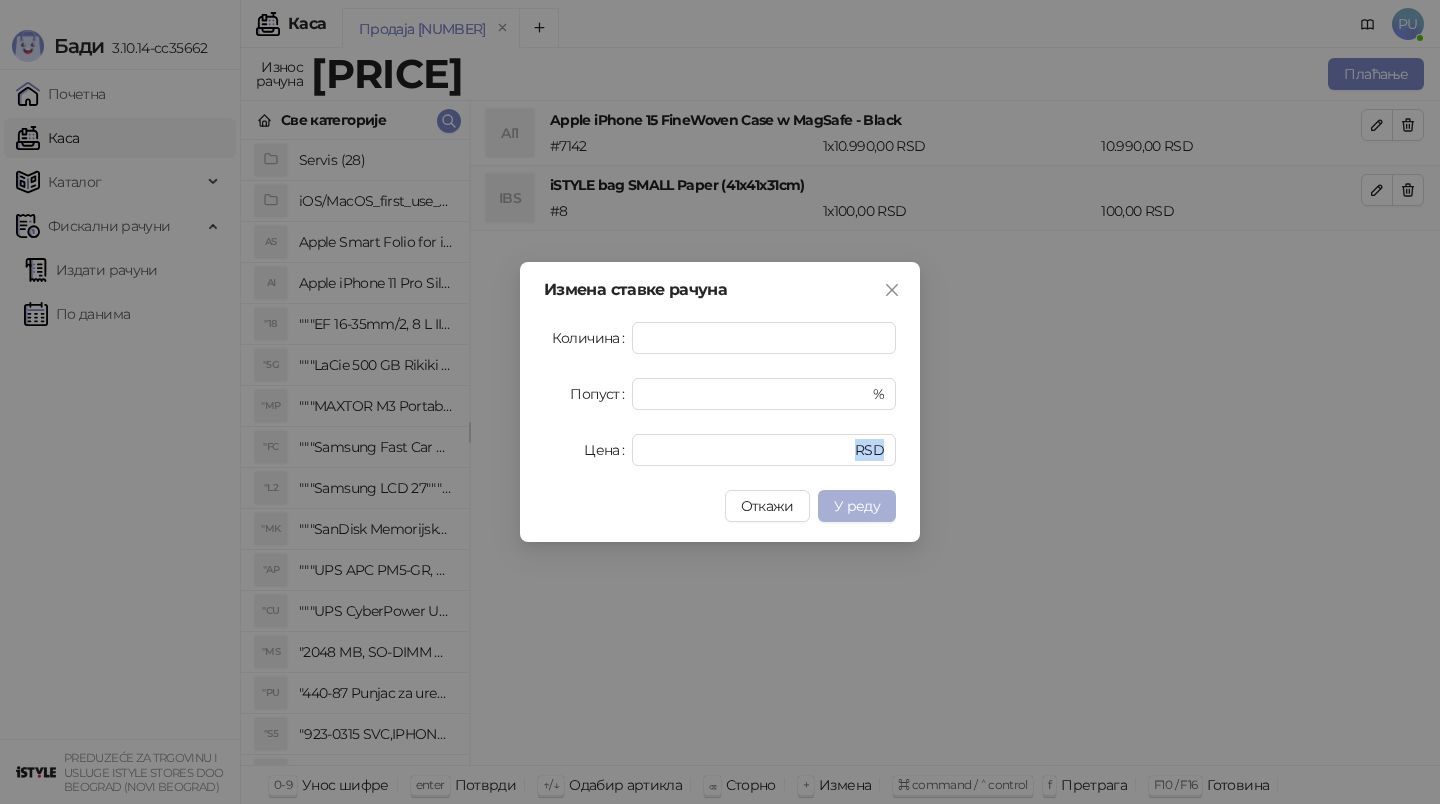 click on "У реду" at bounding box center (857, 506) 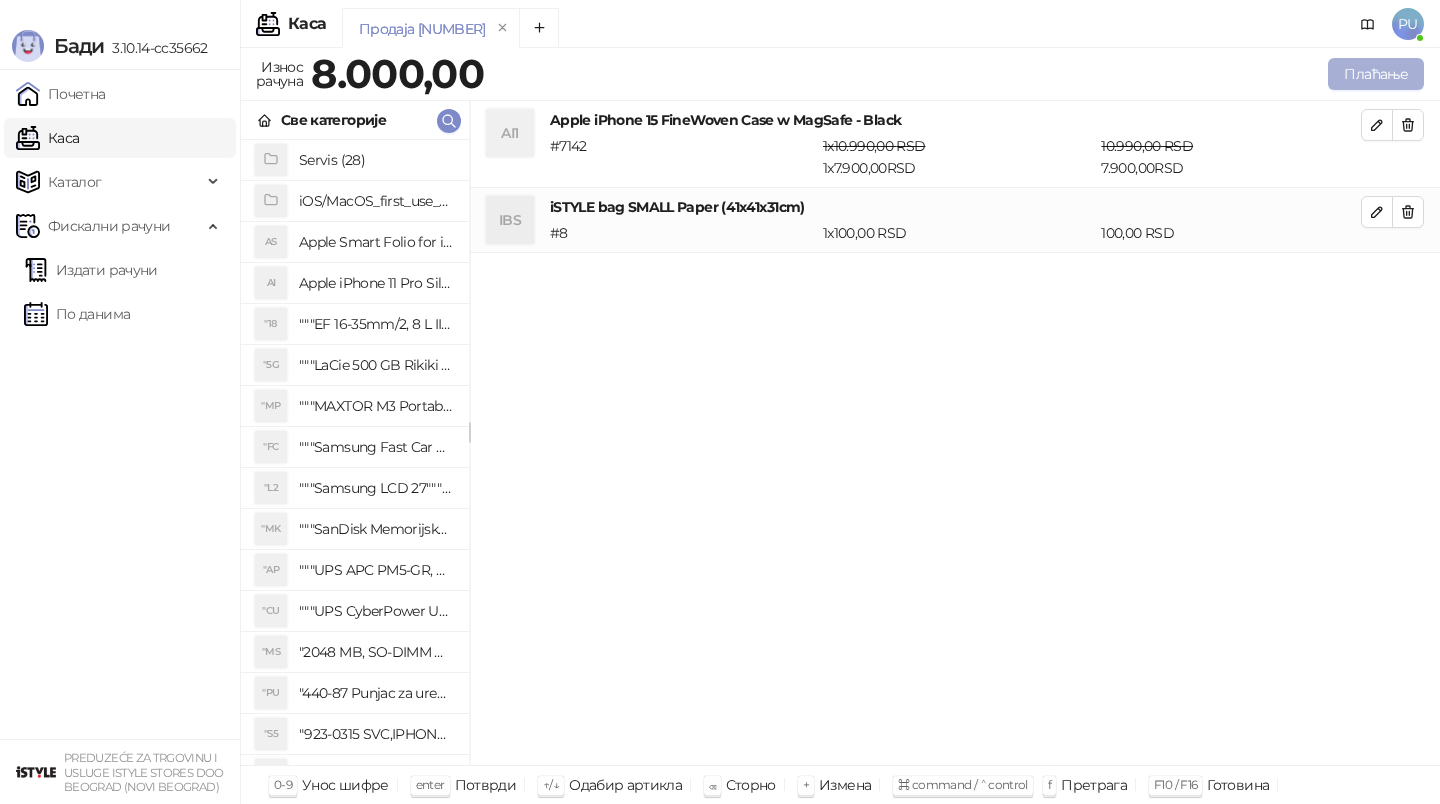 click on "Плаћање" at bounding box center [1376, 74] 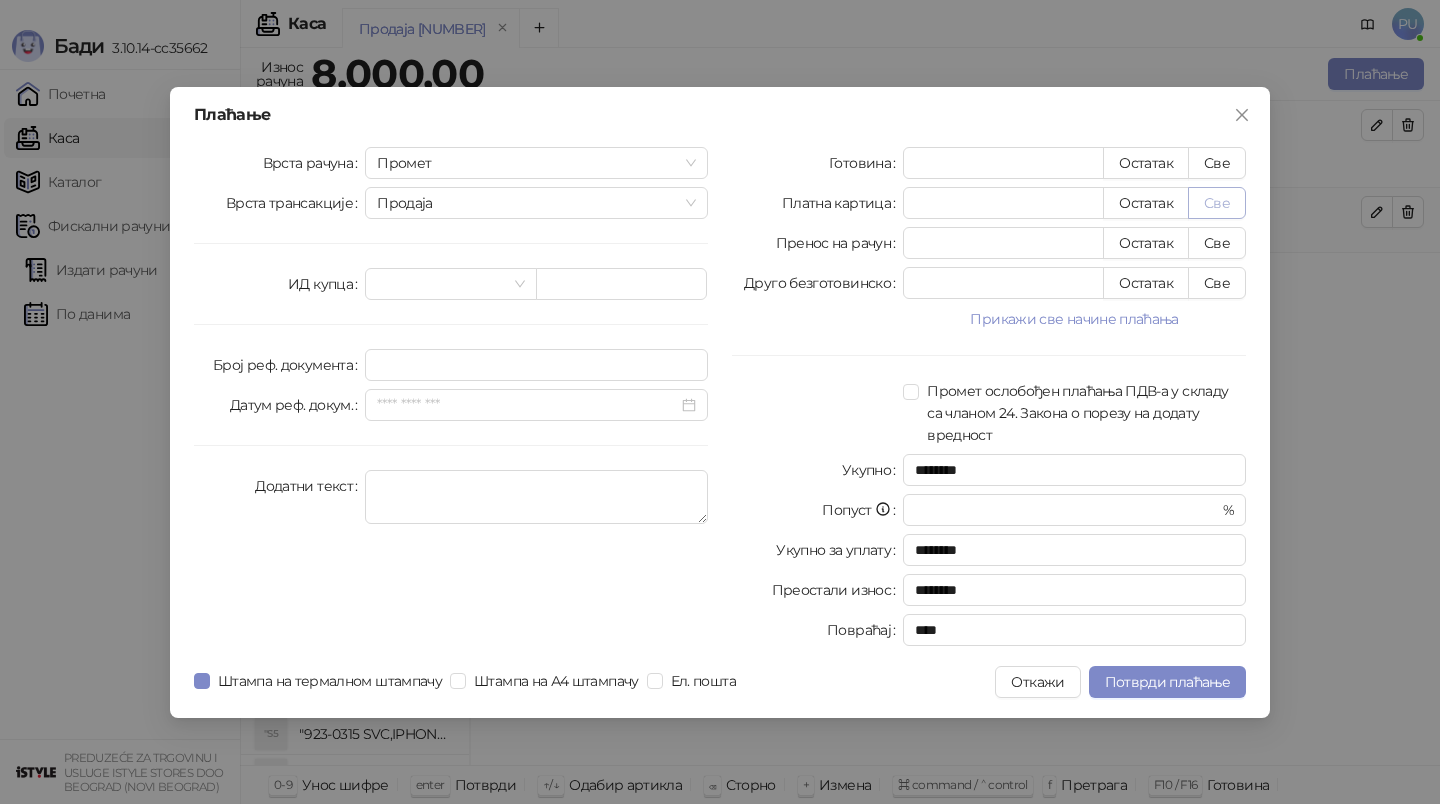 click on "Све" at bounding box center [1217, 203] 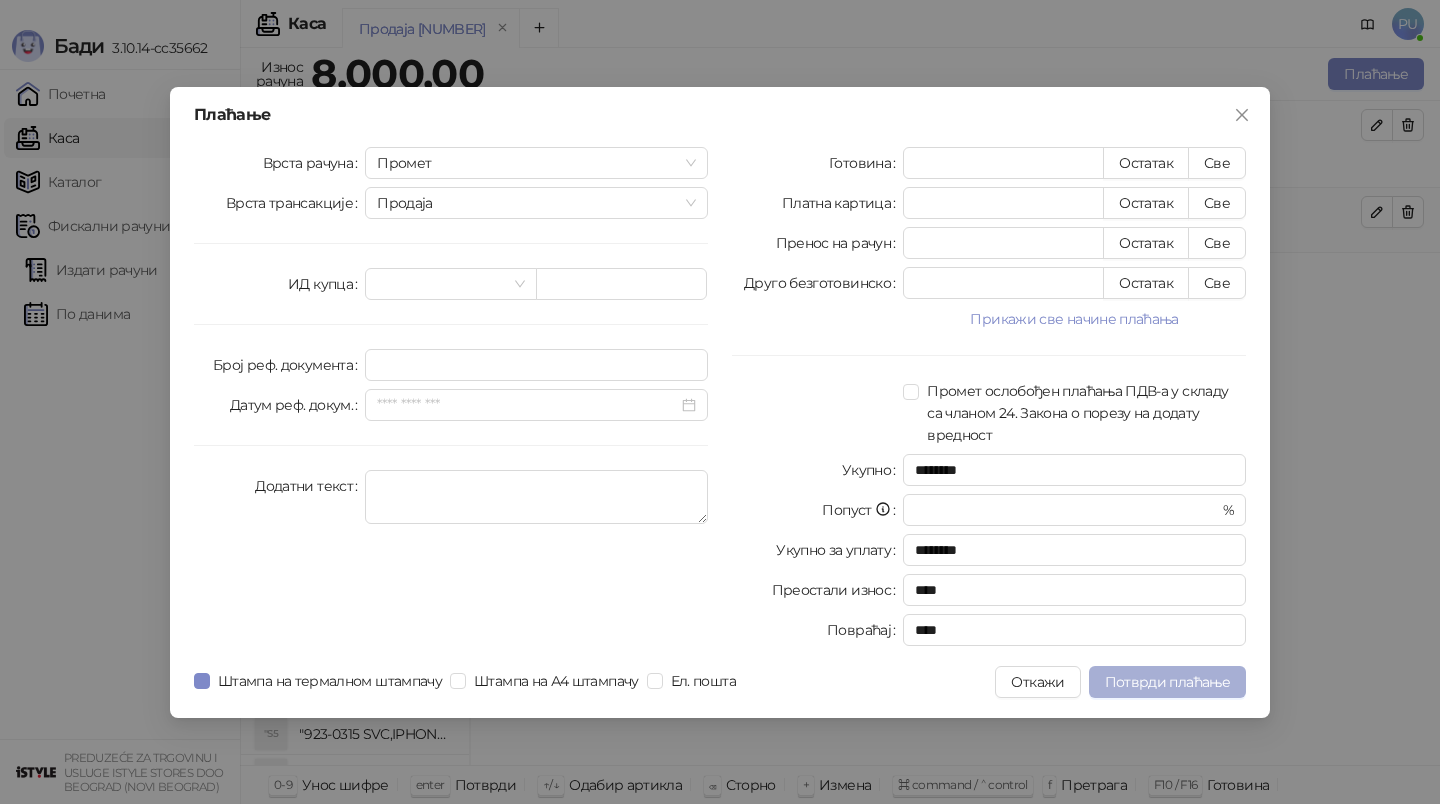 click on "Потврди плаћање" at bounding box center (1167, 682) 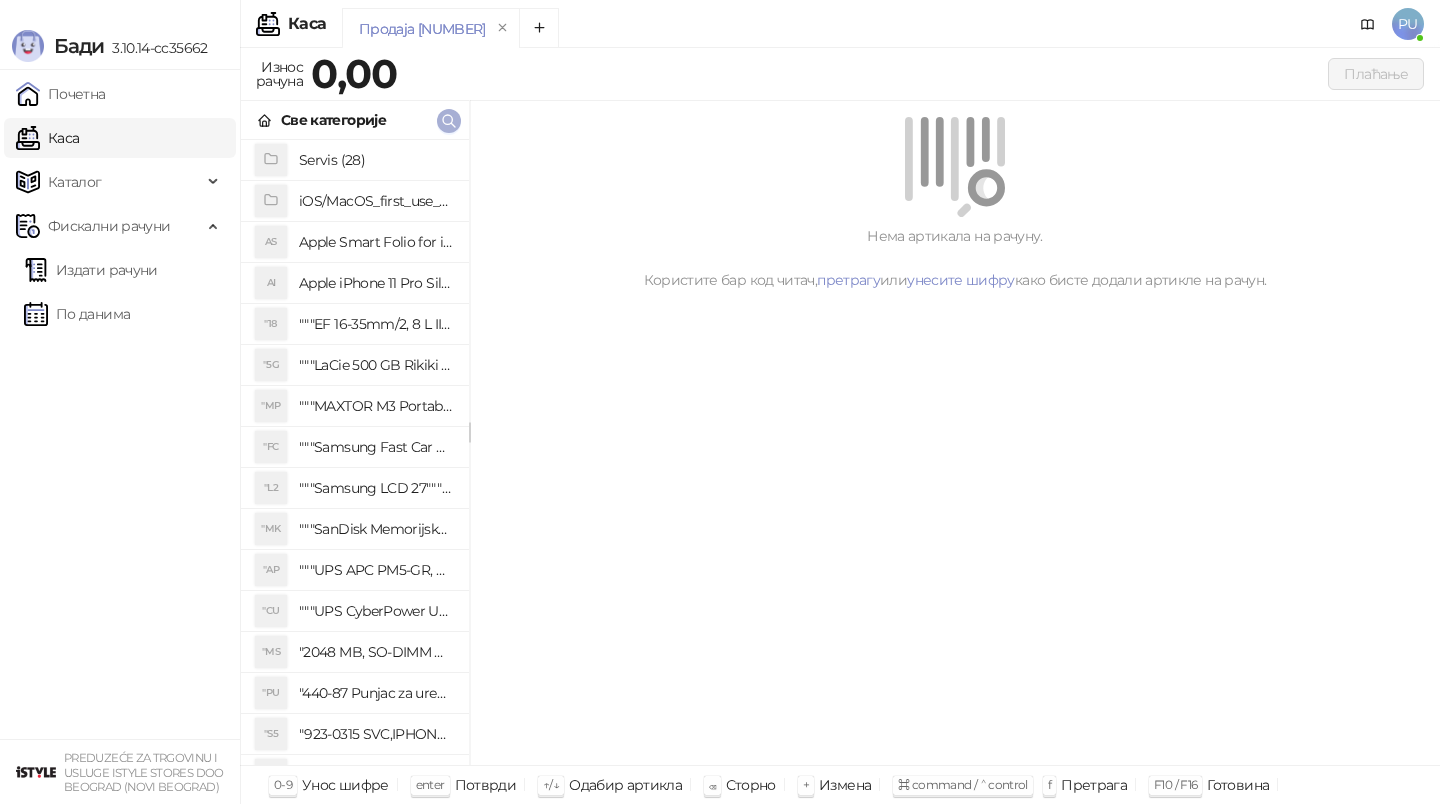 click 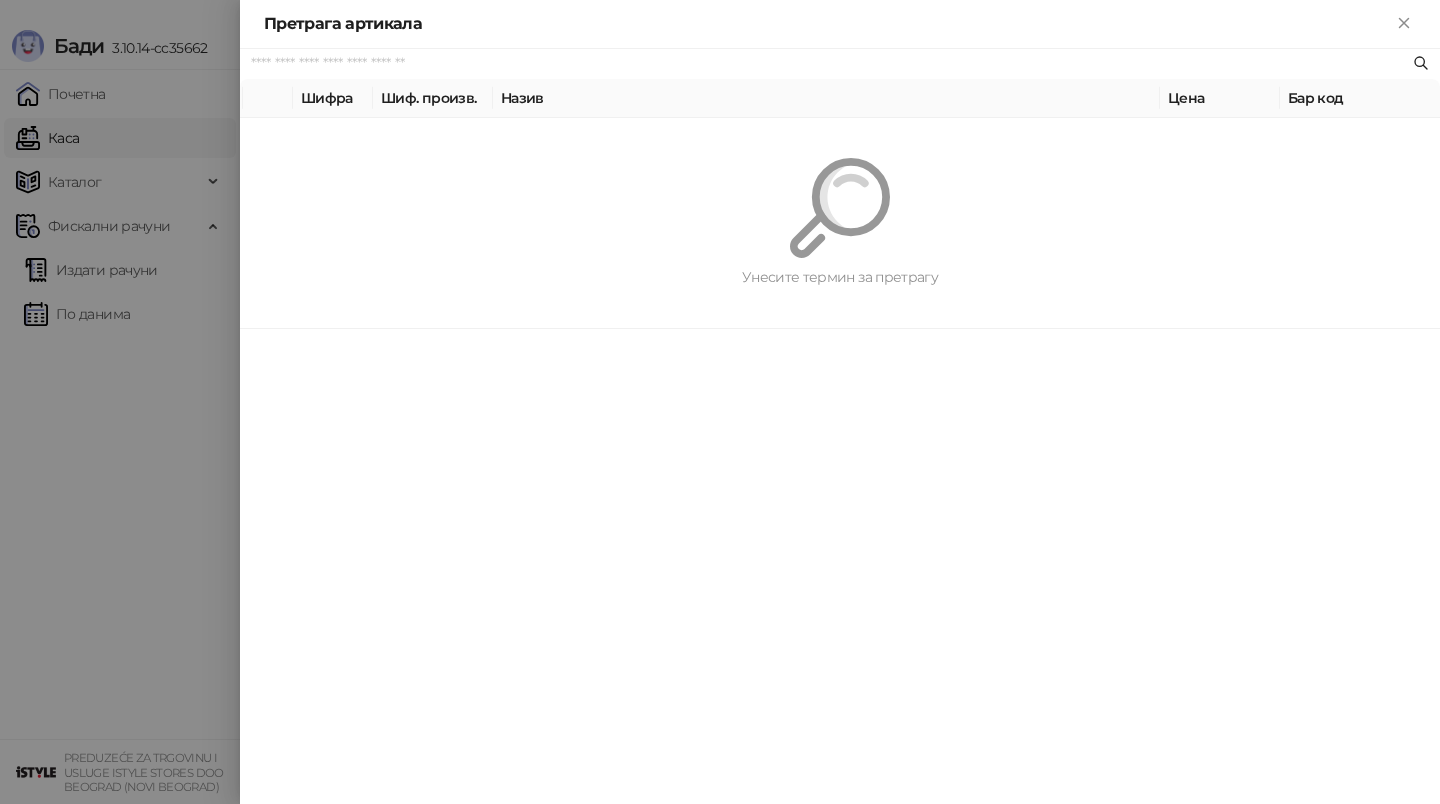paste on "*********" 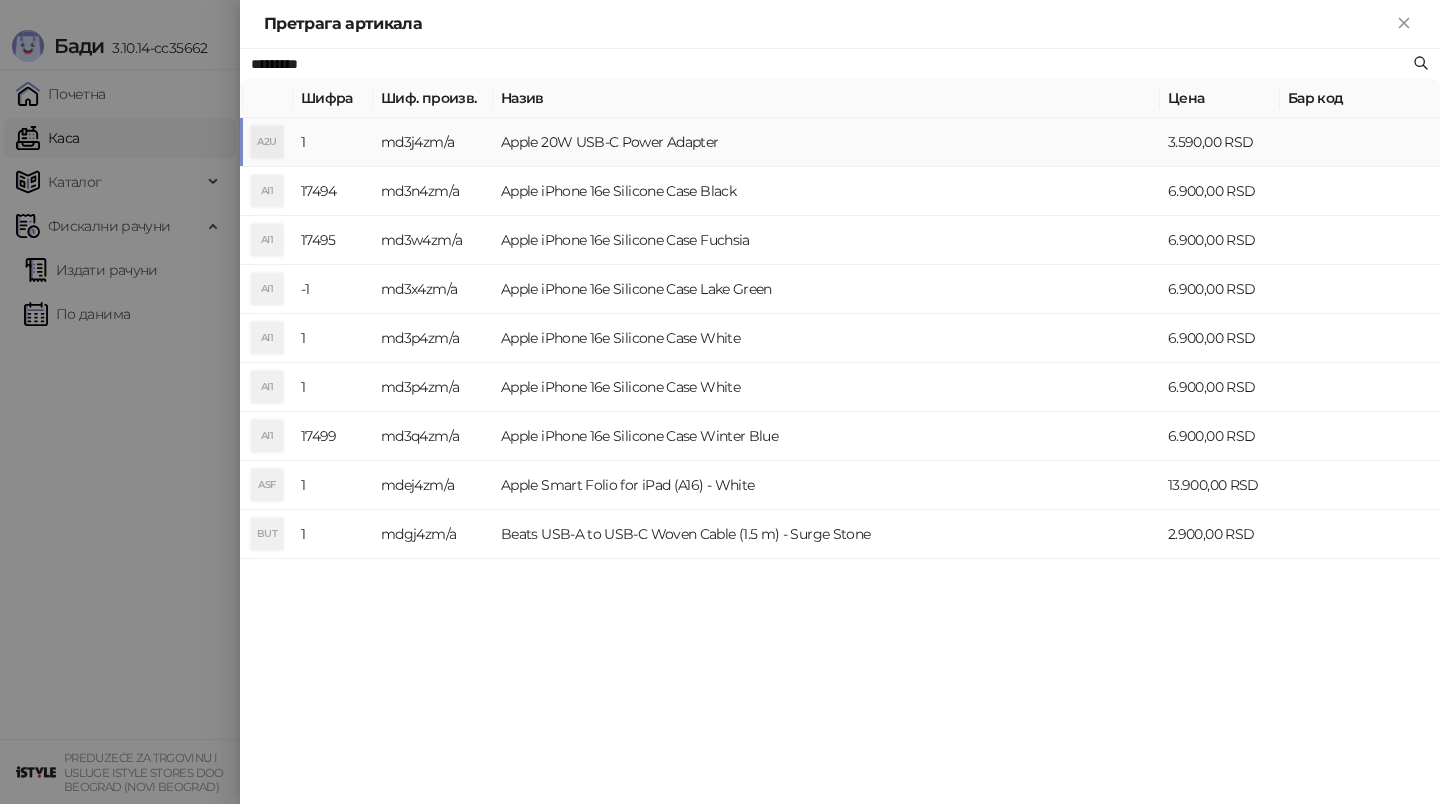 click on "Apple 20W USB-C Power Adapter" at bounding box center (826, 142) 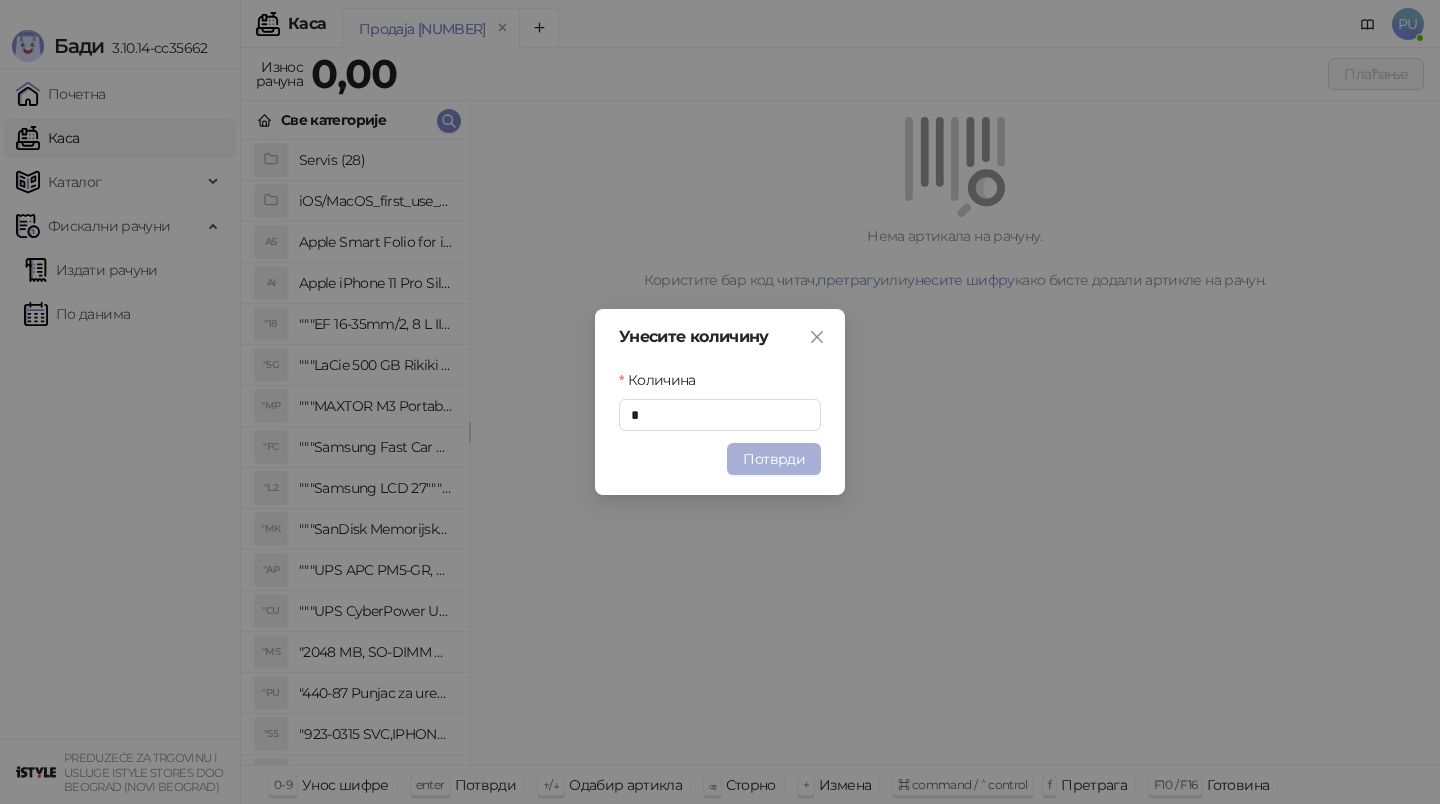 click on "Потврди" at bounding box center (774, 459) 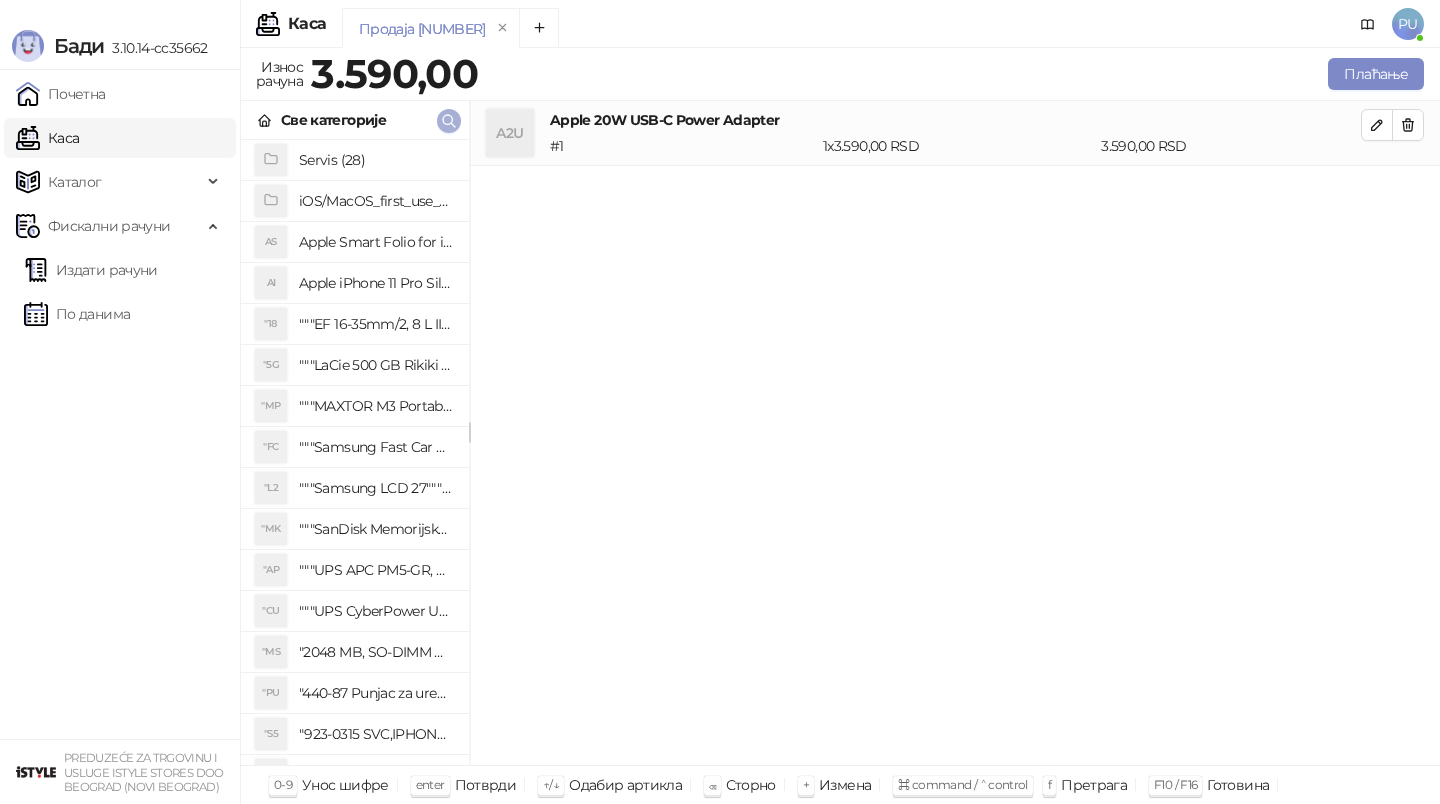 click at bounding box center [449, 121] 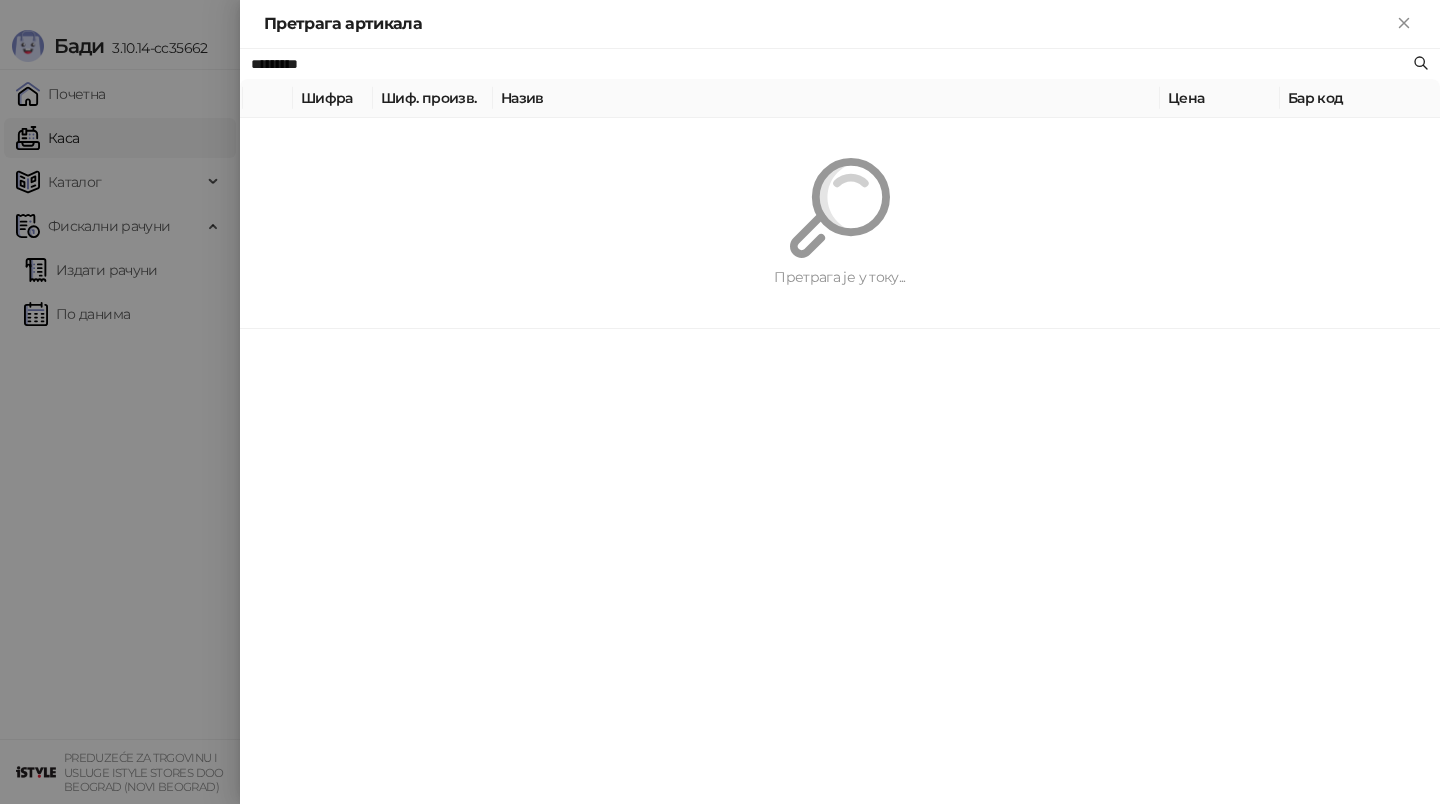 paste 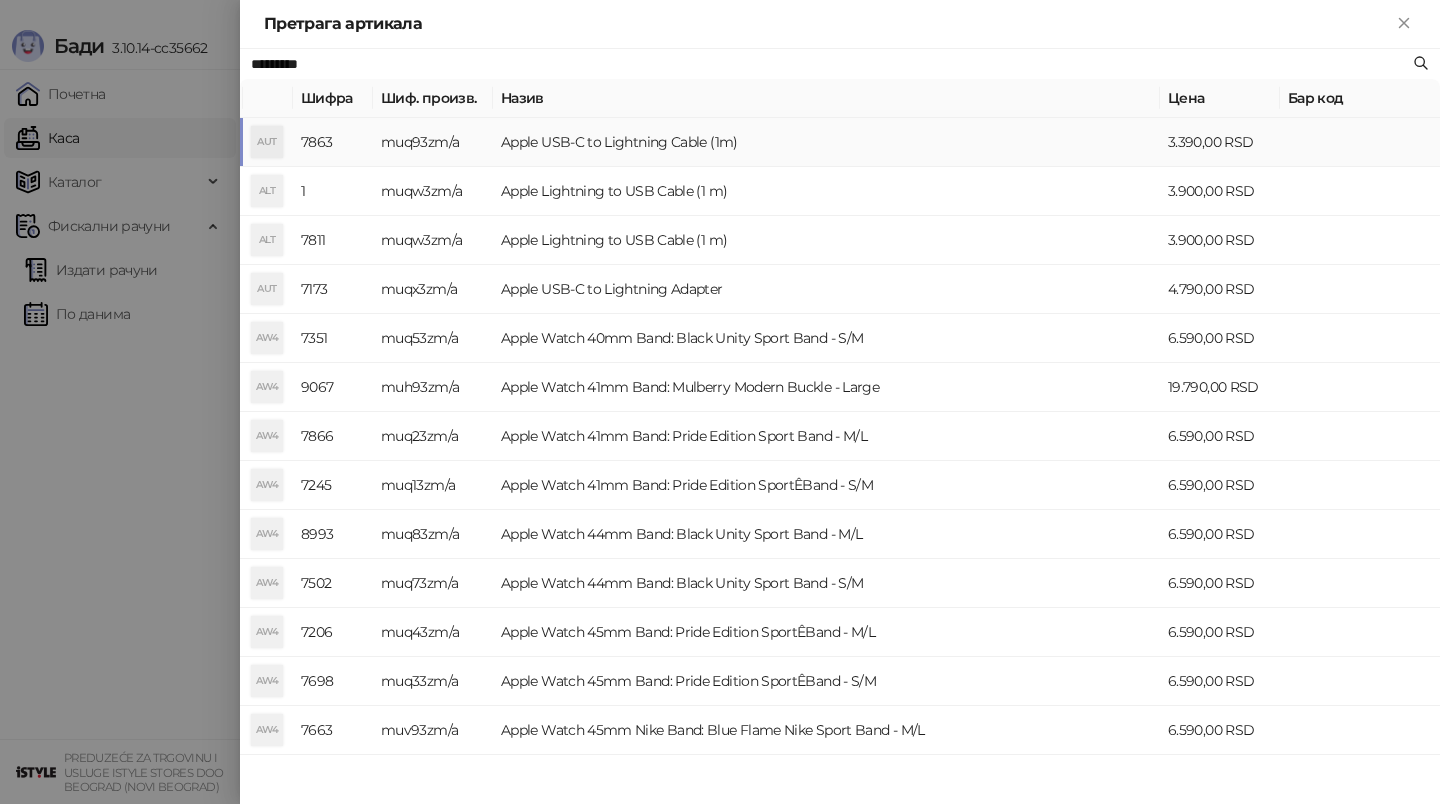 click on "Apple USB-C to Lightning Cable (1m)" at bounding box center (826, 142) 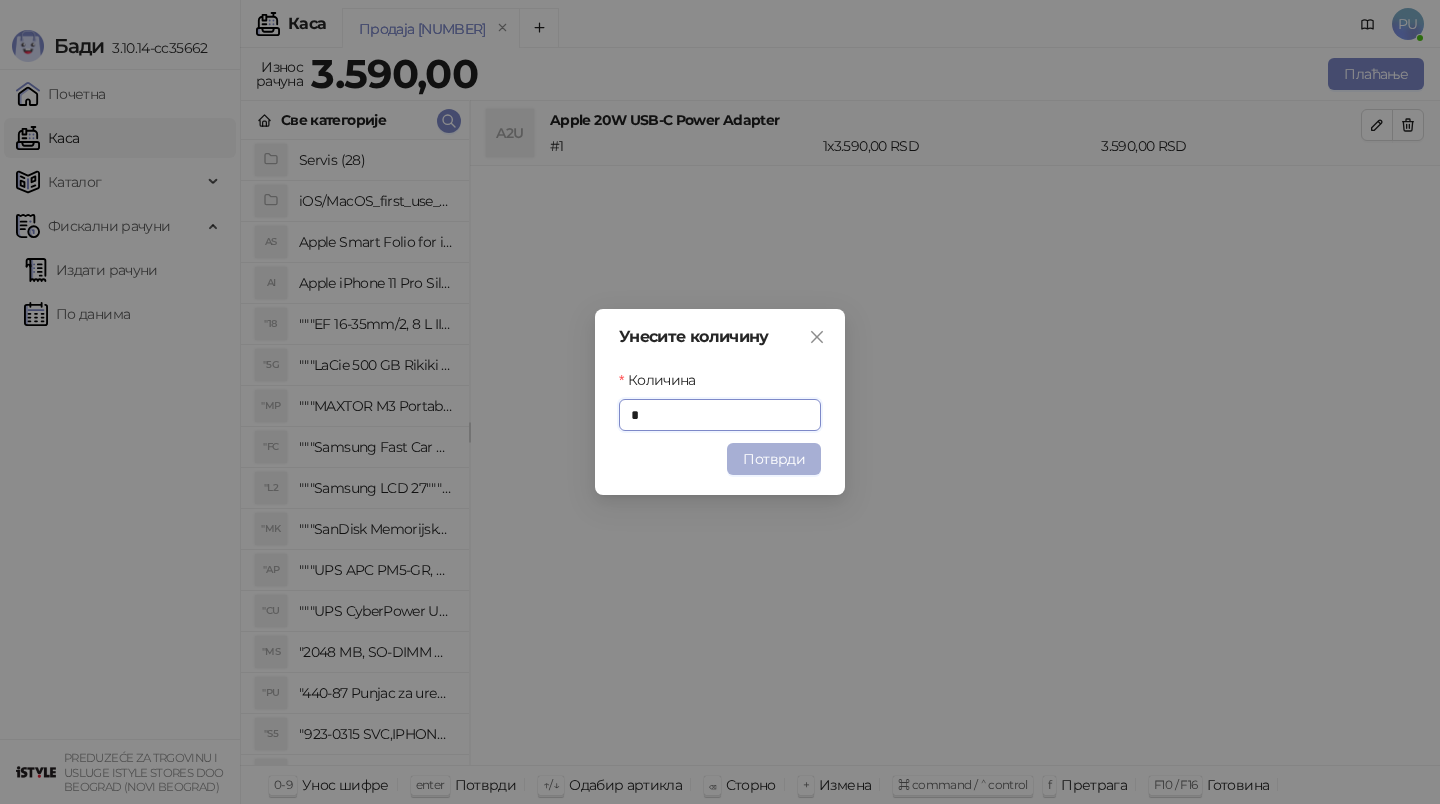 click on "Потврди" at bounding box center [774, 459] 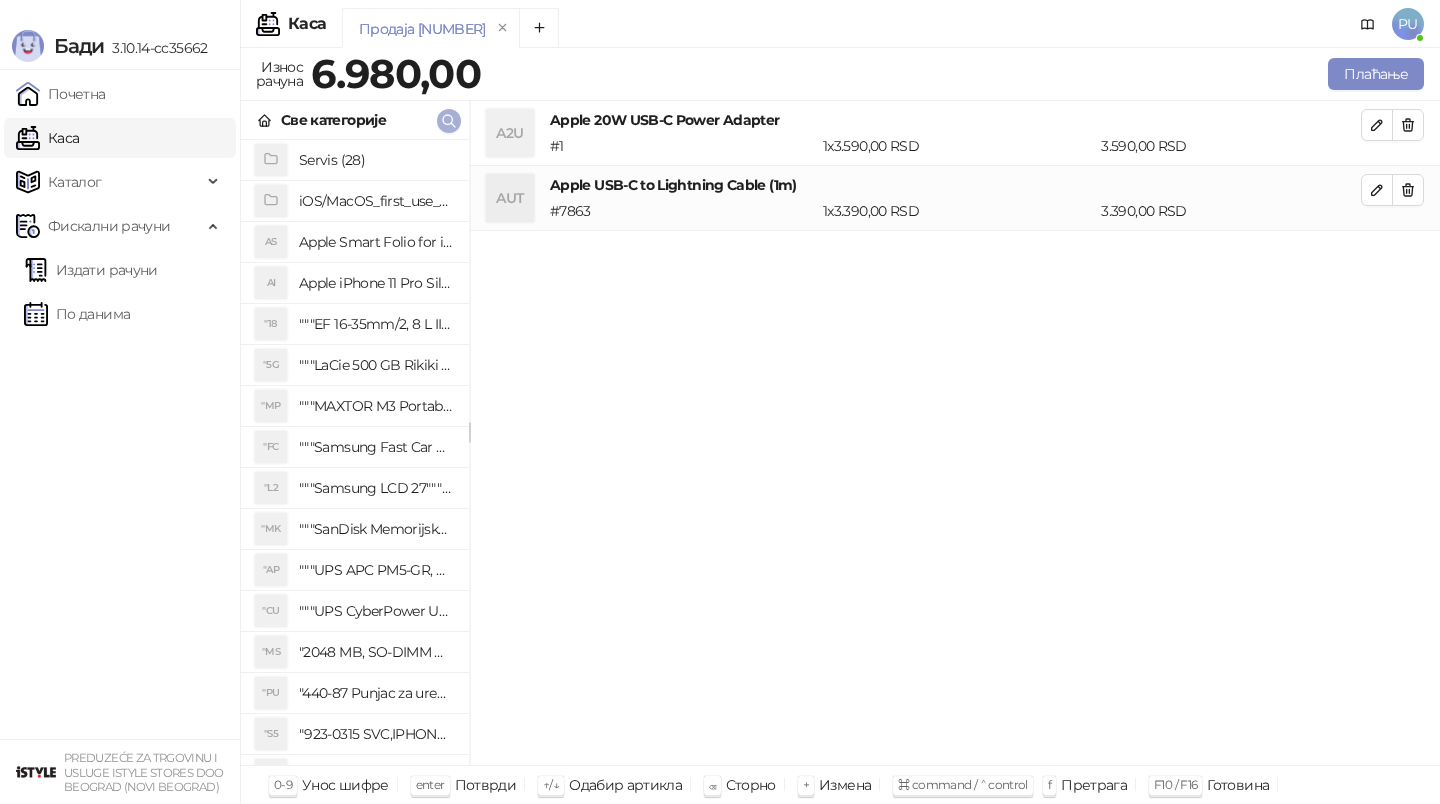 click 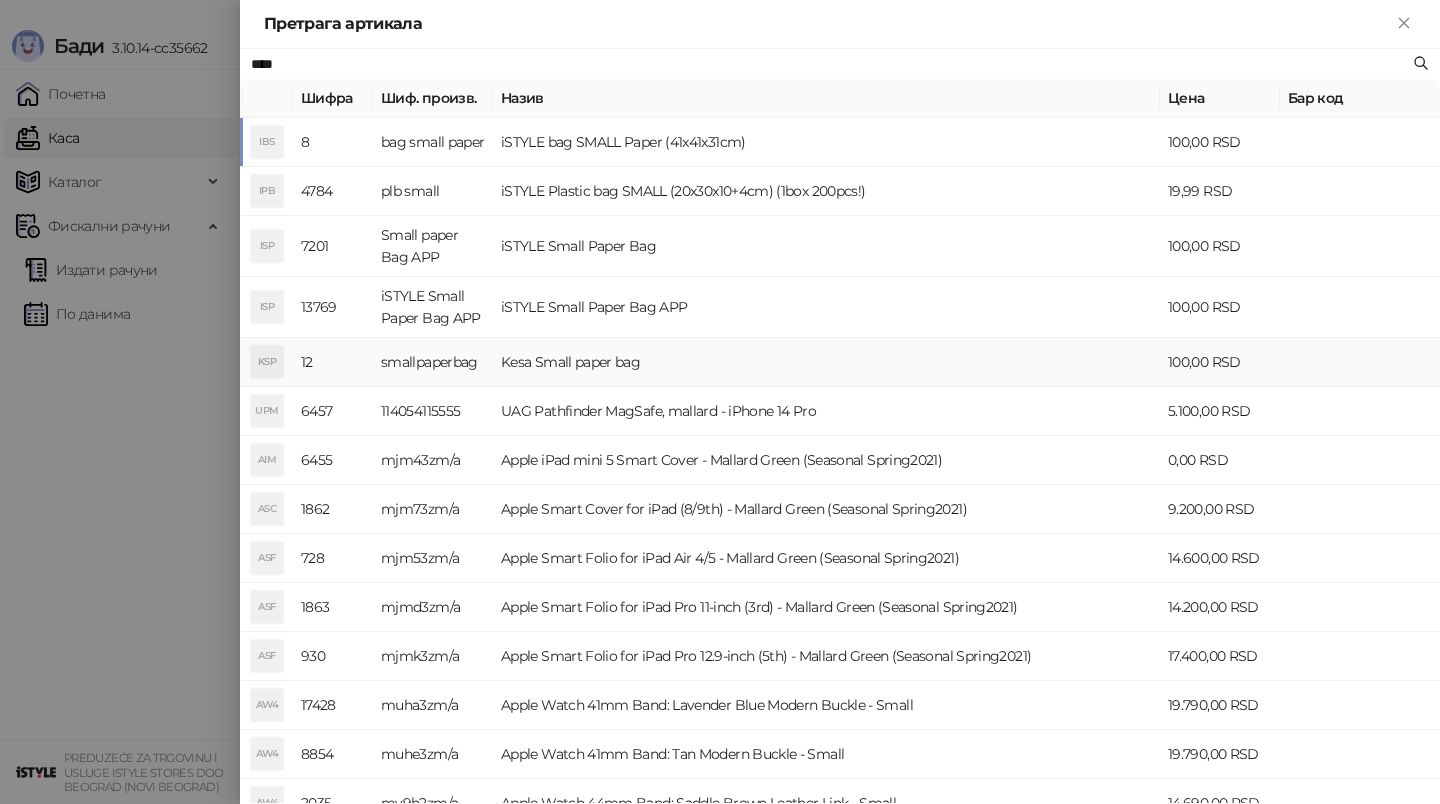 type on "****" 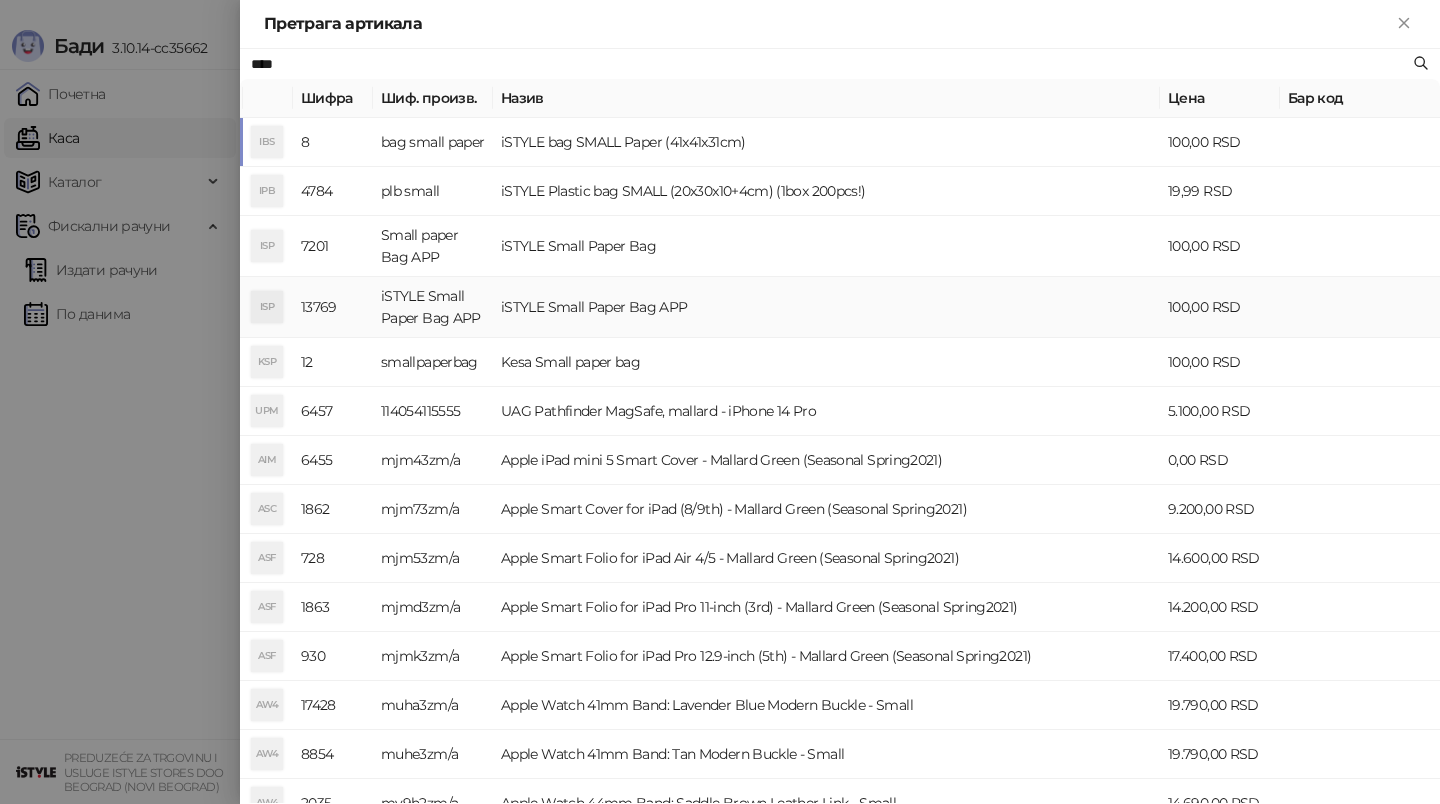 click on "iSTYLE Small Paper Bag APP" at bounding box center [826, 307] 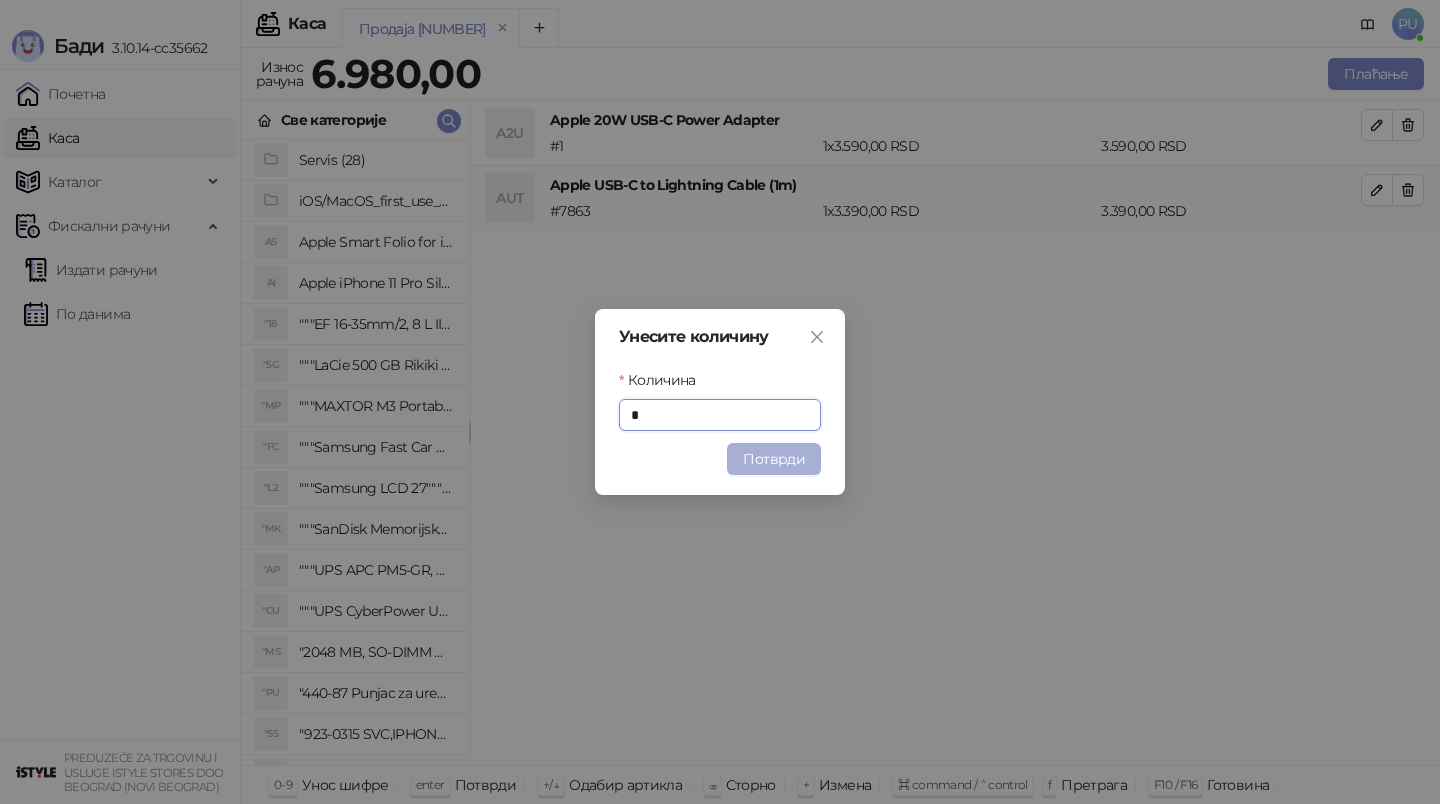 click on "Потврди" at bounding box center [774, 459] 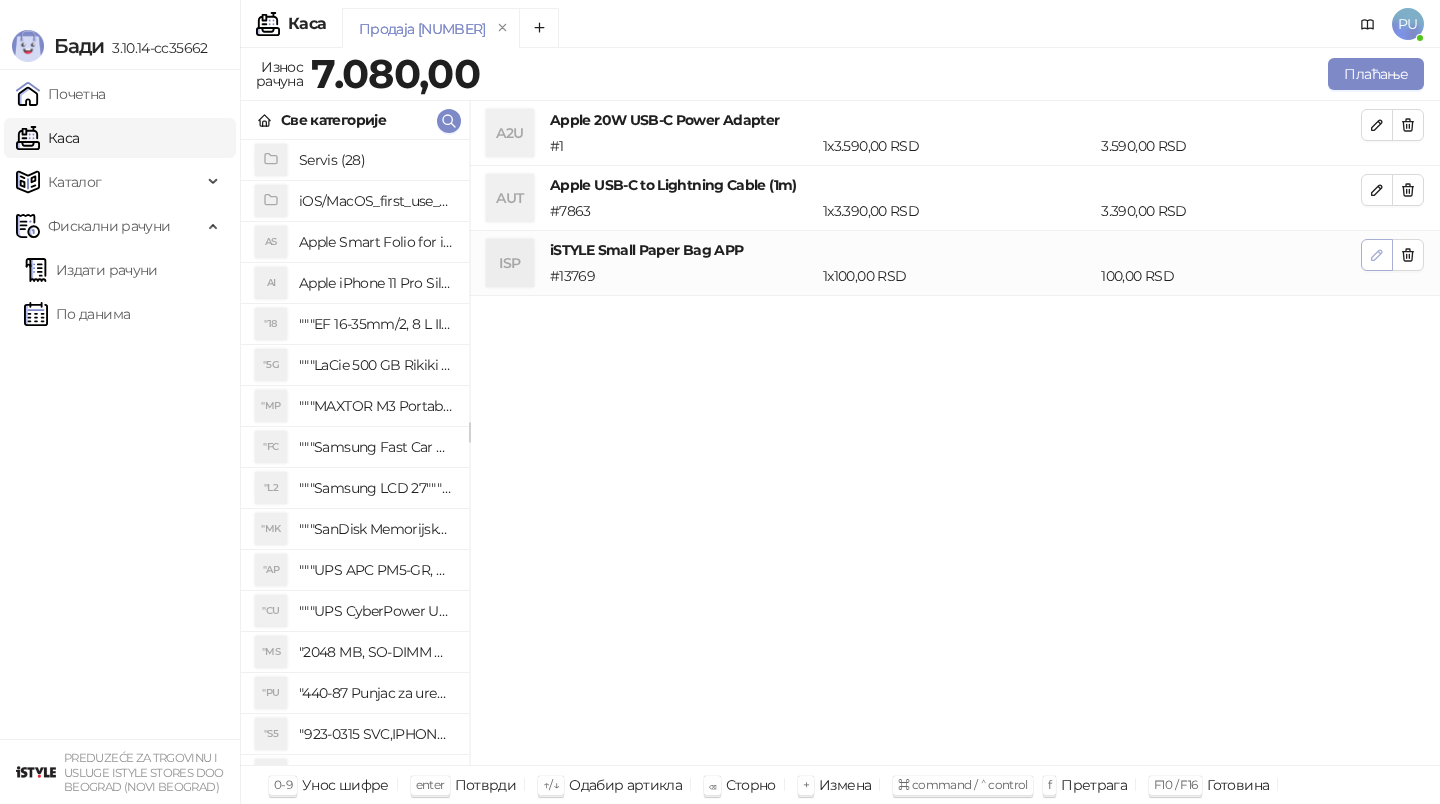 click 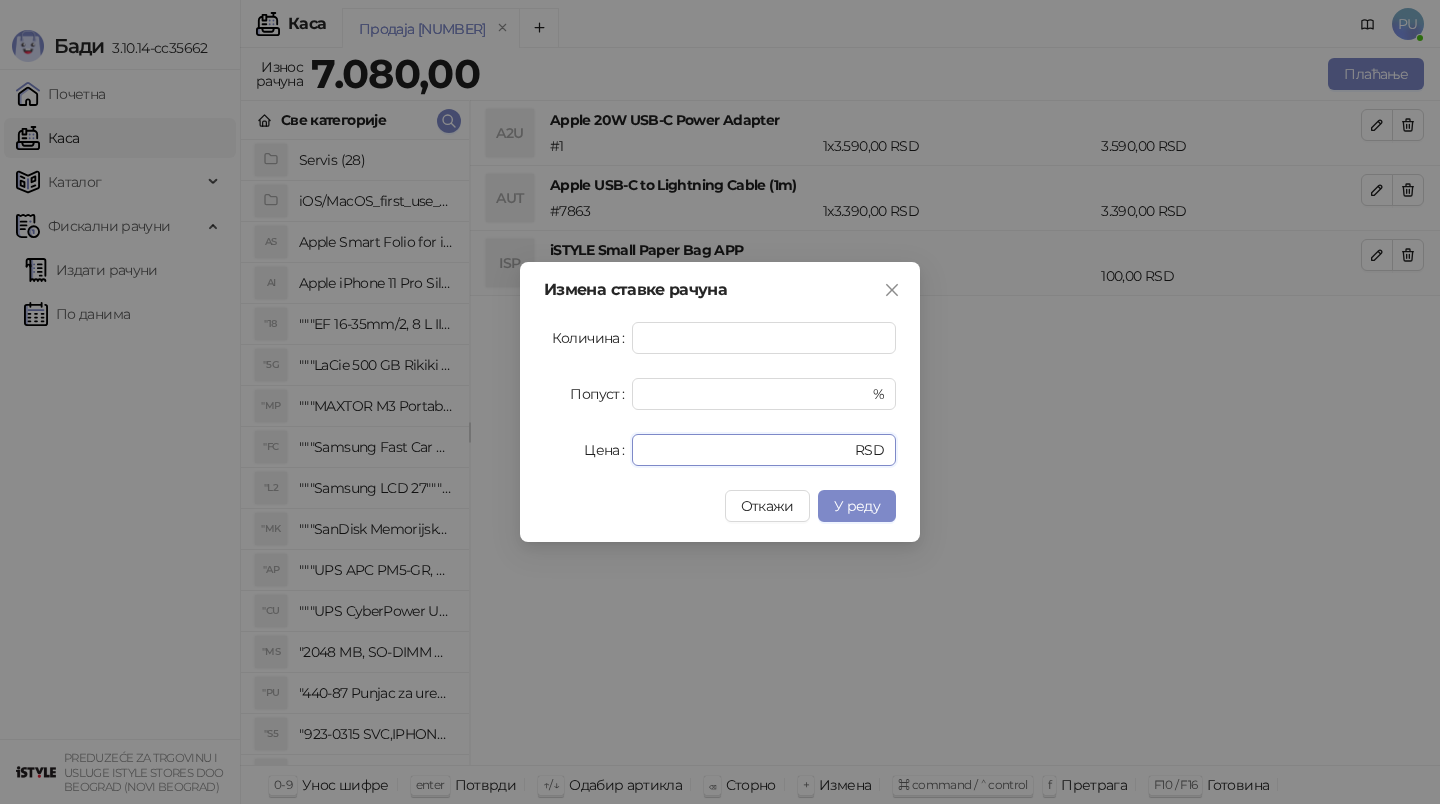 drag, startPoint x: 572, startPoint y: 448, endPoint x: 402, endPoint y: 448, distance: 170 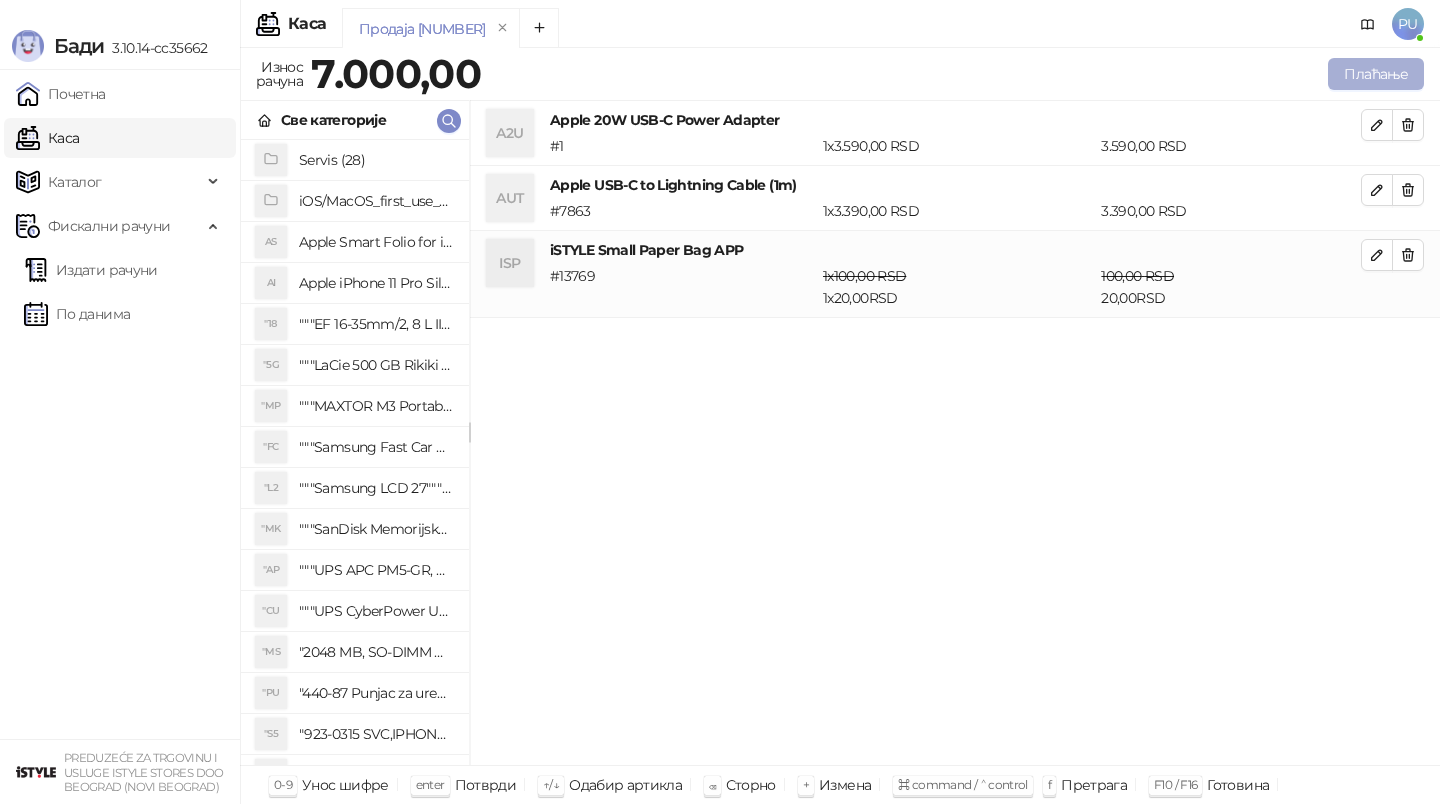click on "Плаћање" at bounding box center (1376, 74) 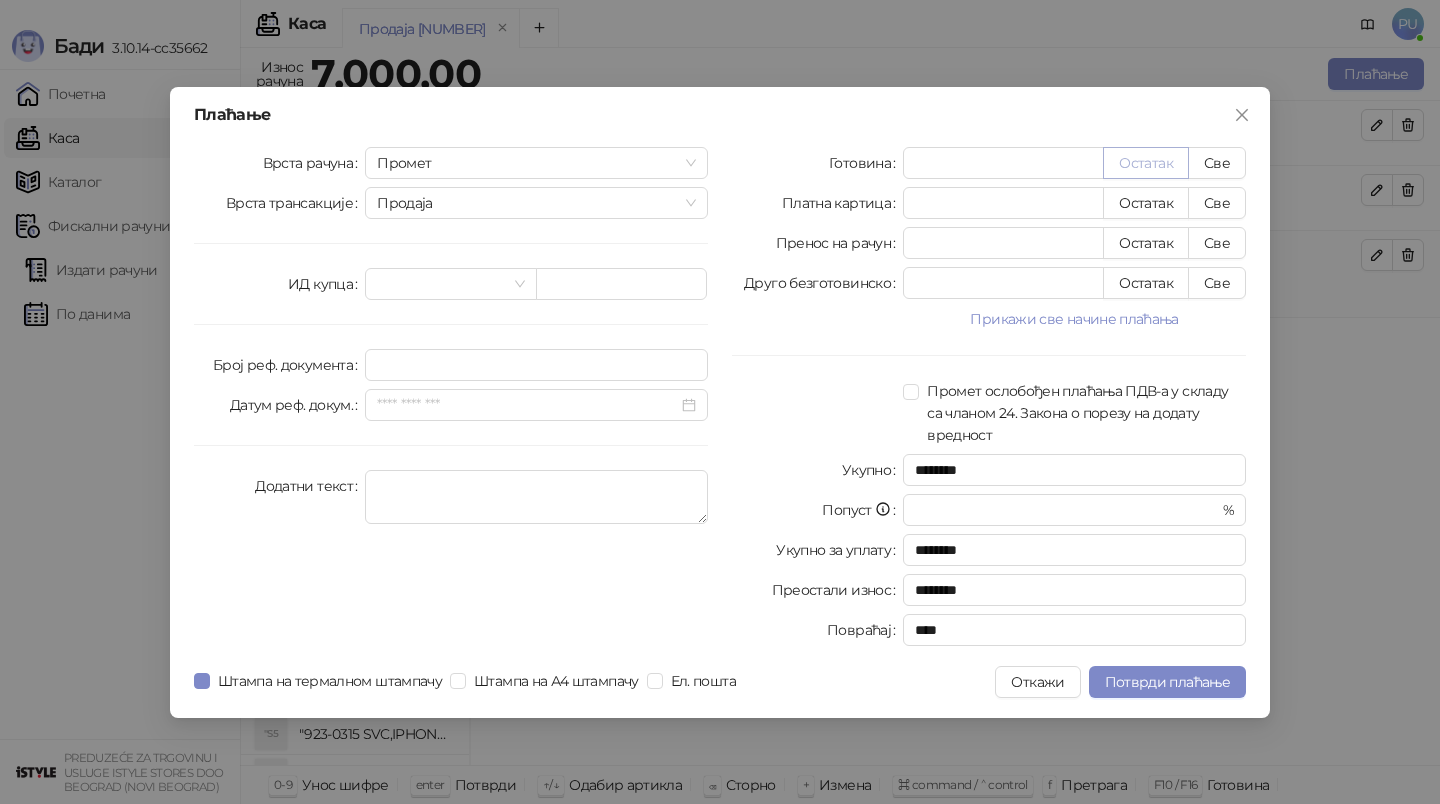 click on "Остатак" at bounding box center [1146, 163] 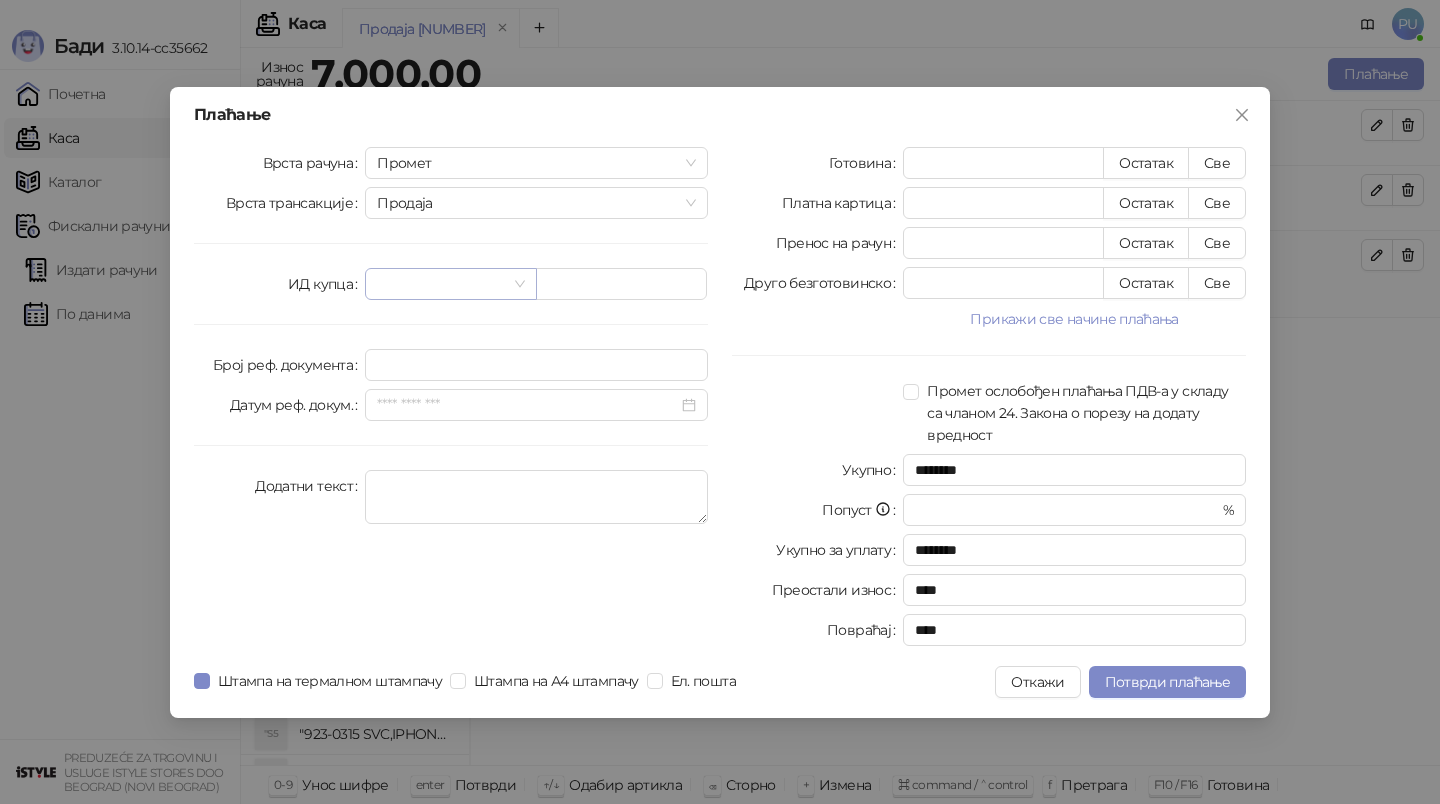 click at bounding box center [441, 284] 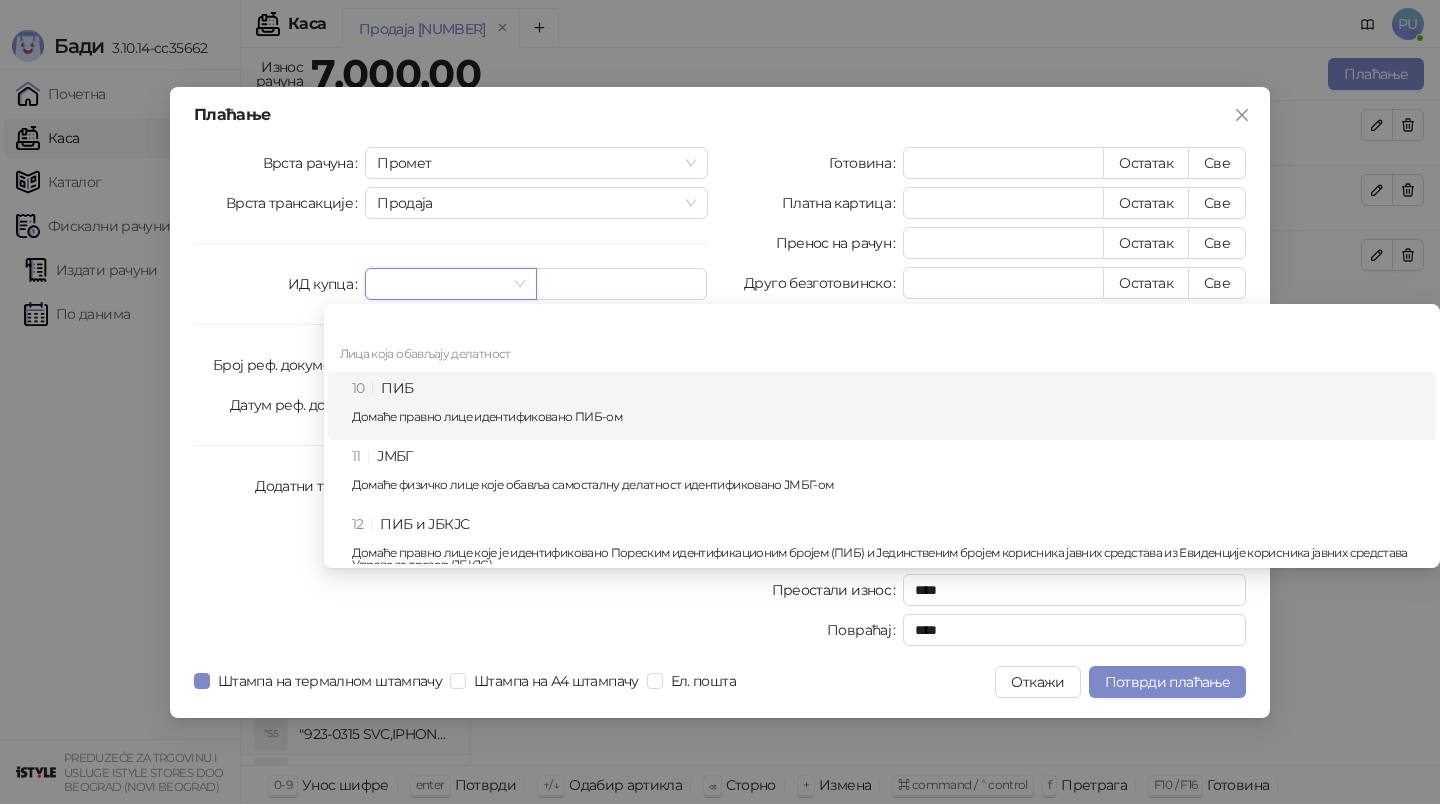 click on "10 ПИБ Домаће правно лице идентификовано ПИБ-ом" at bounding box center [888, 406] 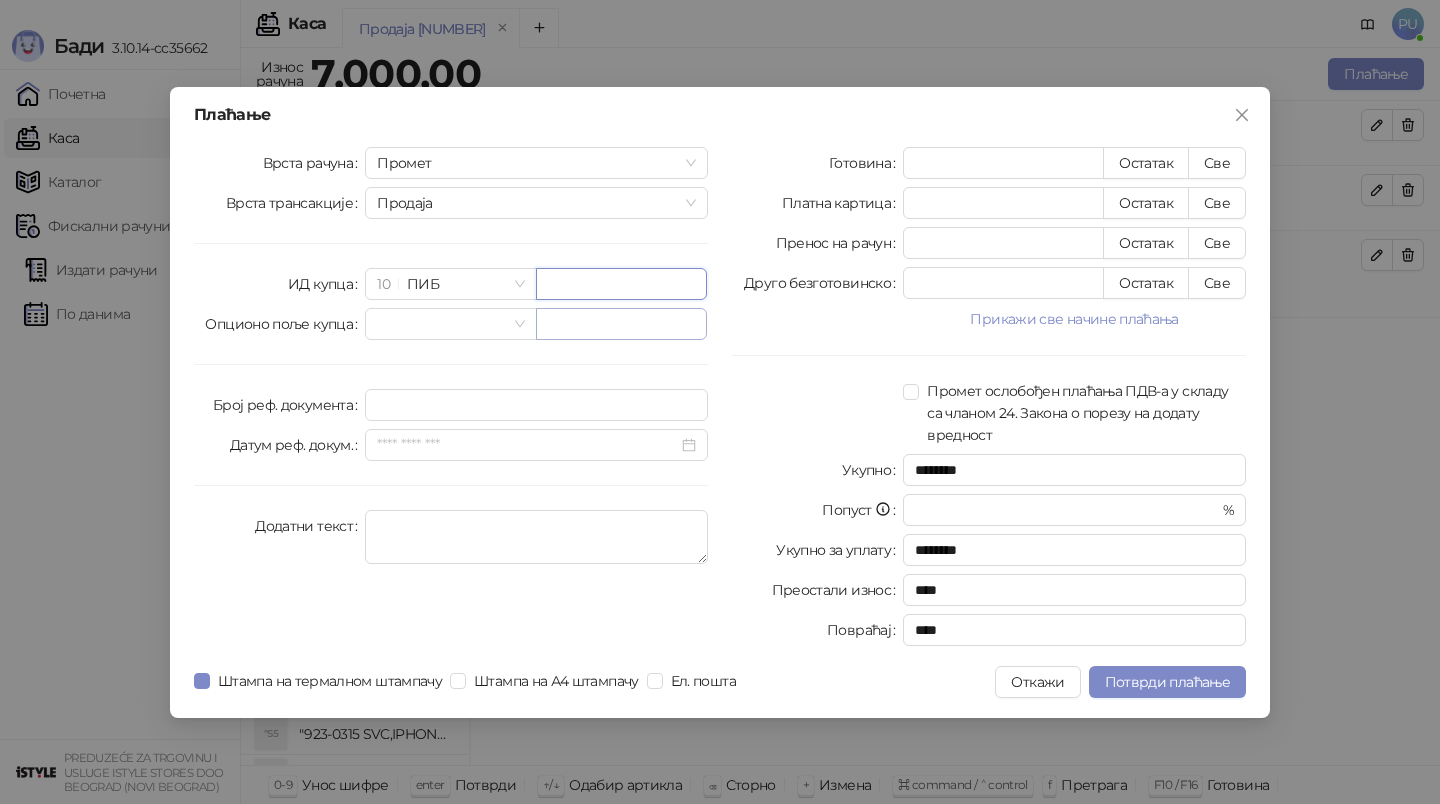paste on "*********" 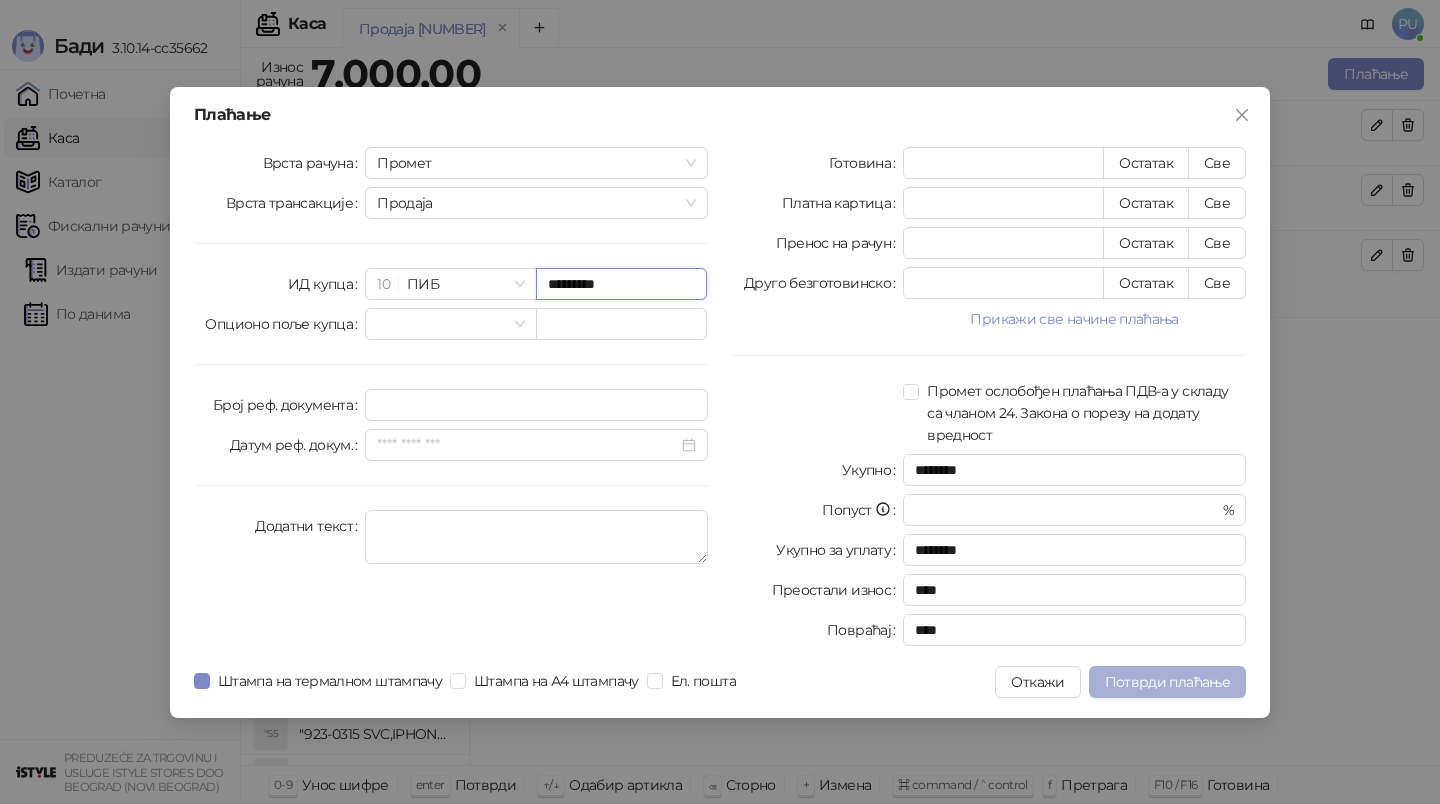 type on "*********" 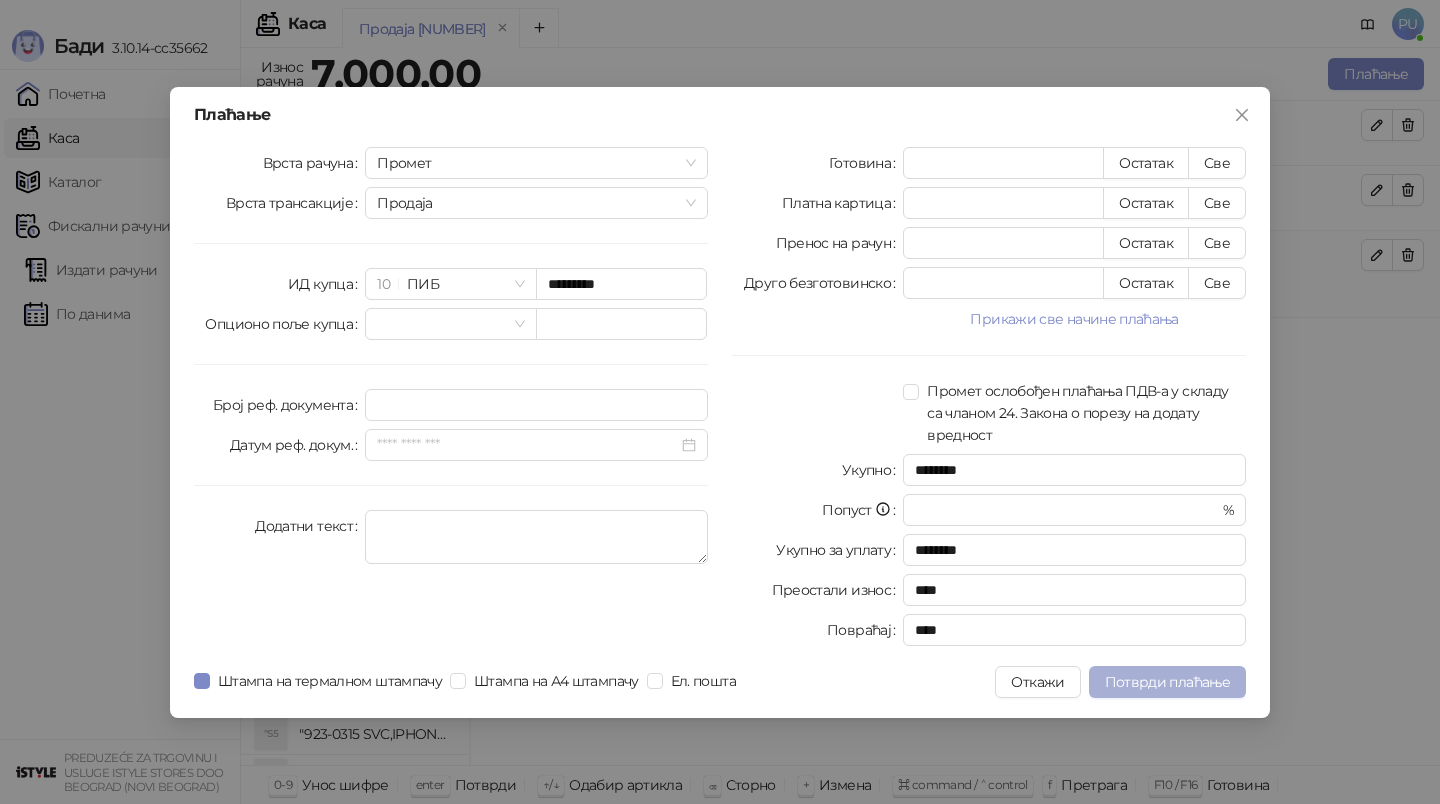 click on "Потврди плаћање" at bounding box center [1167, 682] 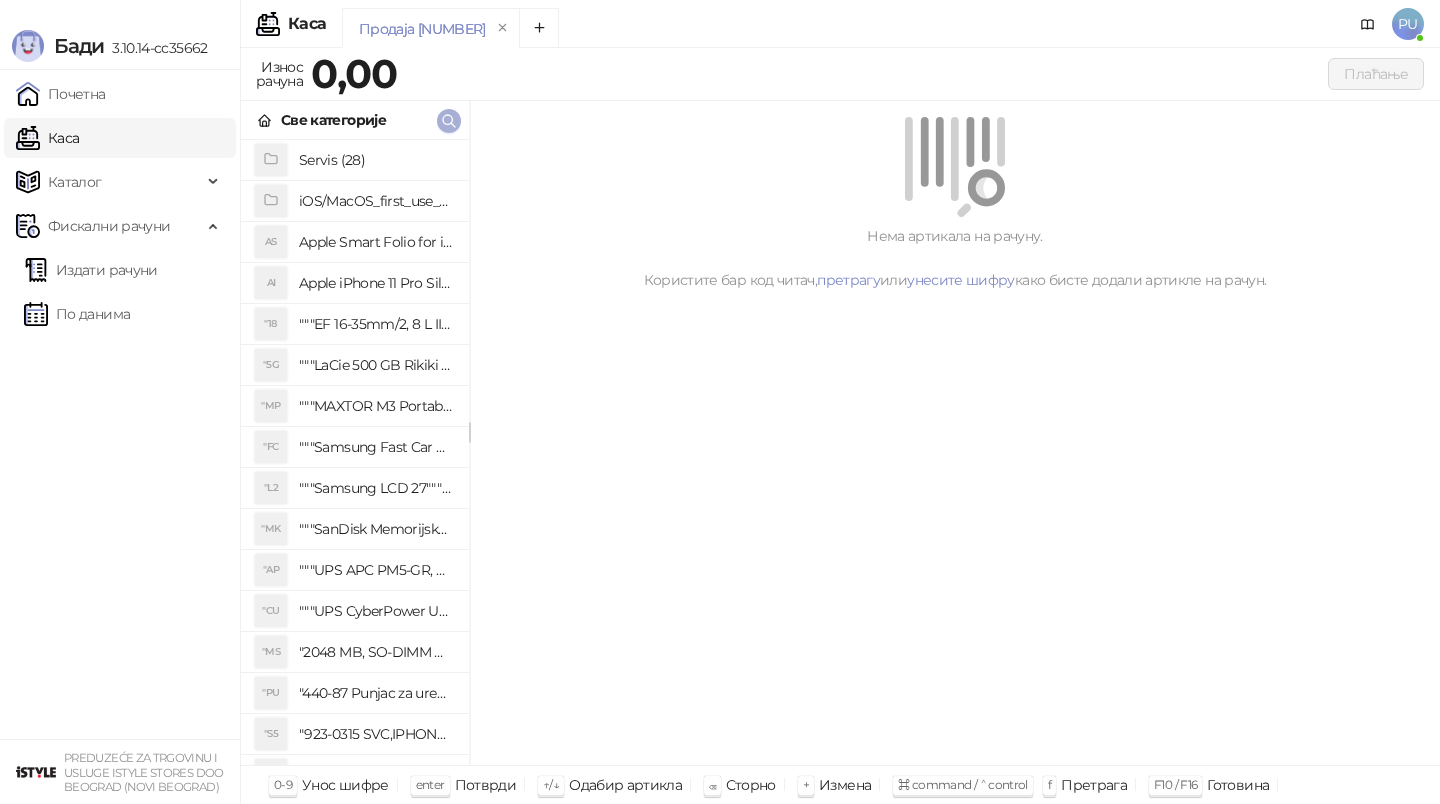 click 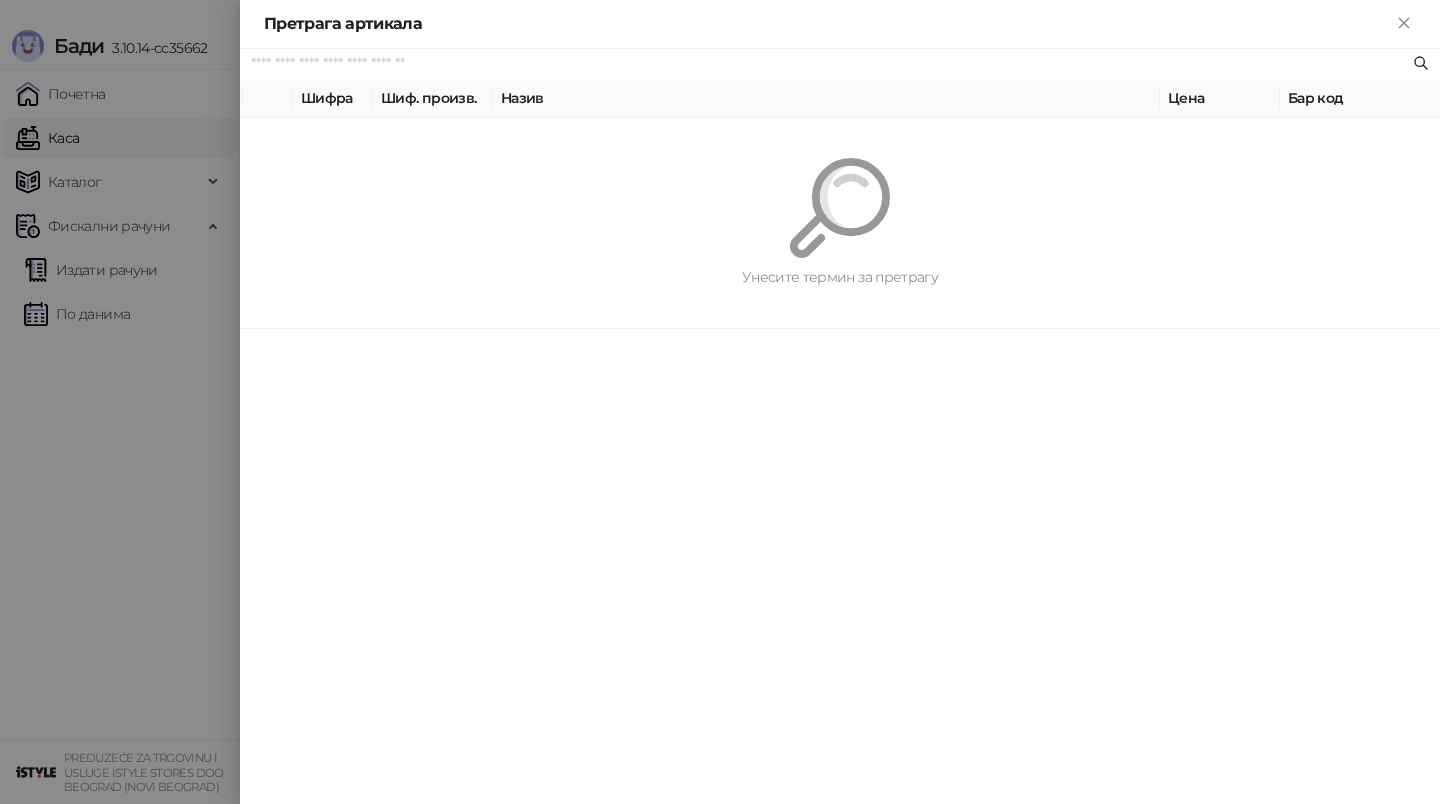 paste on "*********" 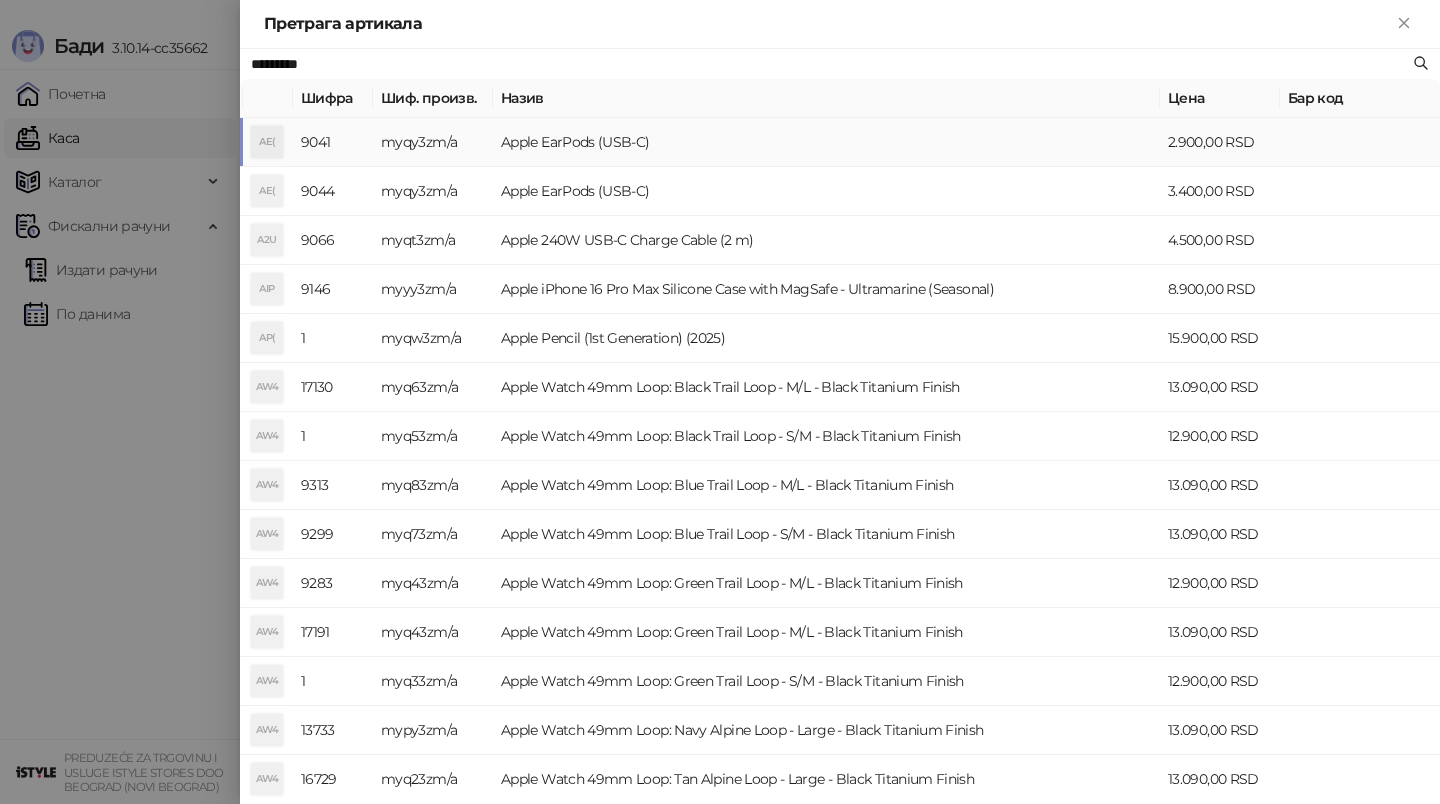 type on "*********" 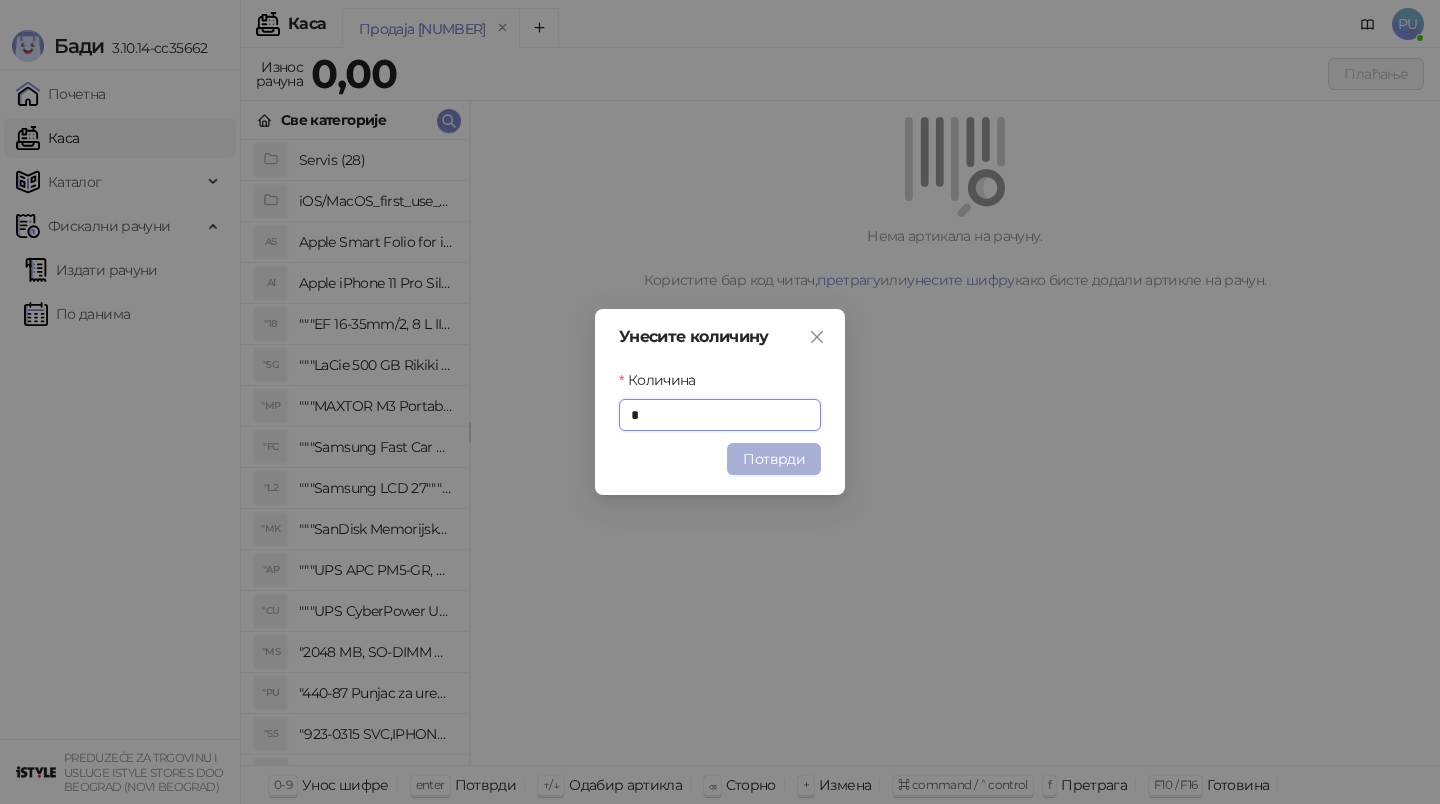 click on "Потврди" at bounding box center [774, 459] 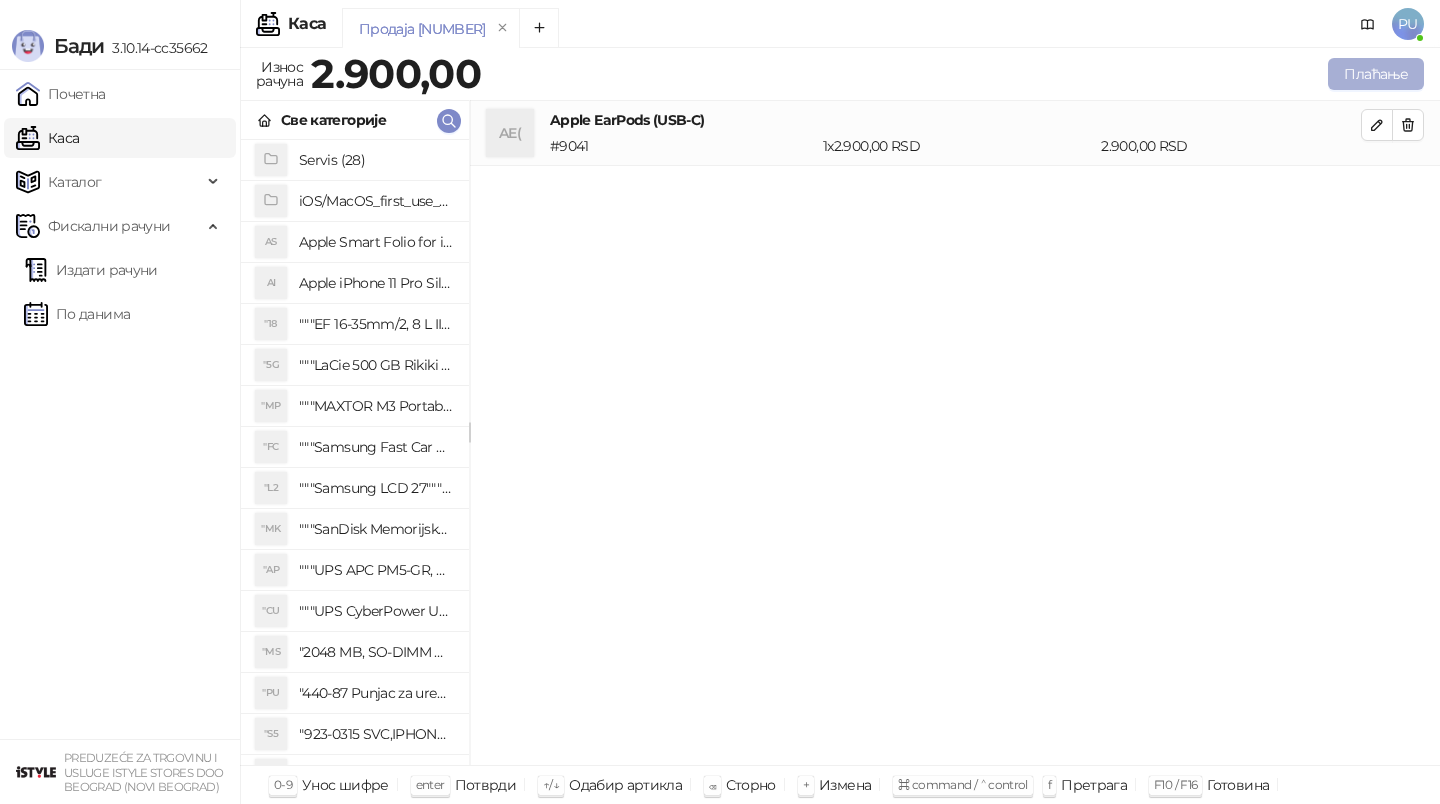 click on "Плаћање" at bounding box center [1376, 74] 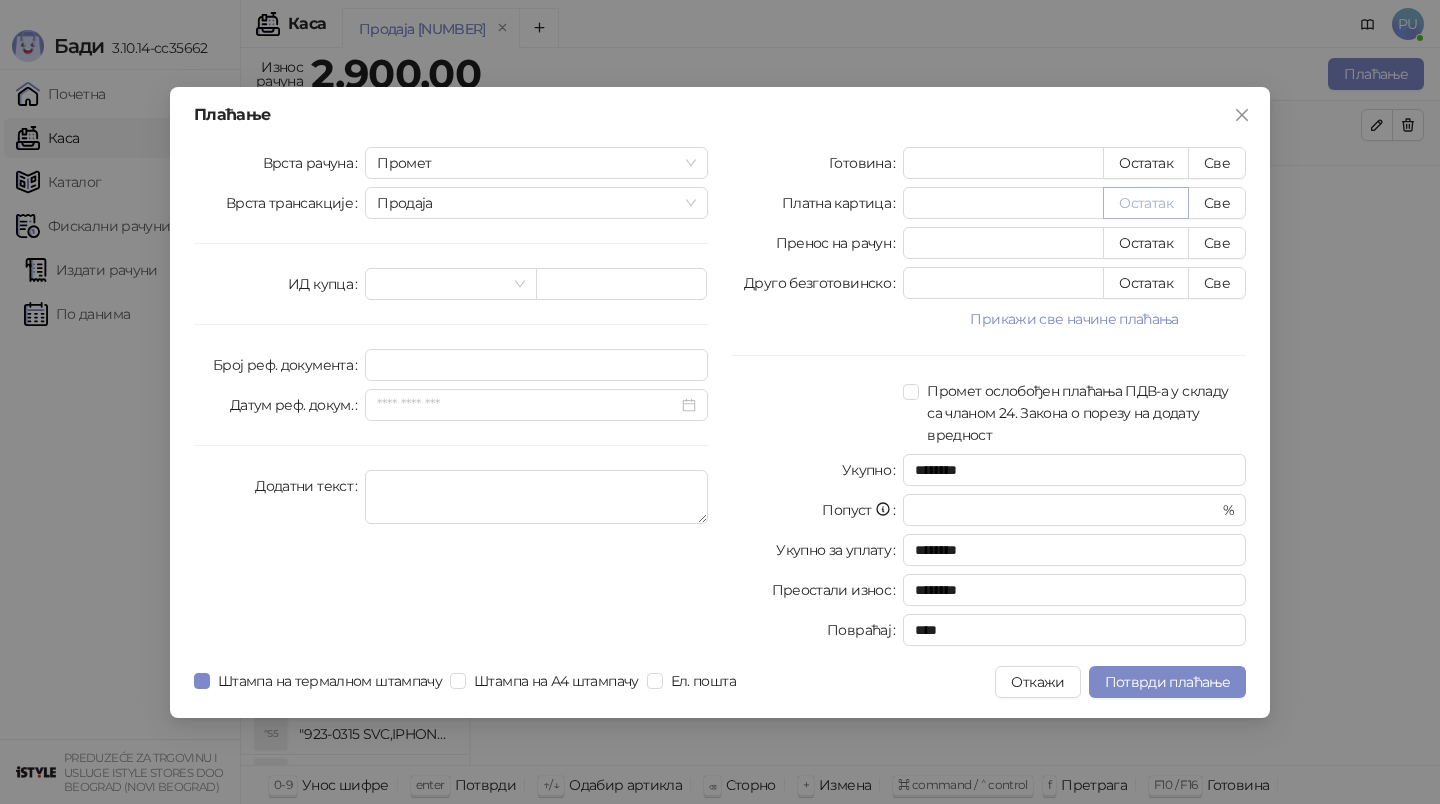 click on "Остатак" at bounding box center [1146, 203] 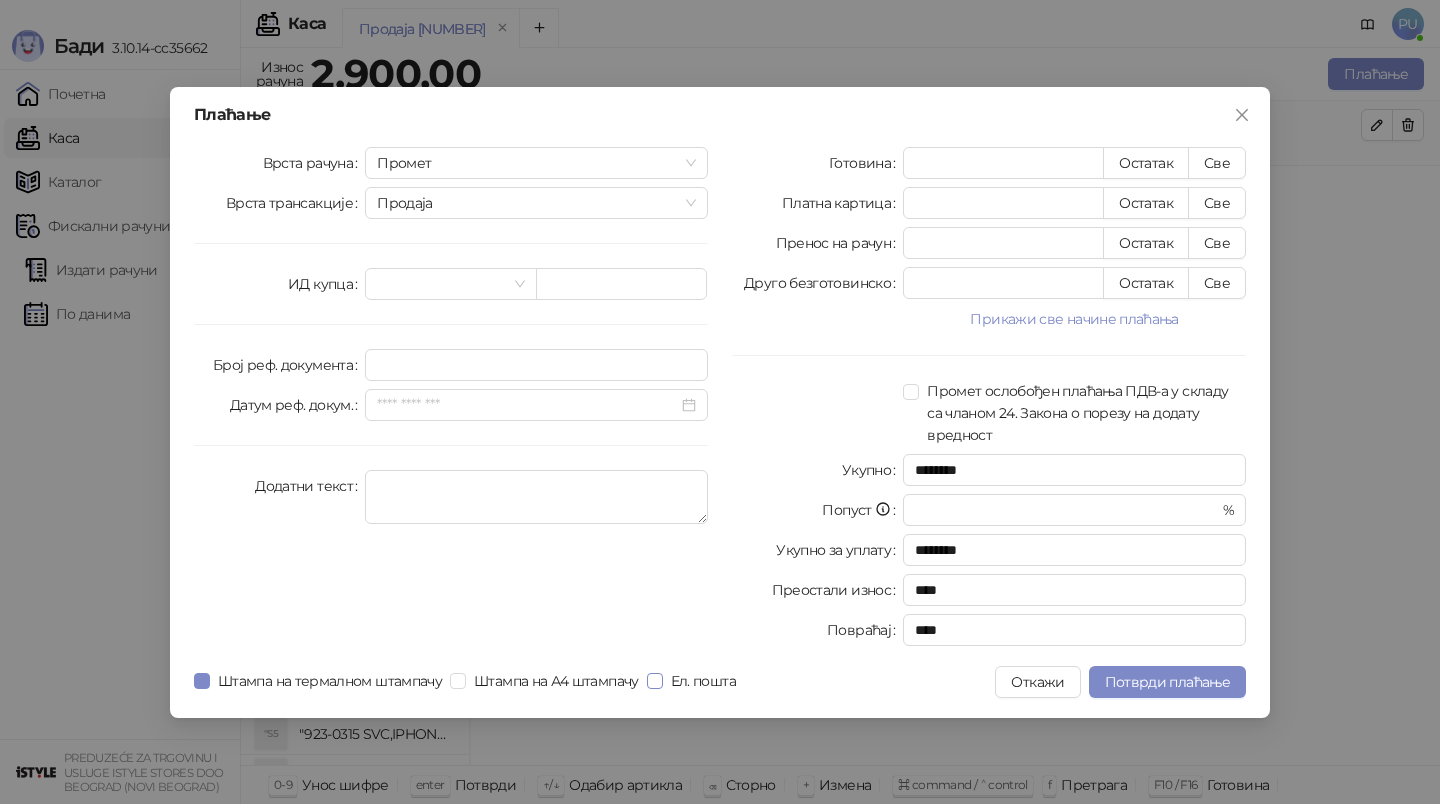 click on "Ел. пошта" at bounding box center [703, 681] 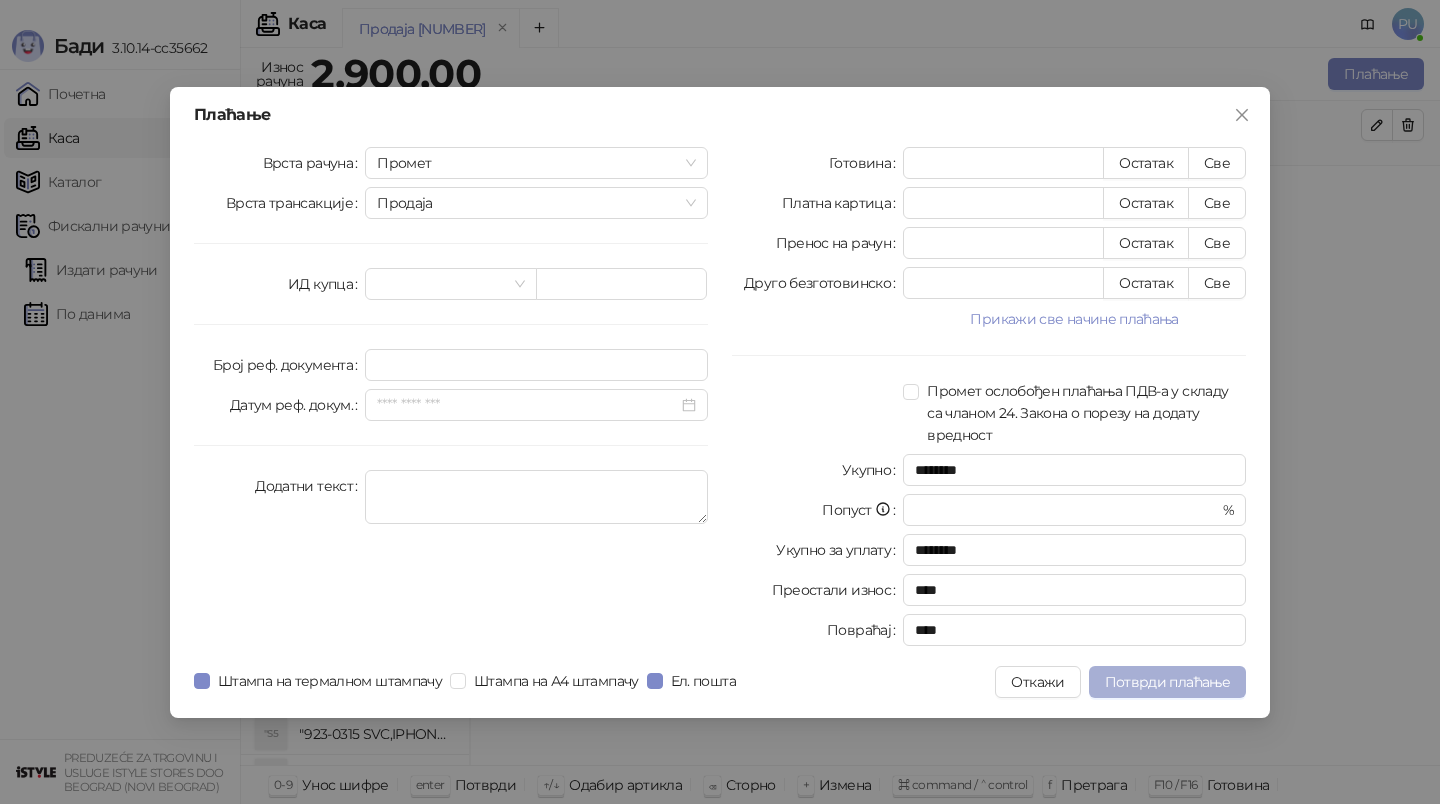 click on "Потврди плаћање" at bounding box center [1167, 682] 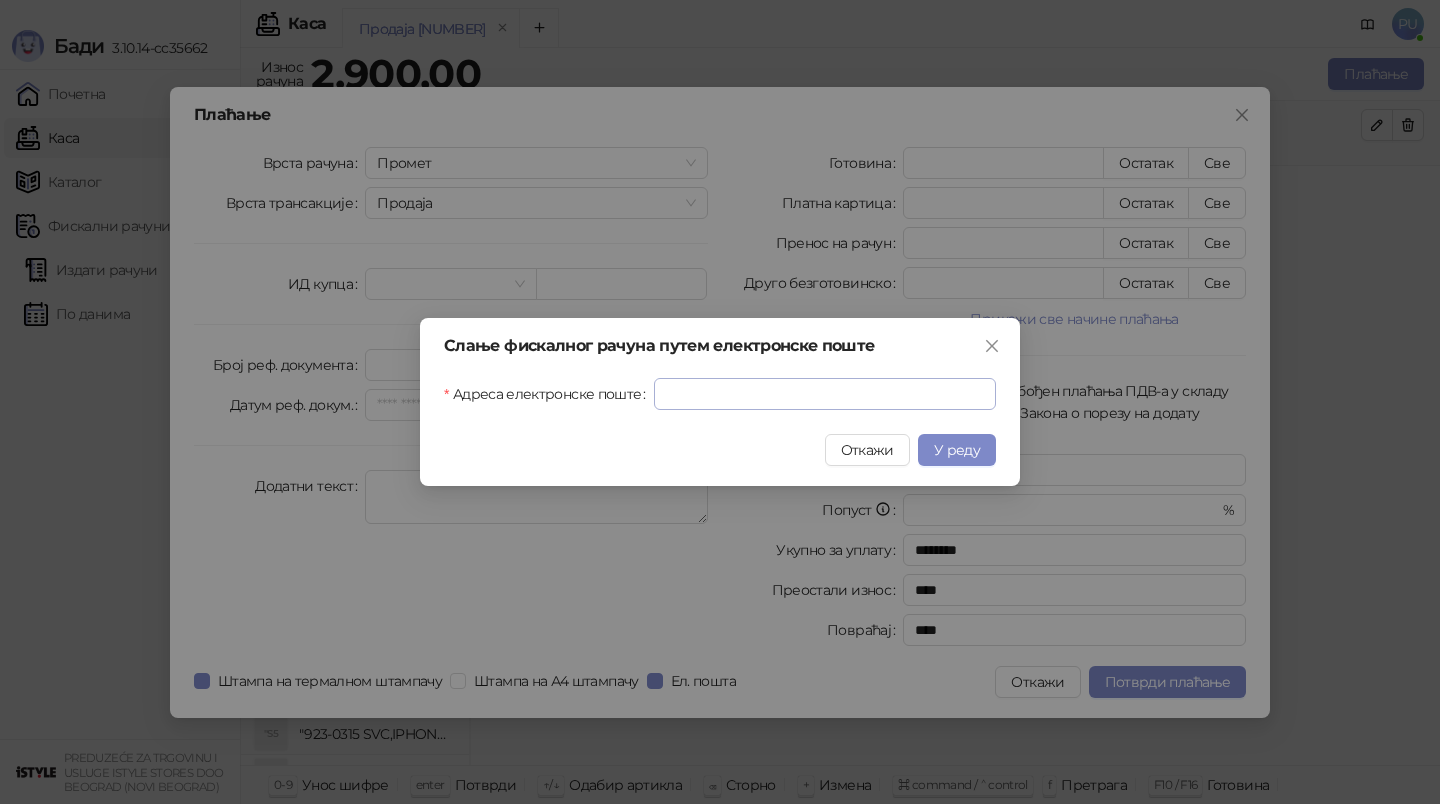 click on "Слање фискалног рачуна путем електронске поште Адреса електронске поште Откажи У реду" at bounding box center [720, 402] 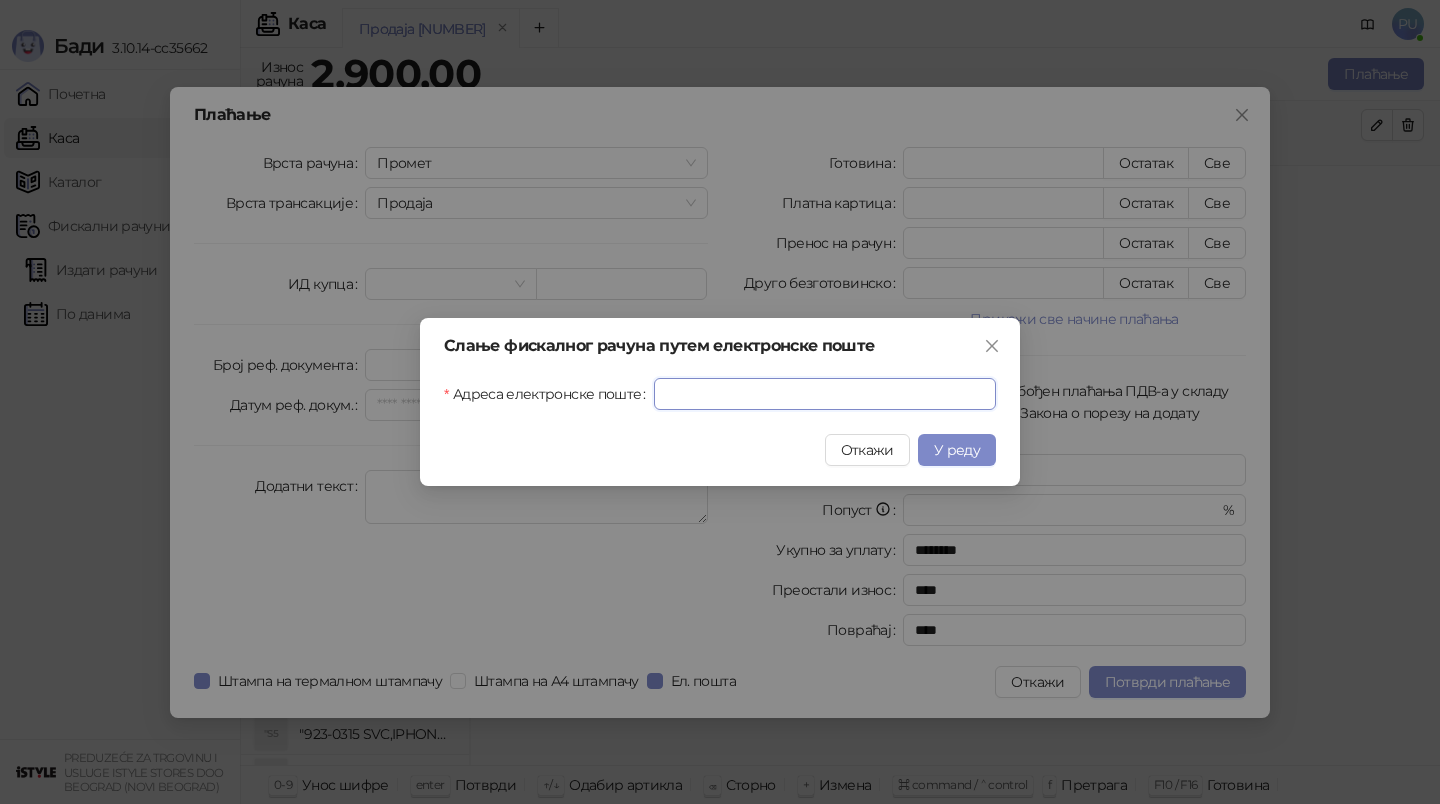 paste on "**********" 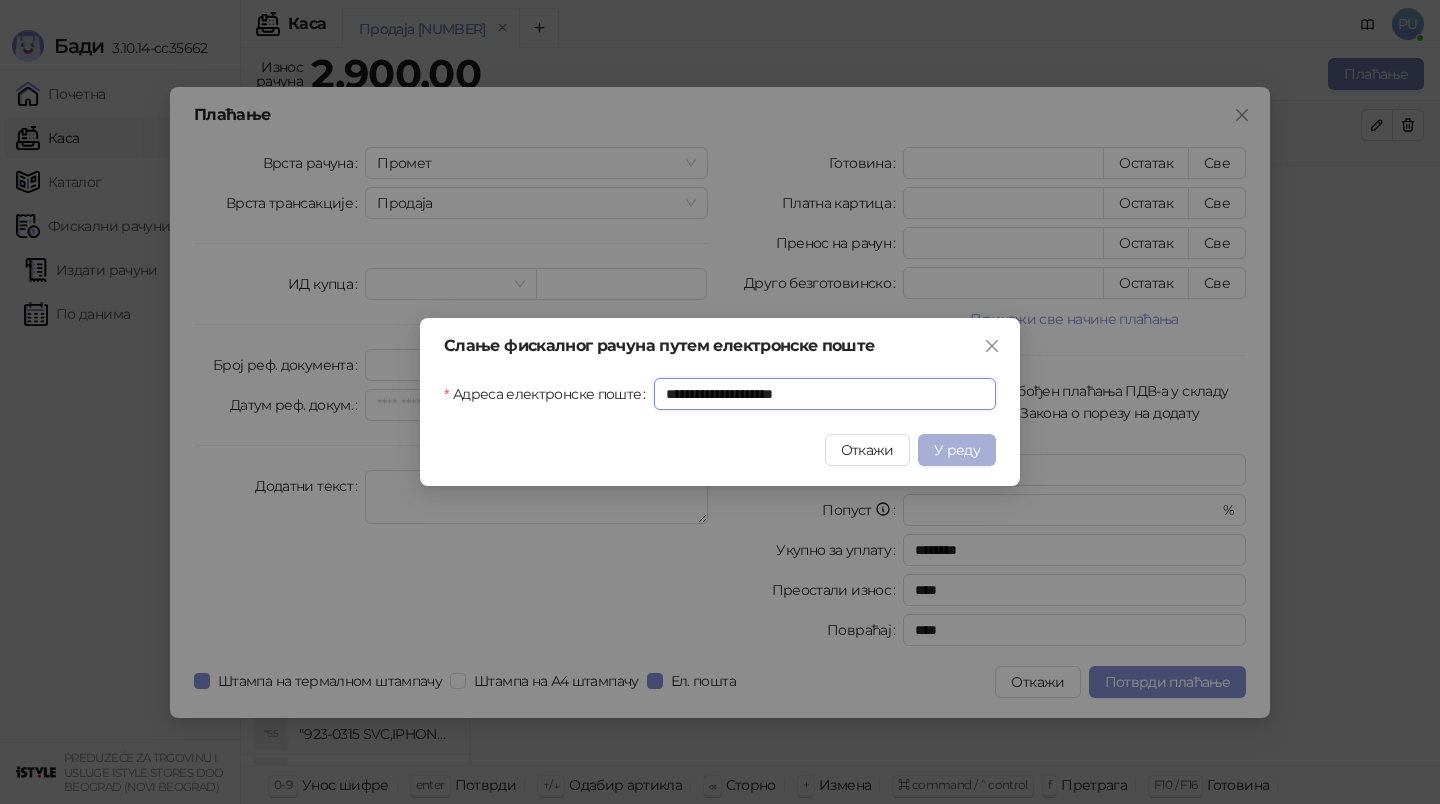 type on "**********" 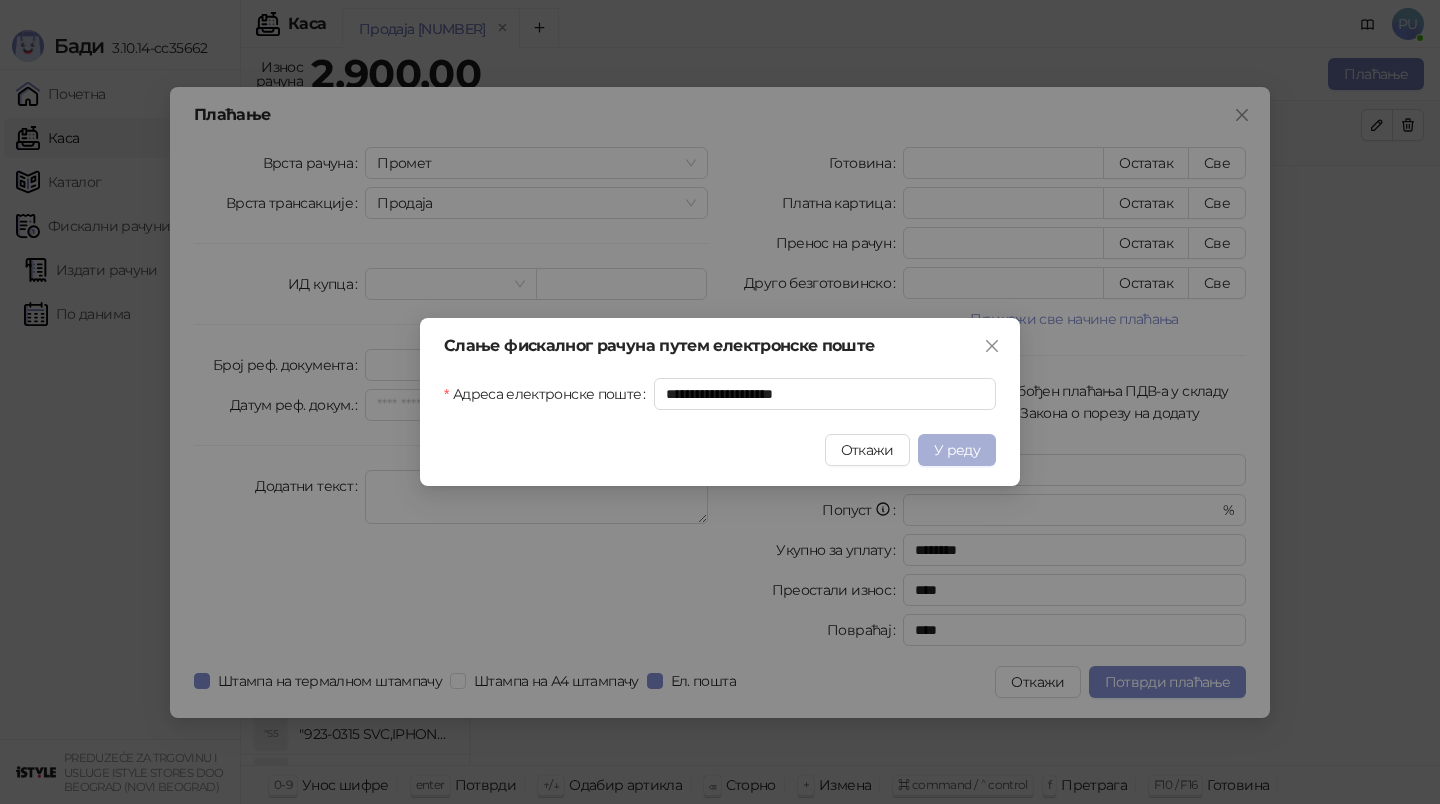 click on "У реду" at bounding box center [957, 450] 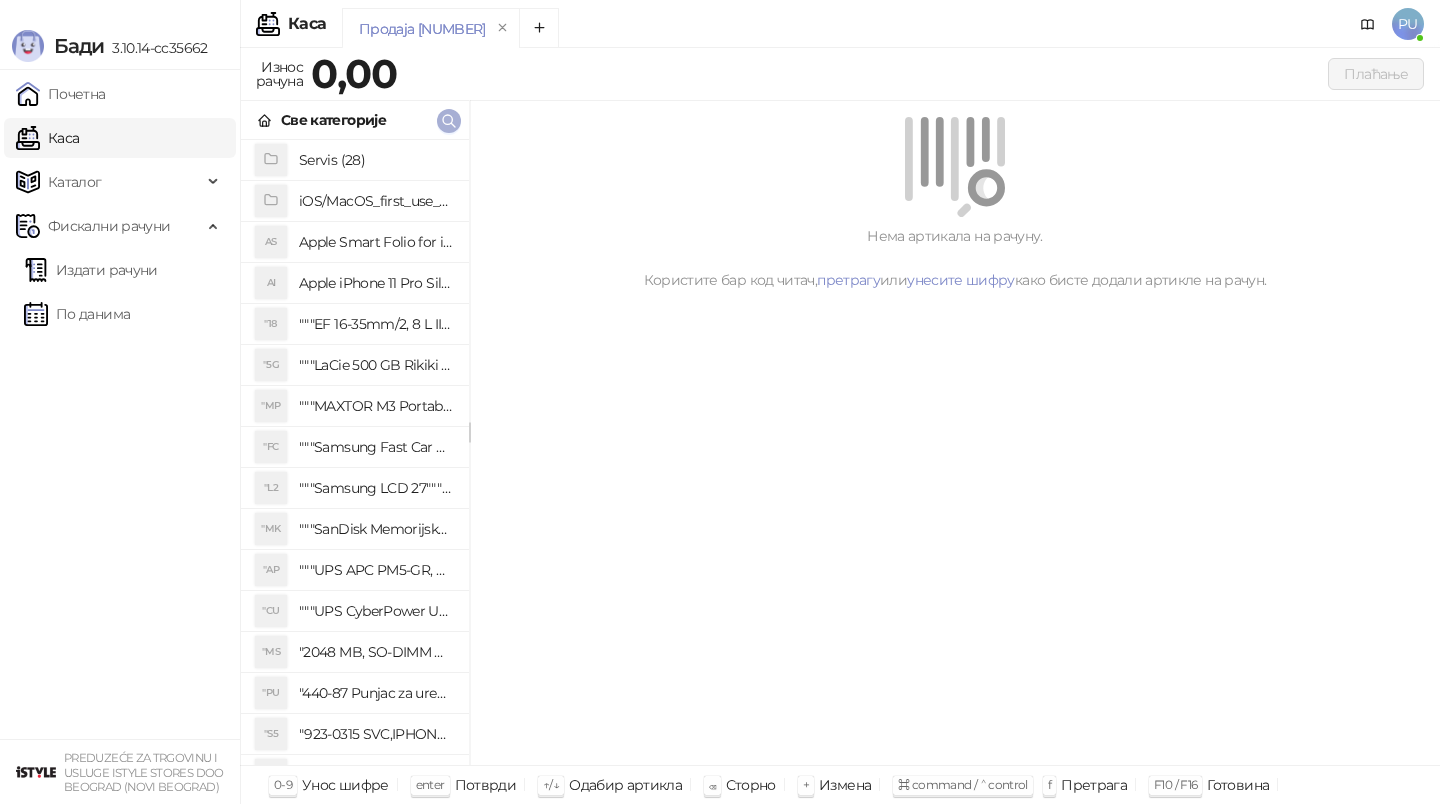 click 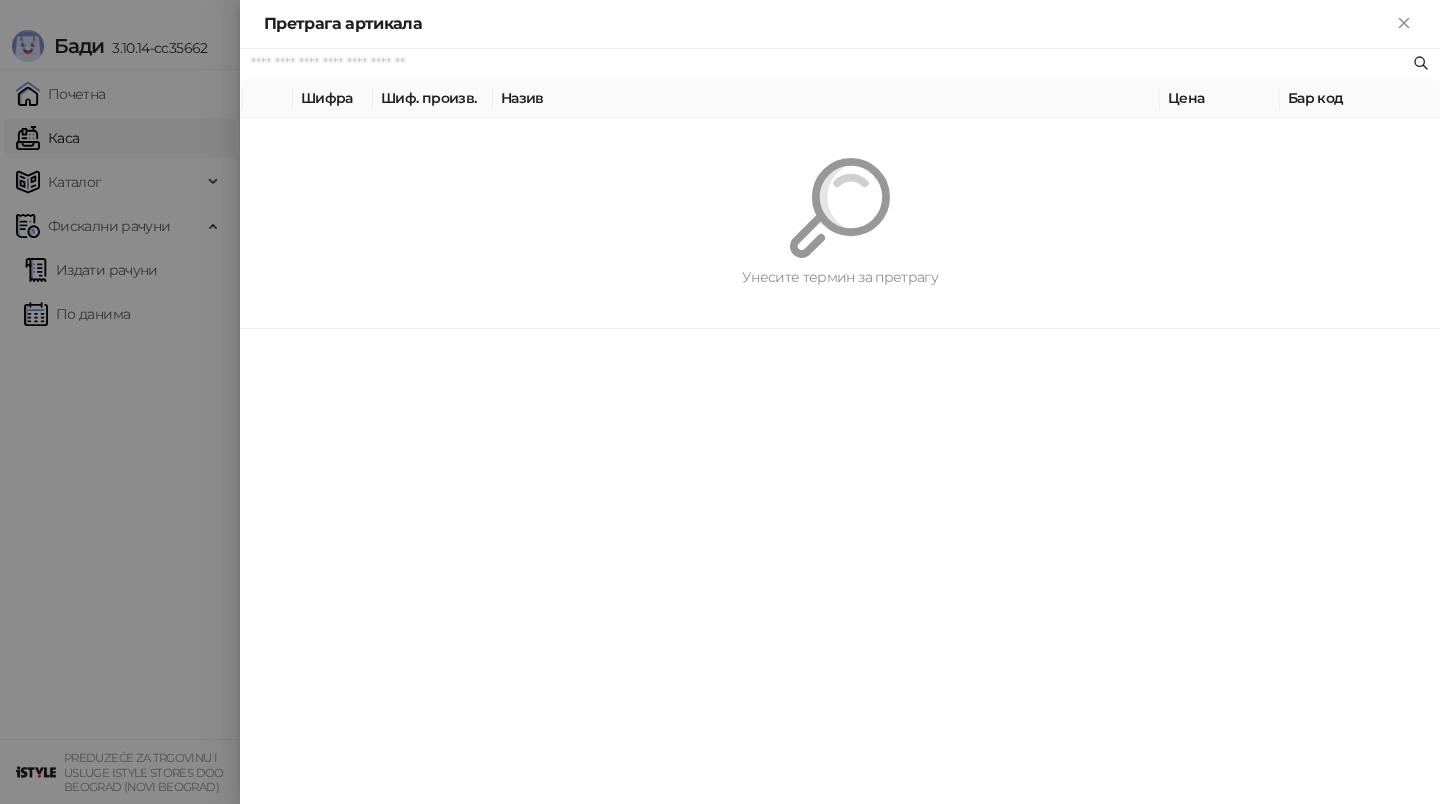 paste on "*********" 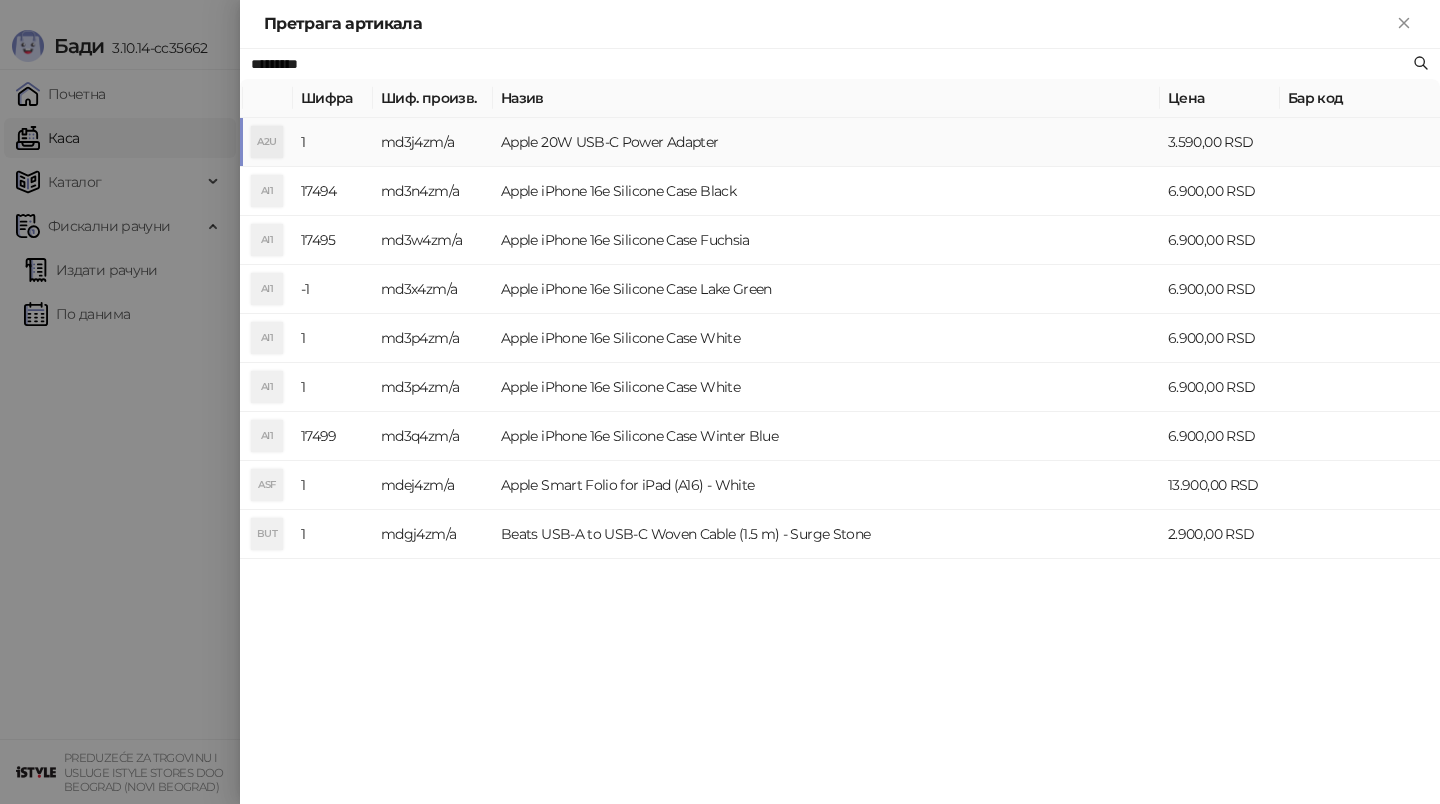 click on "Apple 20W USB-C Power Adapter" at bounding box center [826, 142] 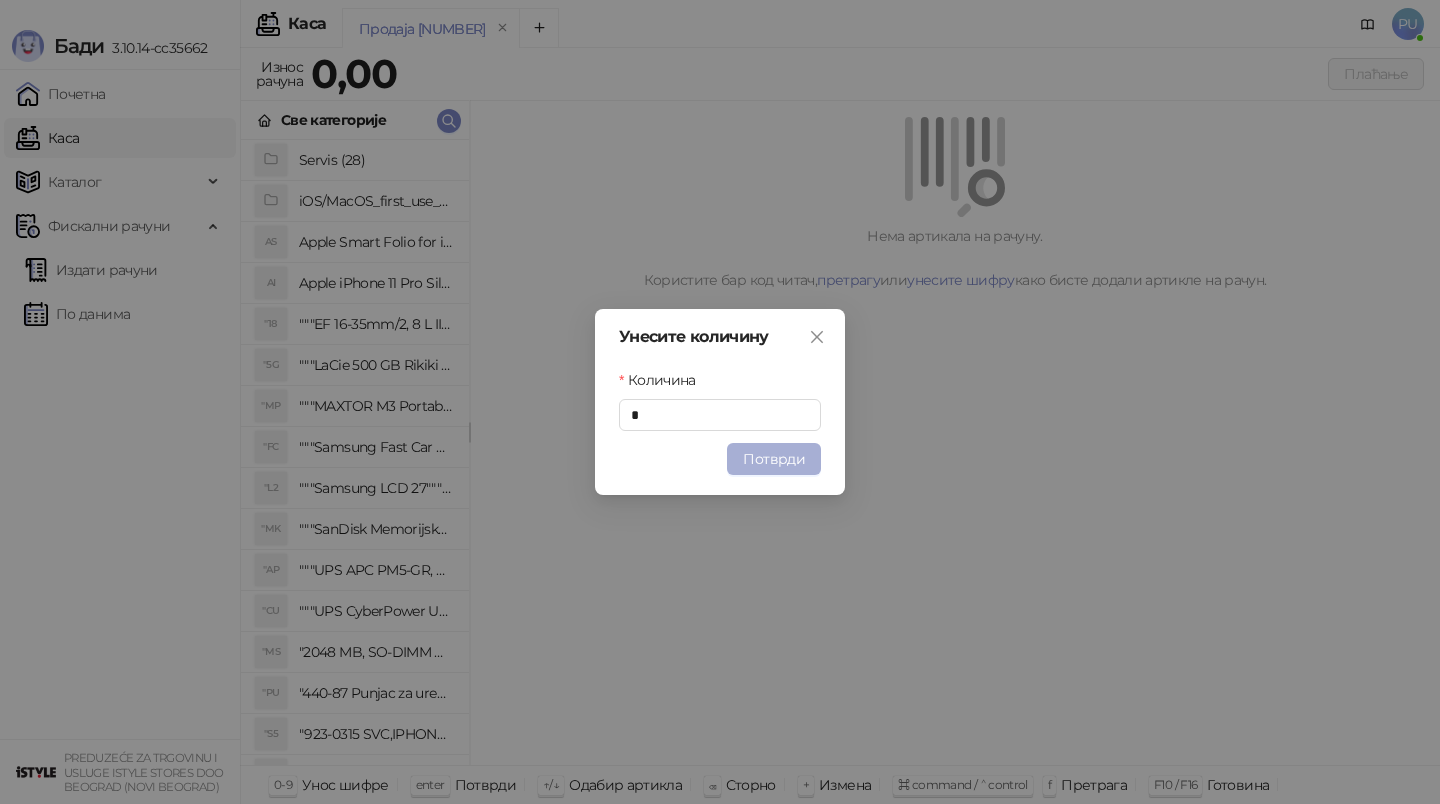 click on "Потврди" at bounding box center [774, 459] 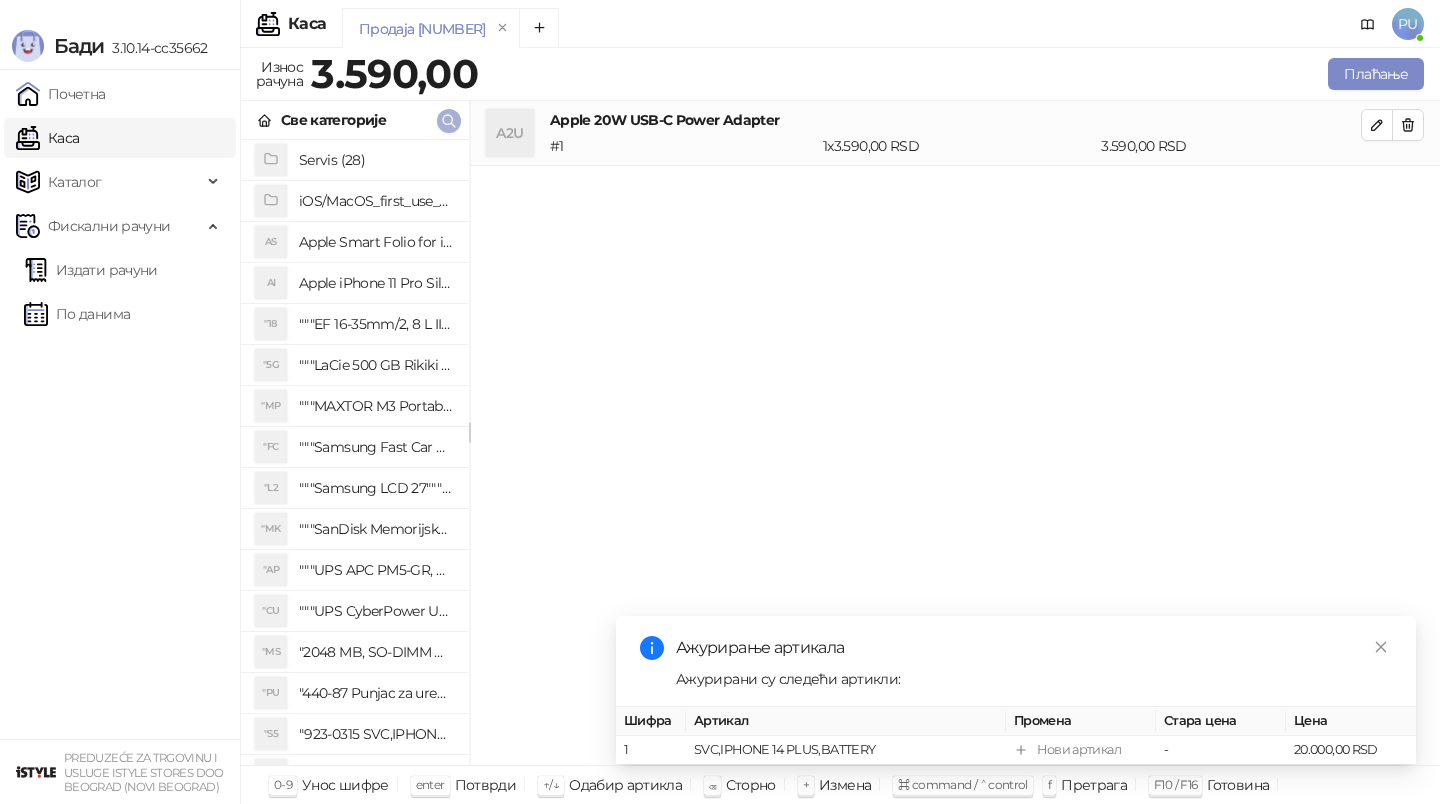 click 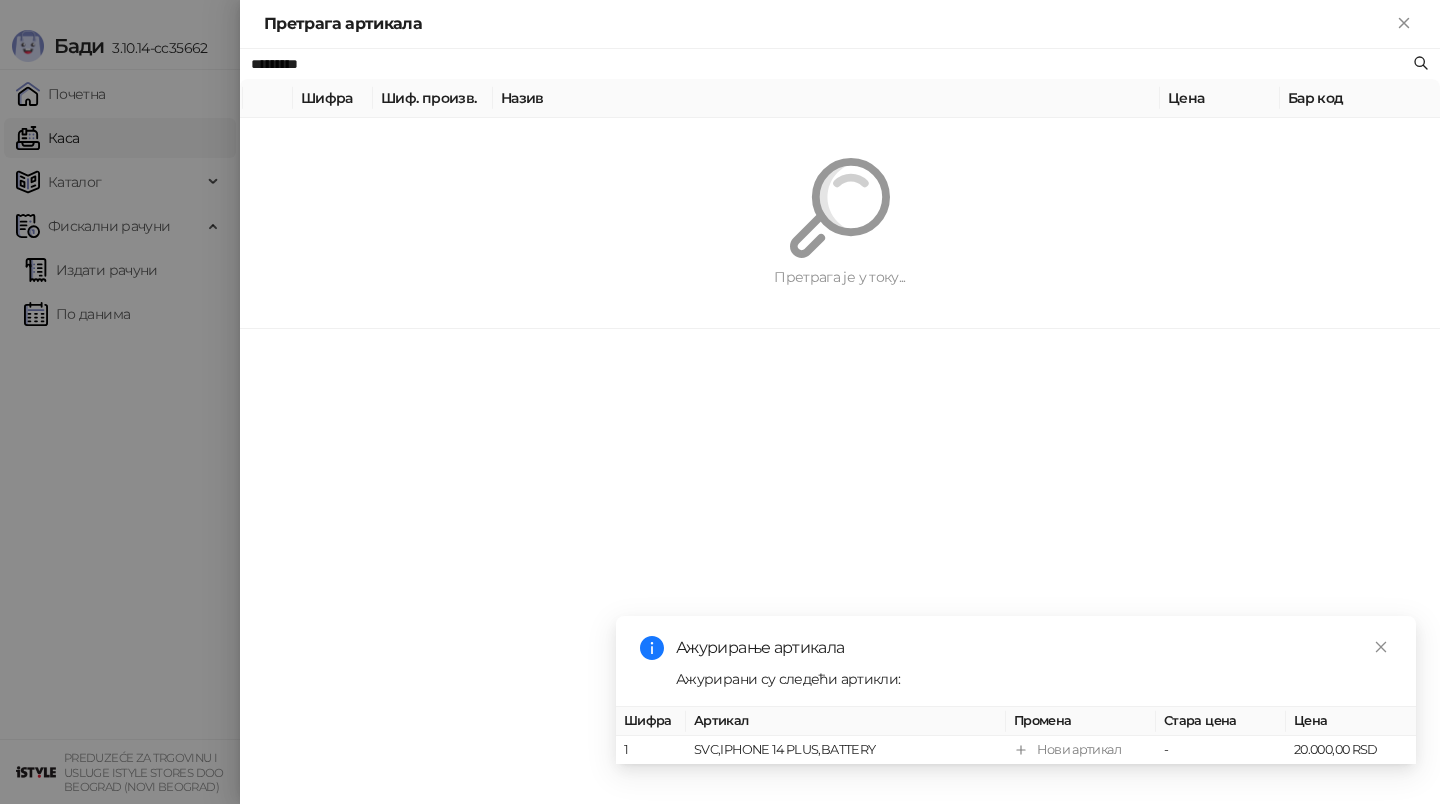 paste 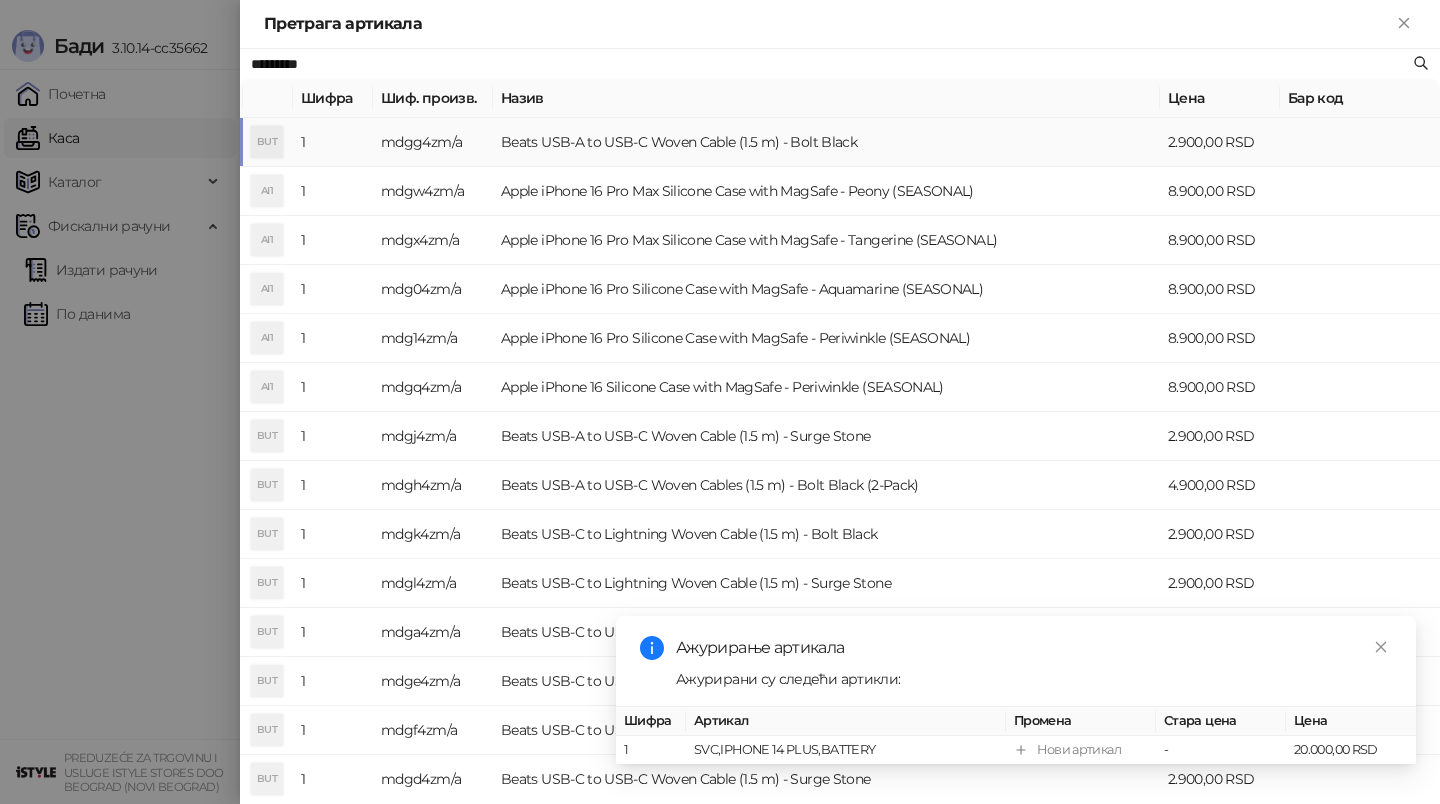 click on "Beats USB-A to USB-C Woven Cable (1.5 m) - Bolt Black" at bounding box center [826, 142] 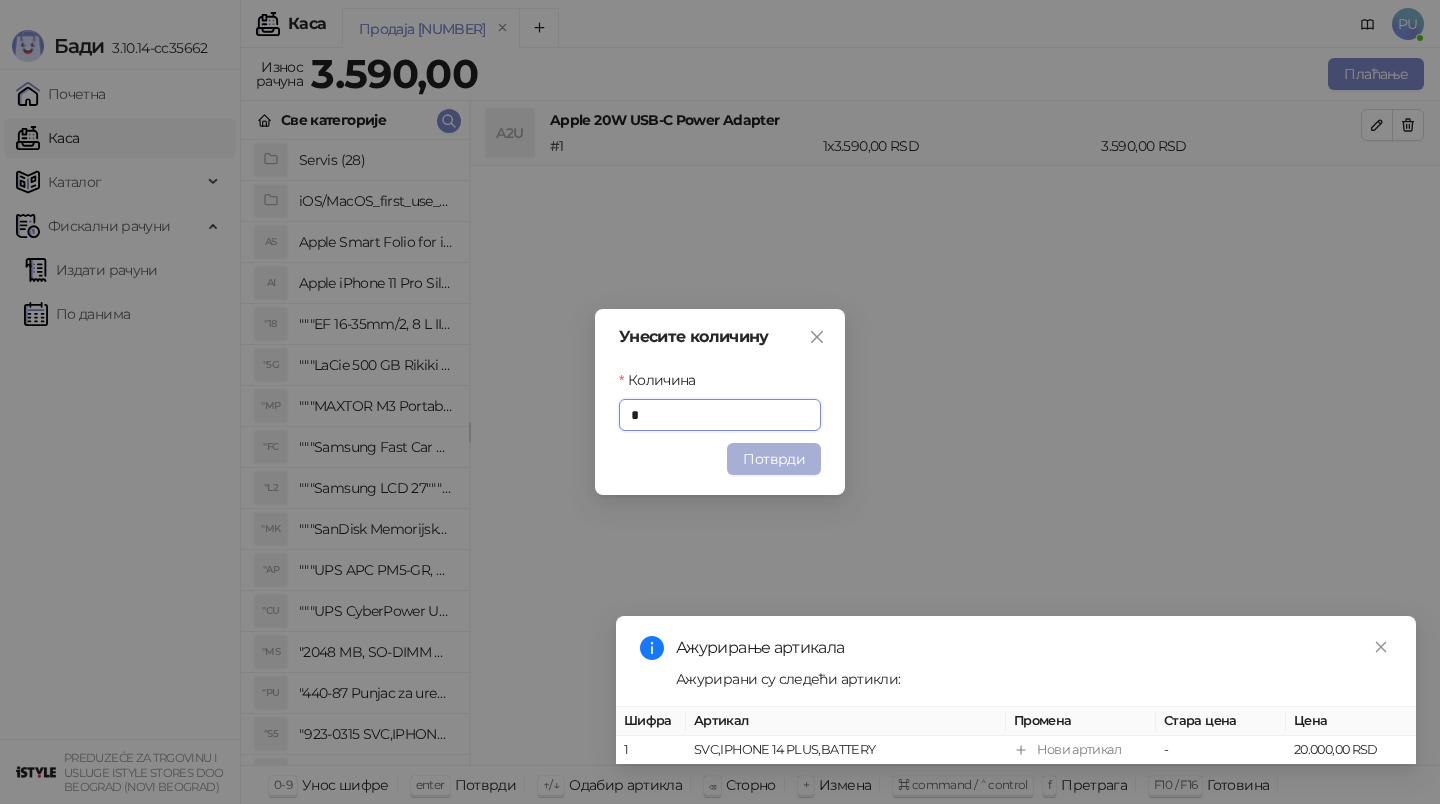 click on "Потврди" at bounding box center [774, 459] 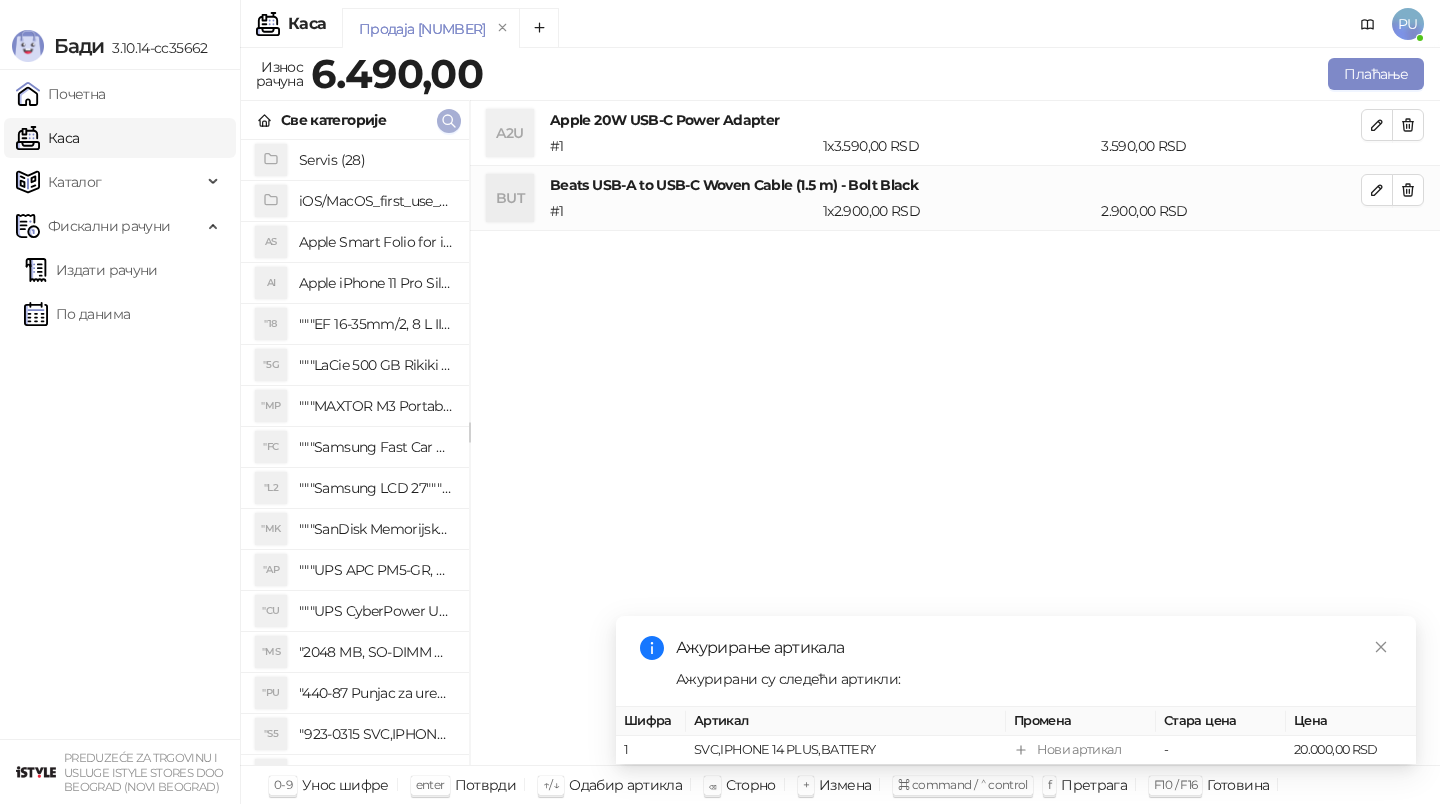 click 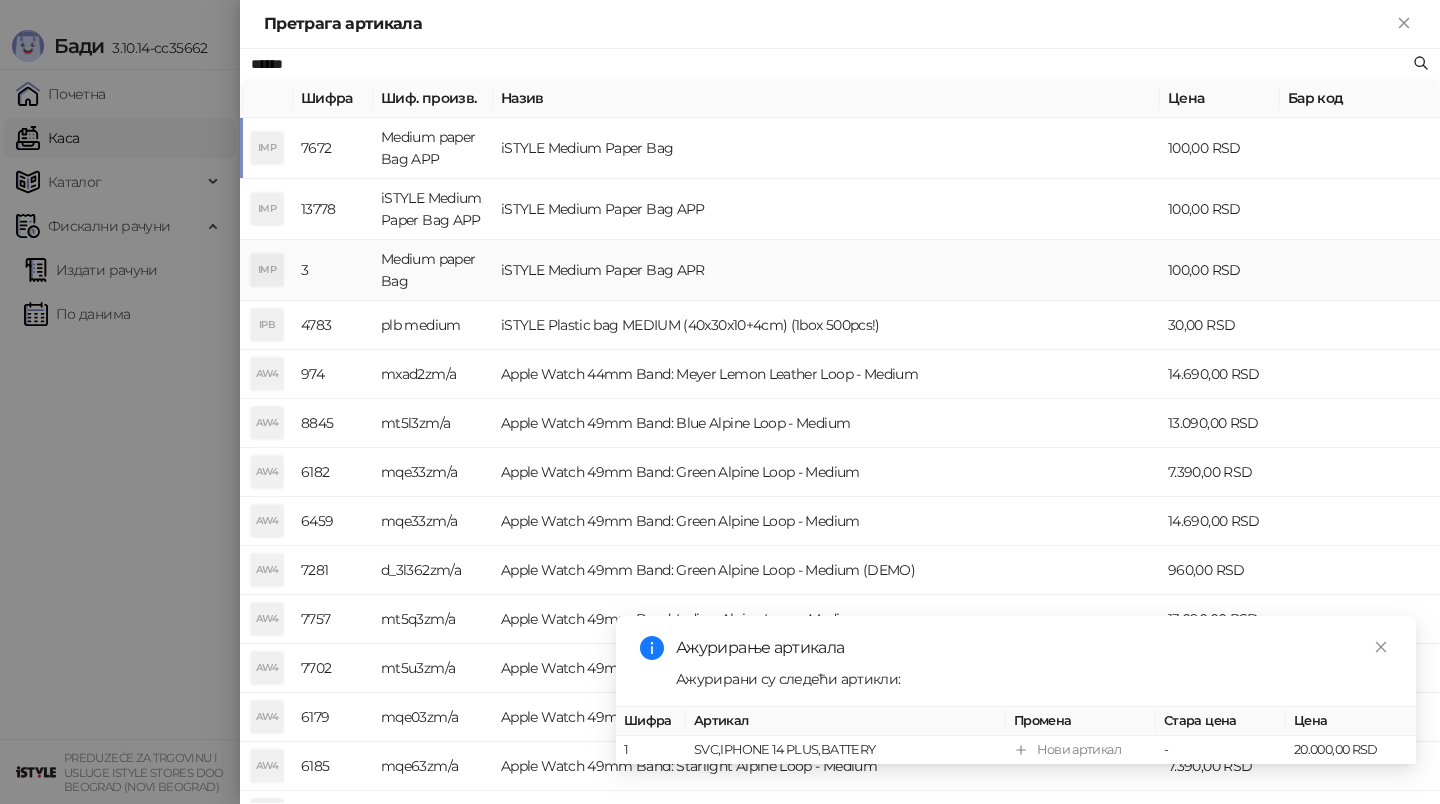 type on "******" 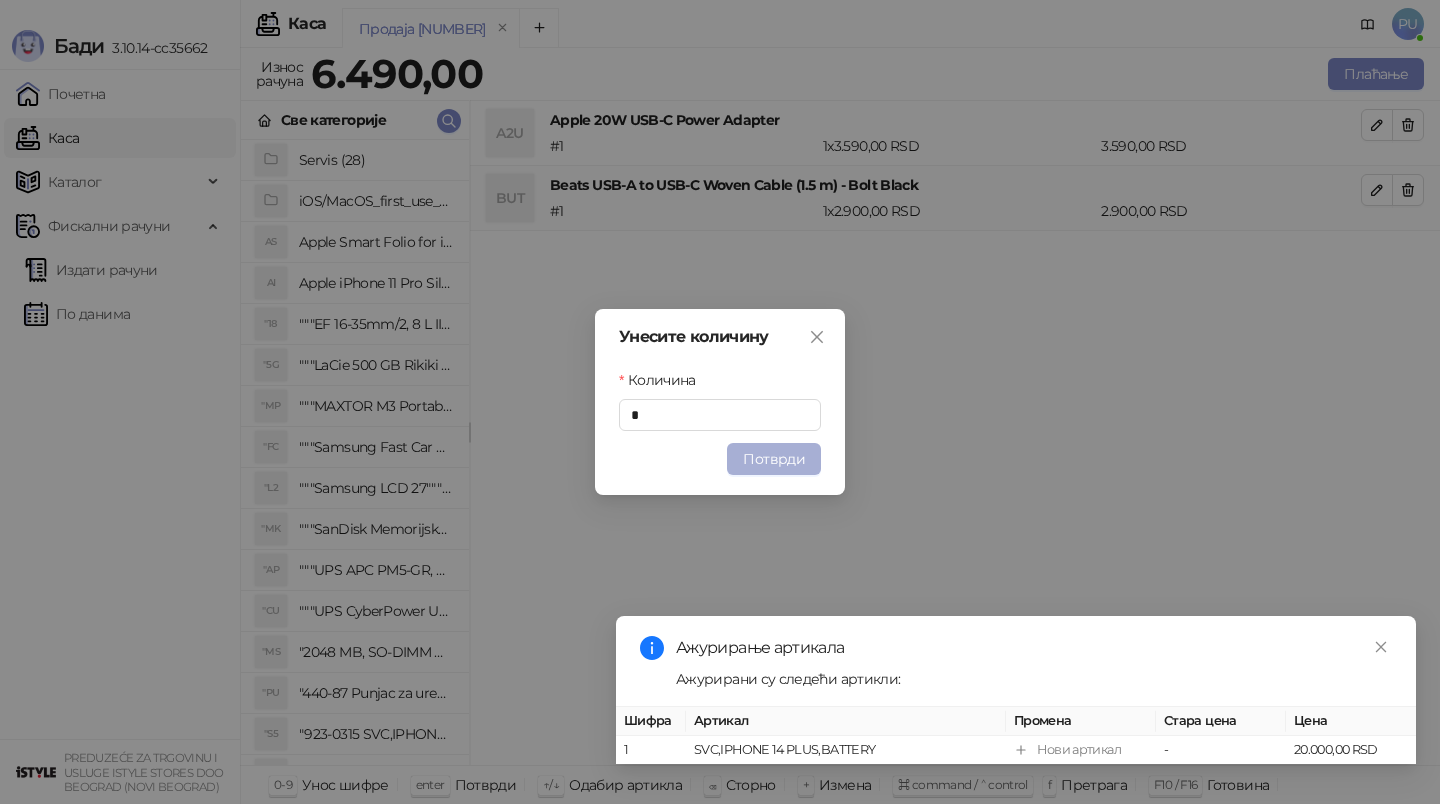 click on "Потврди" at bounding box center (774, 459) 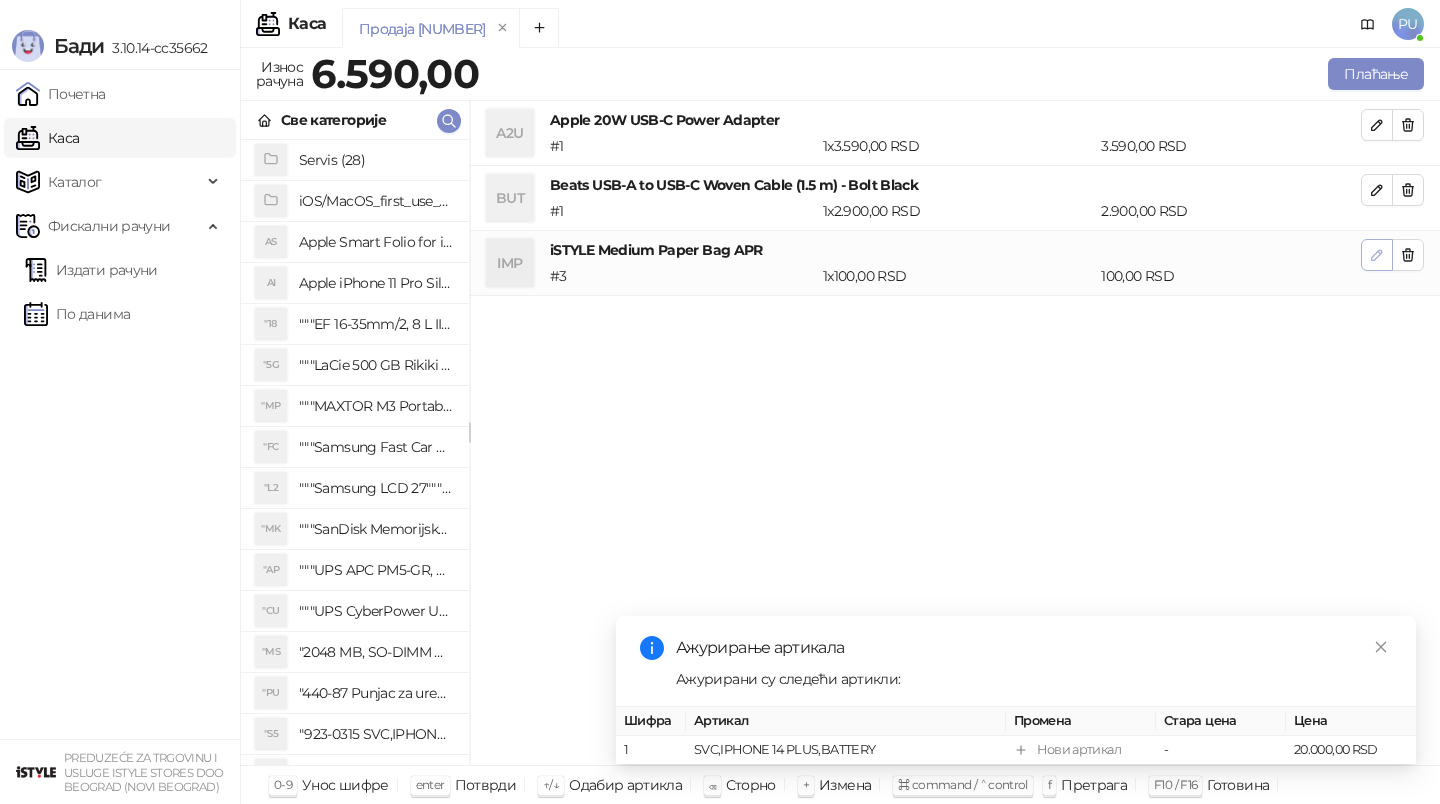 click 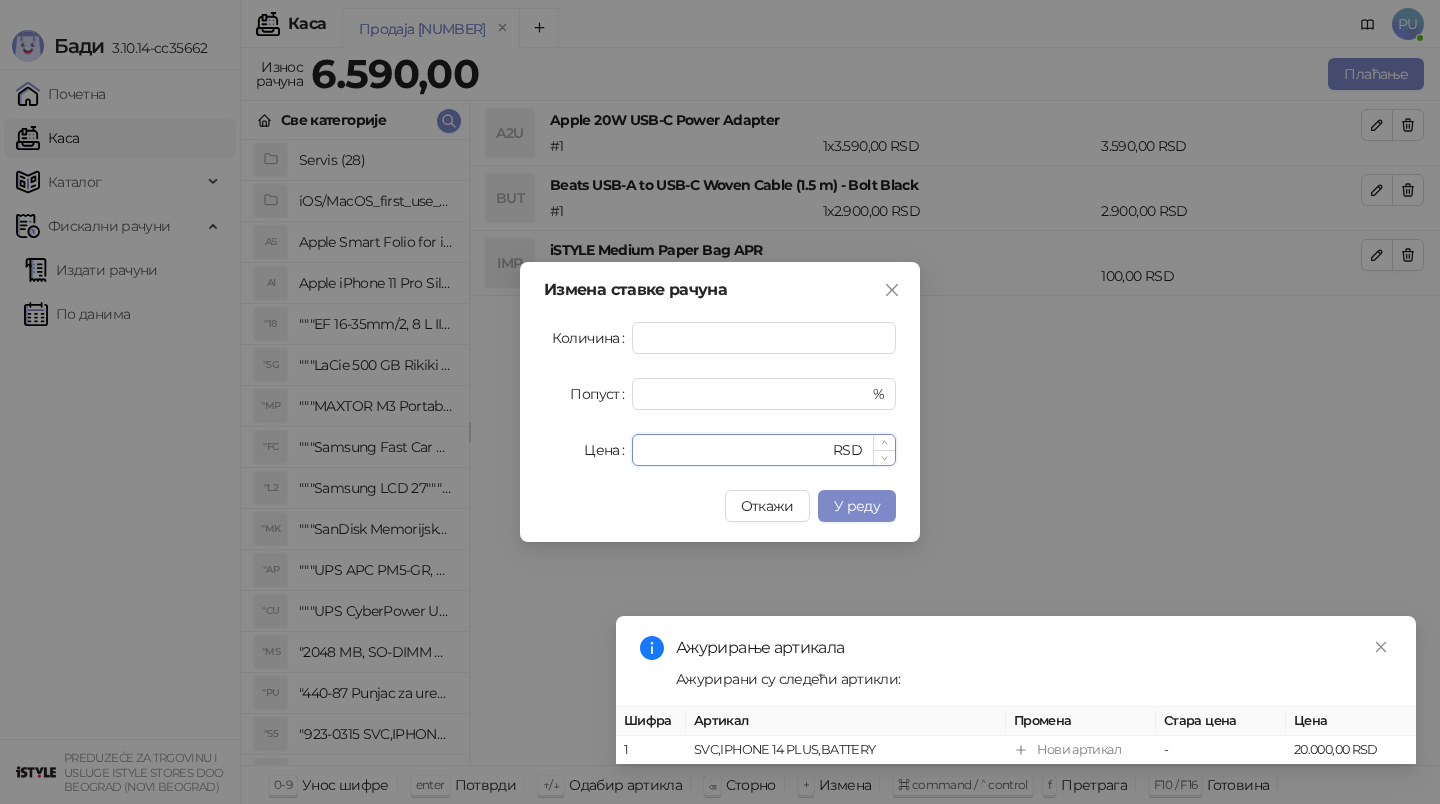click on "***" at bounding box center (736, 450) 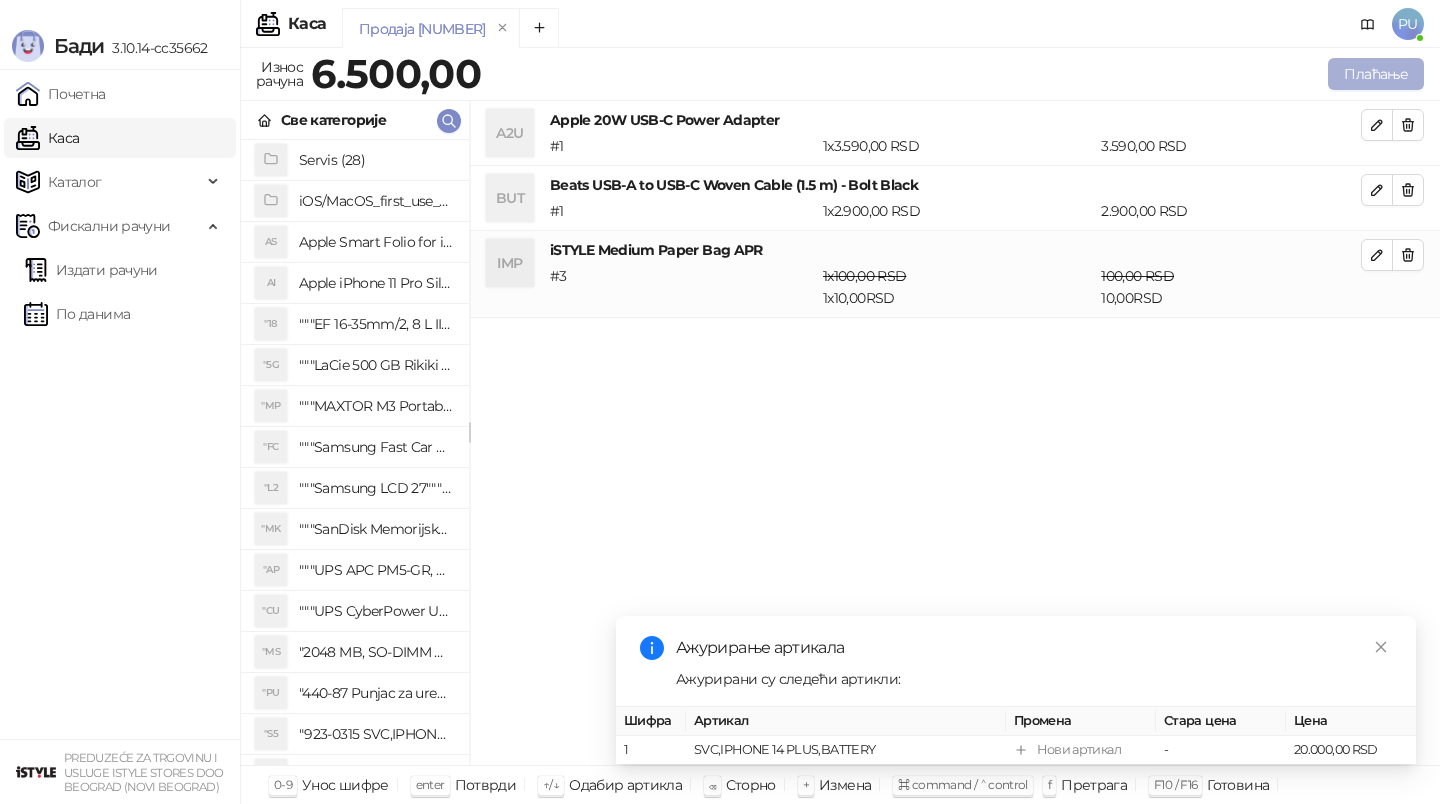 click on "Плаћање" at bounding box center (1376, 74) 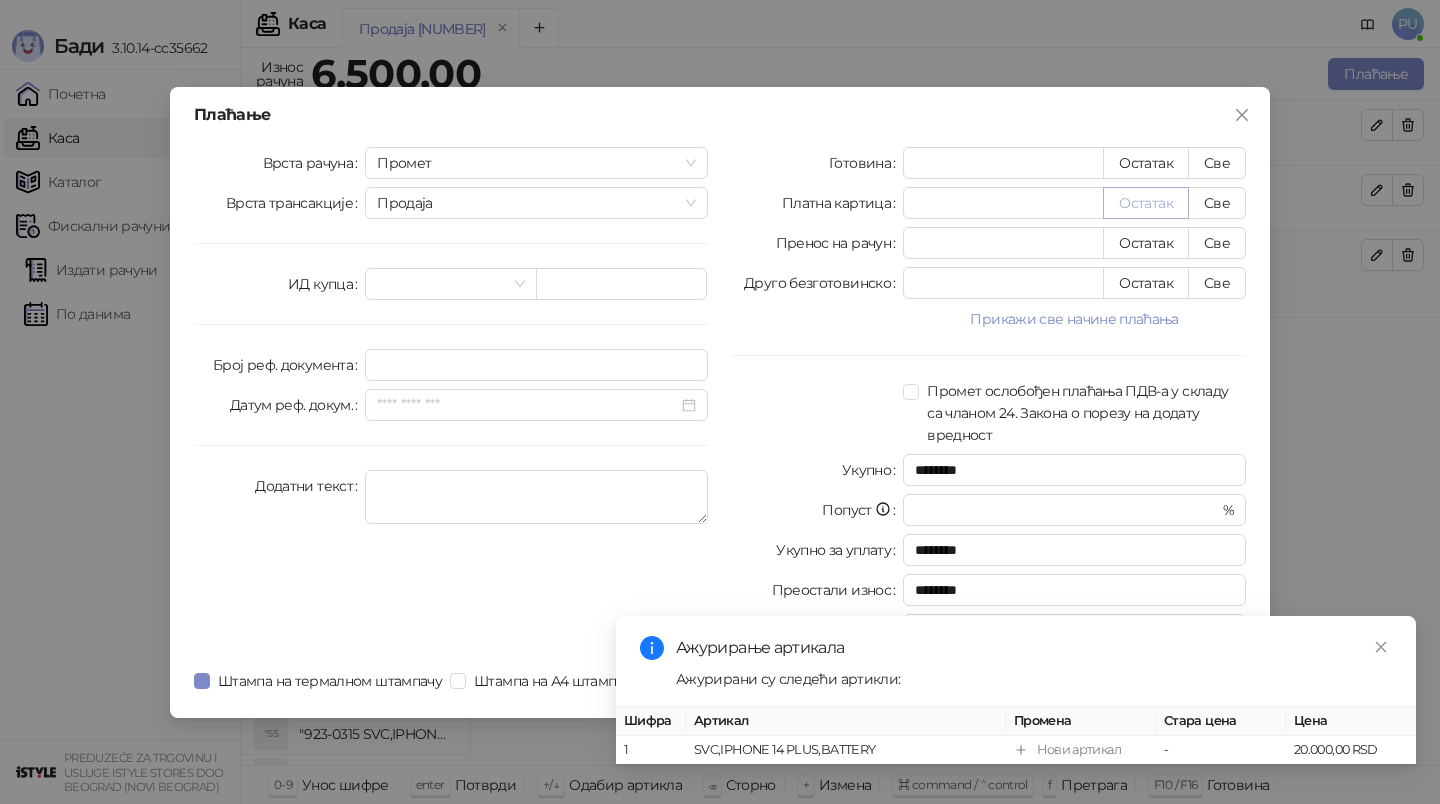 click on "Остатак" at bounding box center [1146, 203] 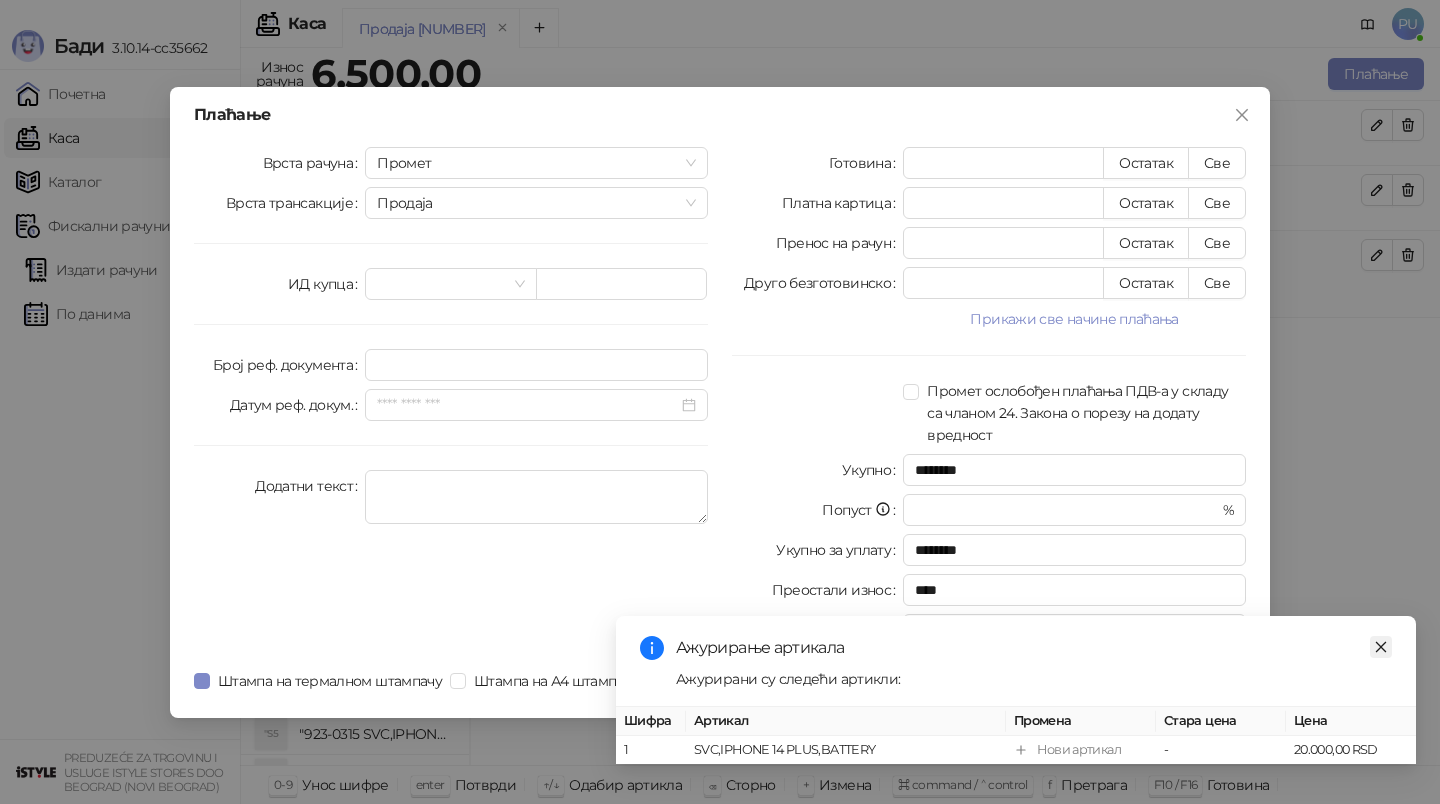 click at bounding box center (1381, 647) 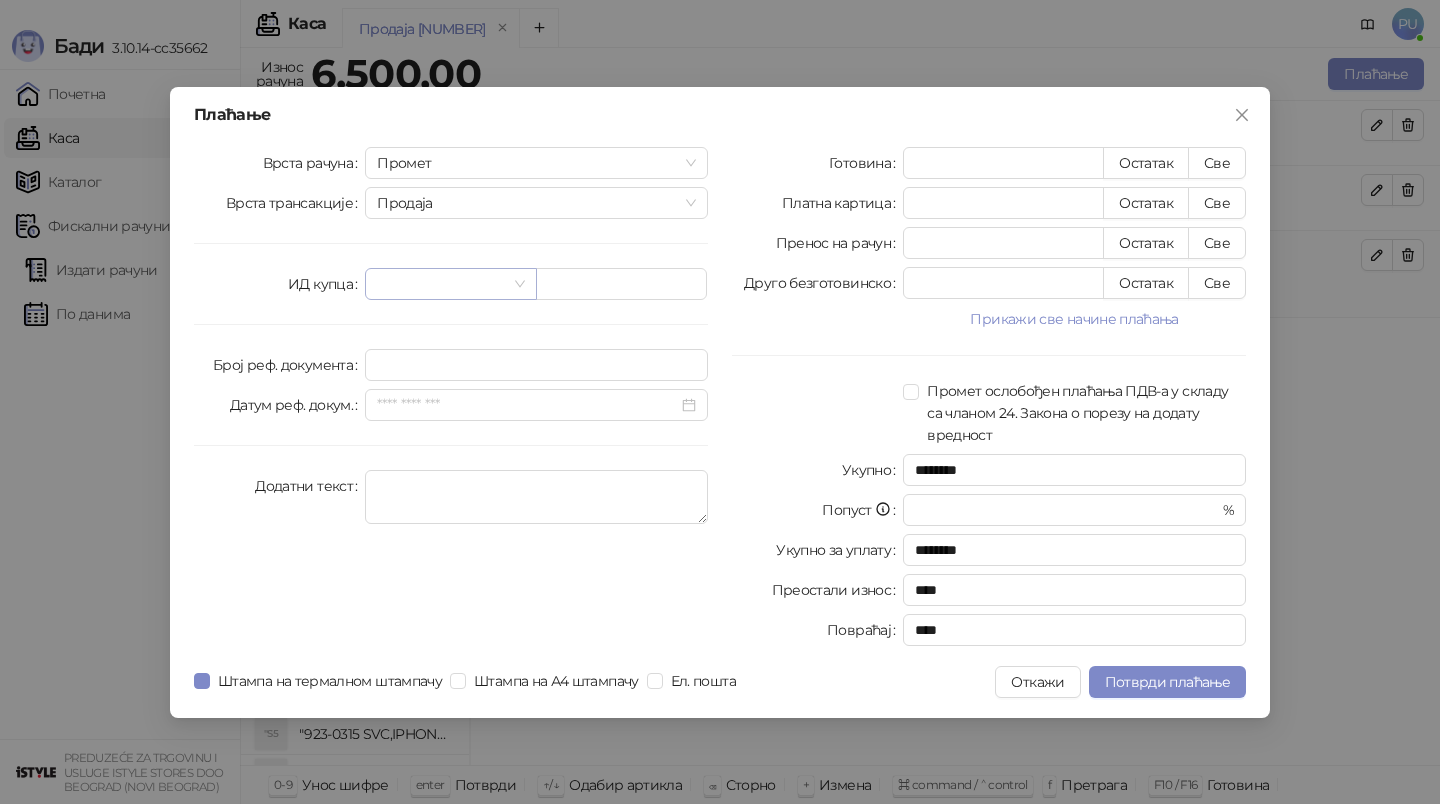 click at bounding box center [450, 284] 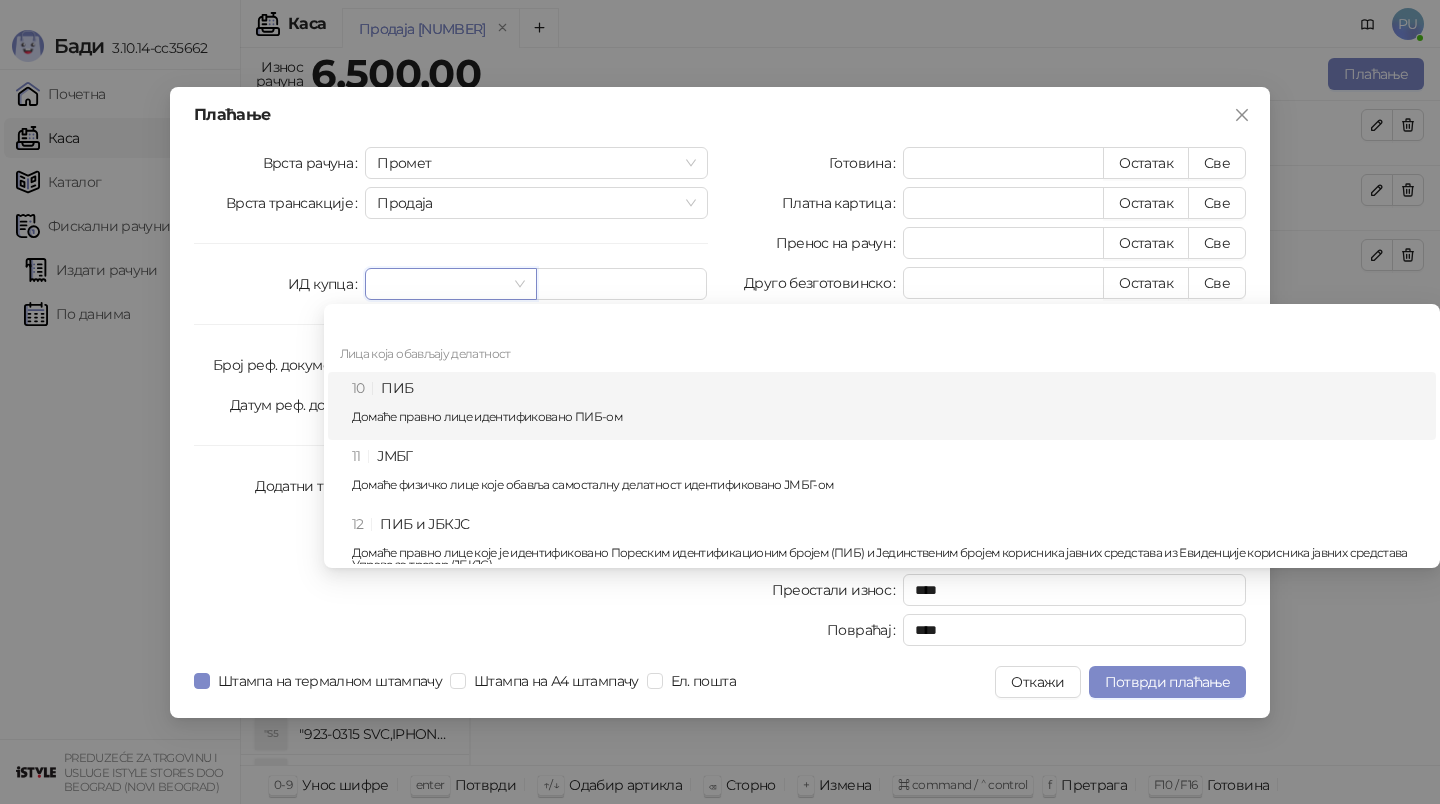 click on "10 ПИБ Домаће правно лице идентификовано ПИБ-ом" at bounding box center [888, 406] 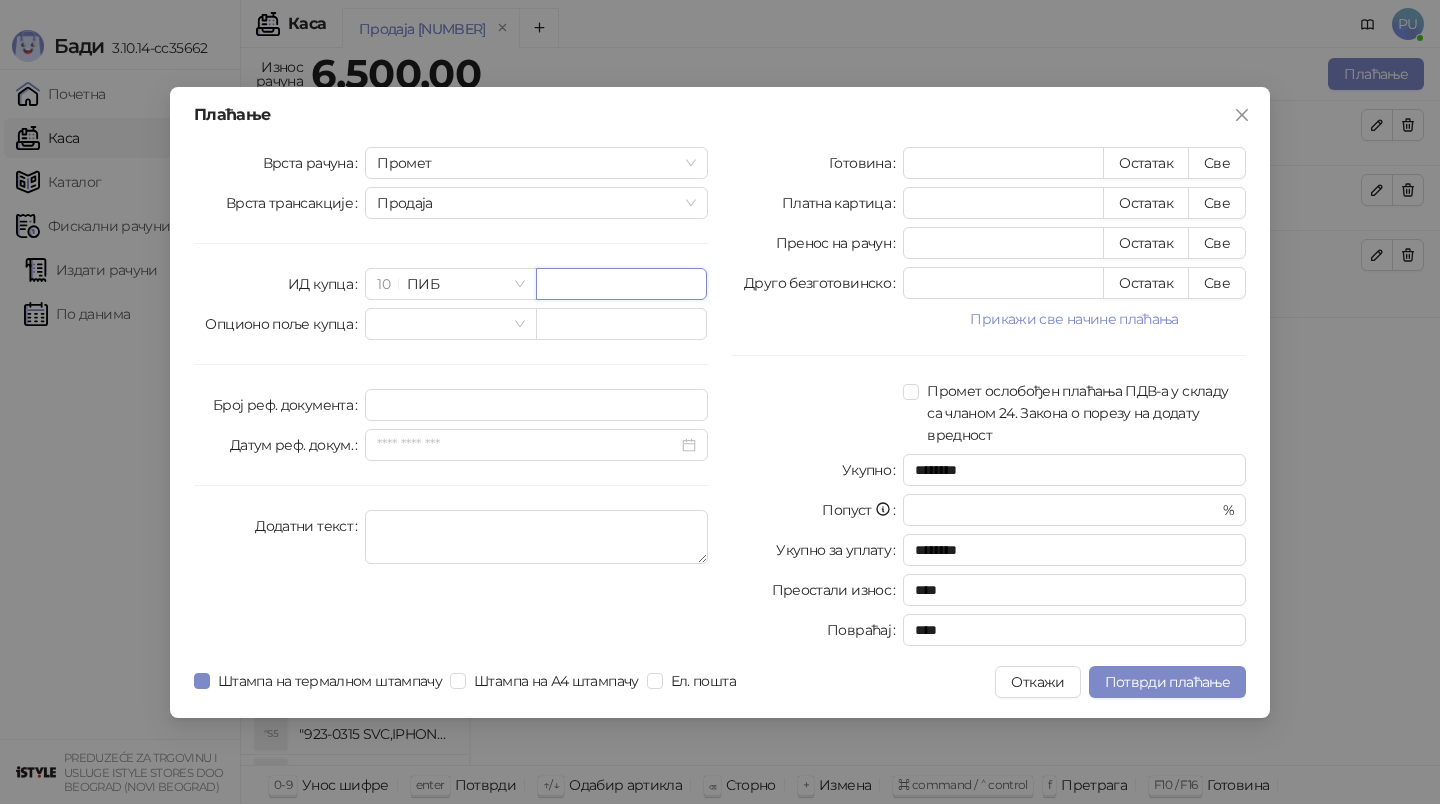 paste on "*********" 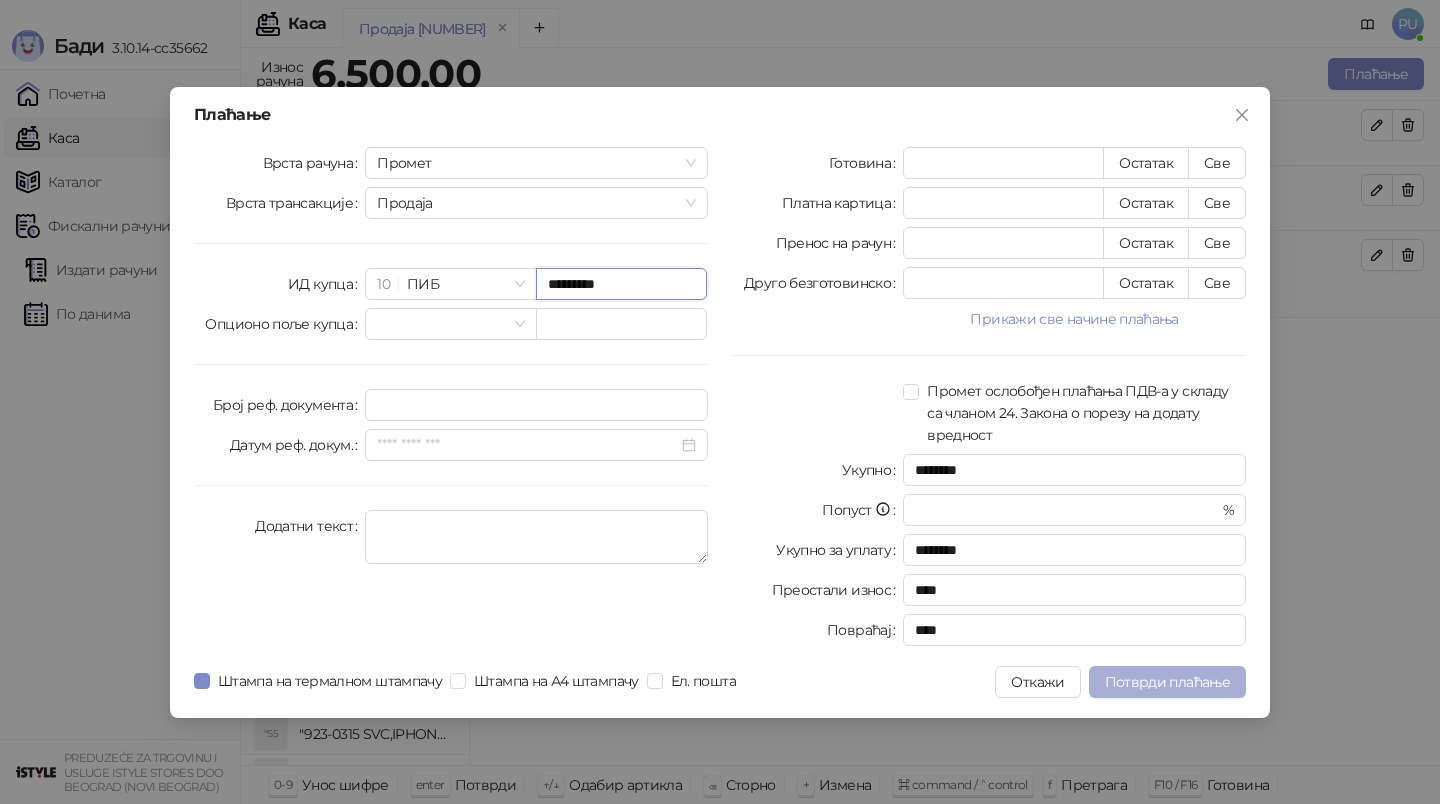 type on "*********" 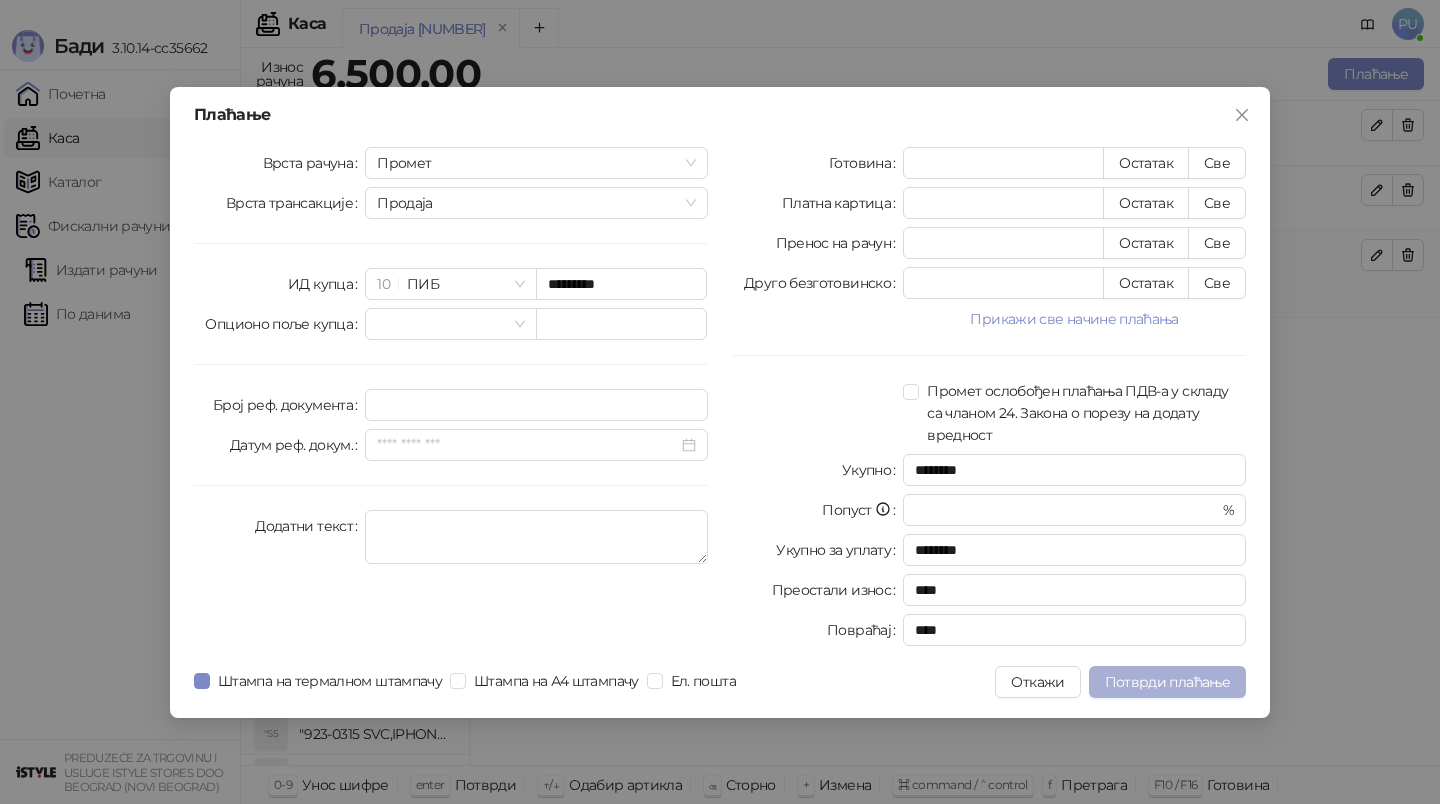click on "Потврди плаћање" at bounding box center [1167, 682] 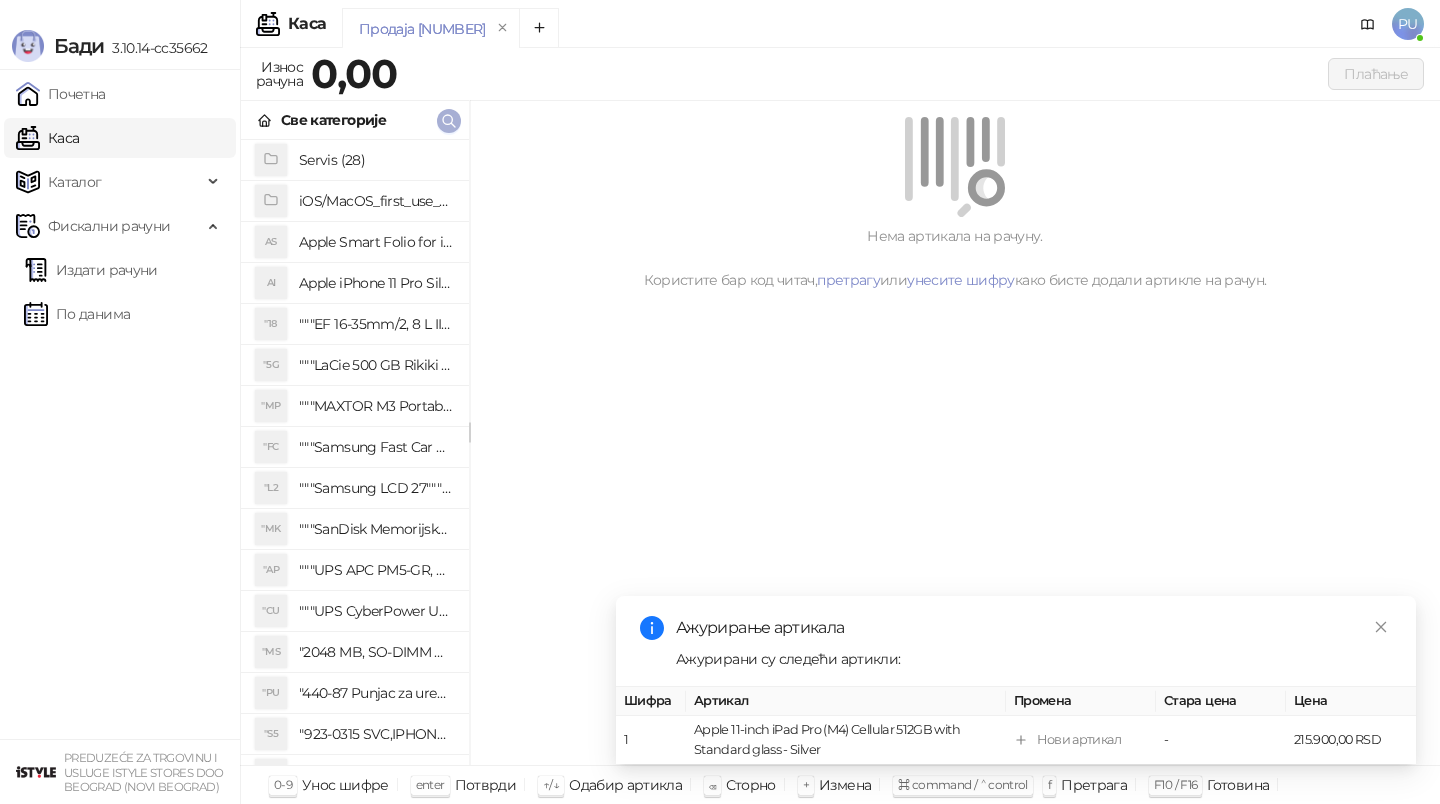 click 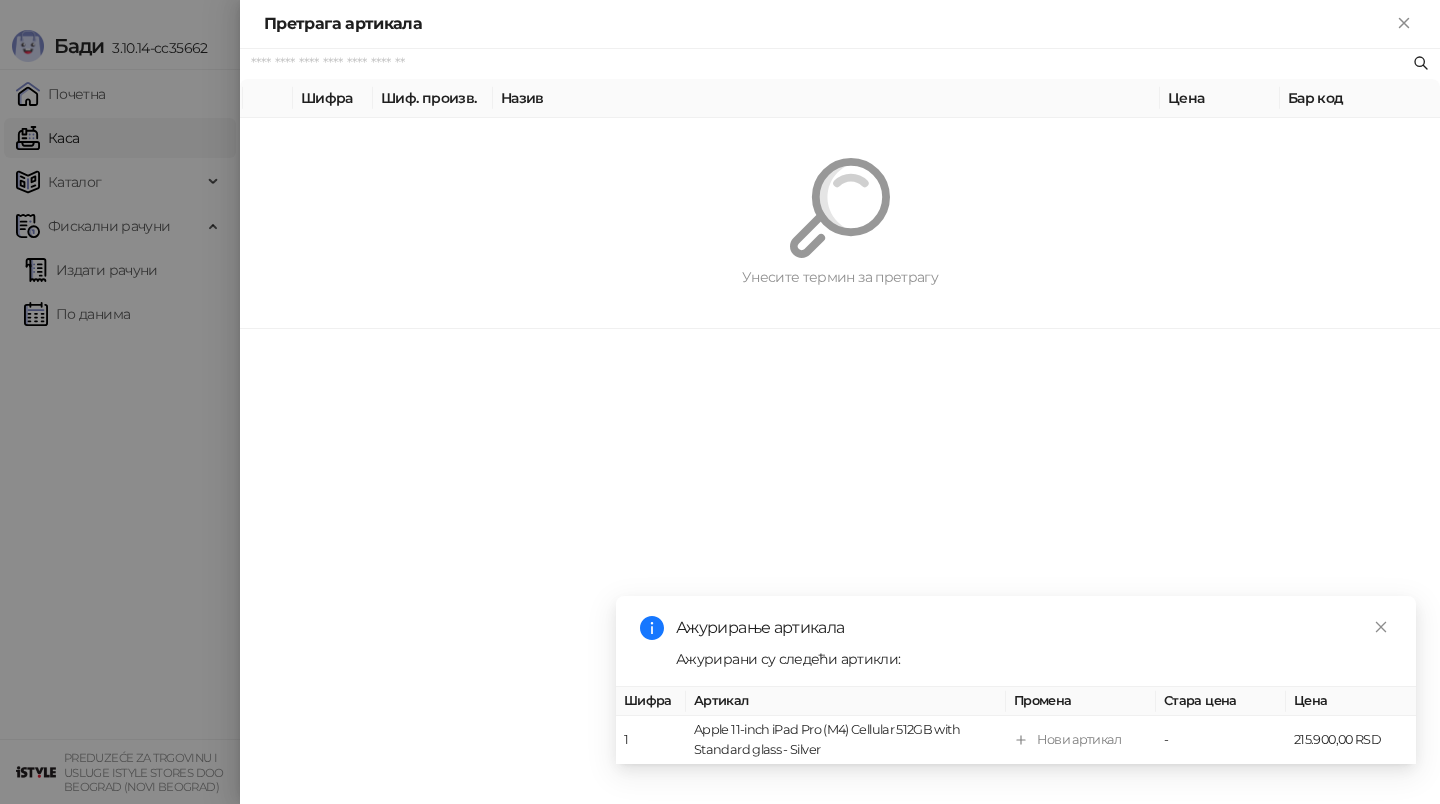 paste on "*********" 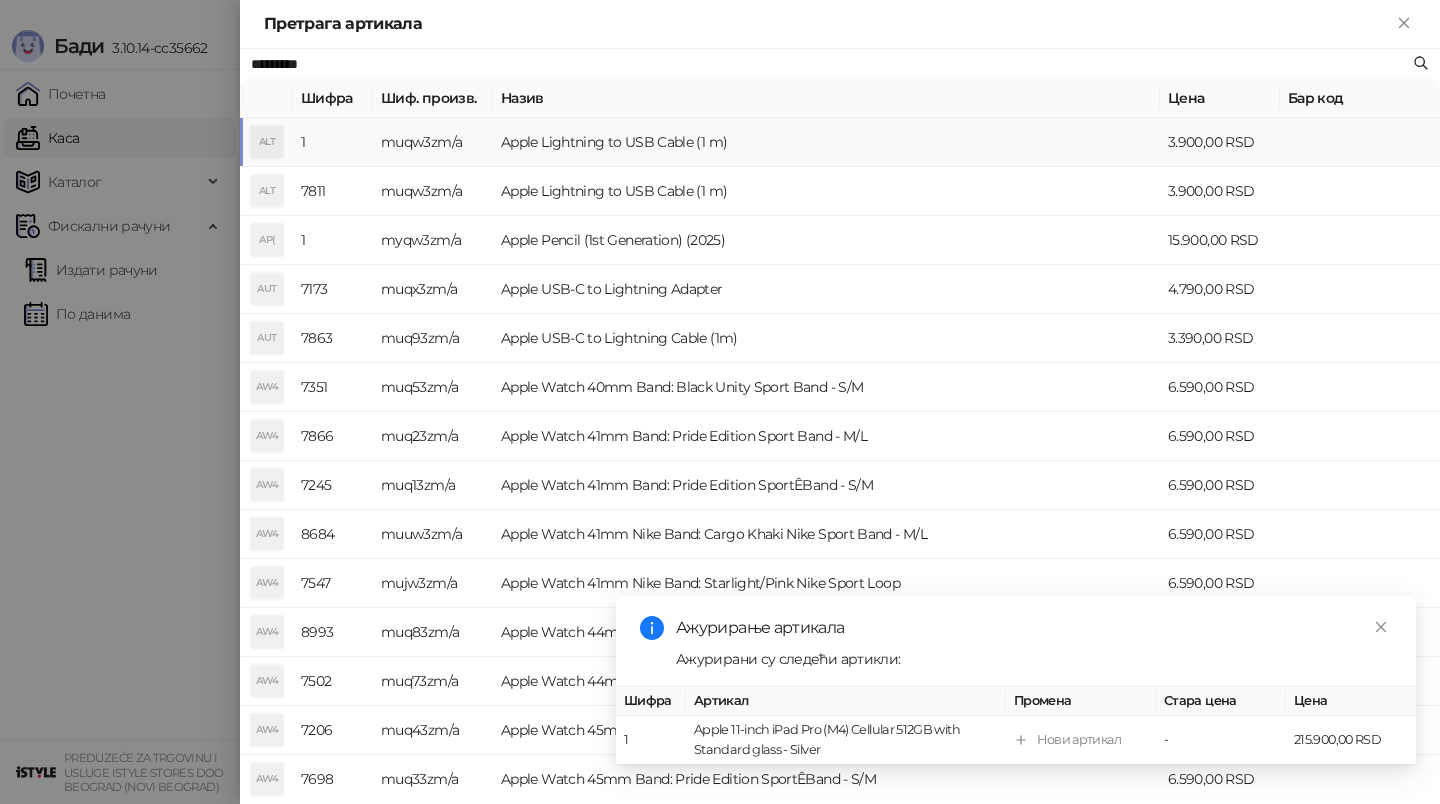click on "Apple Lightning to USB Cable (1 m)" at bounding box center (826, 142) 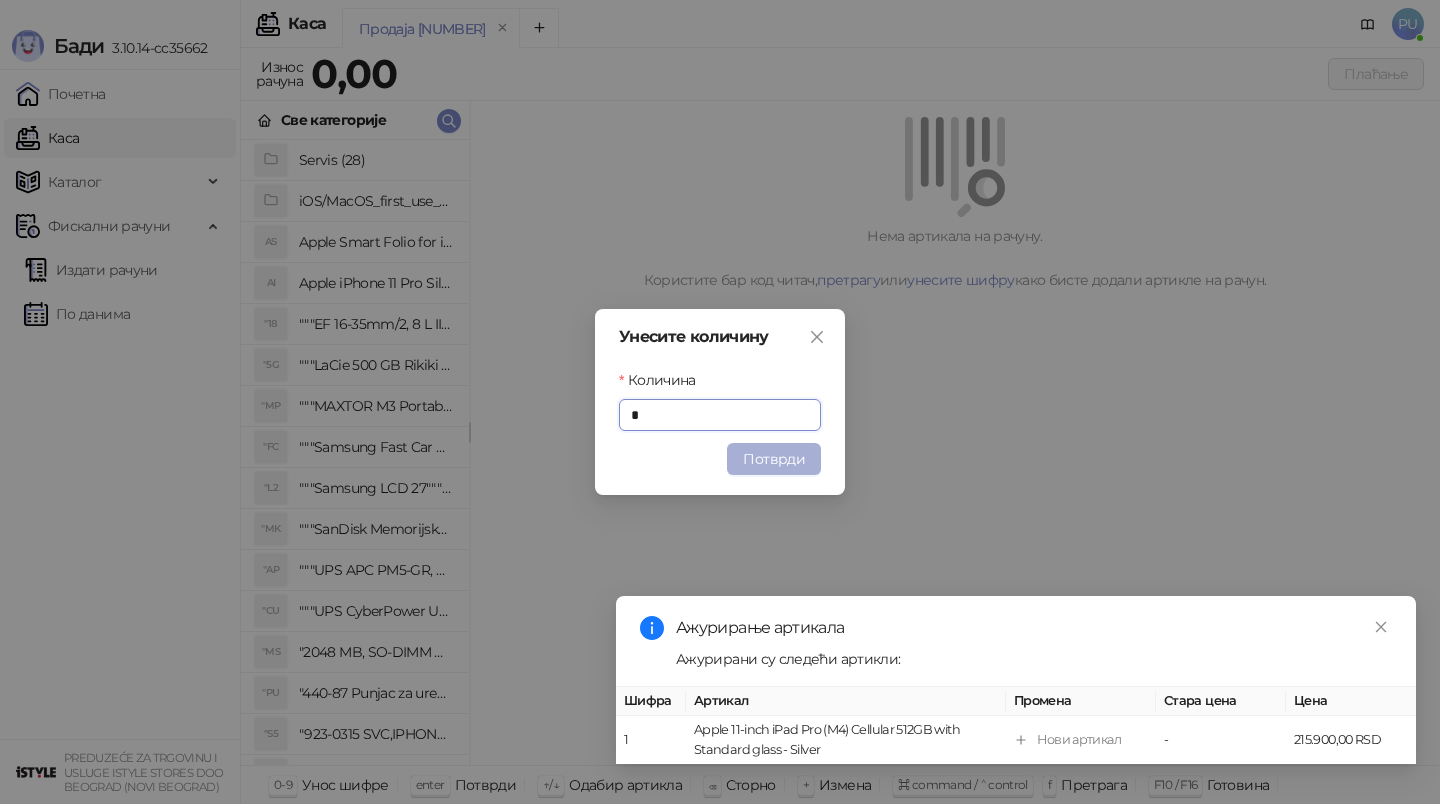 click on "Потврди" at bounding box center (774, 459) 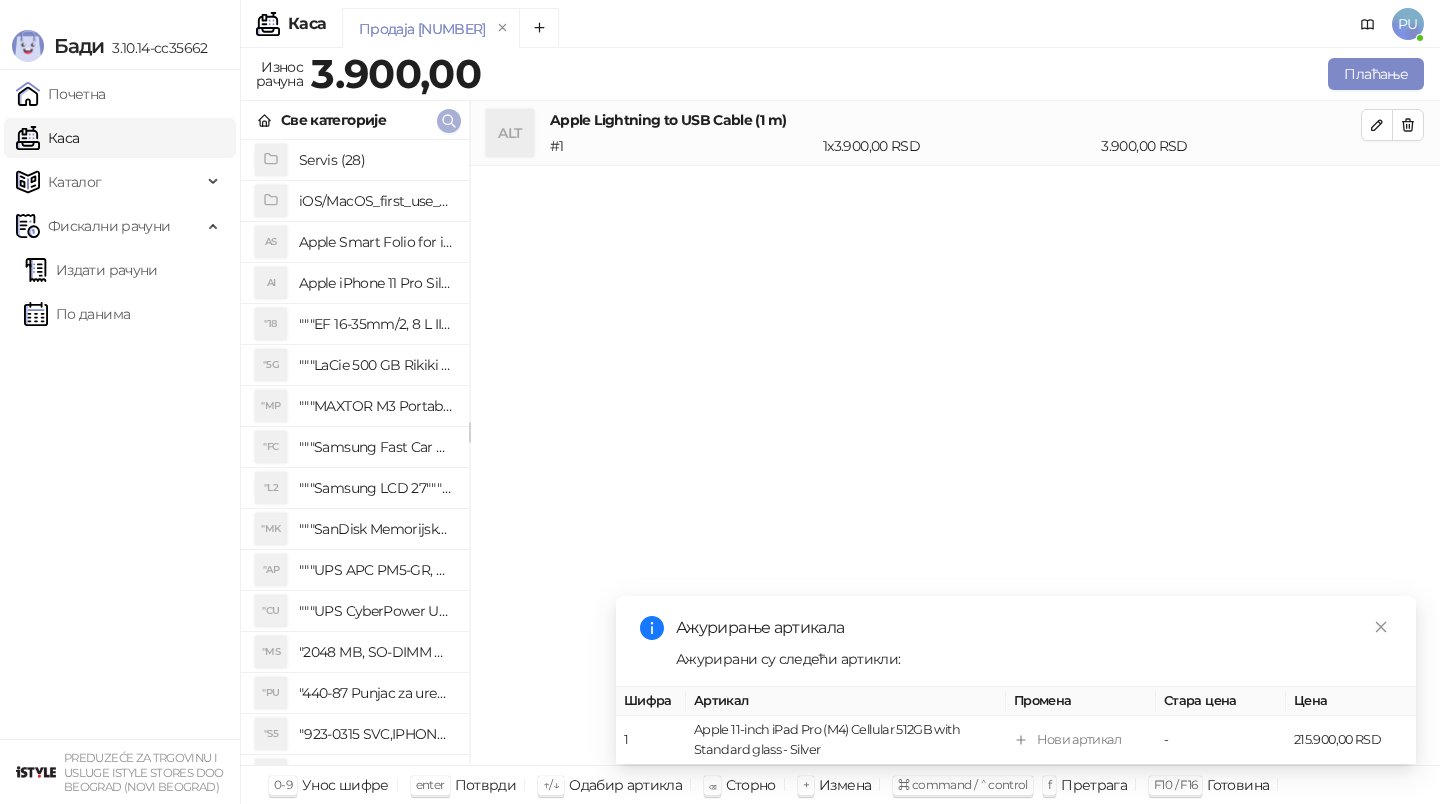 click 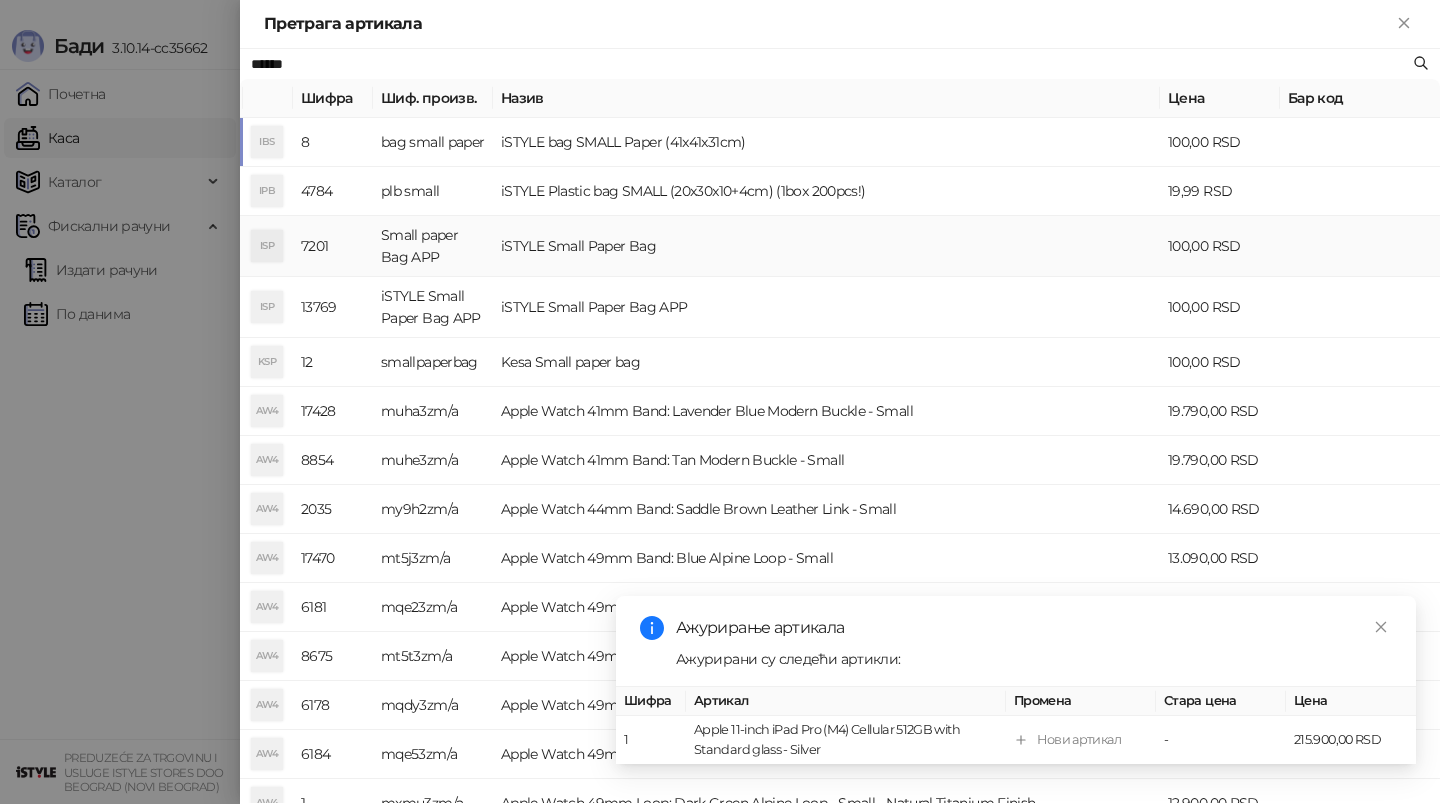 type on "*****" 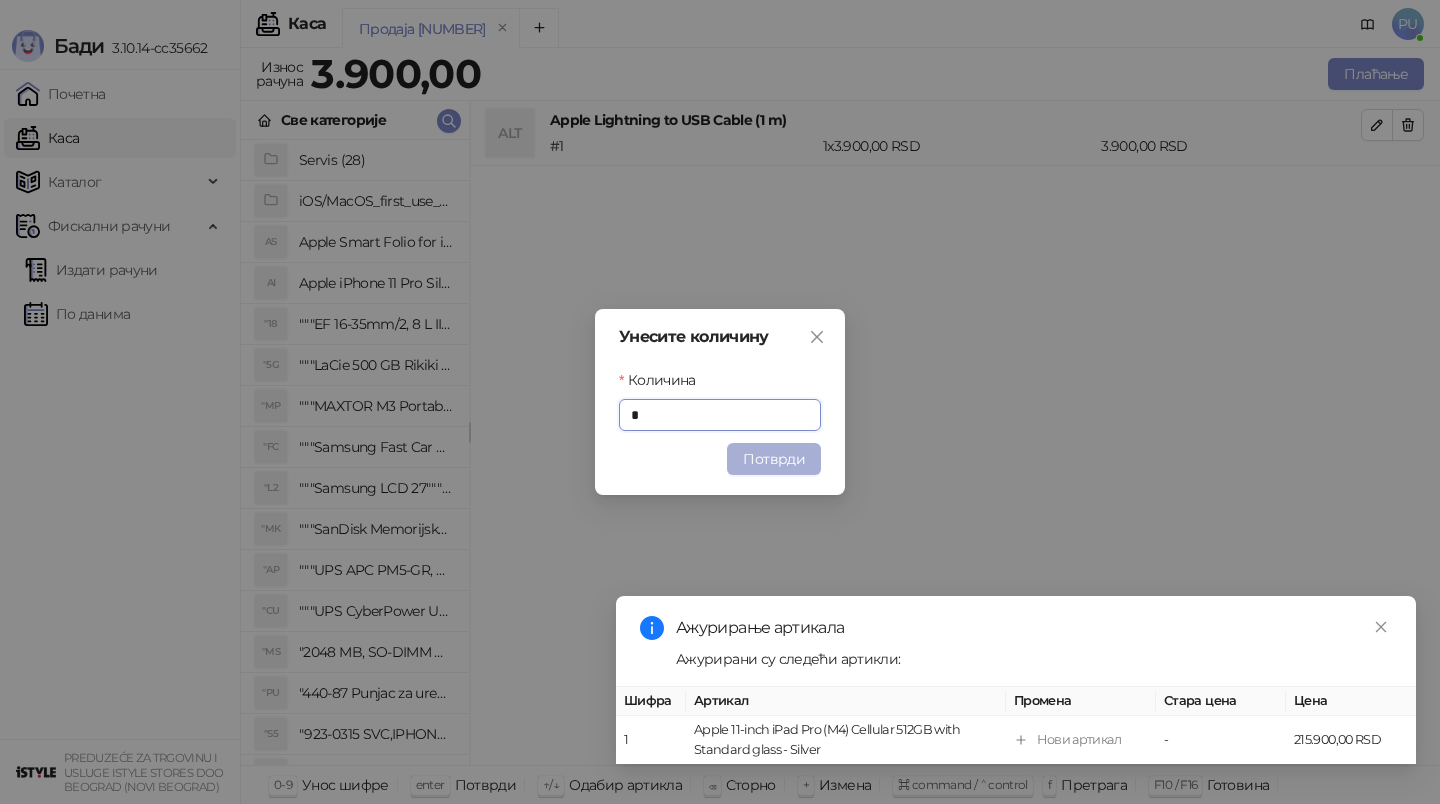 click on "Потврди" at bounding box center (774, 459) 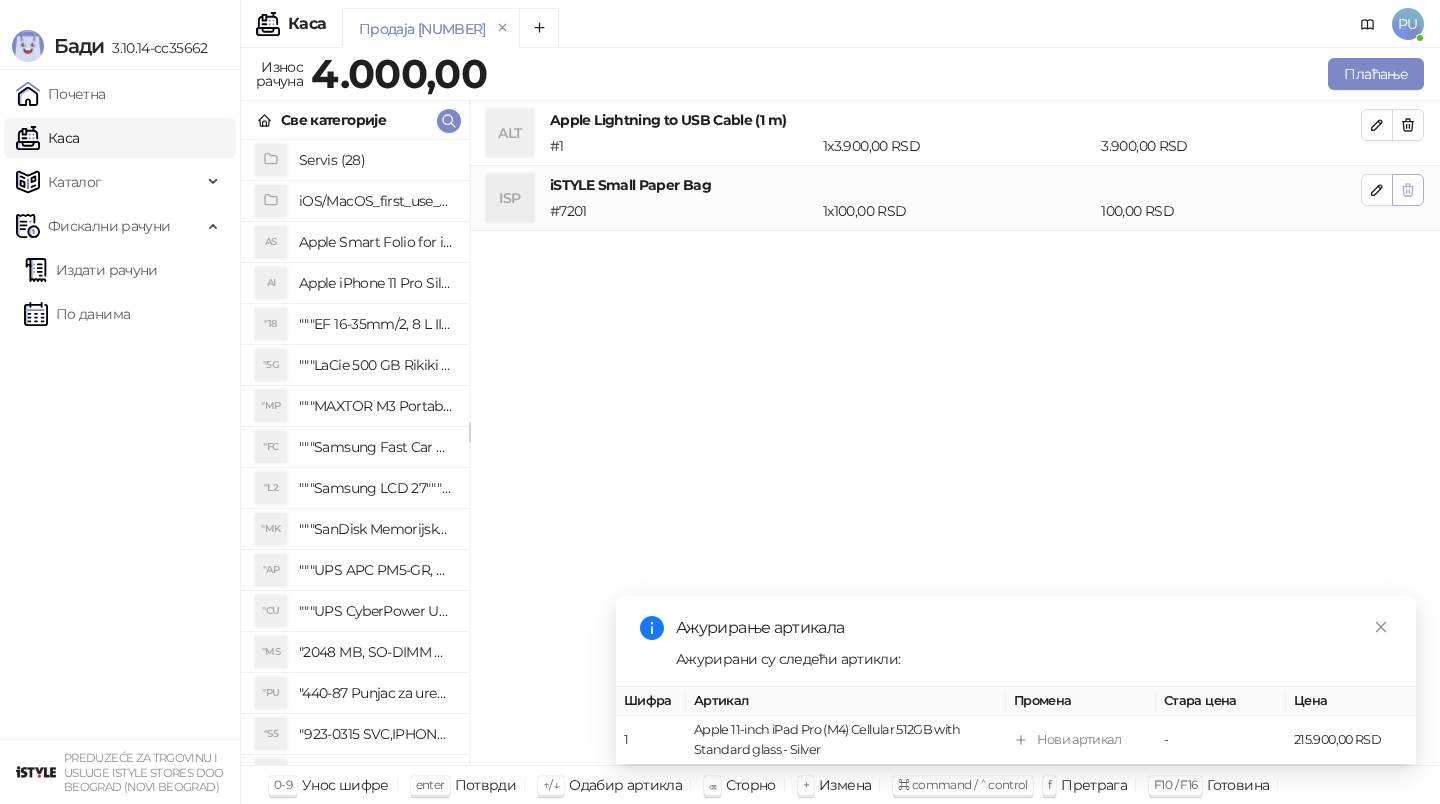 click at bounding box center (1408, 190) 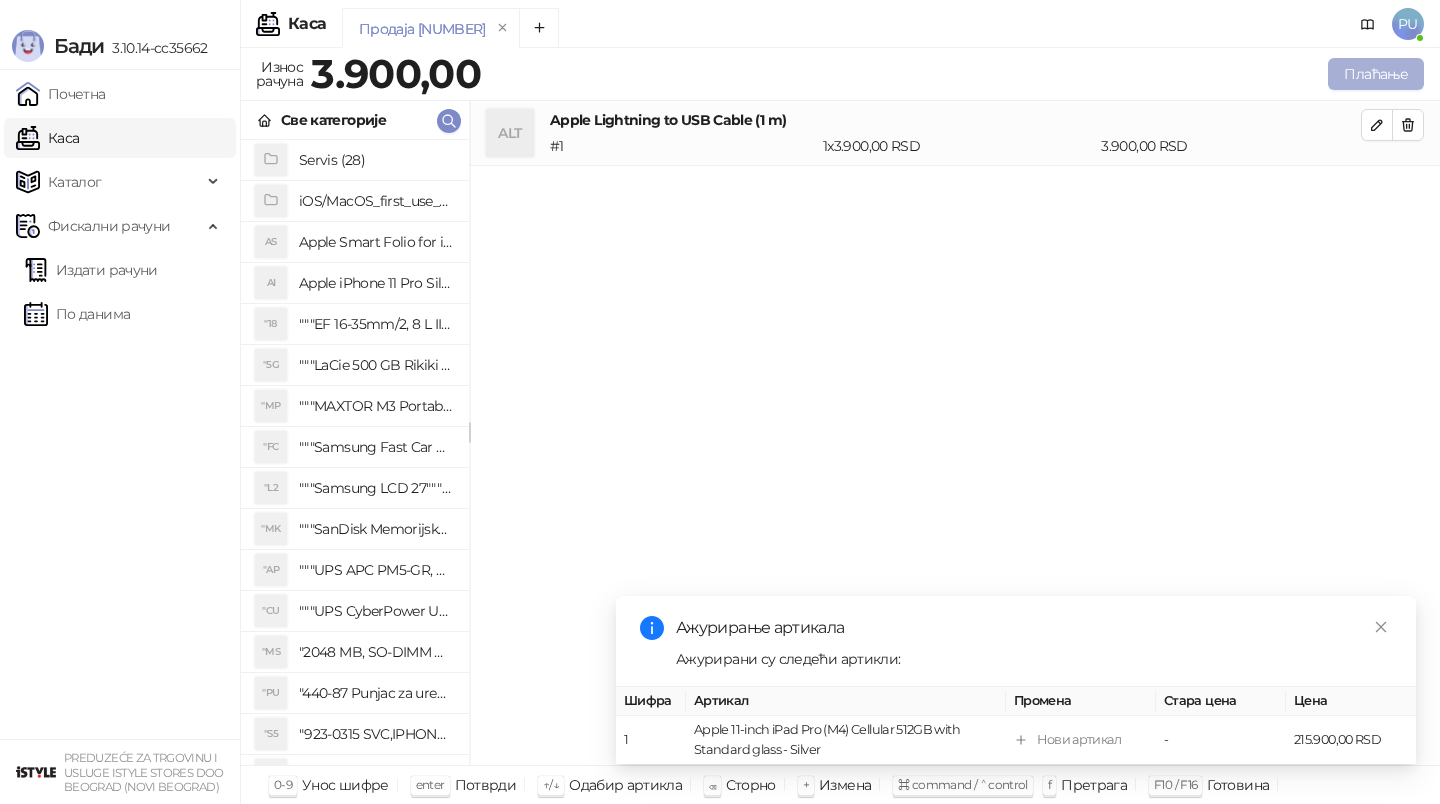 click on "Плаћање" at bounding box center (1376, 74) 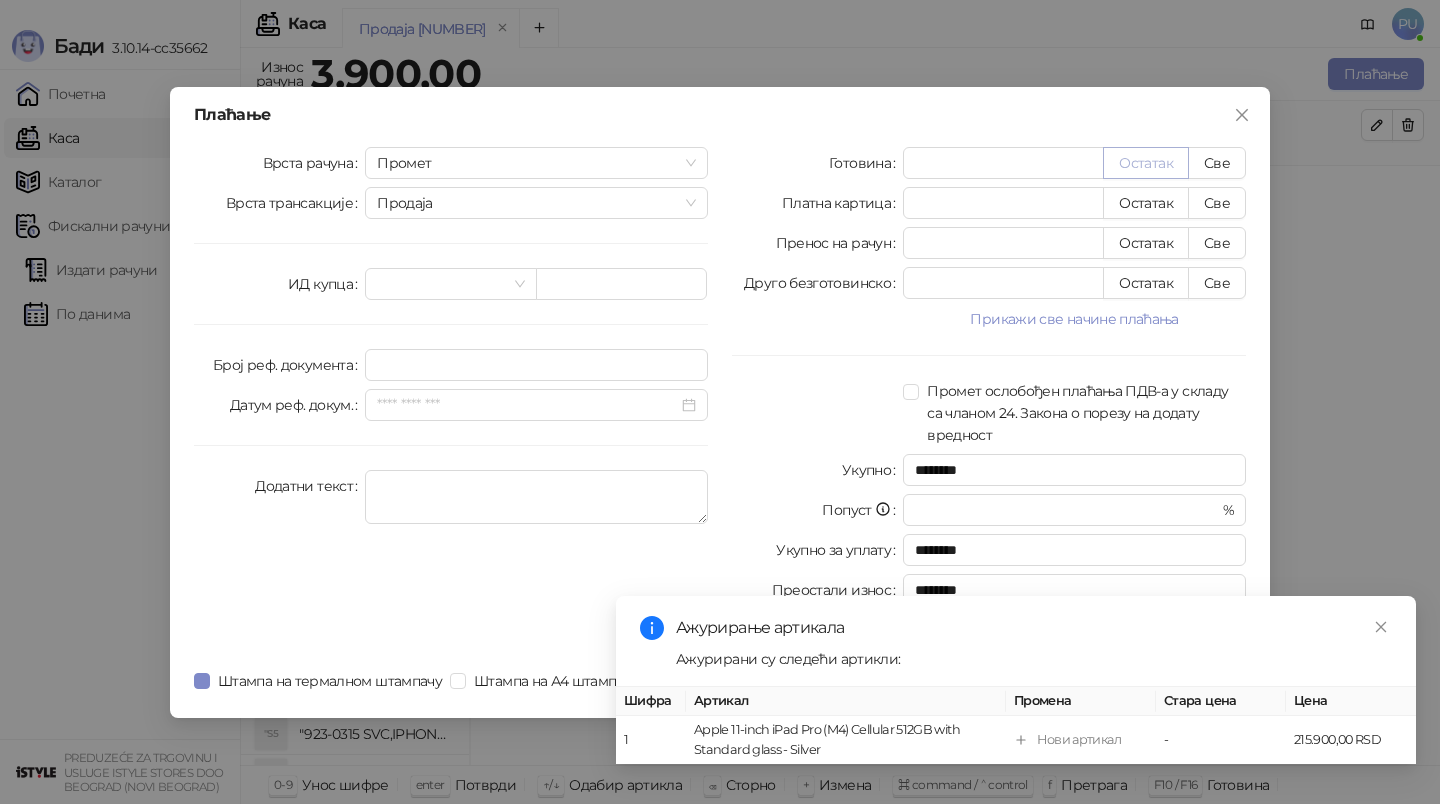 click on "Остатак" at bounding box center [1146, 163] 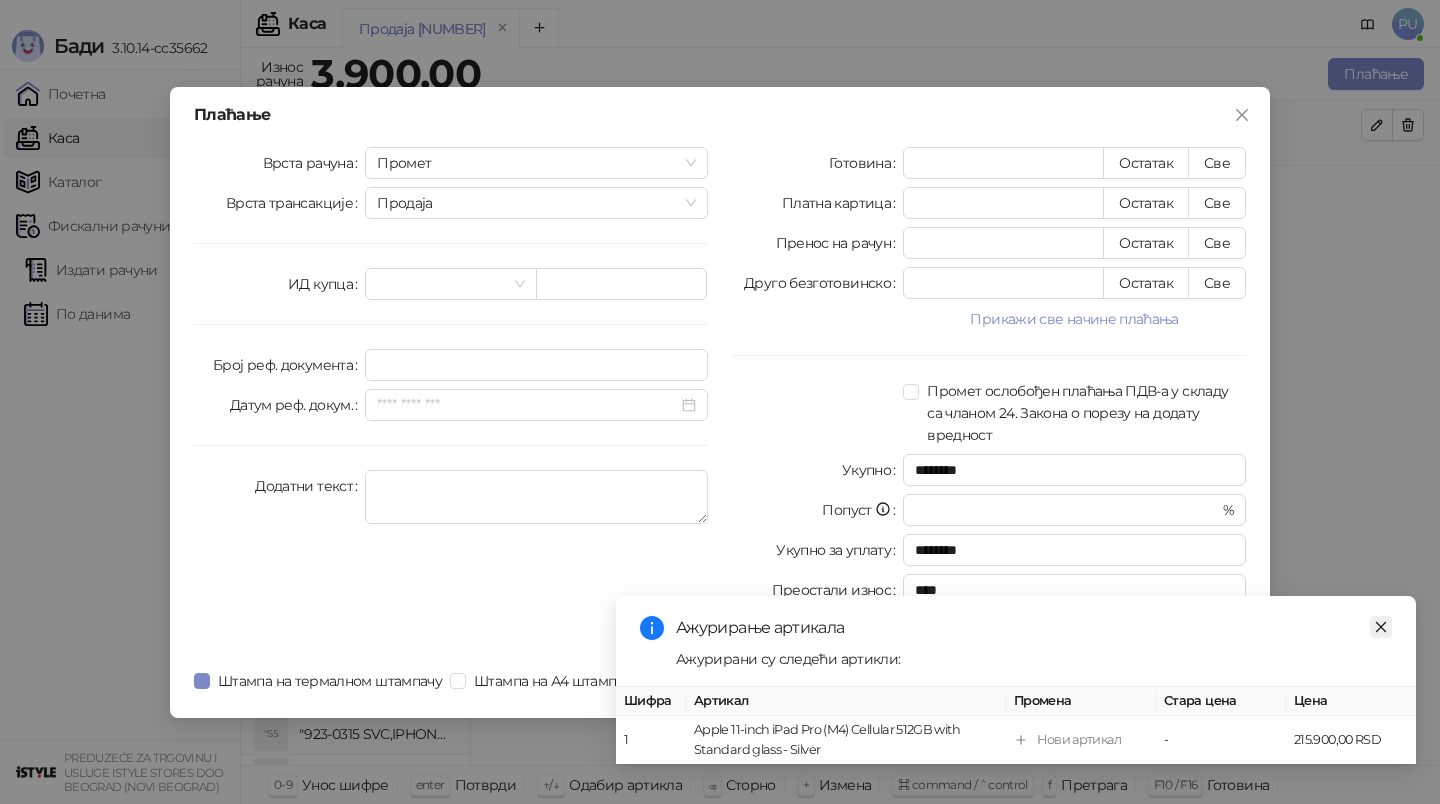 click 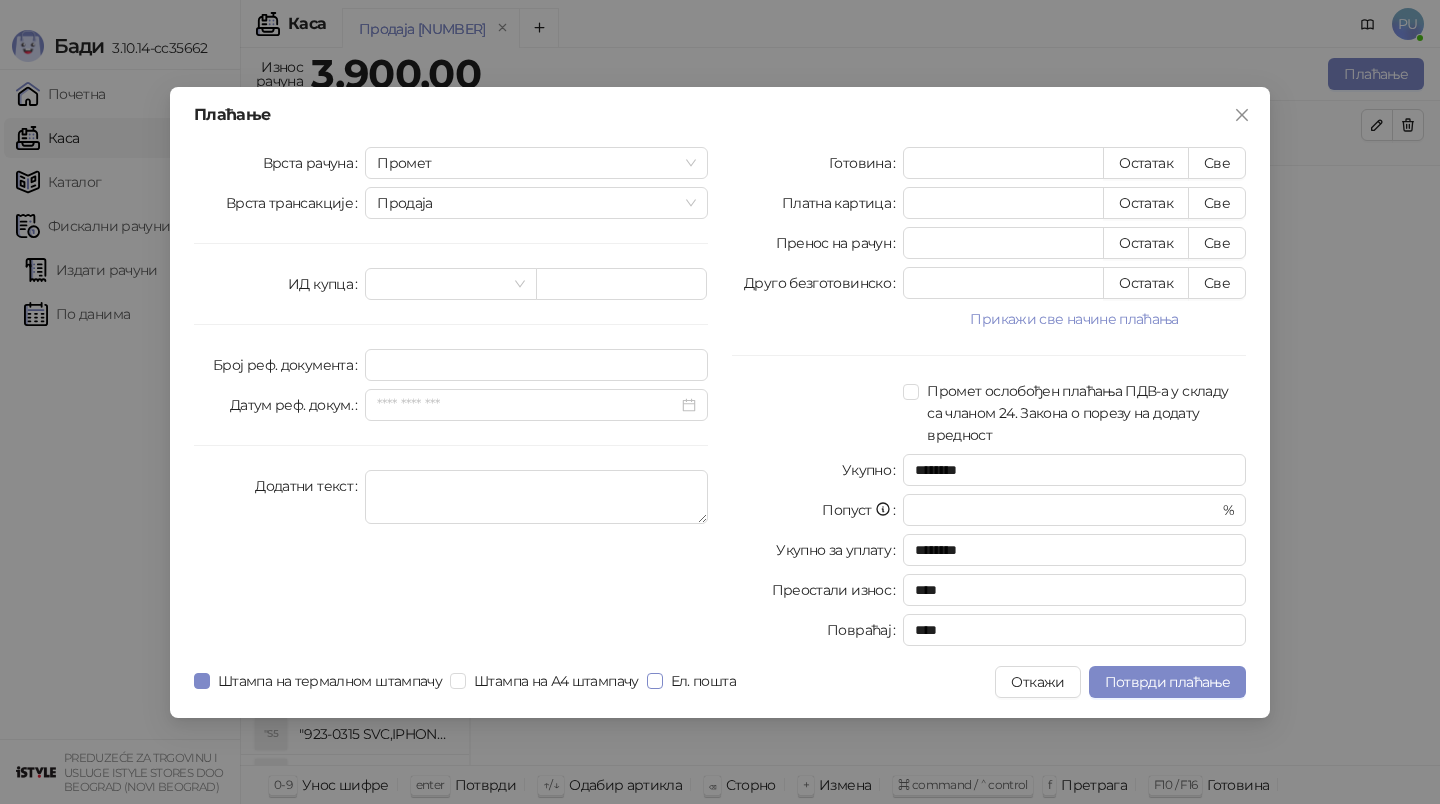 click on "Ел. пошта" at bounding box center (703, 681) 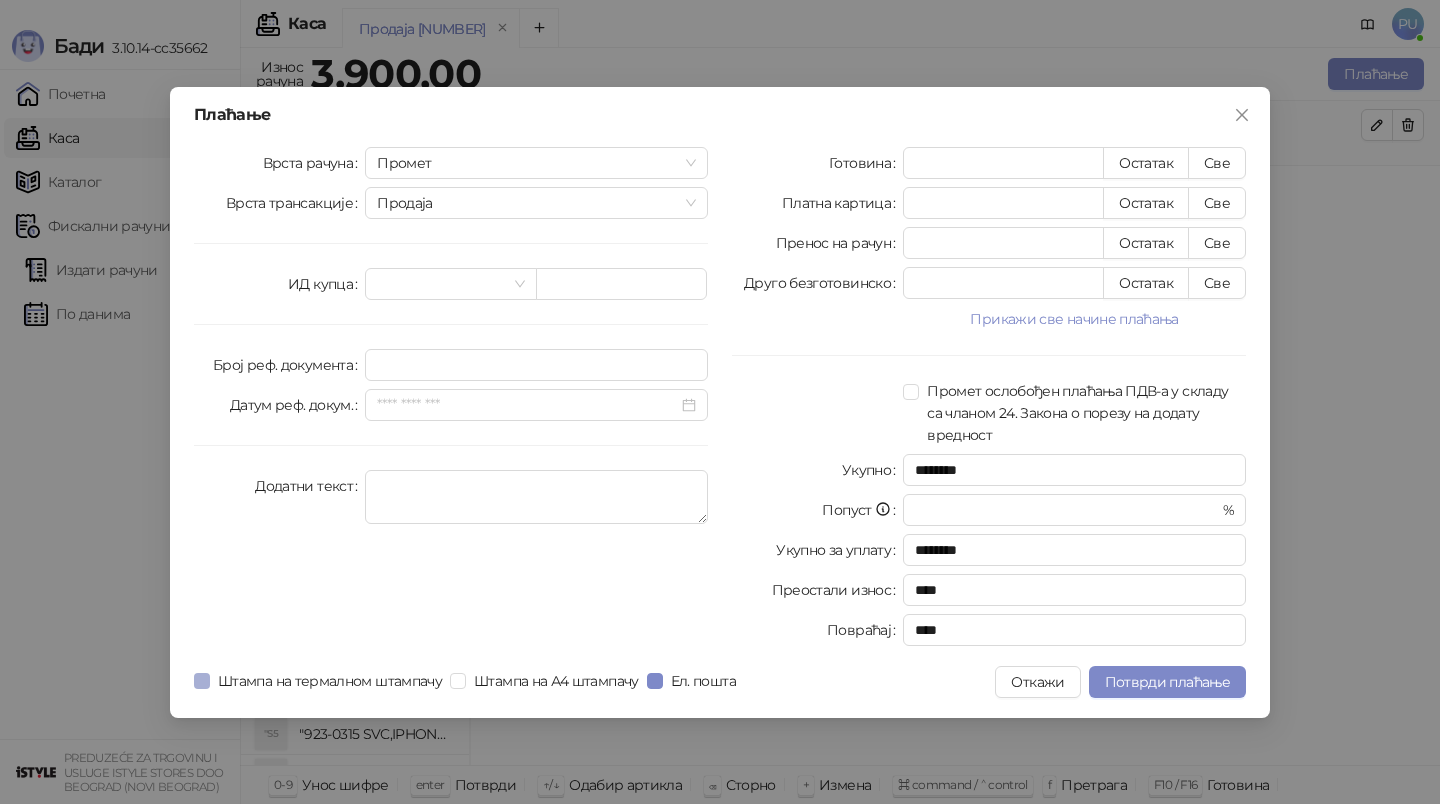 click on "Штампа на термалном штампачу" at bounding box center (330, 681) 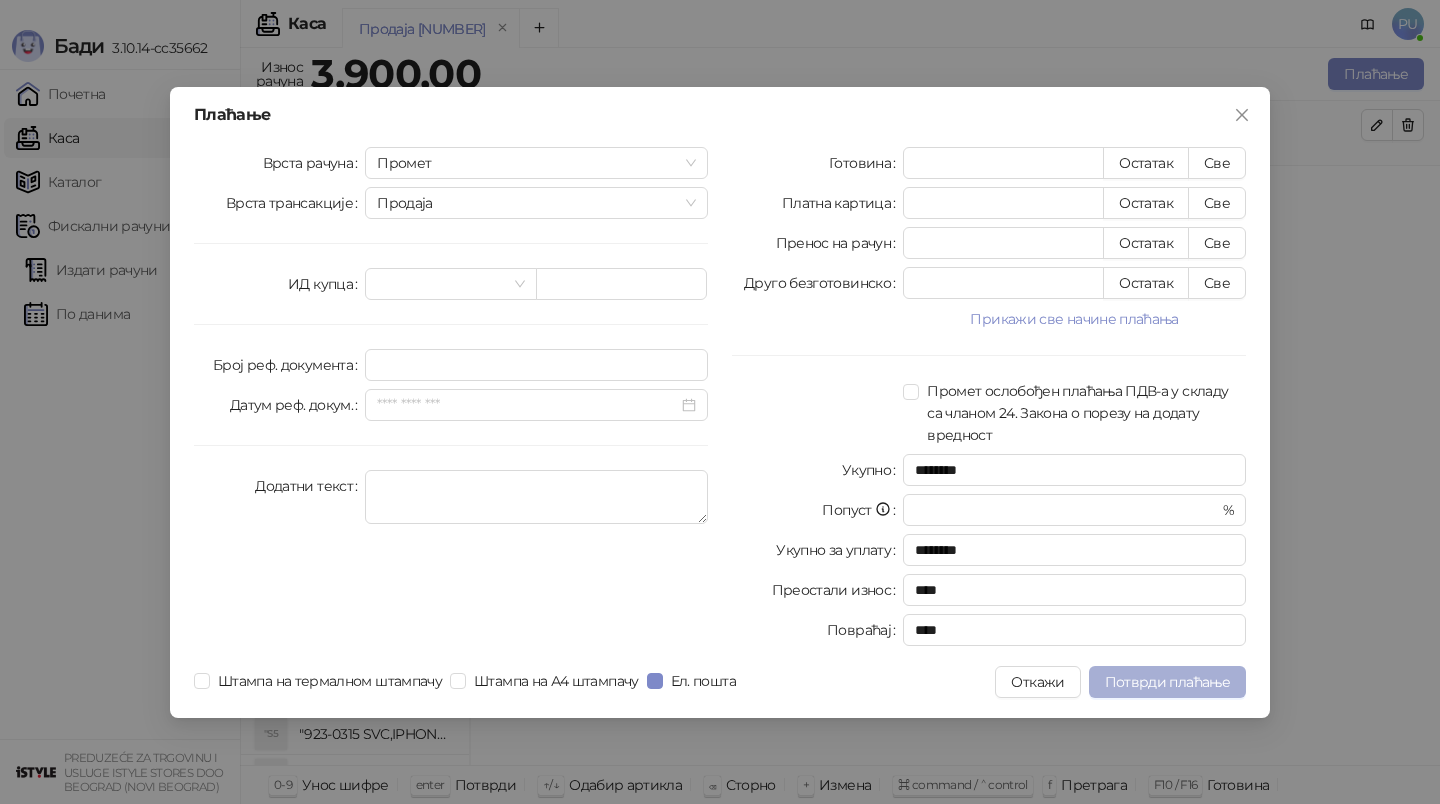 click on "Потврди плаћање" at bounding box center (1167, 682) 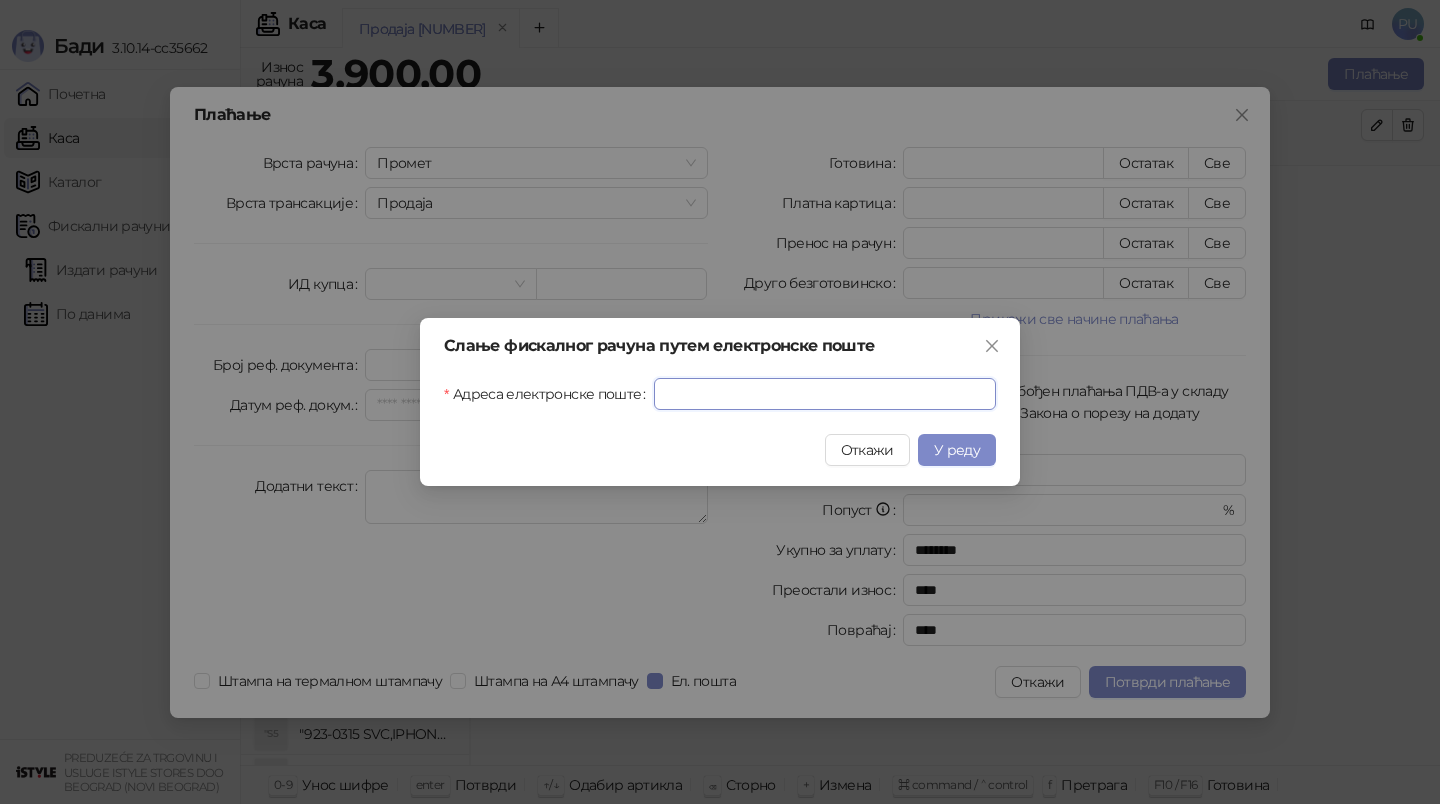 click on "Адреса електронске поште" at bounding box center (825, 394) 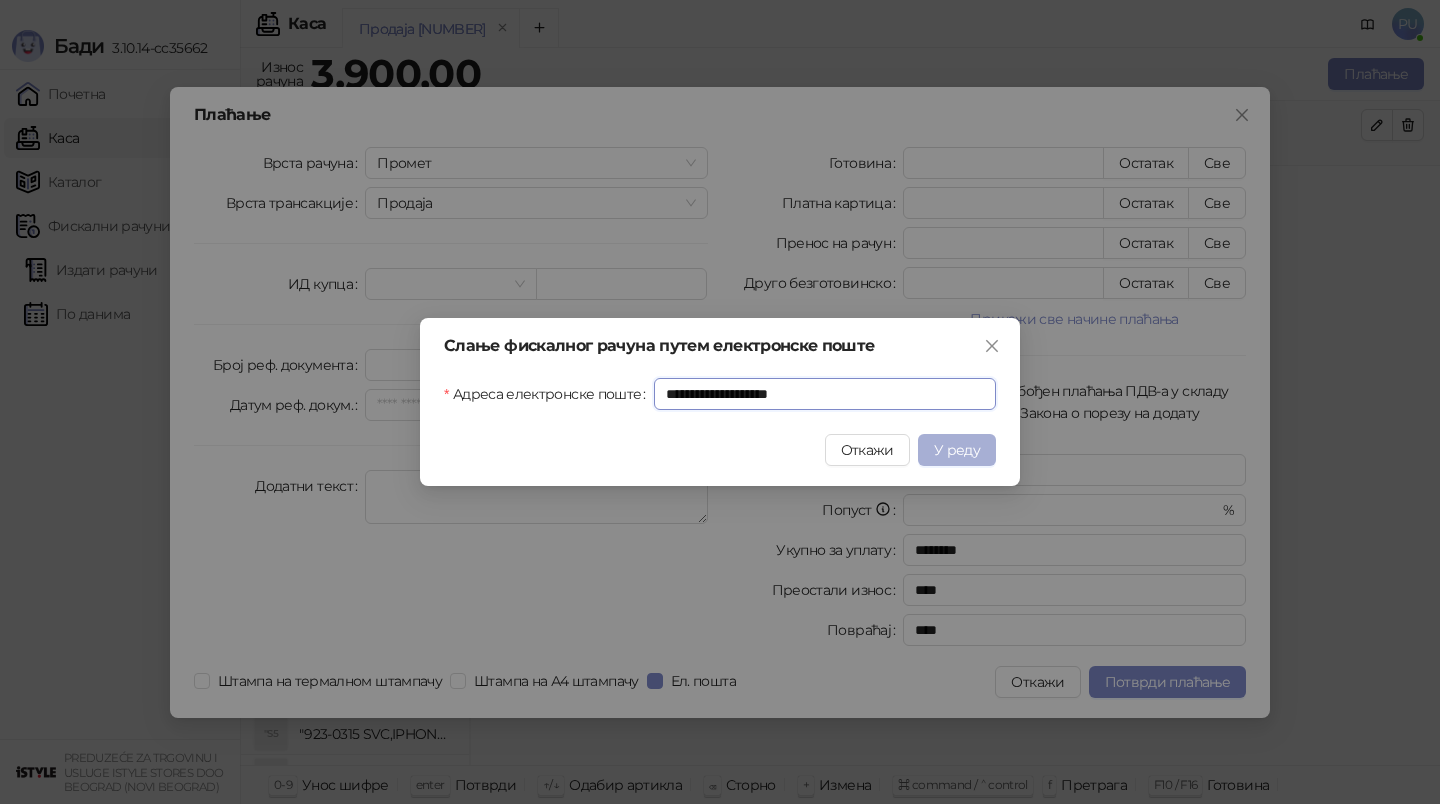 type on "**********" 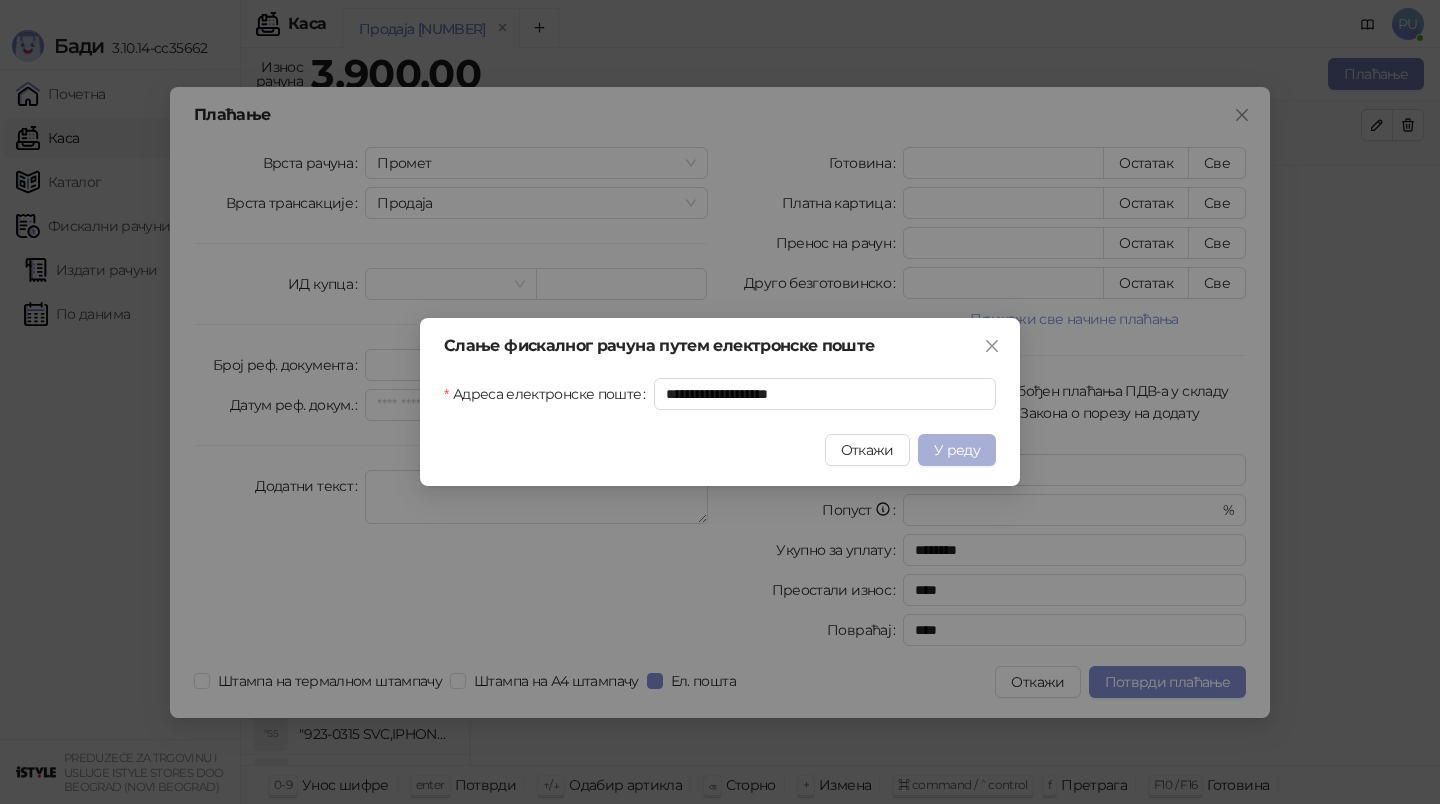 click on "У реду" at bounding box center (957, 450) 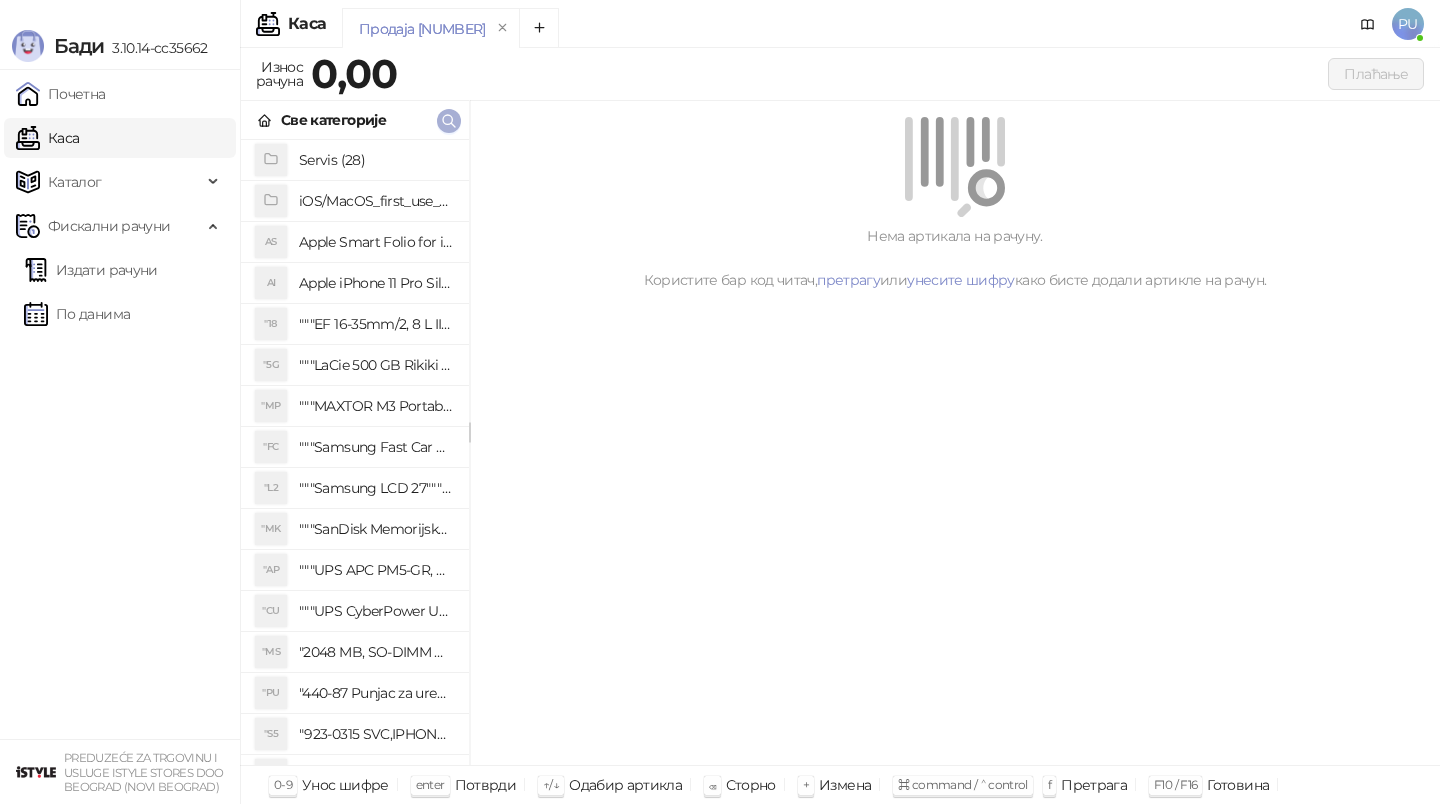 click at bounding box center [449, 121] 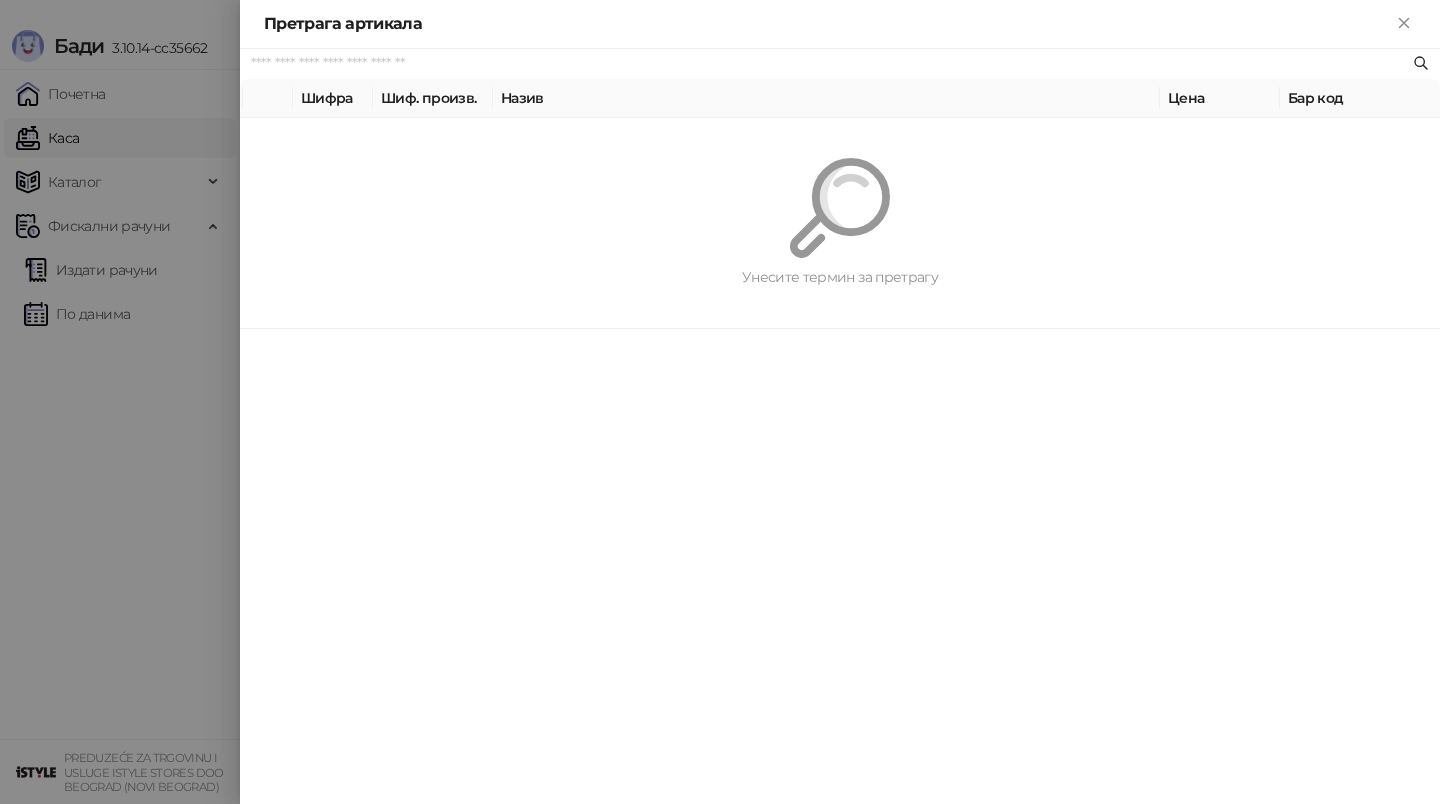 paste on "**********" 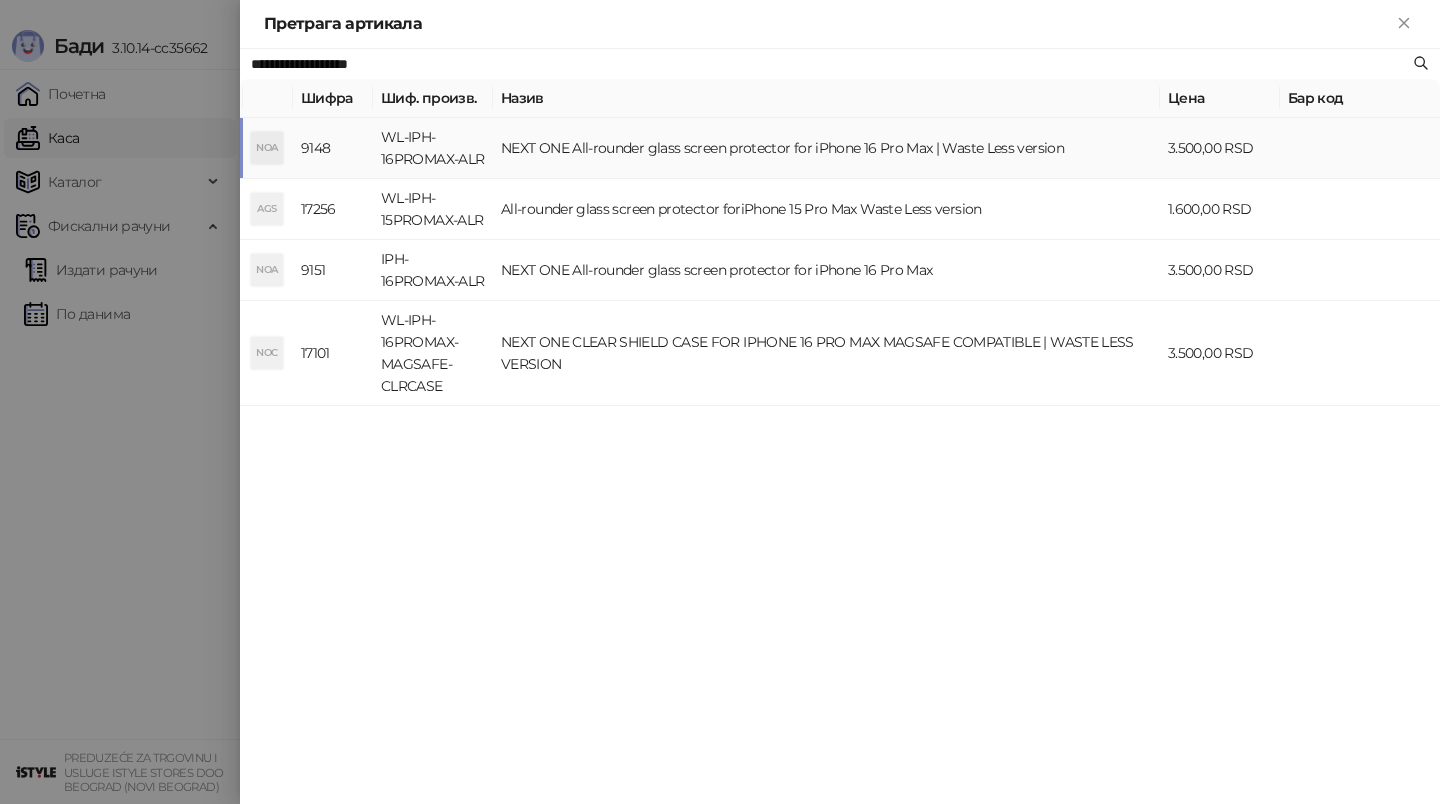 click on "NEXT ONE All-rounder glass screen protector for iPhone 16 Pro Max | Waste Less version" at bounding box center [826, 148] 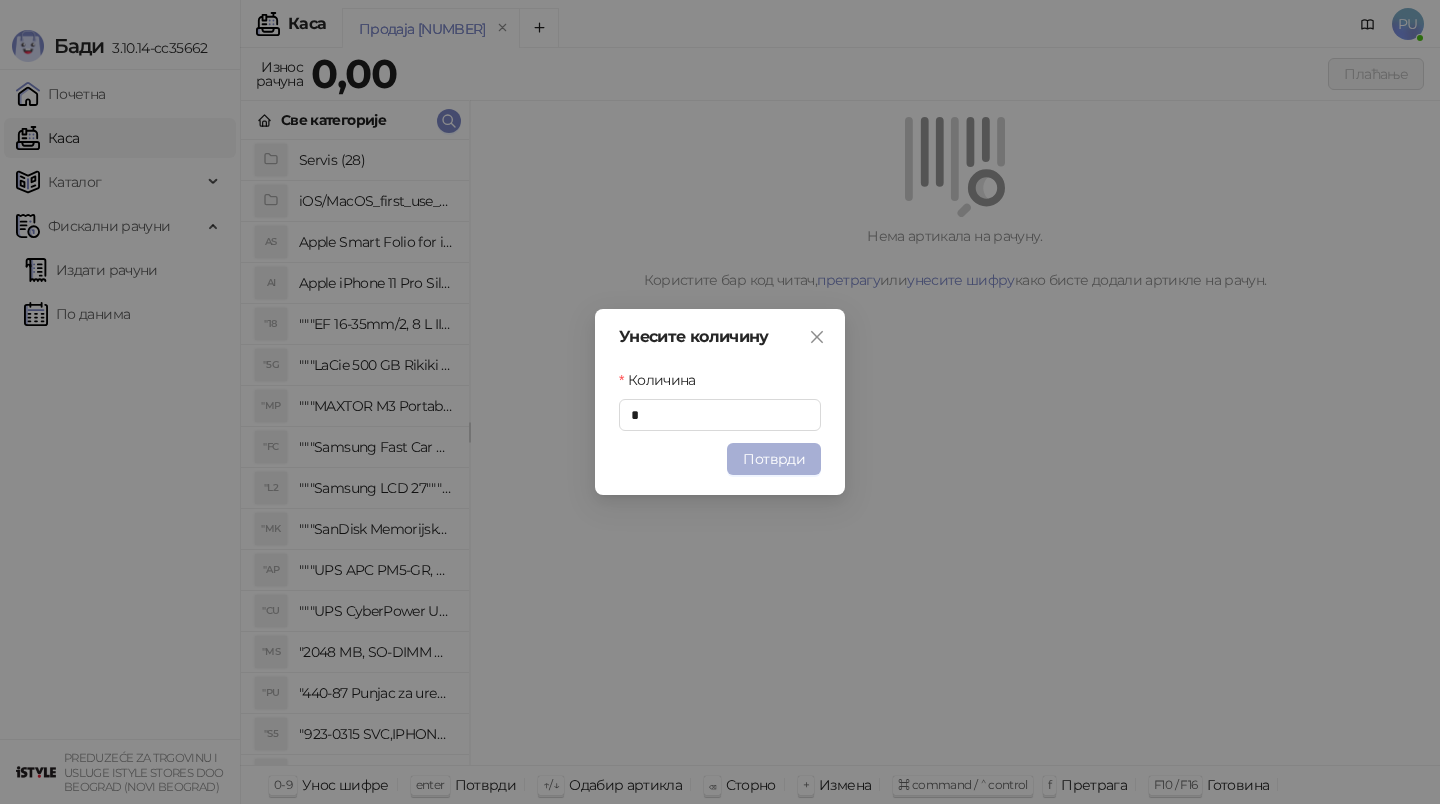 click on "Потврди" at bounding box center (774, 459) 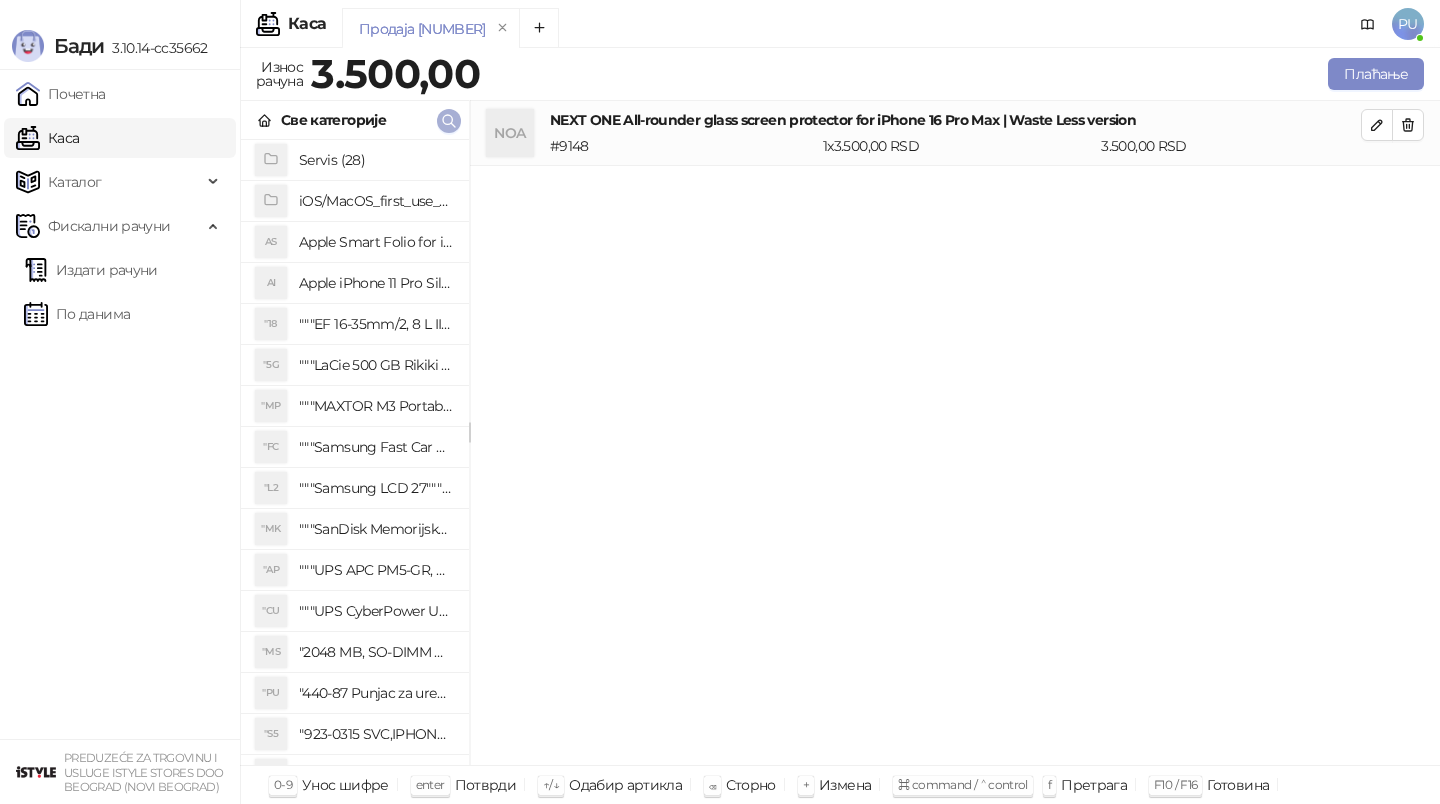 click 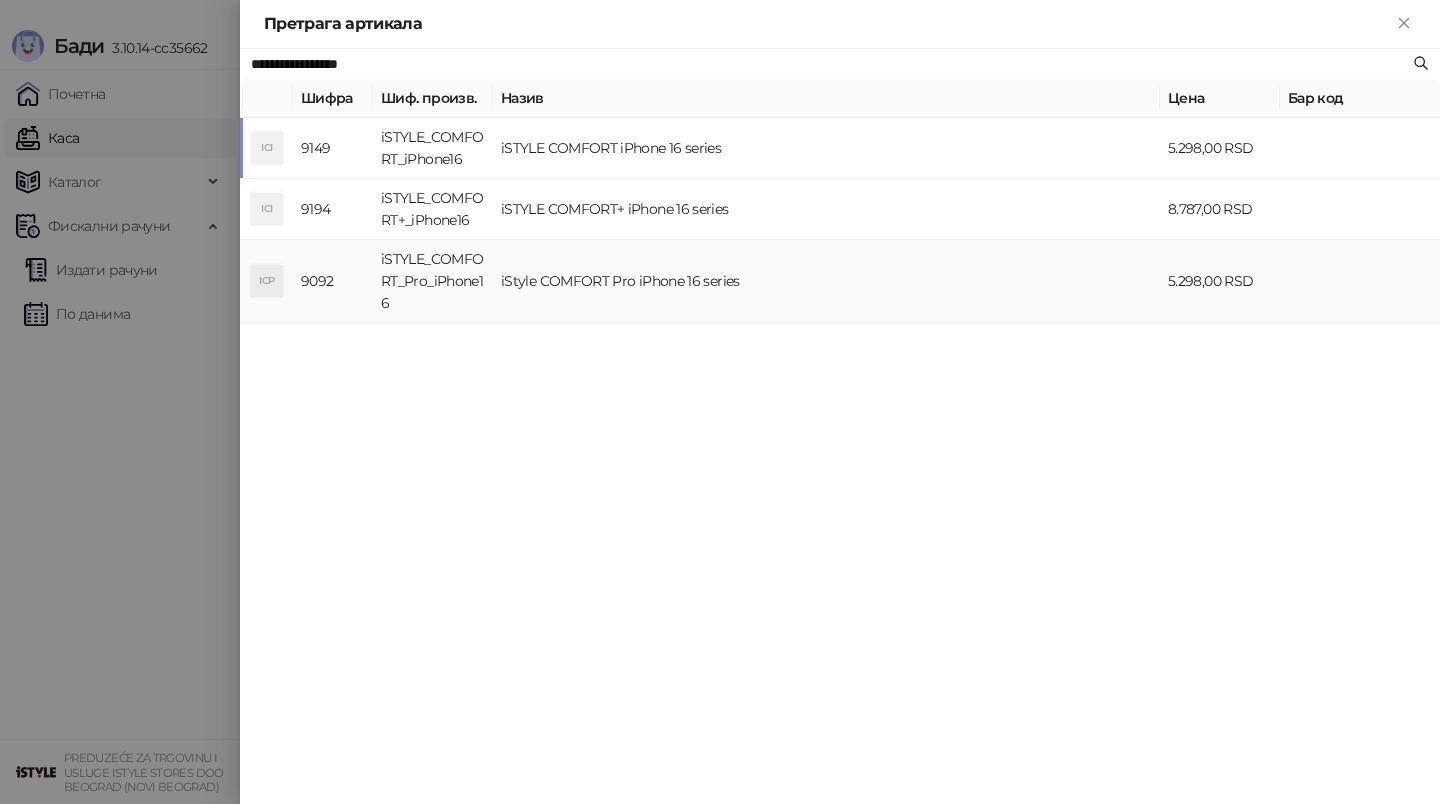 type on "**********" 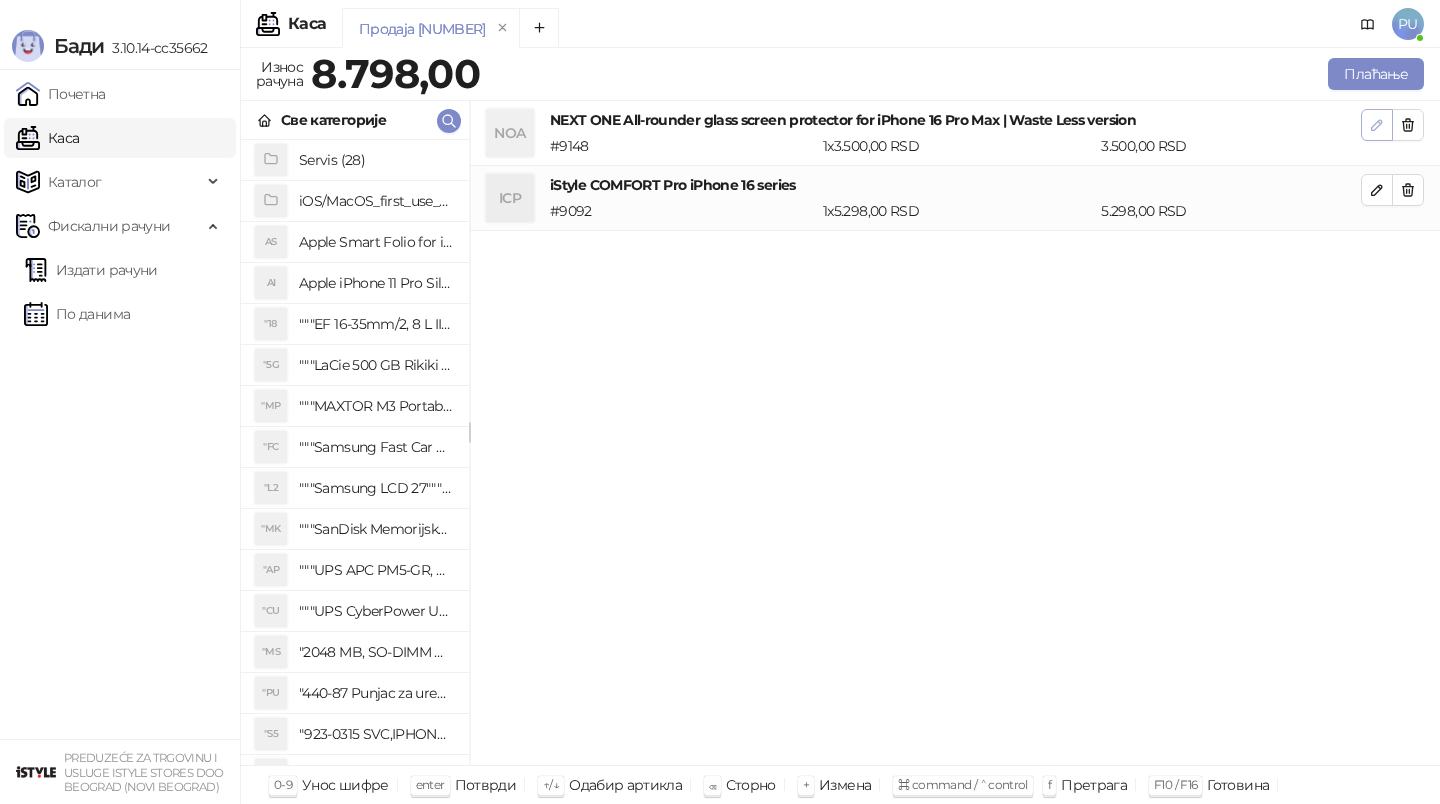 click 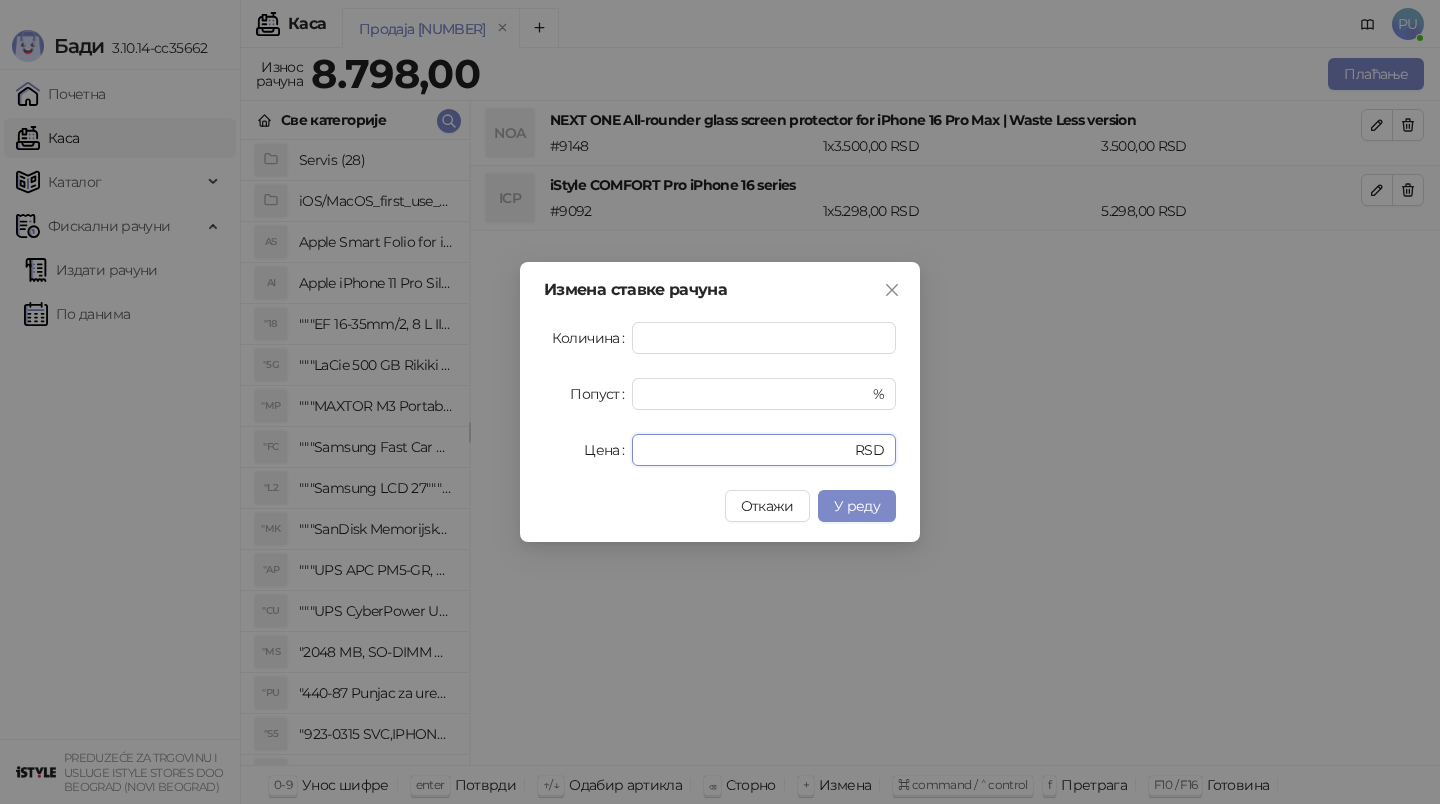 drag, startPoint x: 693, startPoint y: 441, endPoint x: 534, endPoint y: 441, distance: 159 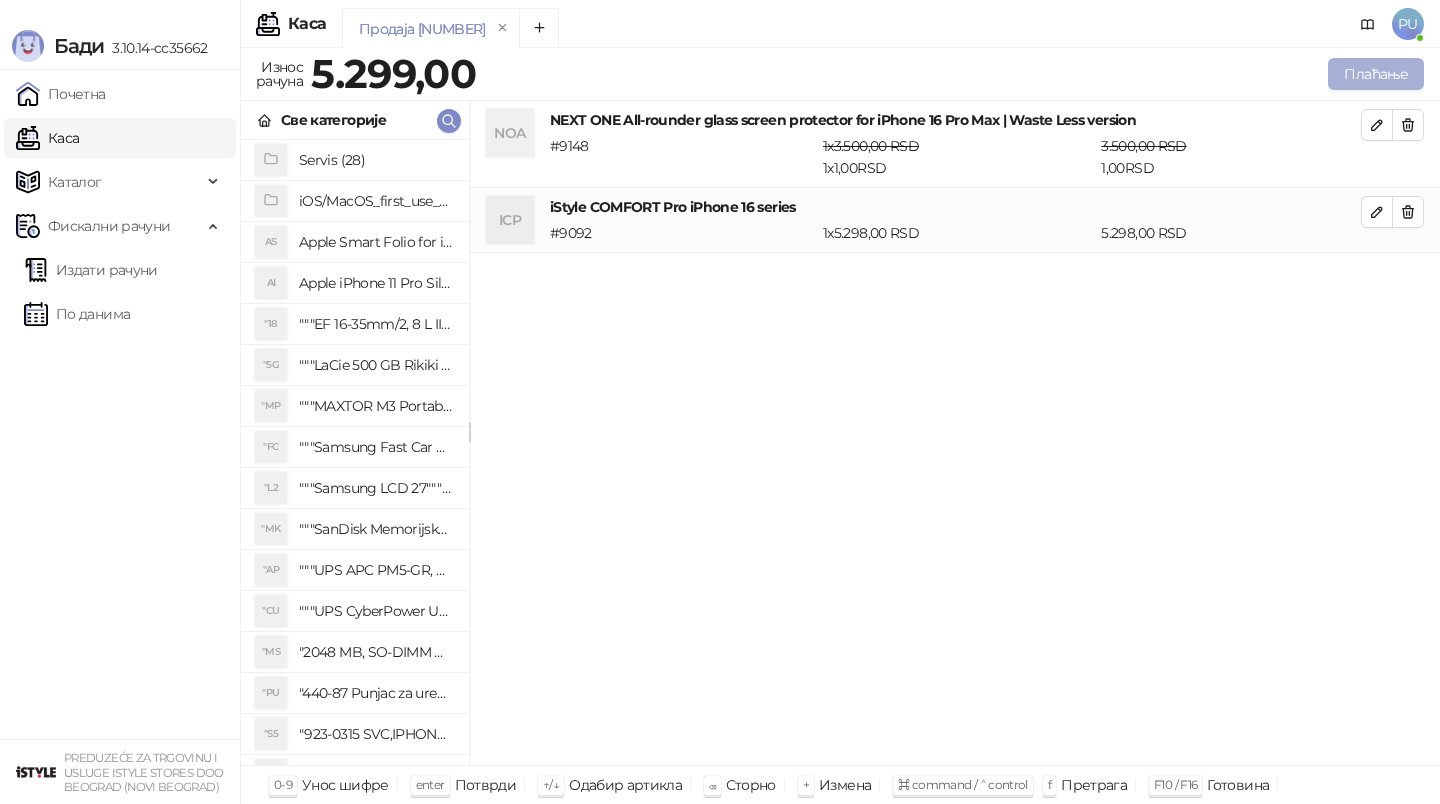 click on "Плаћање" at bounding box center [1376, 74] 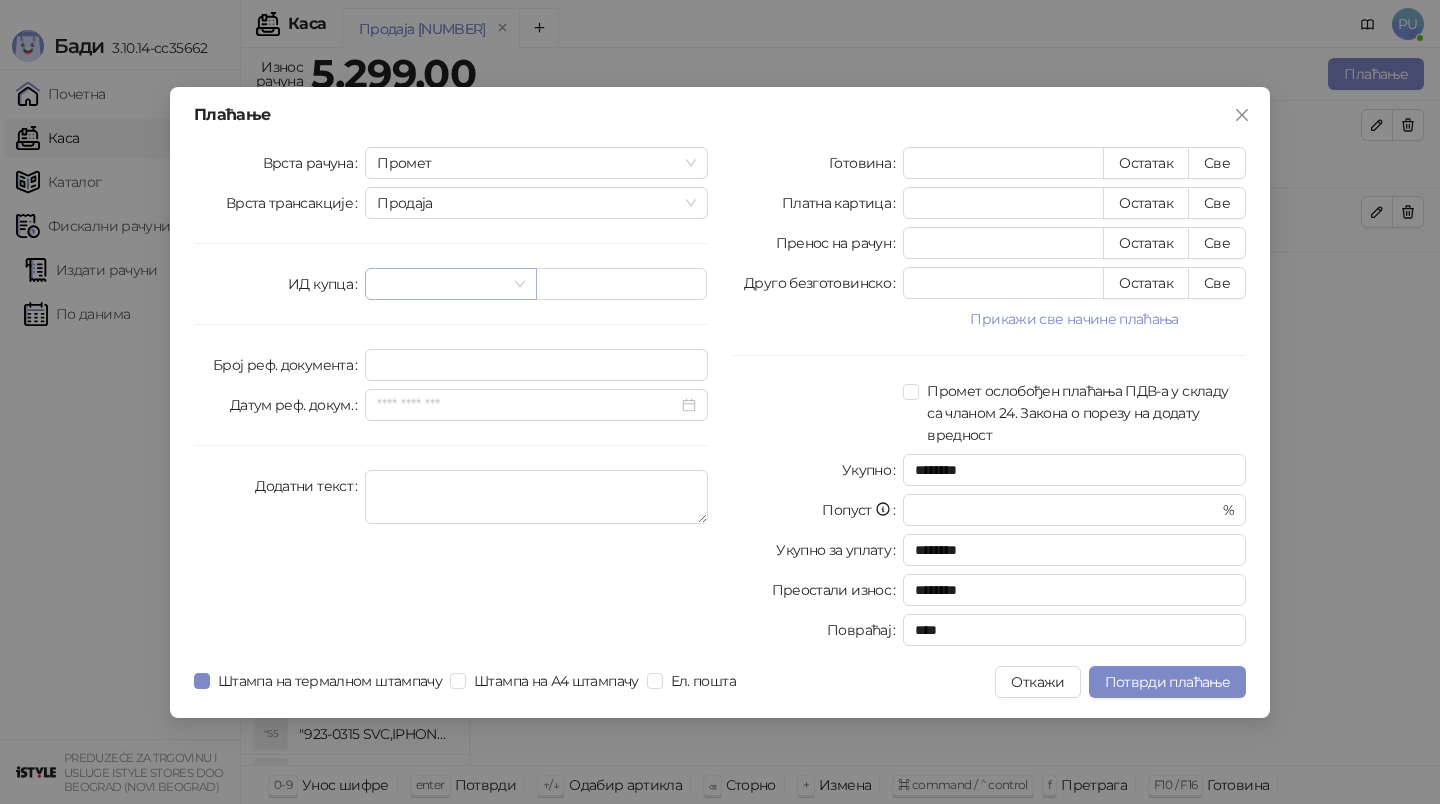 click at bounding box center [450, 284] 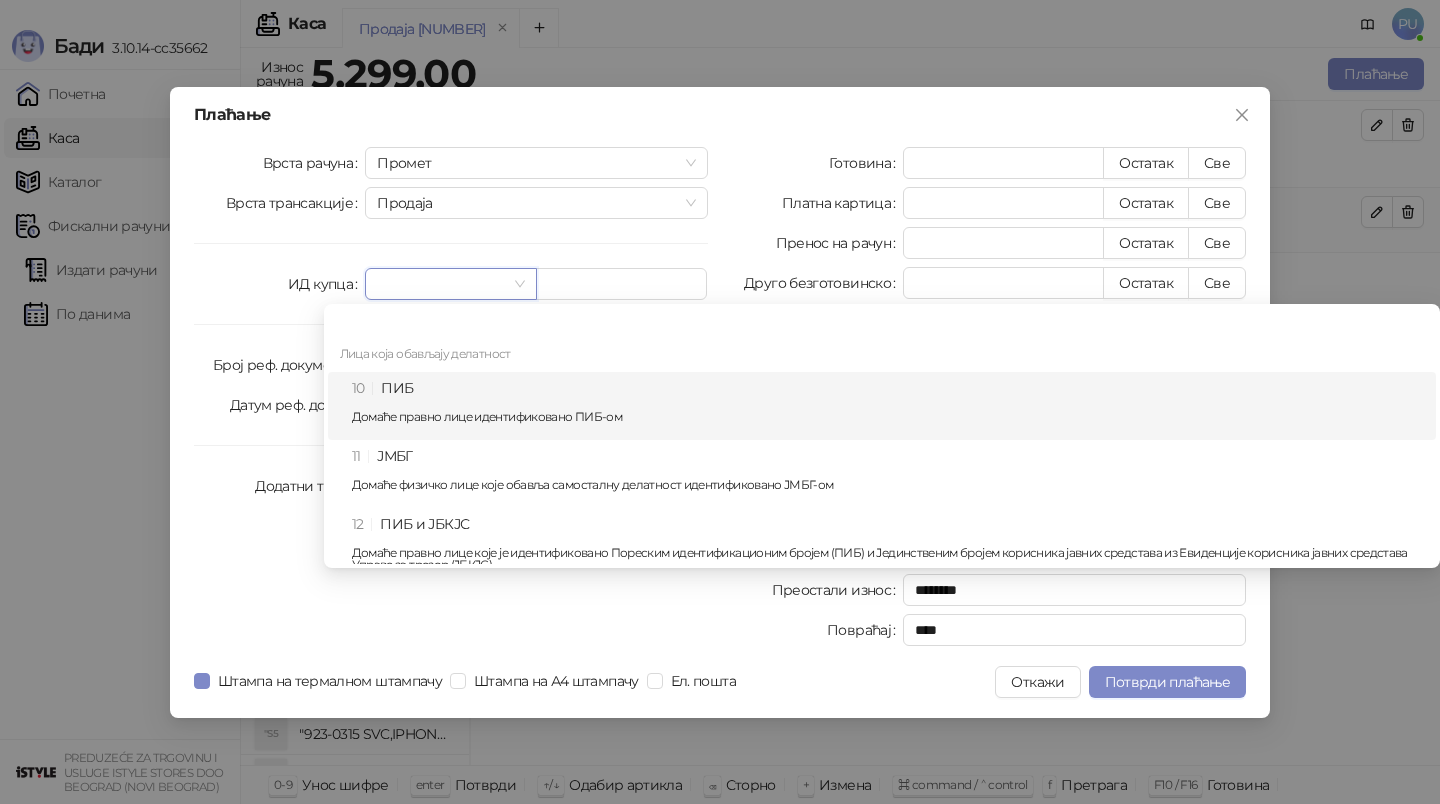 click on "10 ПИБ Домаће правно лице идентификовано ПИБ-ом" at bounding box center [888, 406] 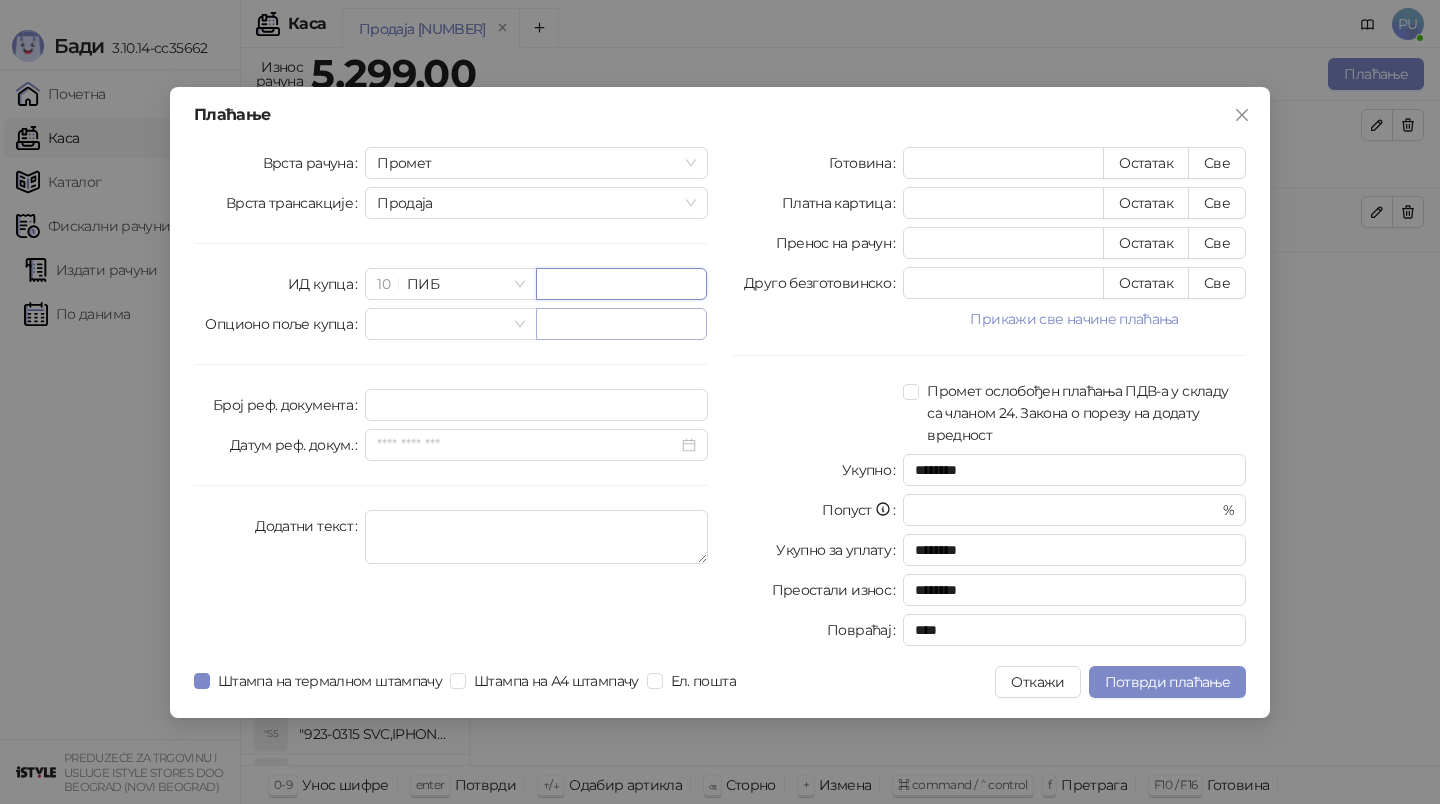paste on "*********" 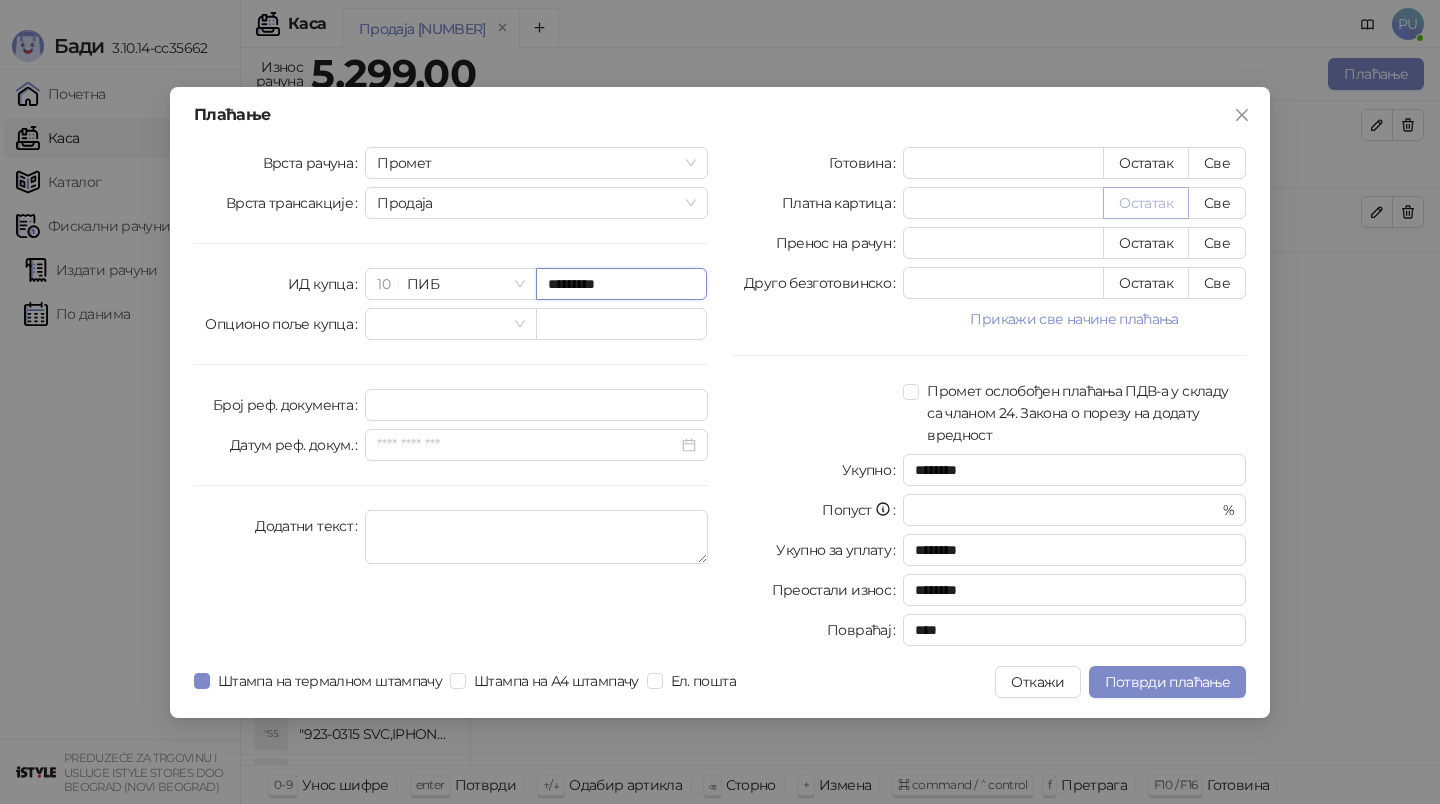 type on "*********" 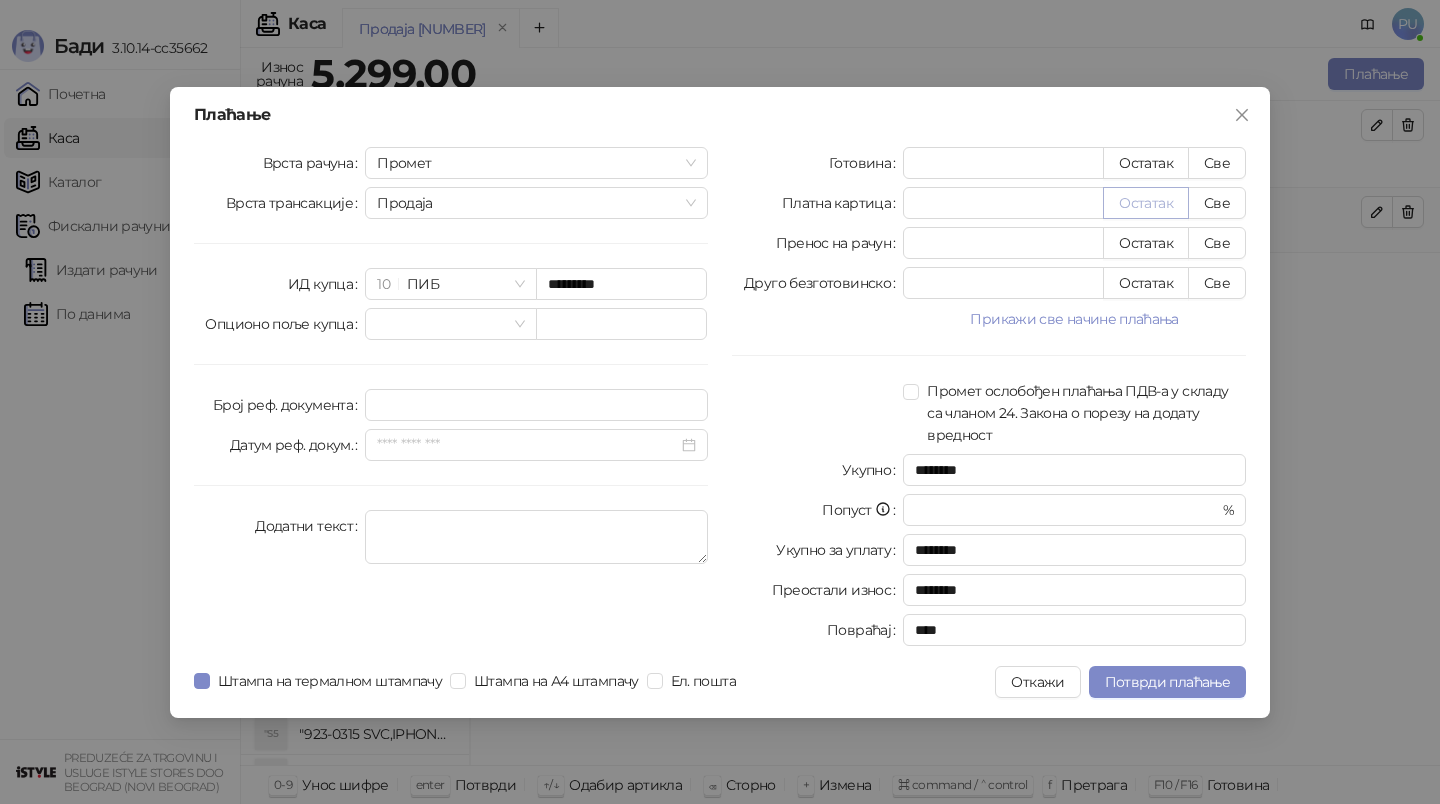 click on "Остатак" at bounding box center [1146, 203] 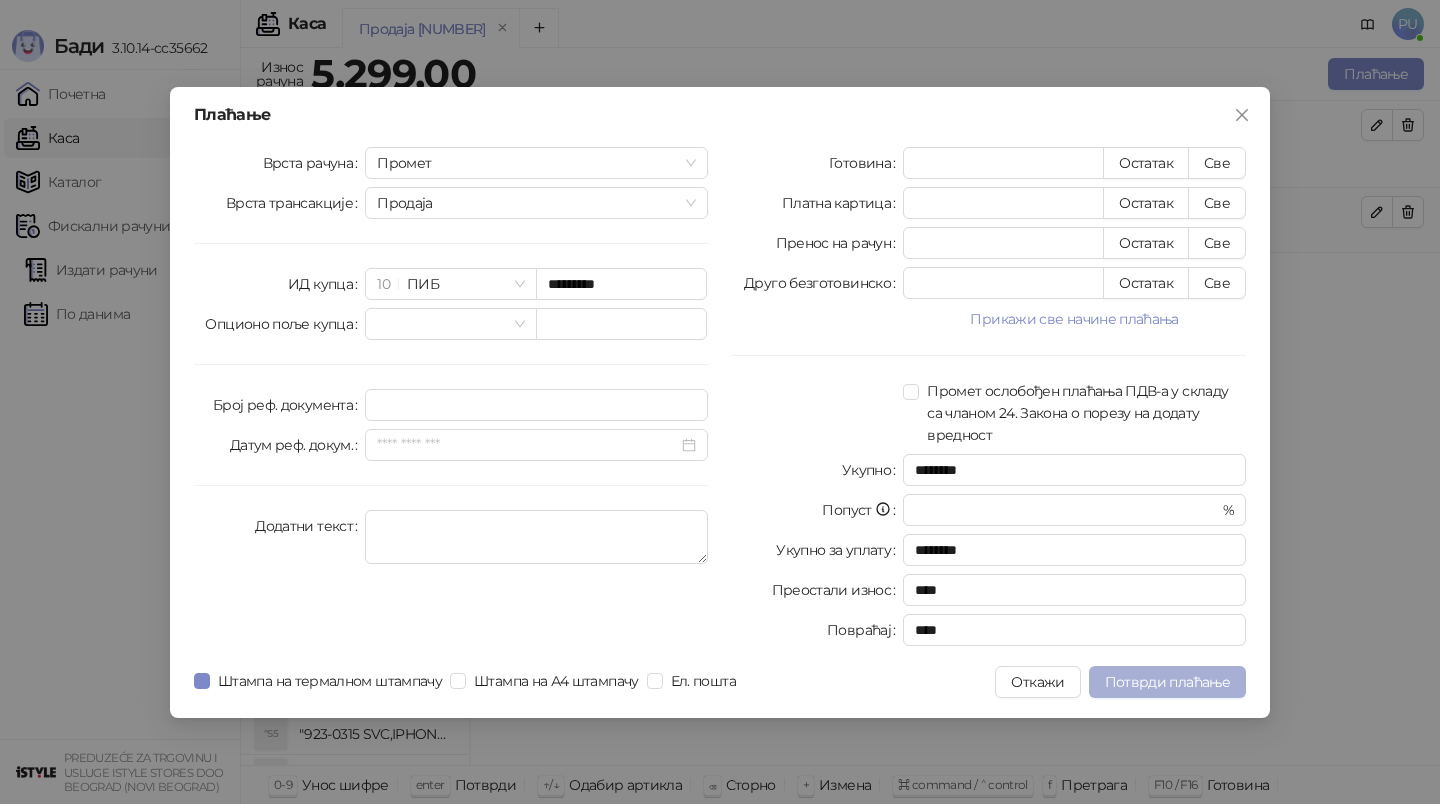 click on "Потврди плаћање" at bounding box center [1167, 682] 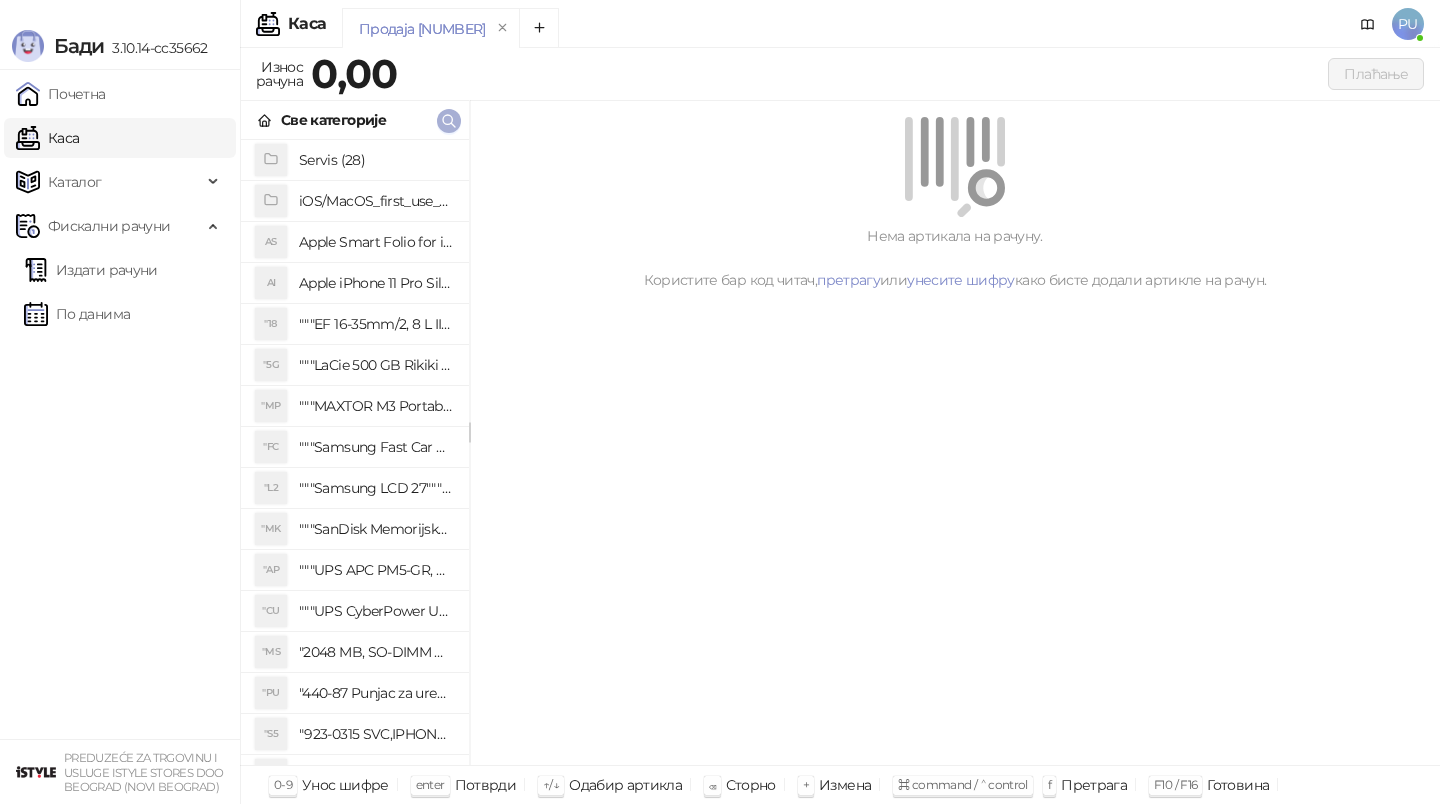 click 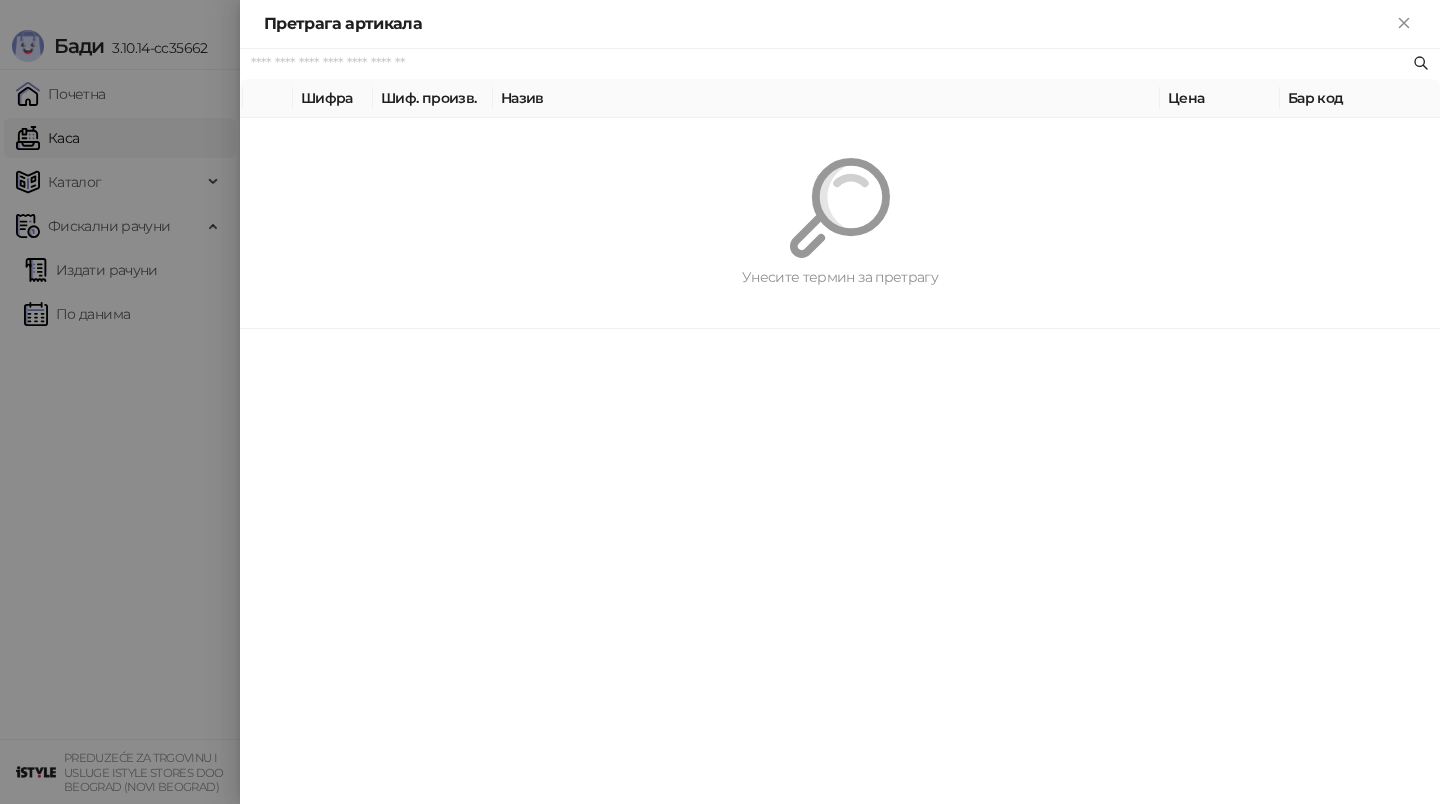 paste on "*********" 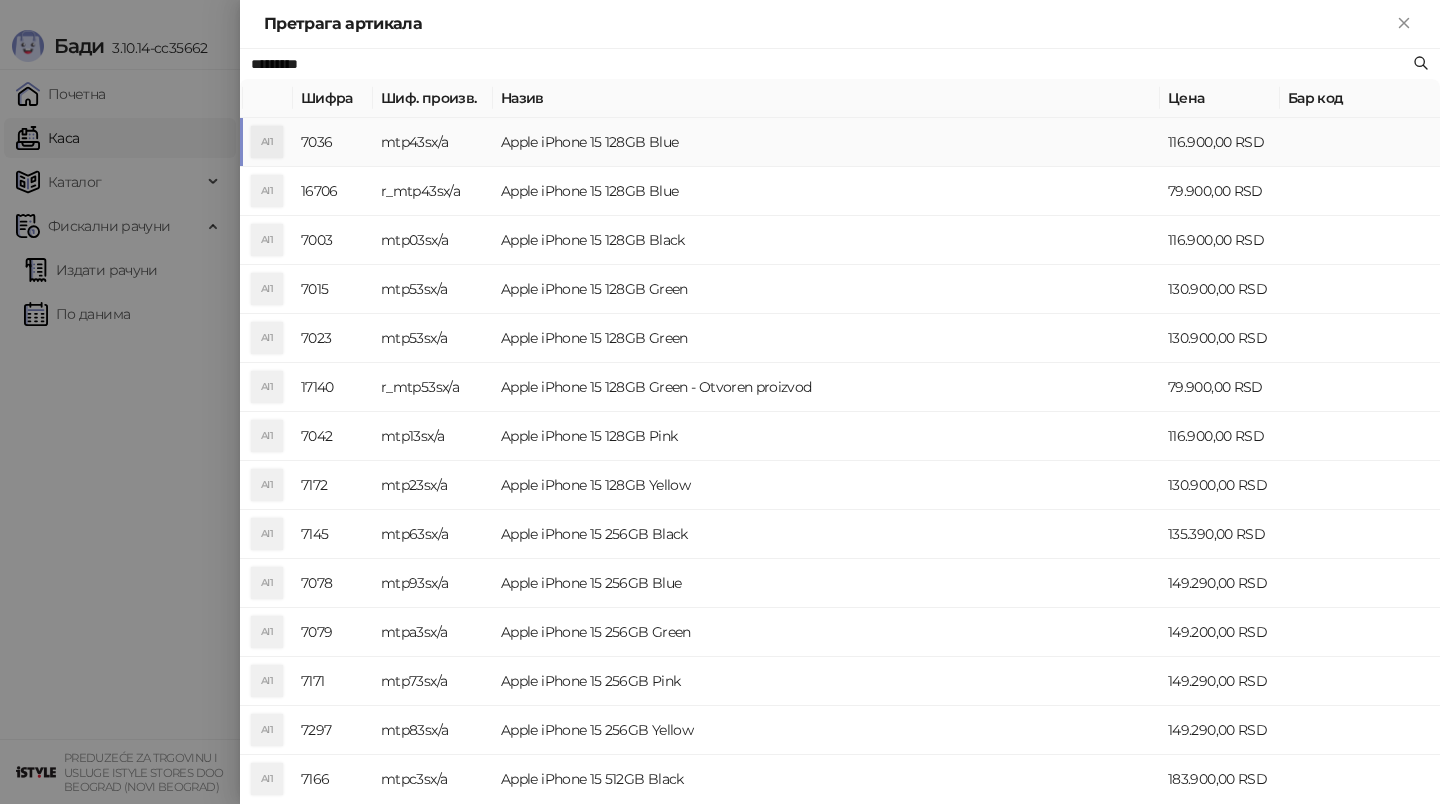 click on "Apple iPhone 15 128GB Blue" at bounding box center (826, 142) 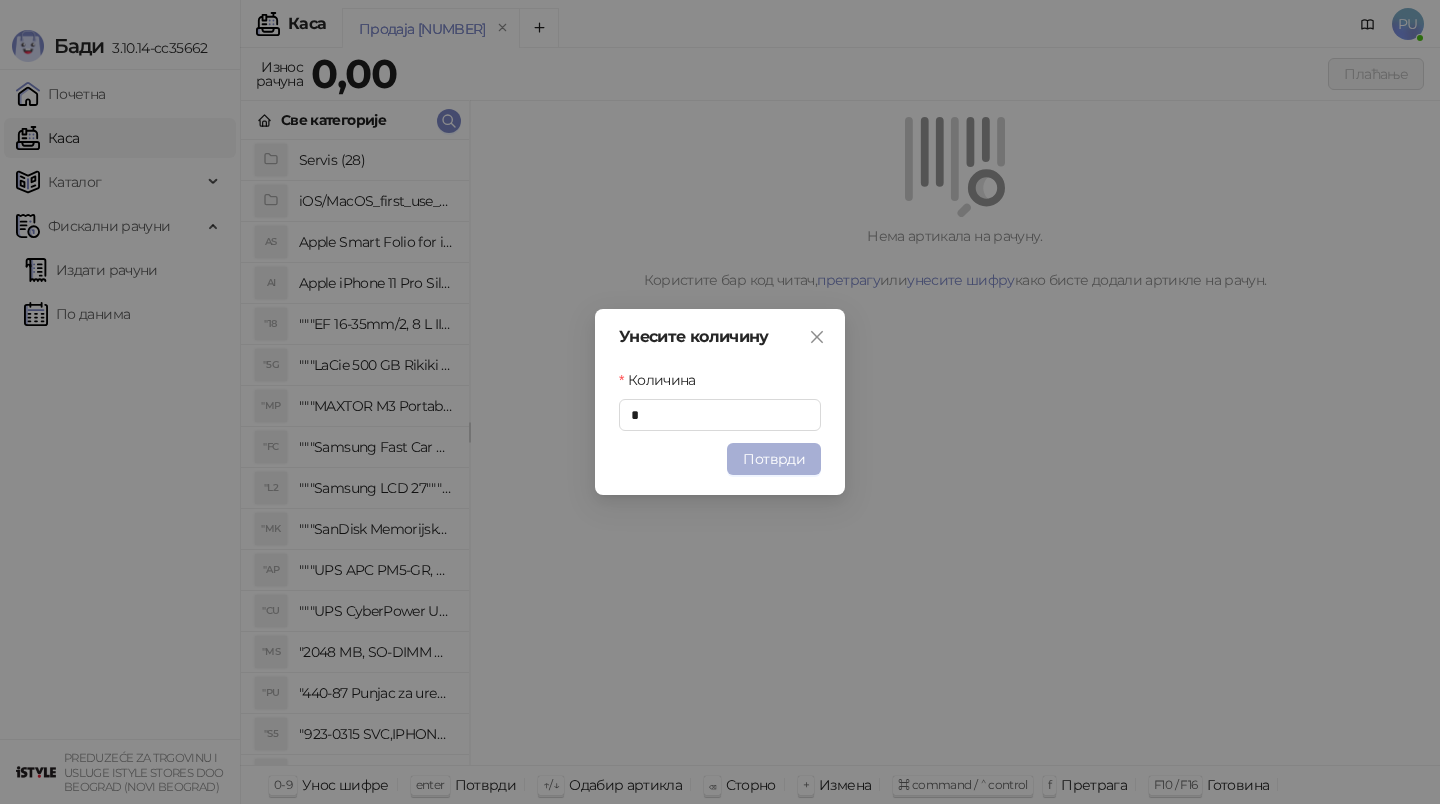 click on "Потврди" at bounding box center [774, 459] 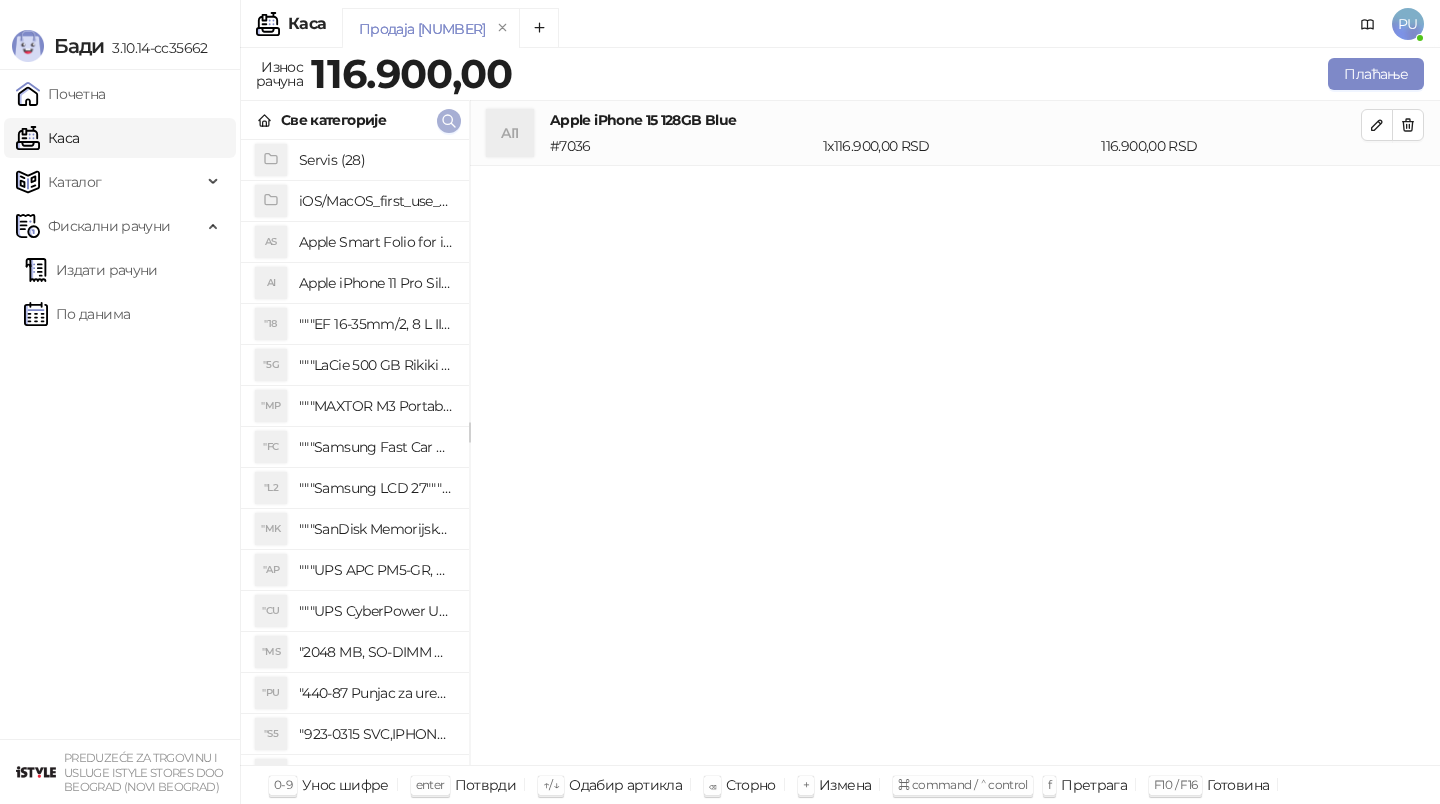click 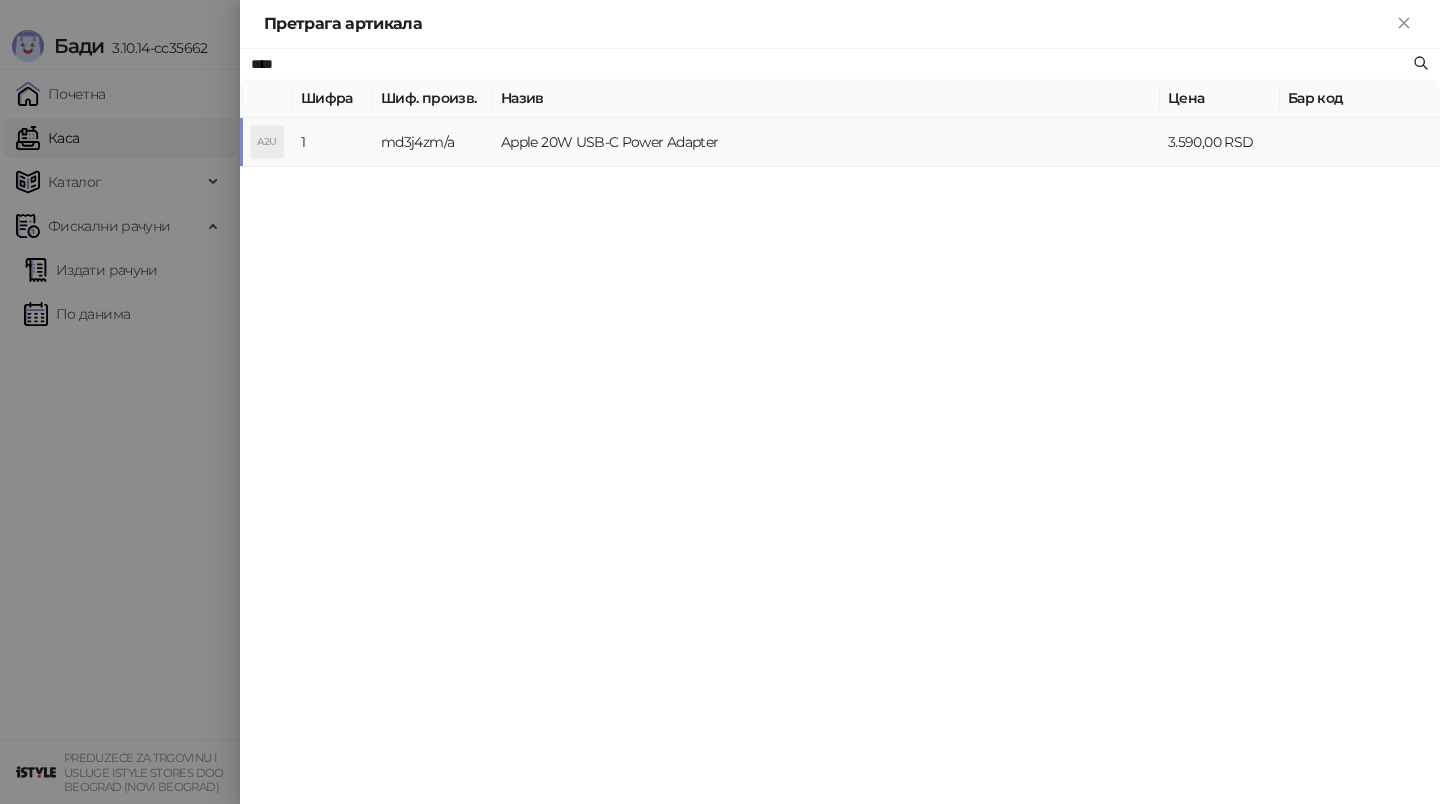 click on "Apple 20W USB-C Power Adapter" at bounding box center [826, 142] 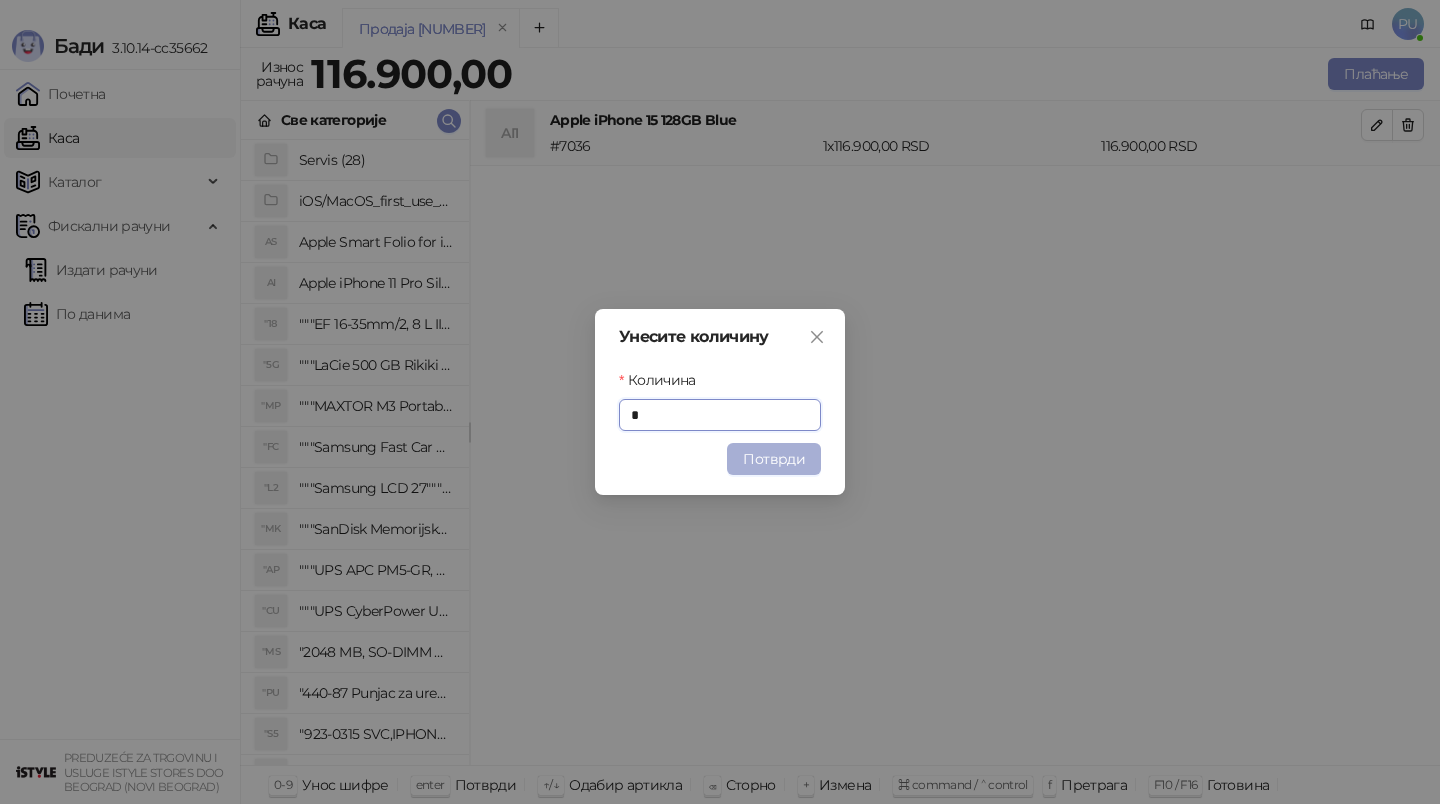 click on "Потврди" at bounding box center (774, 459) 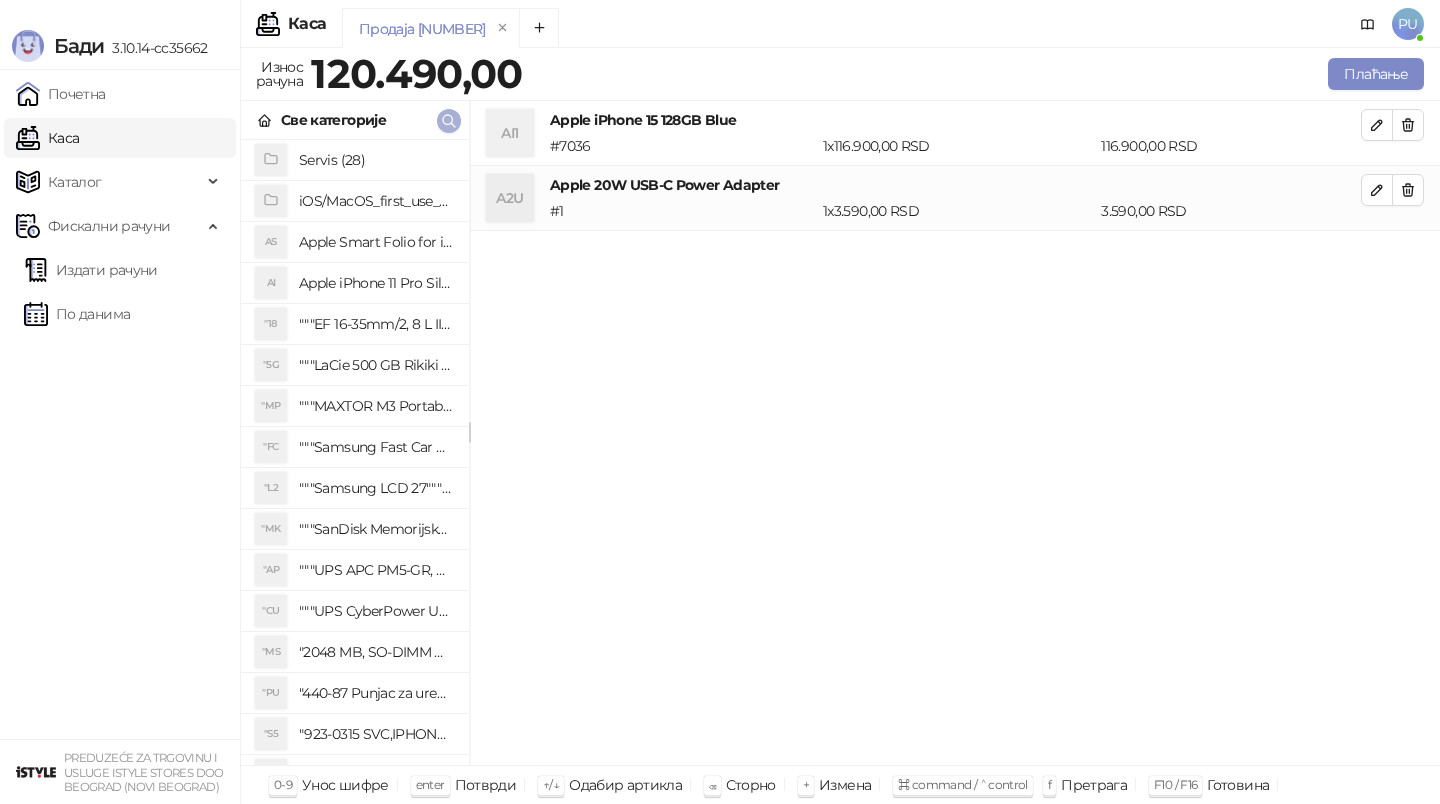 click 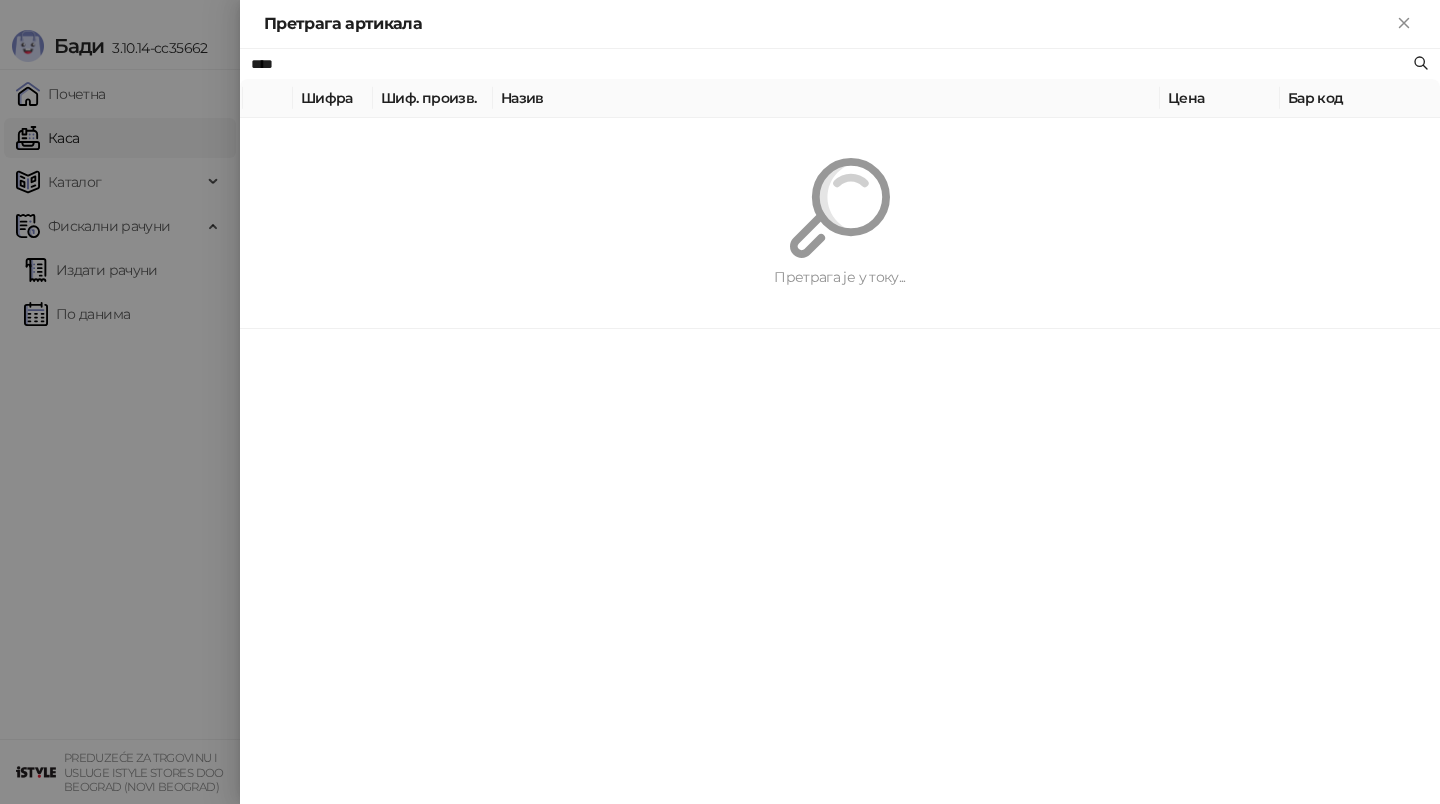 paste on "*****" 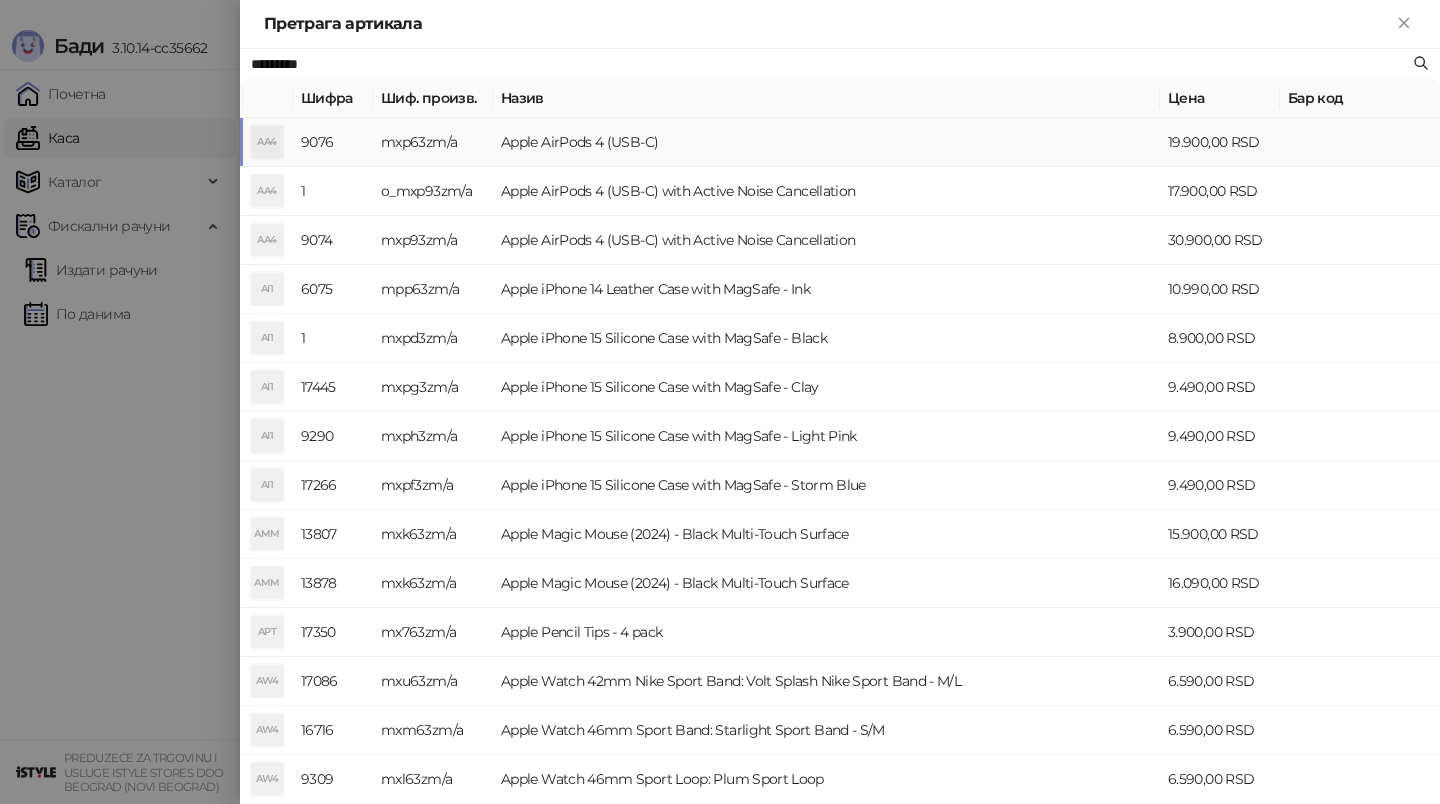 type on "*********" 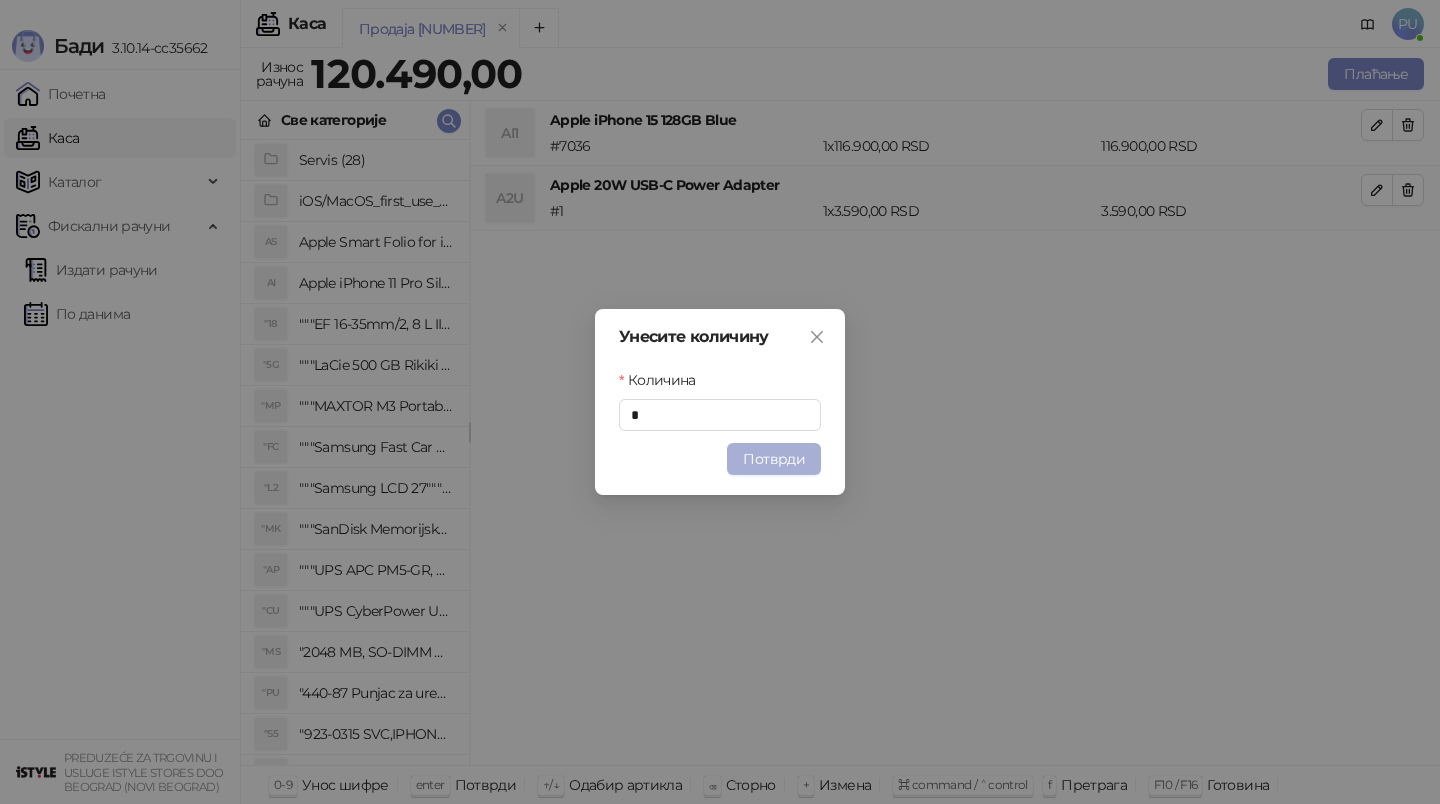 click on "Потврди" at bounding box center (774, 459) 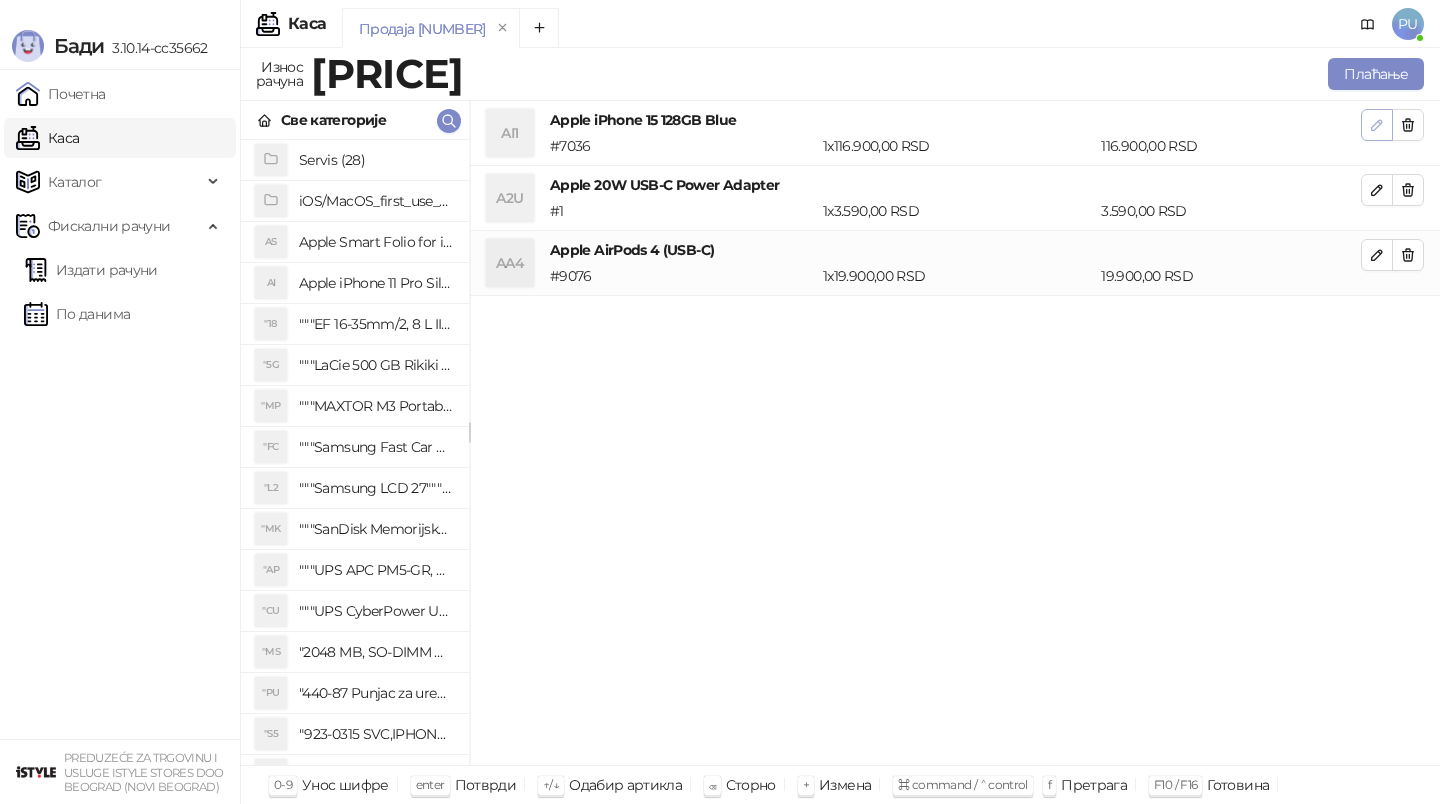 click 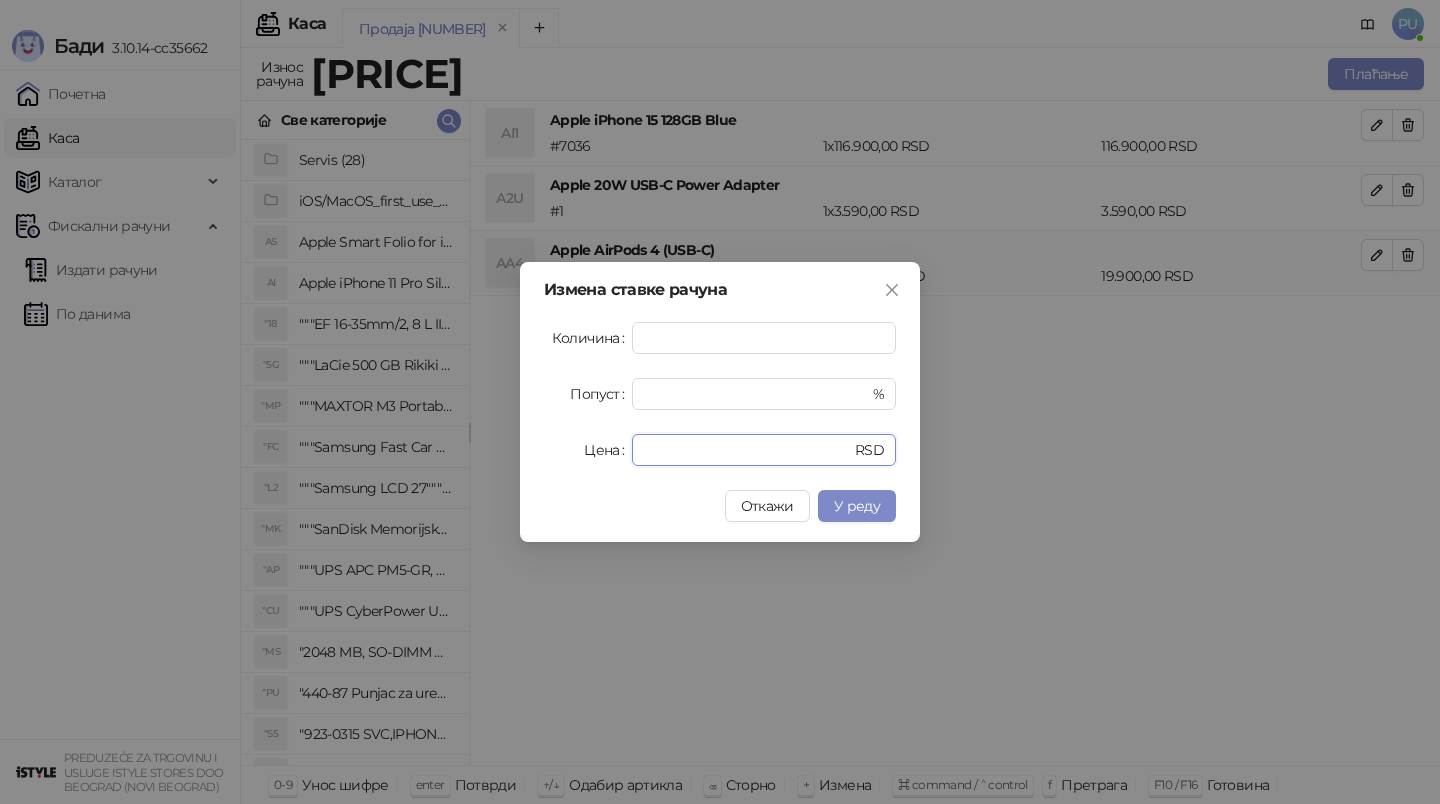 drag, startPoint x: 755, startPoint y: 445, endPoint x: 368, endPoint y: 445, distance: 387 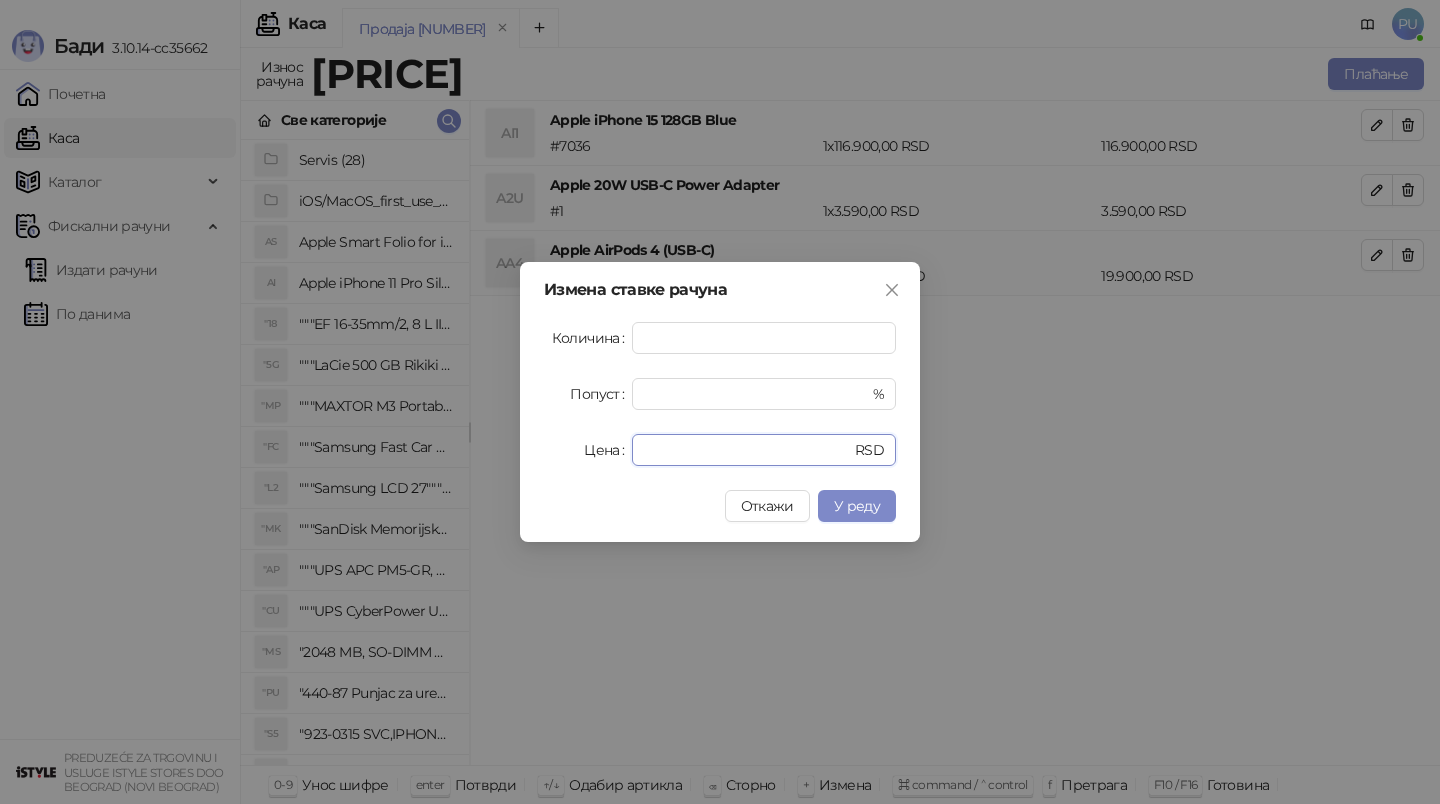 type on "*****" 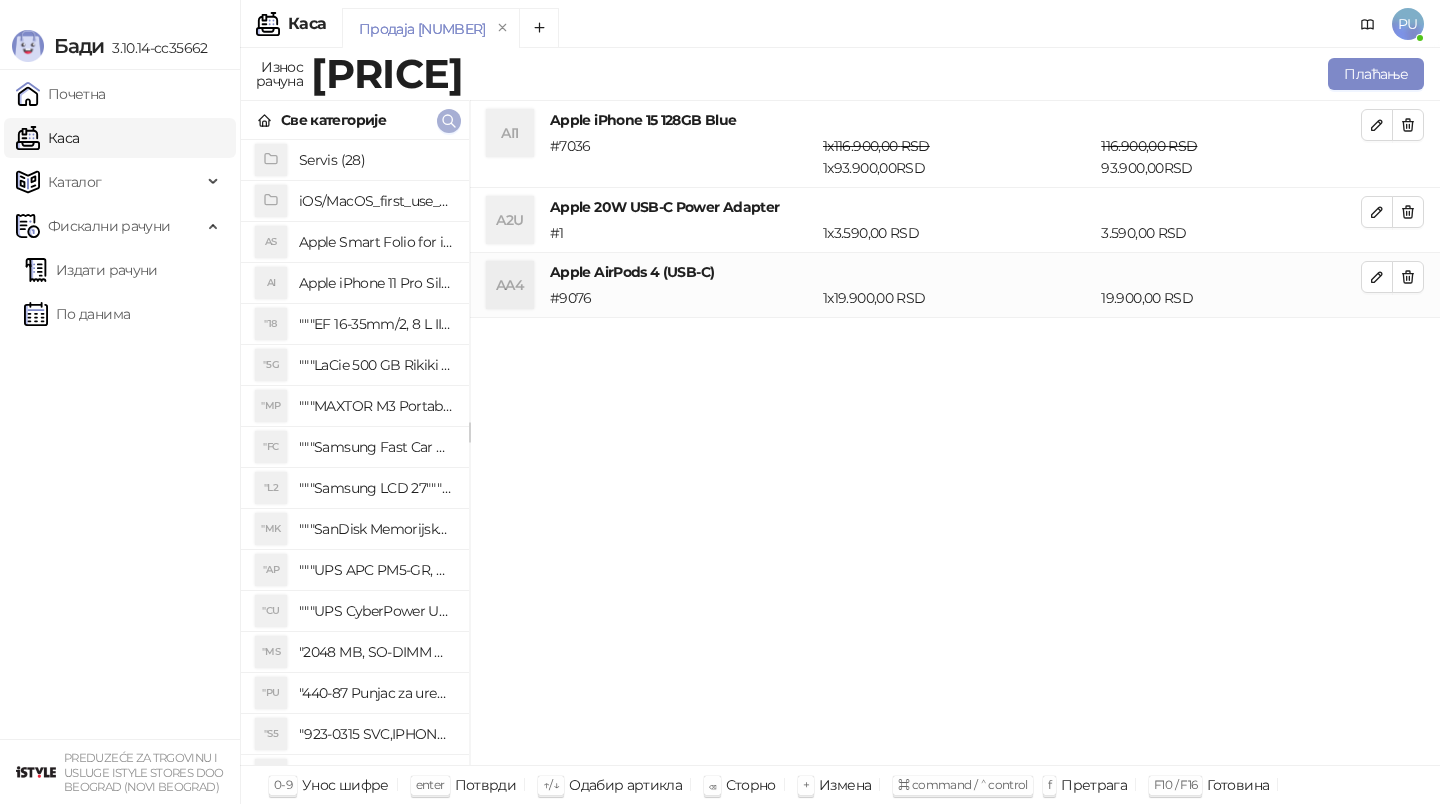 click at bounding box center (449, 121) 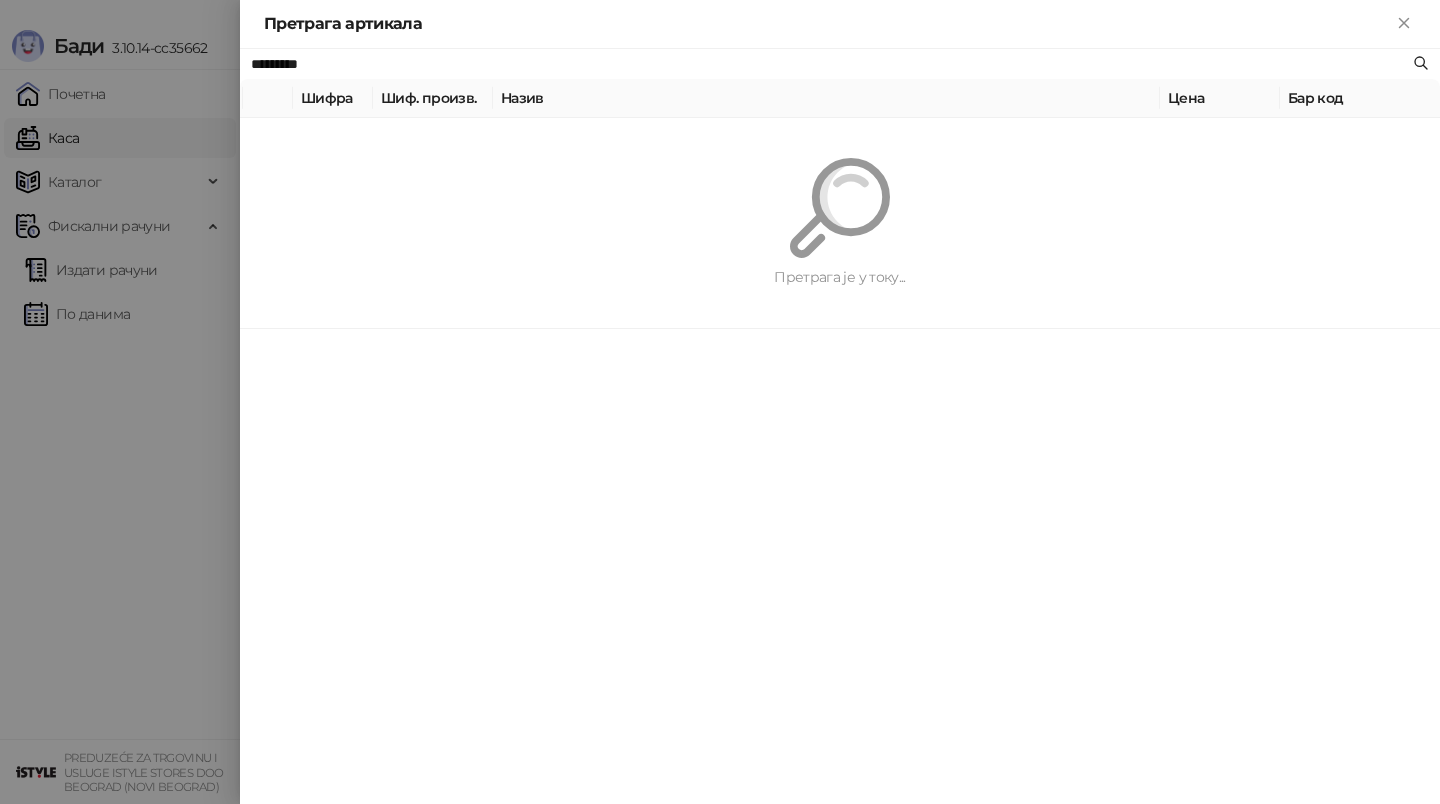 paste on "**********" 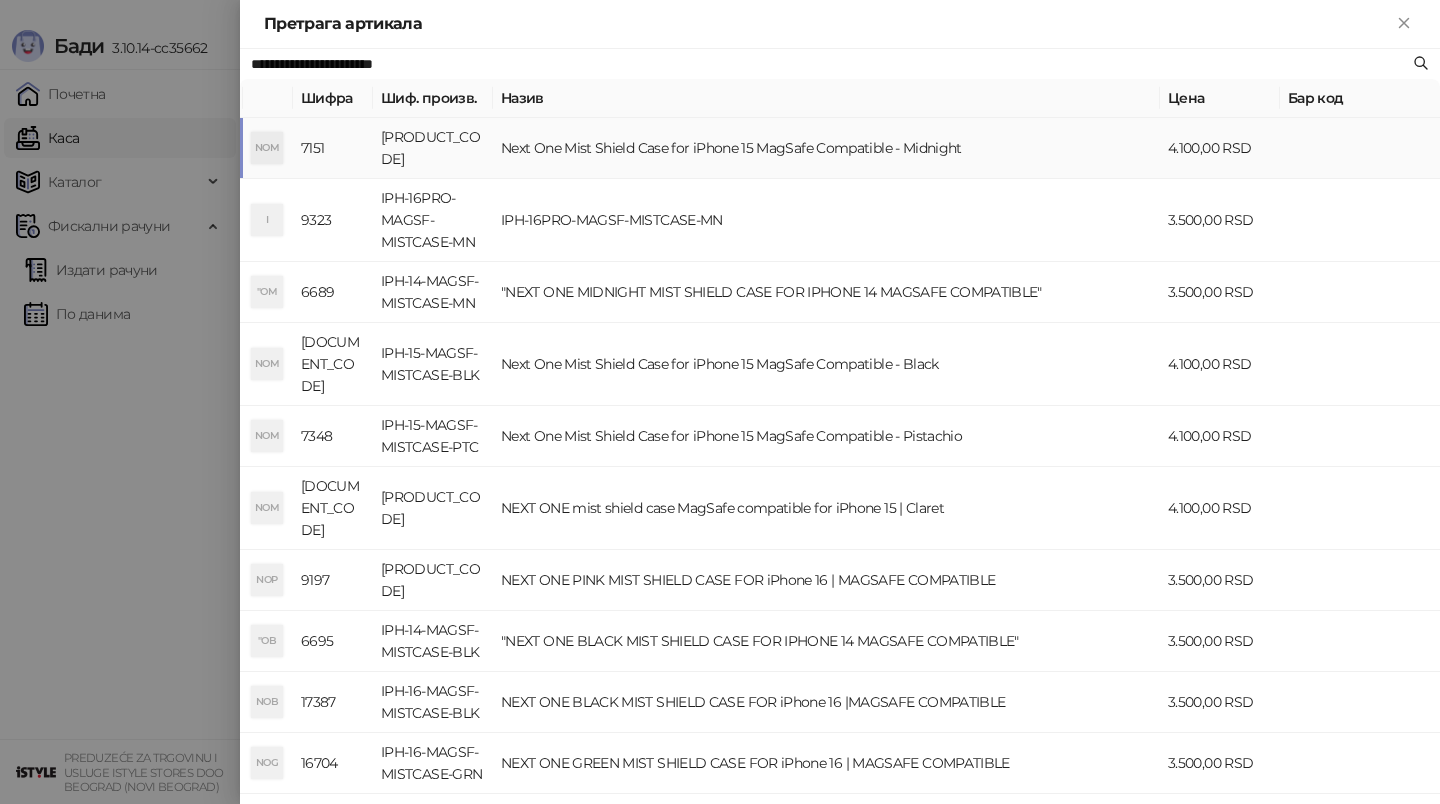 click on "Next One Mist Shield Case for iPhone 15  MagSafe Compatible - Midnight" at bounding box center [826, 148] 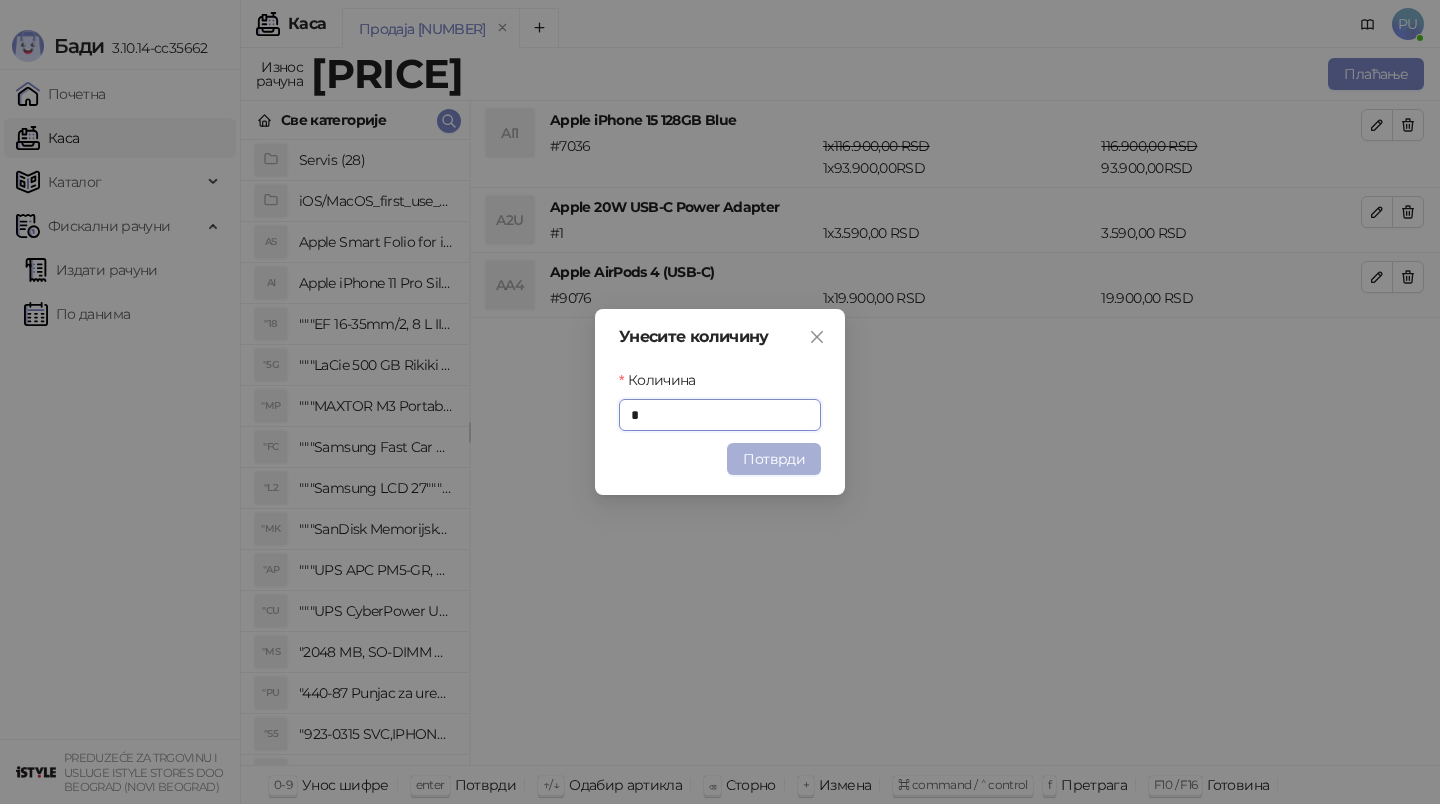 click on "Потврди" at bounding box center [774, 459] 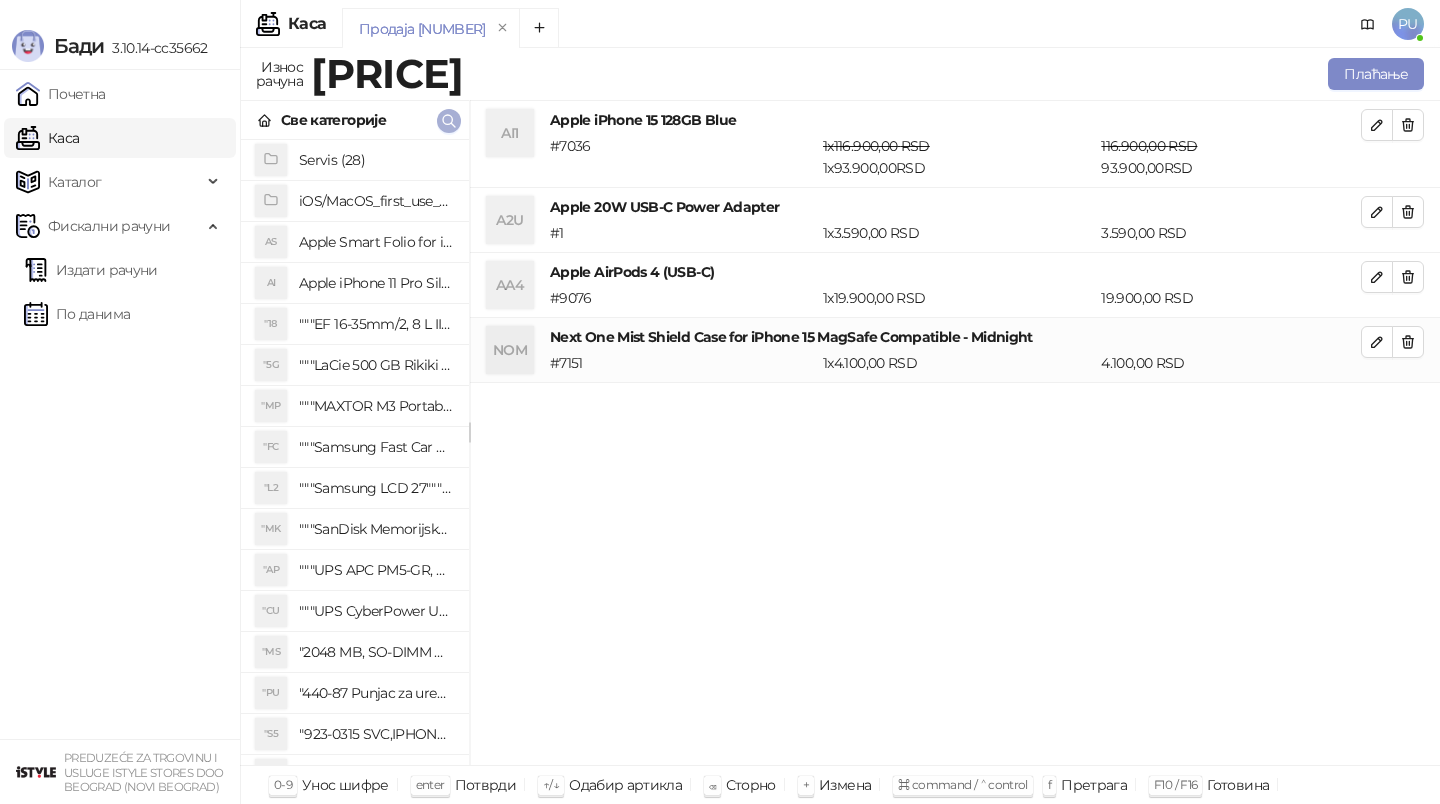 click 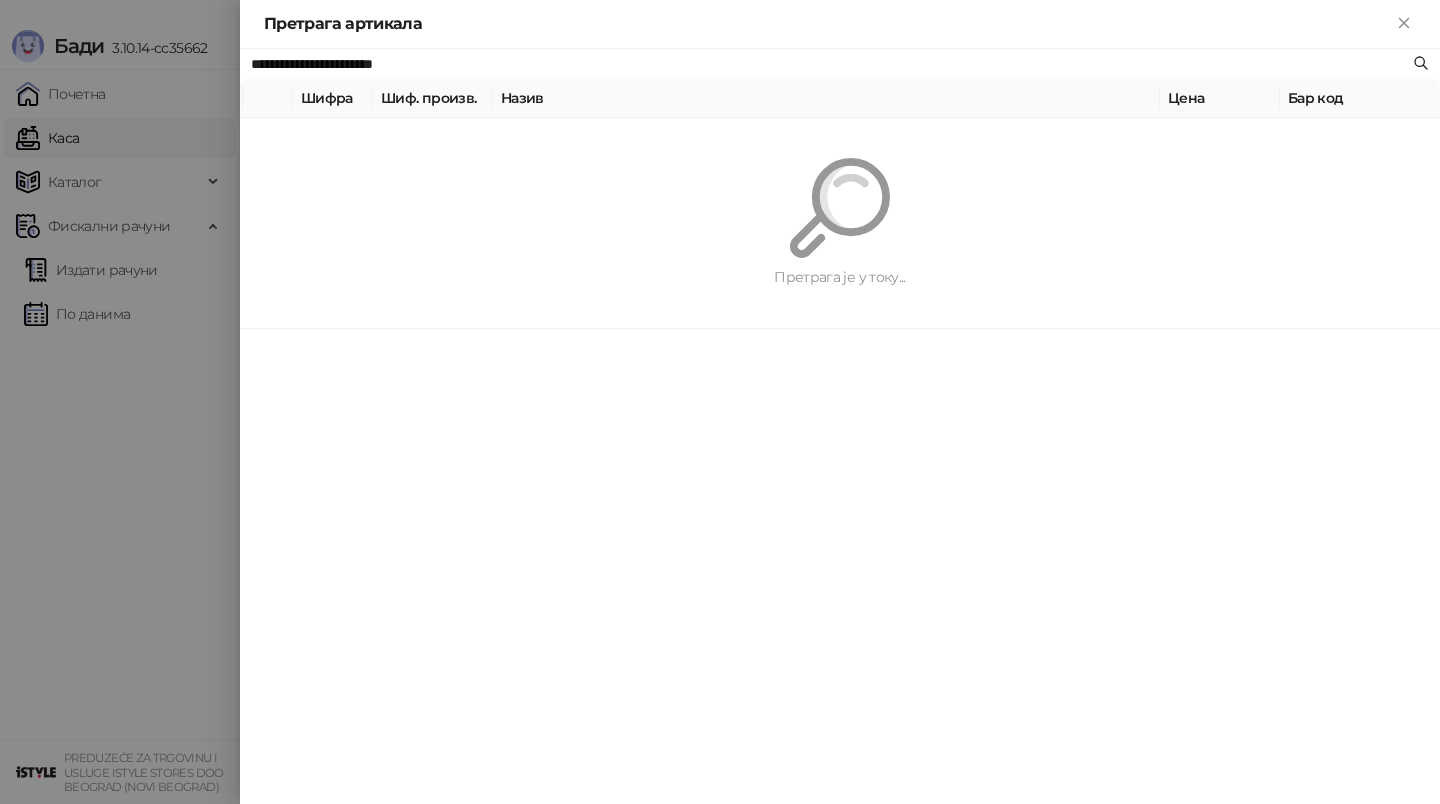 paste 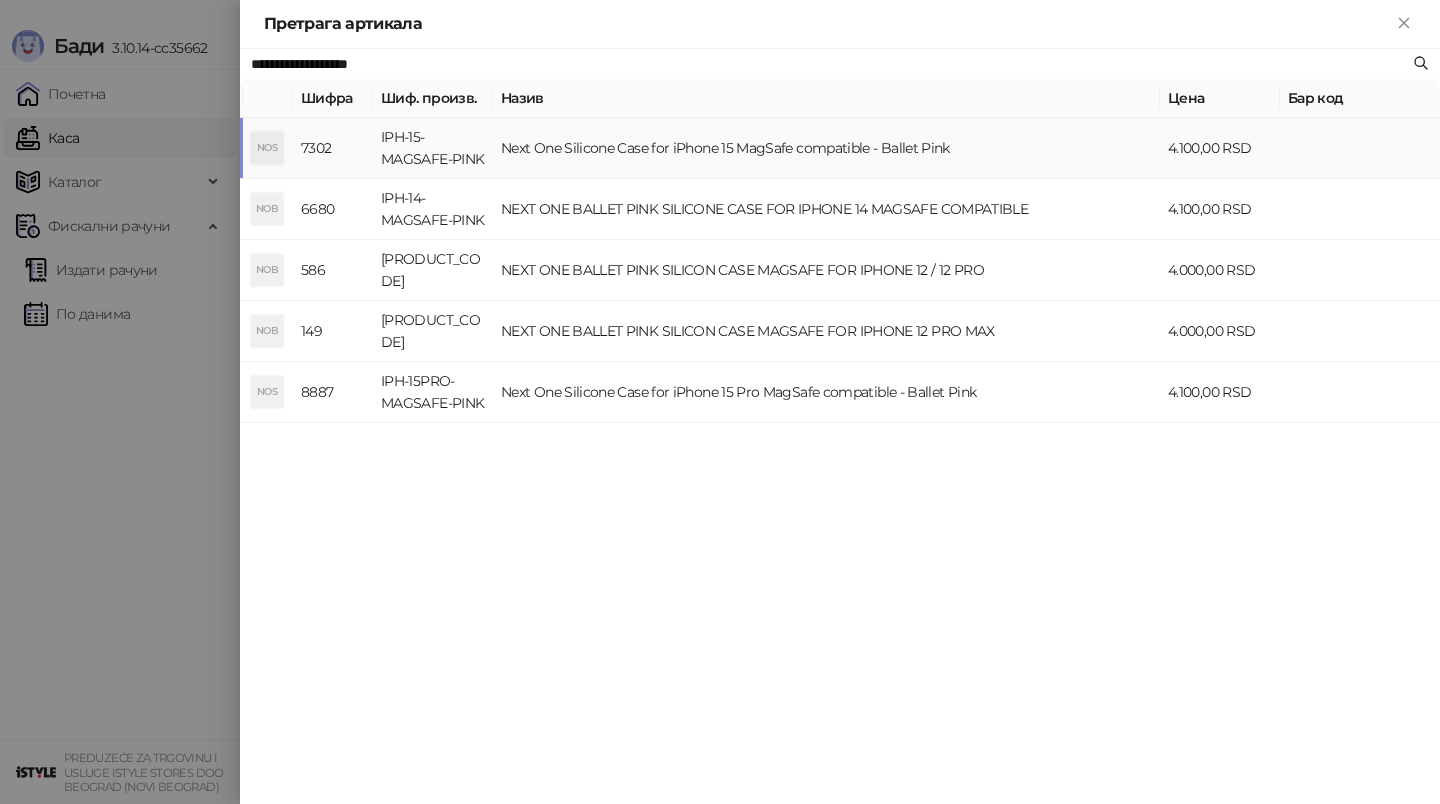 type on "**********" 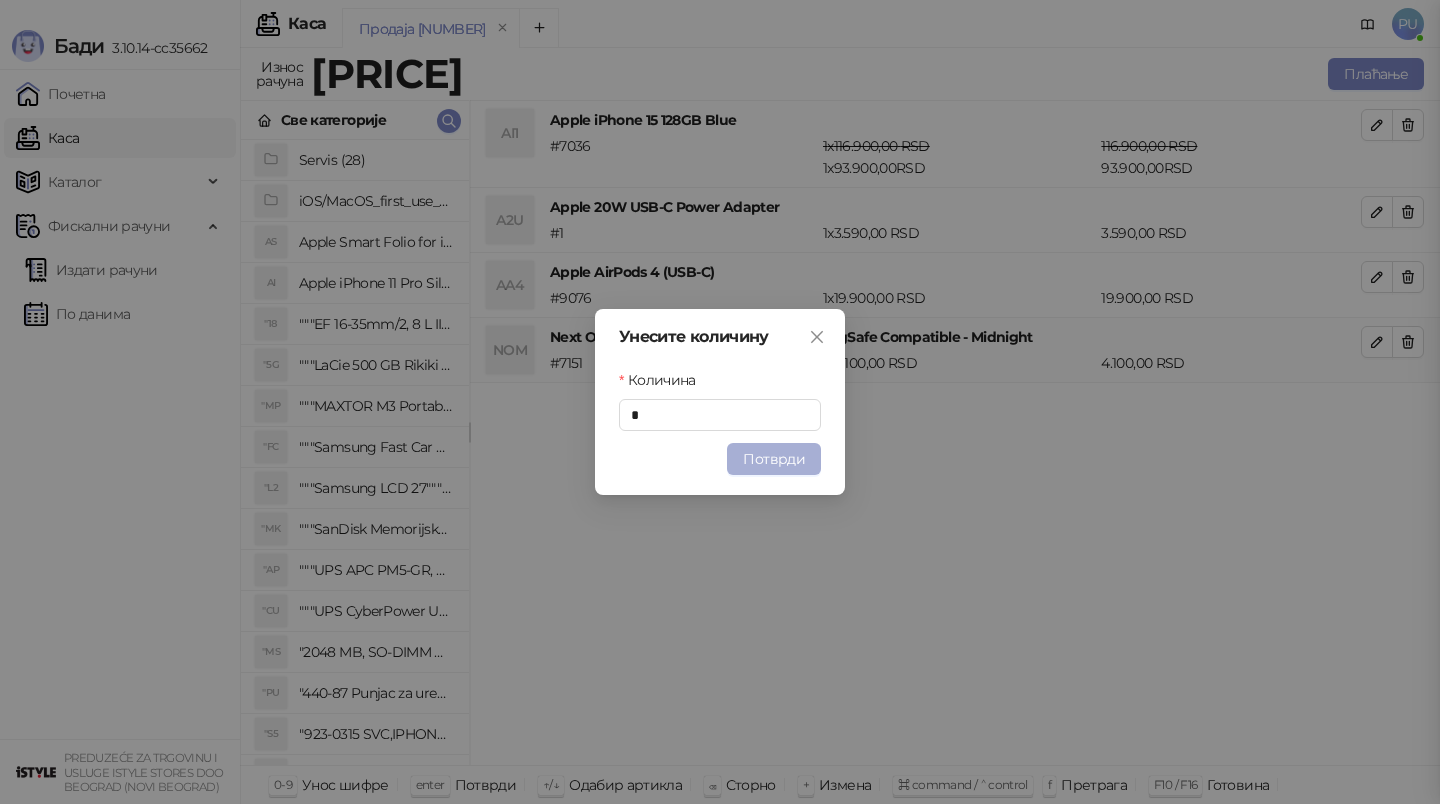 click on "Потврди" at bounding box center (774, 459) 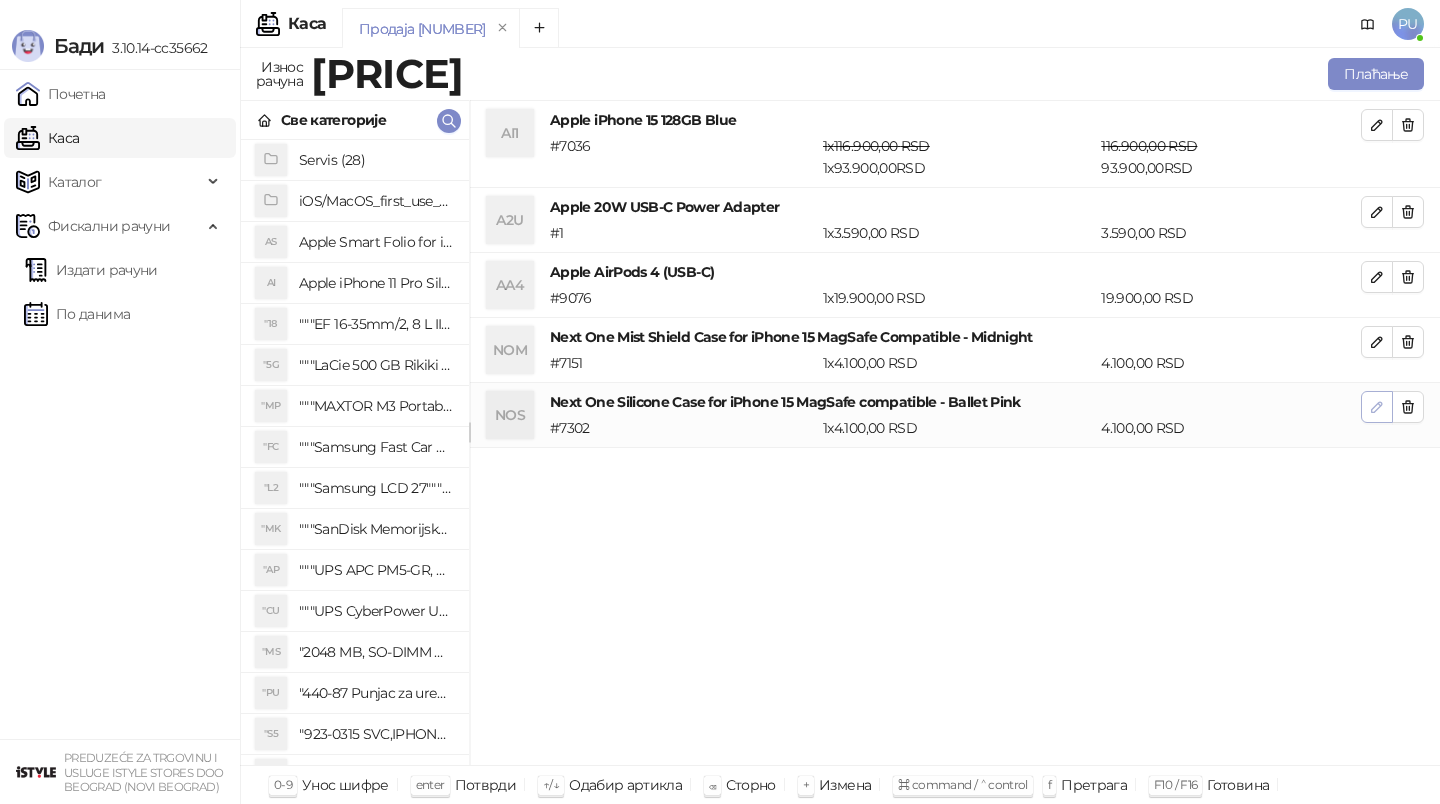 click at bounding box center (1377, 406) 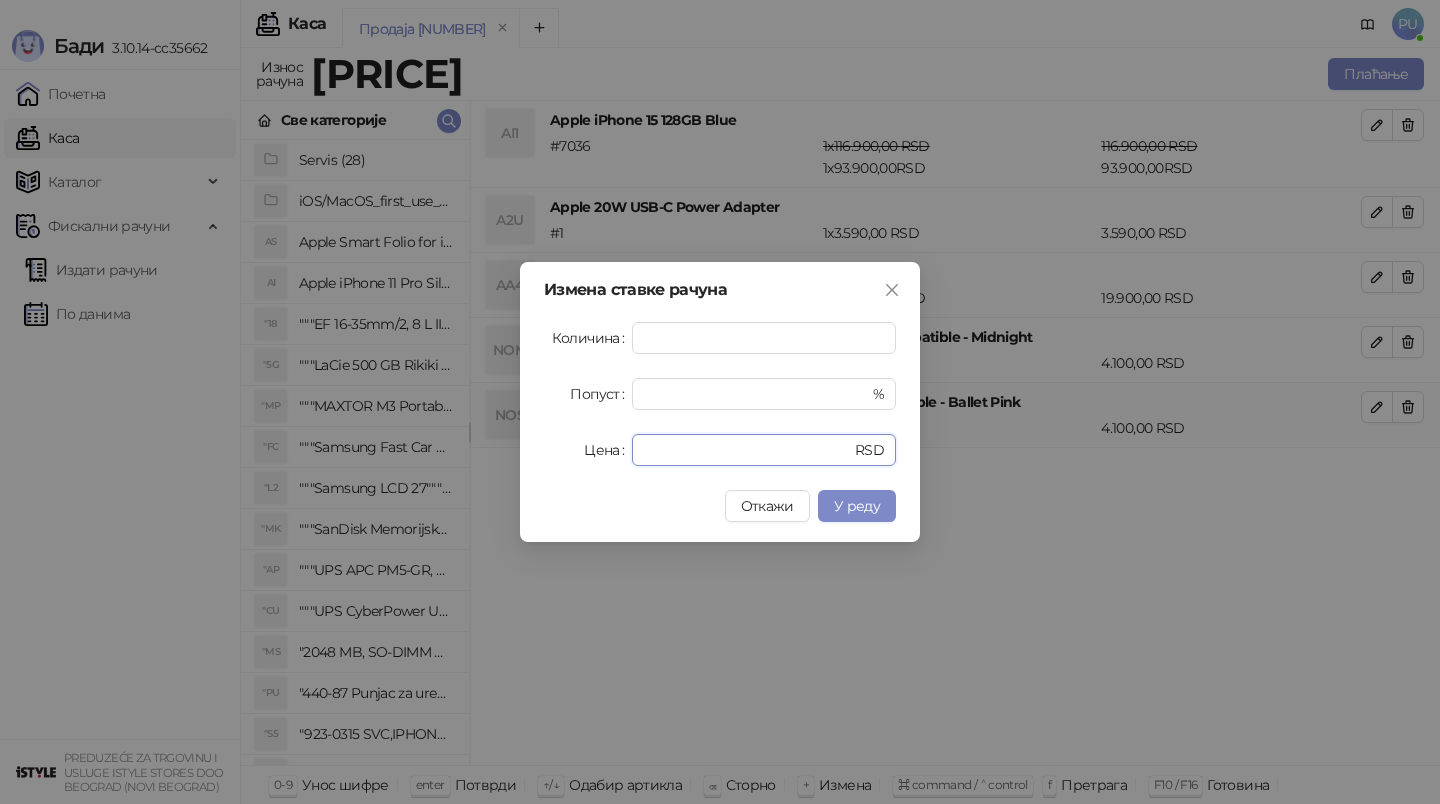 drag, startPoint x: 709, startPoint y: 451, endPoint x: 448, endPoint y: 451, distance: 261 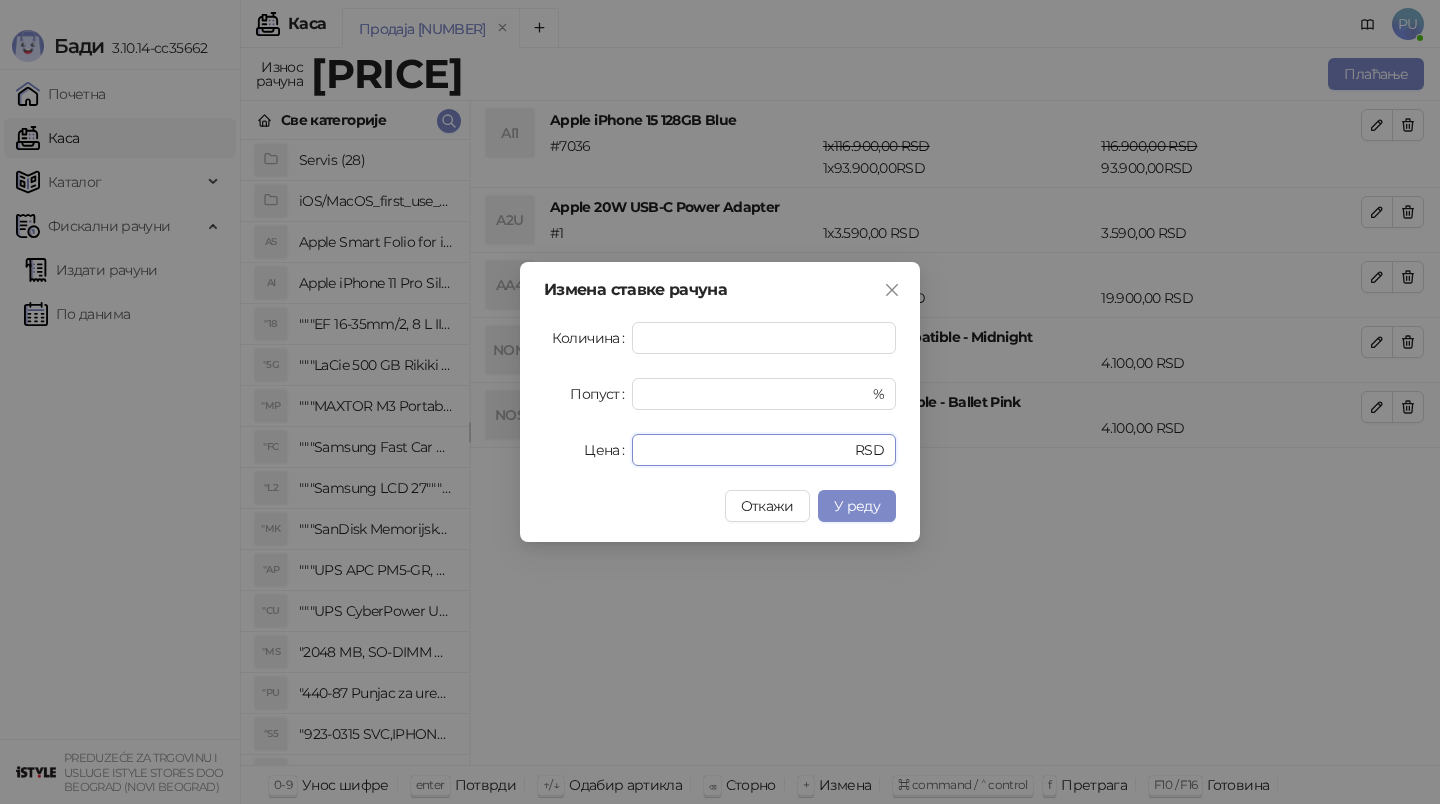 type on "****" 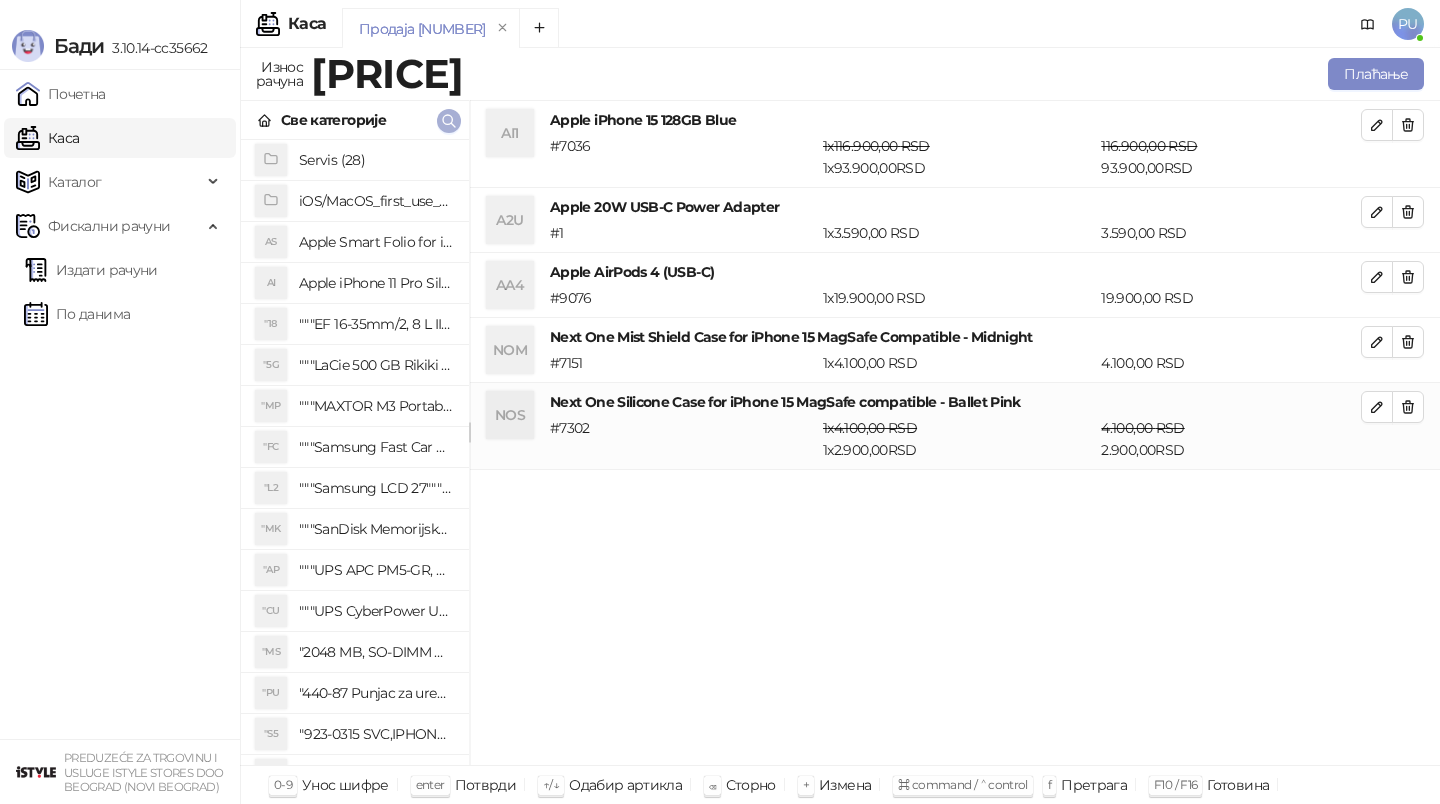 click 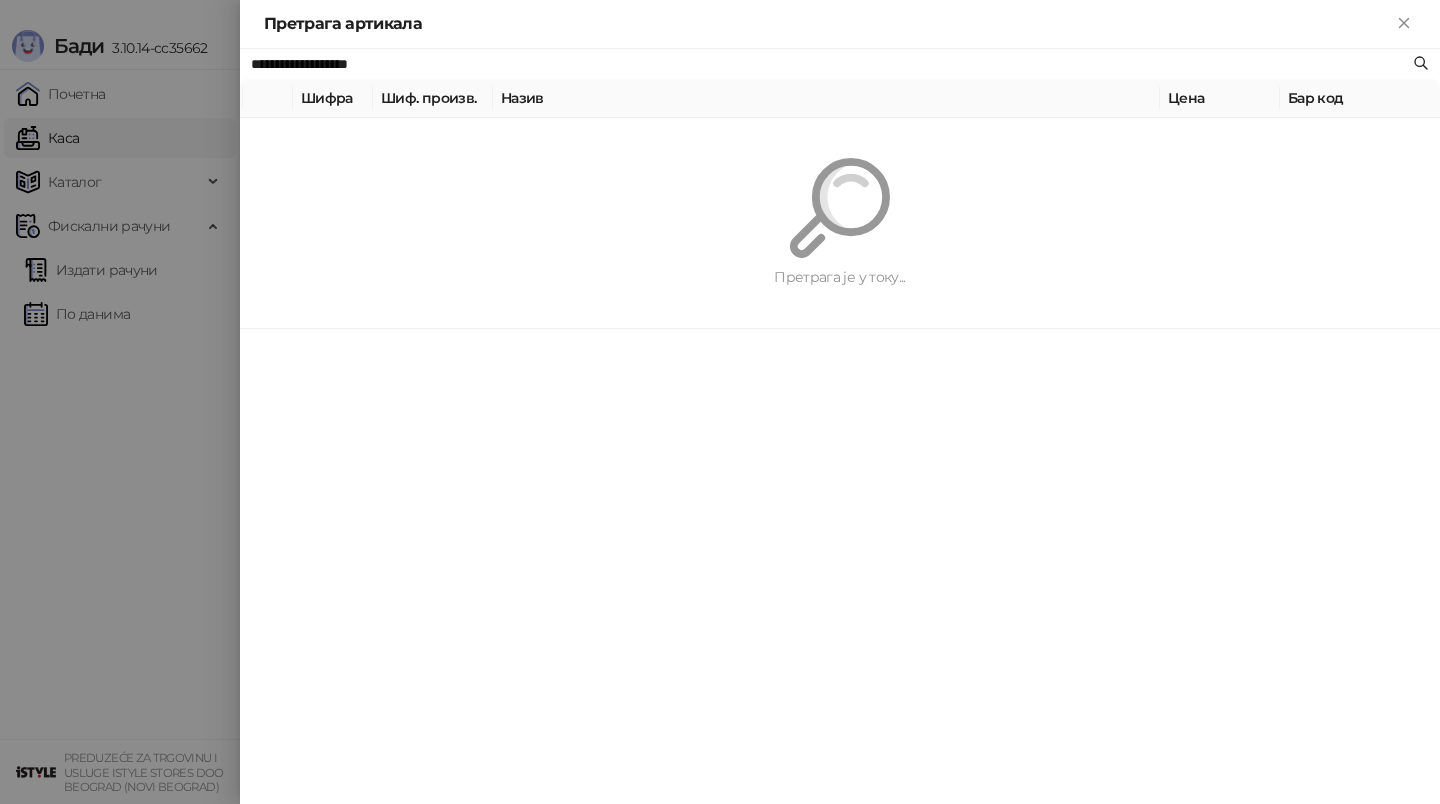 paste on "******" 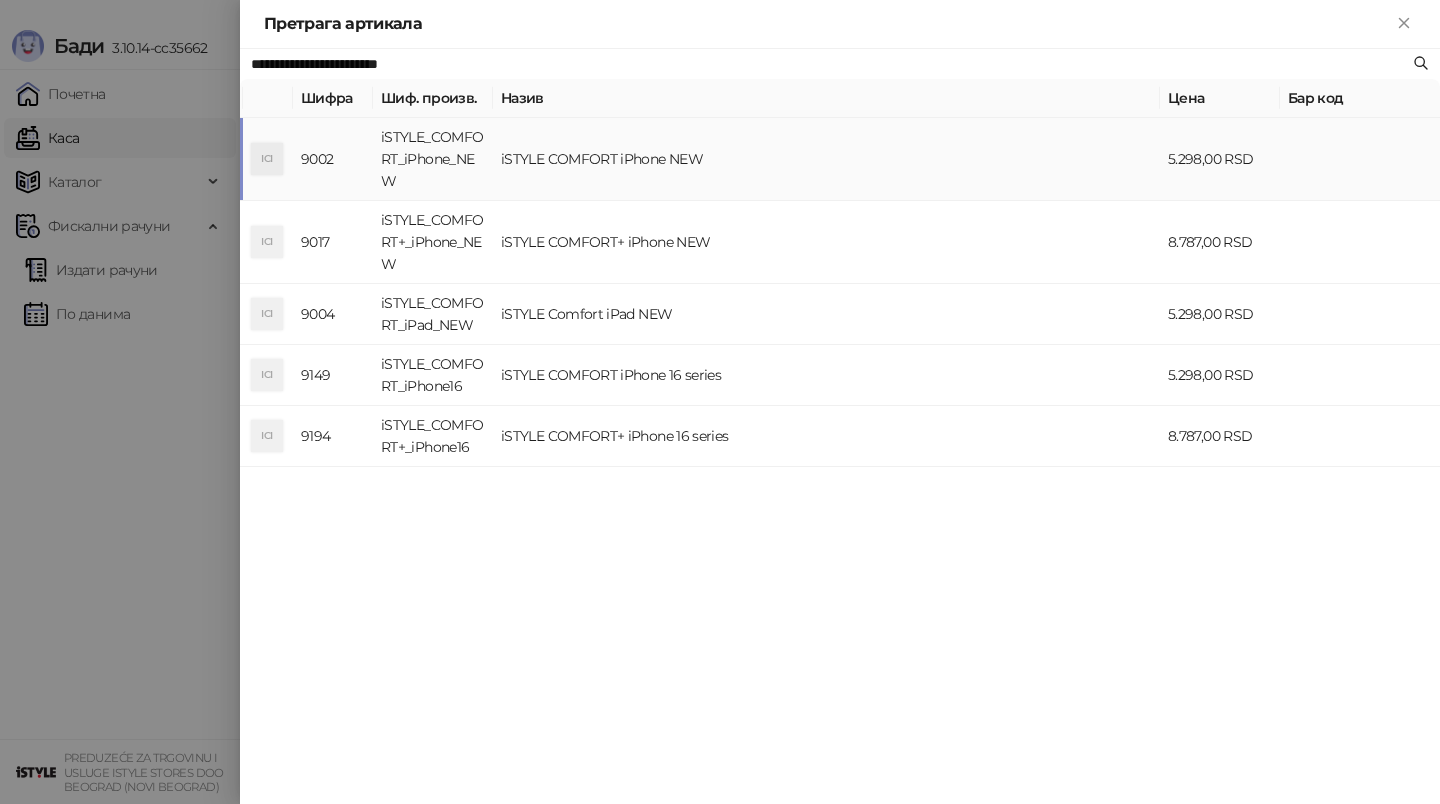 click on "iSTYLE COMFORT iPhone NEW" at bounding box center (826, 159) 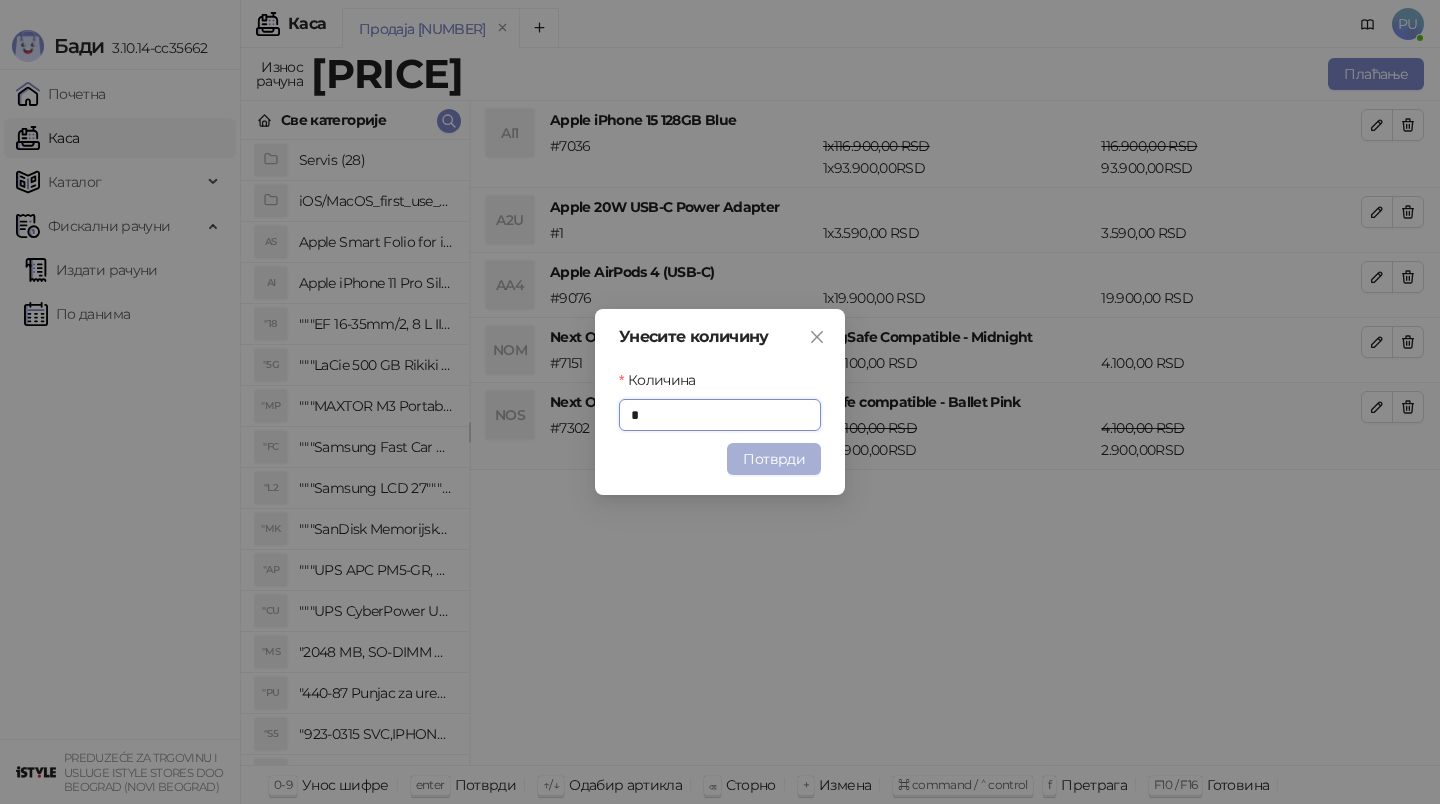 click on "Потврди" at bounding box center [774, 459] 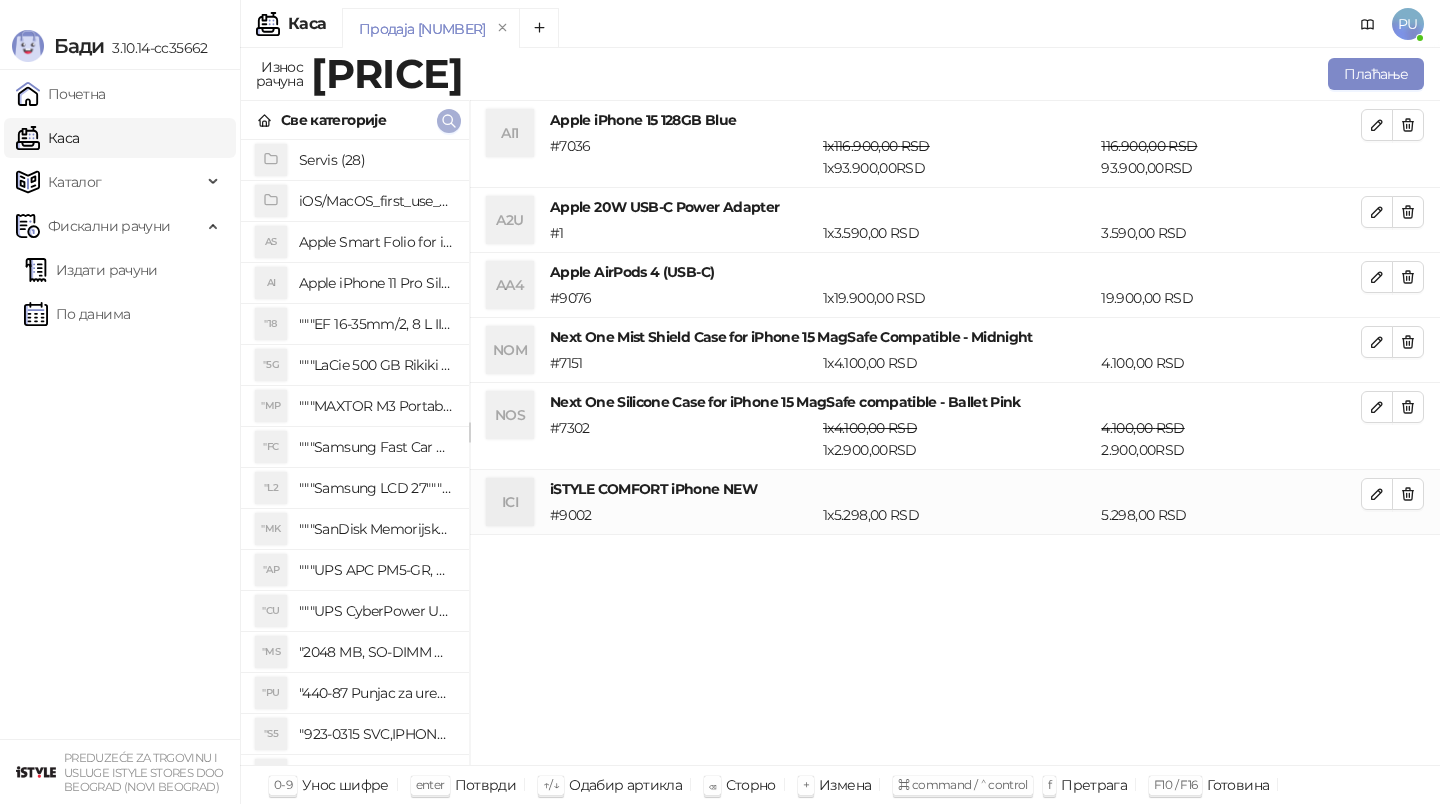 click 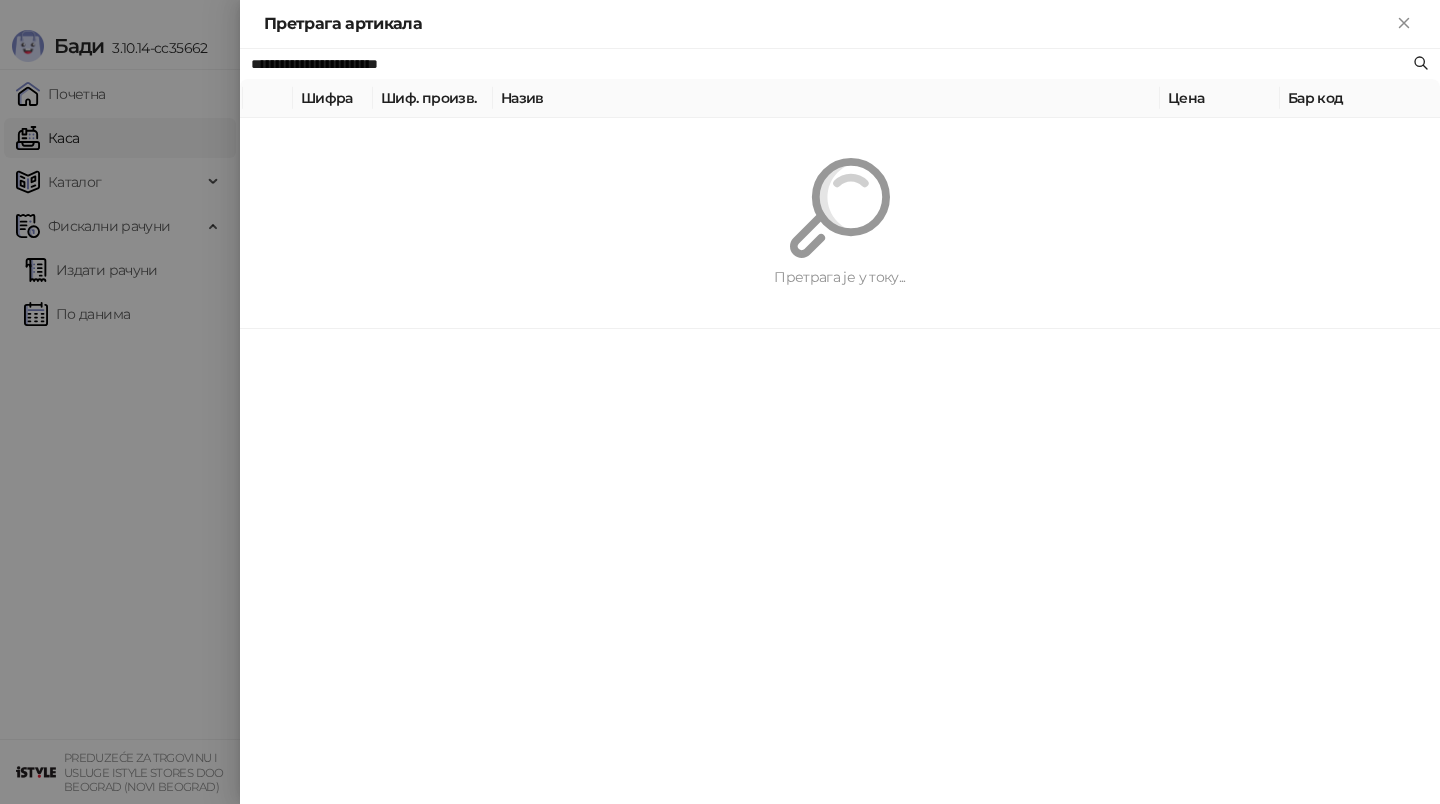 paste 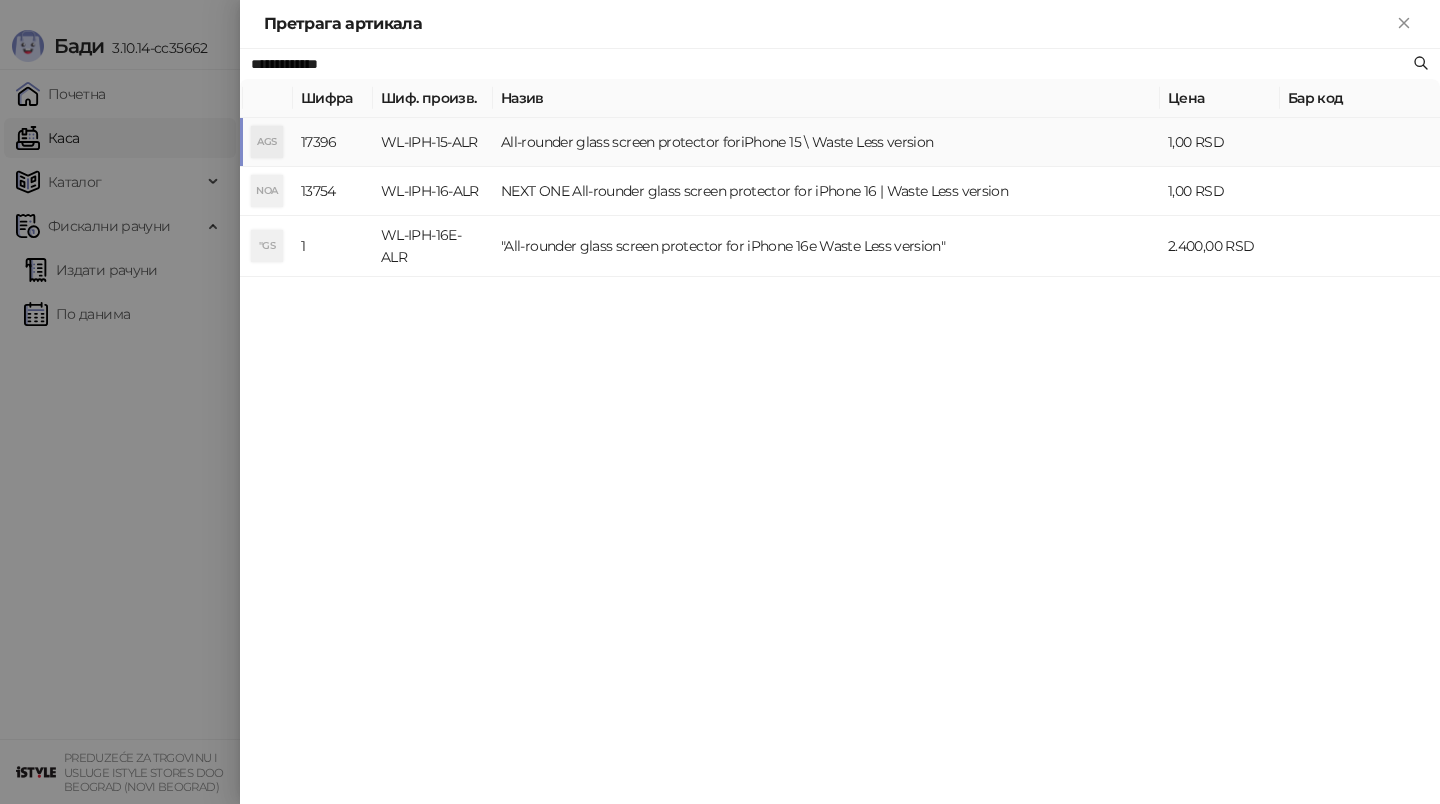 click on "All-rounder glass screen protector foriPhone 15 \ Waste Less version" at bounding box center [826, 142] 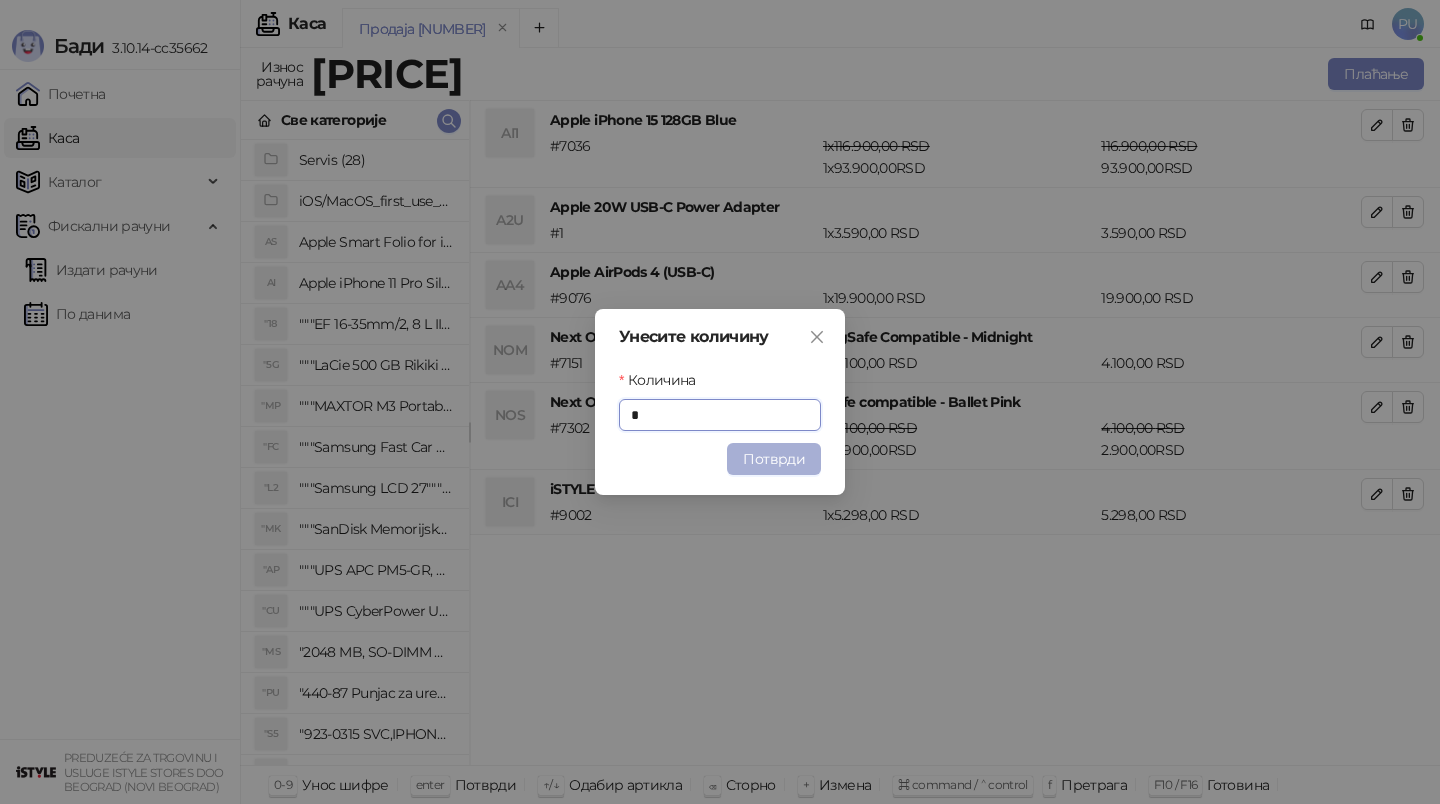 click on "Потврди" at bounding box center [774, 459] 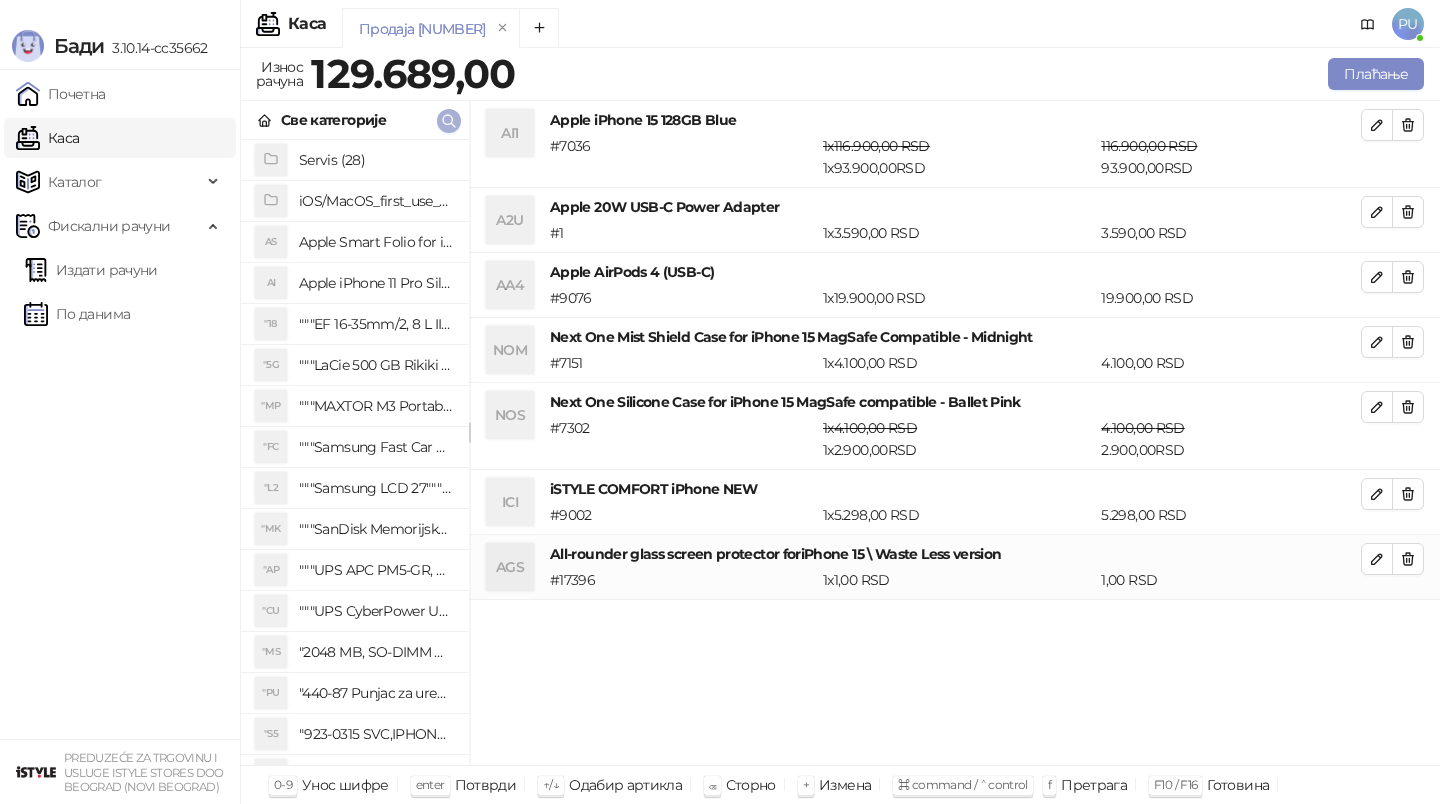click 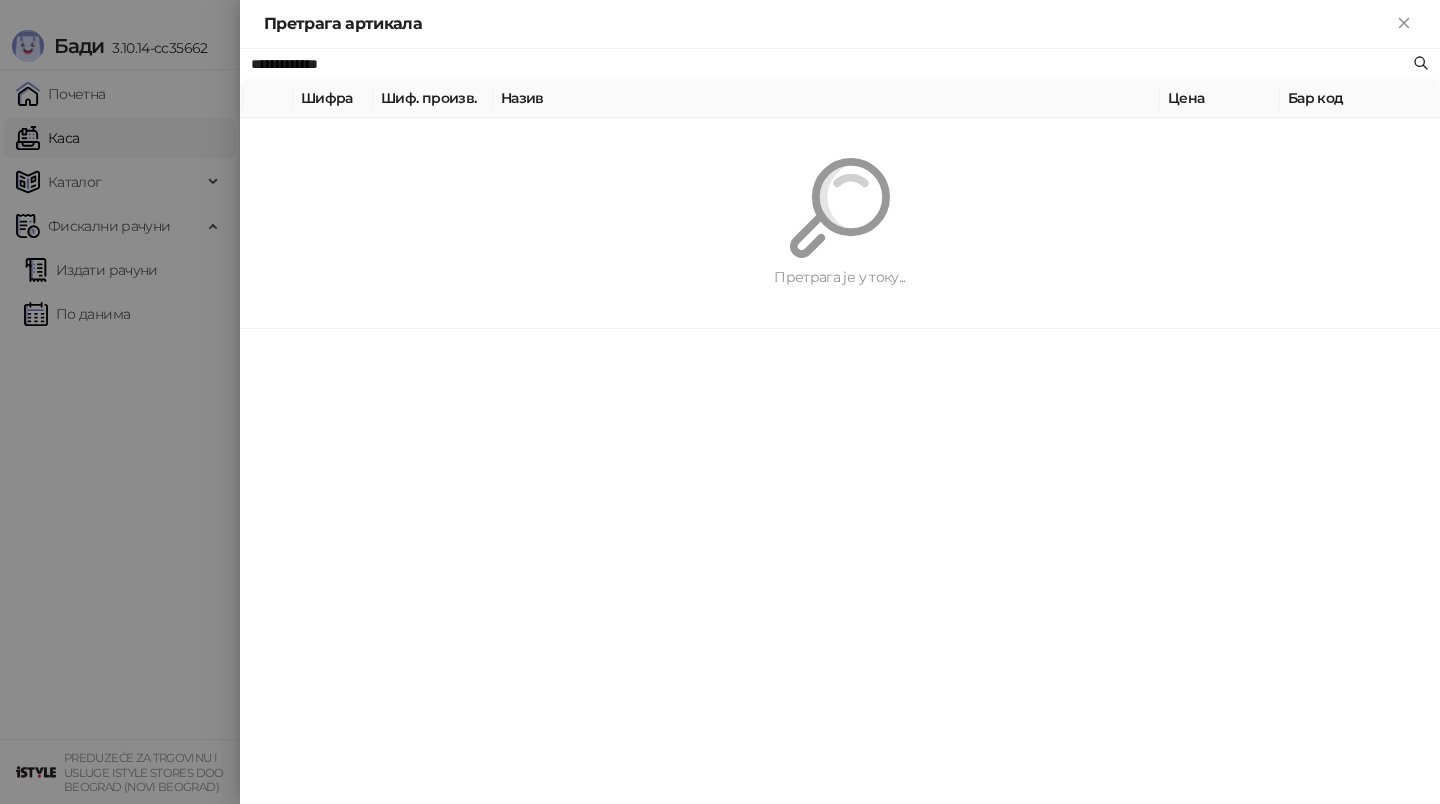 paste 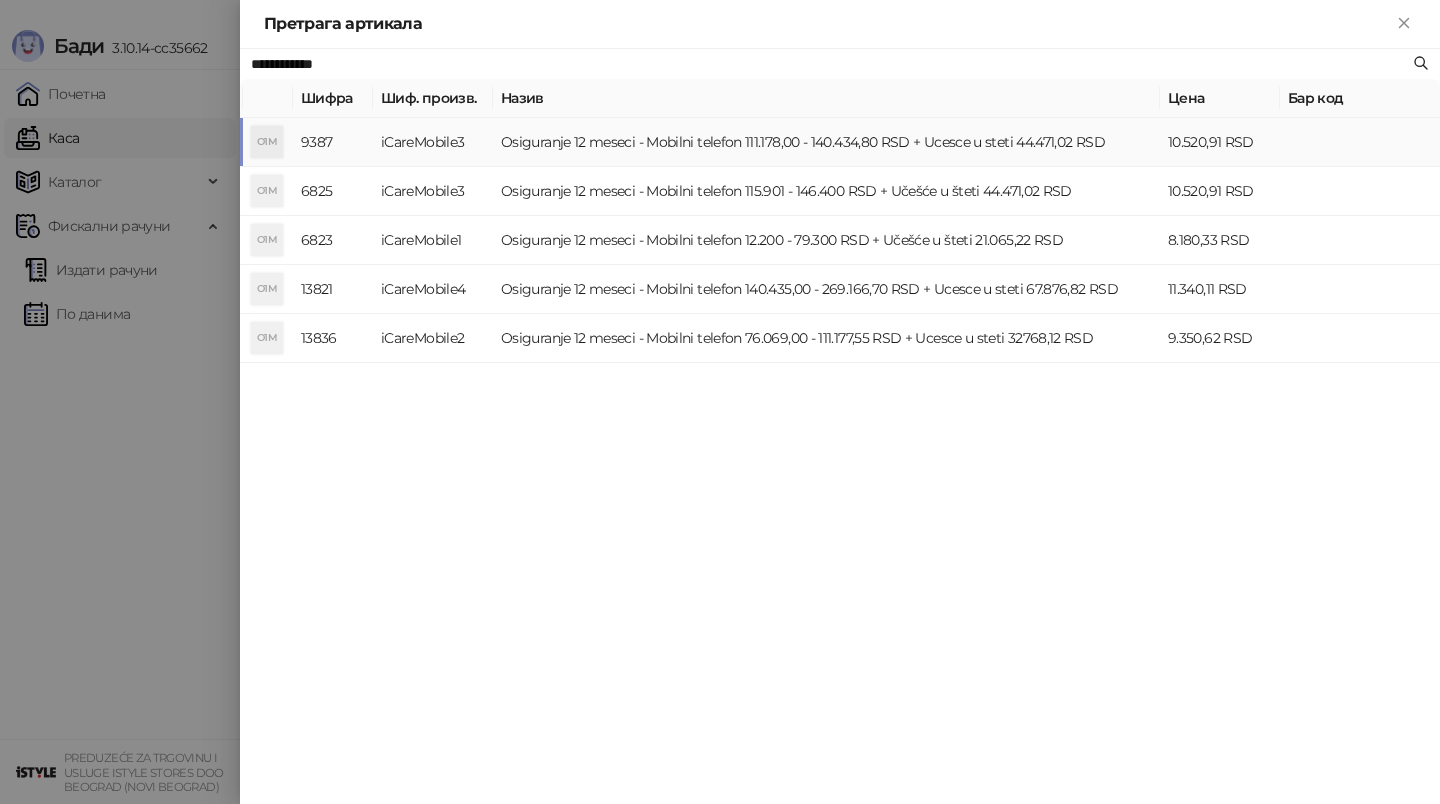 type on "**********" 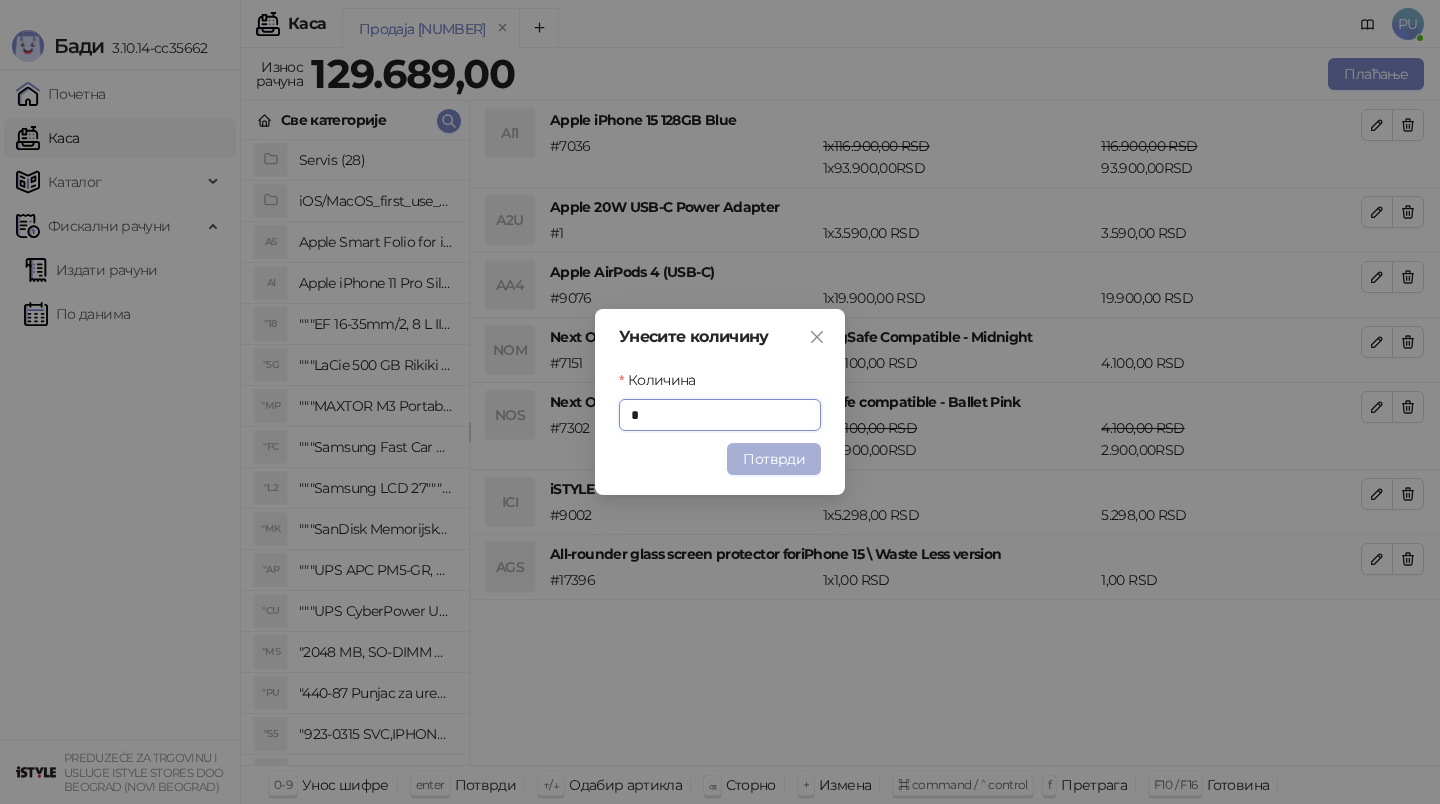 click on "Потврди" at bounding box center [774, 459] 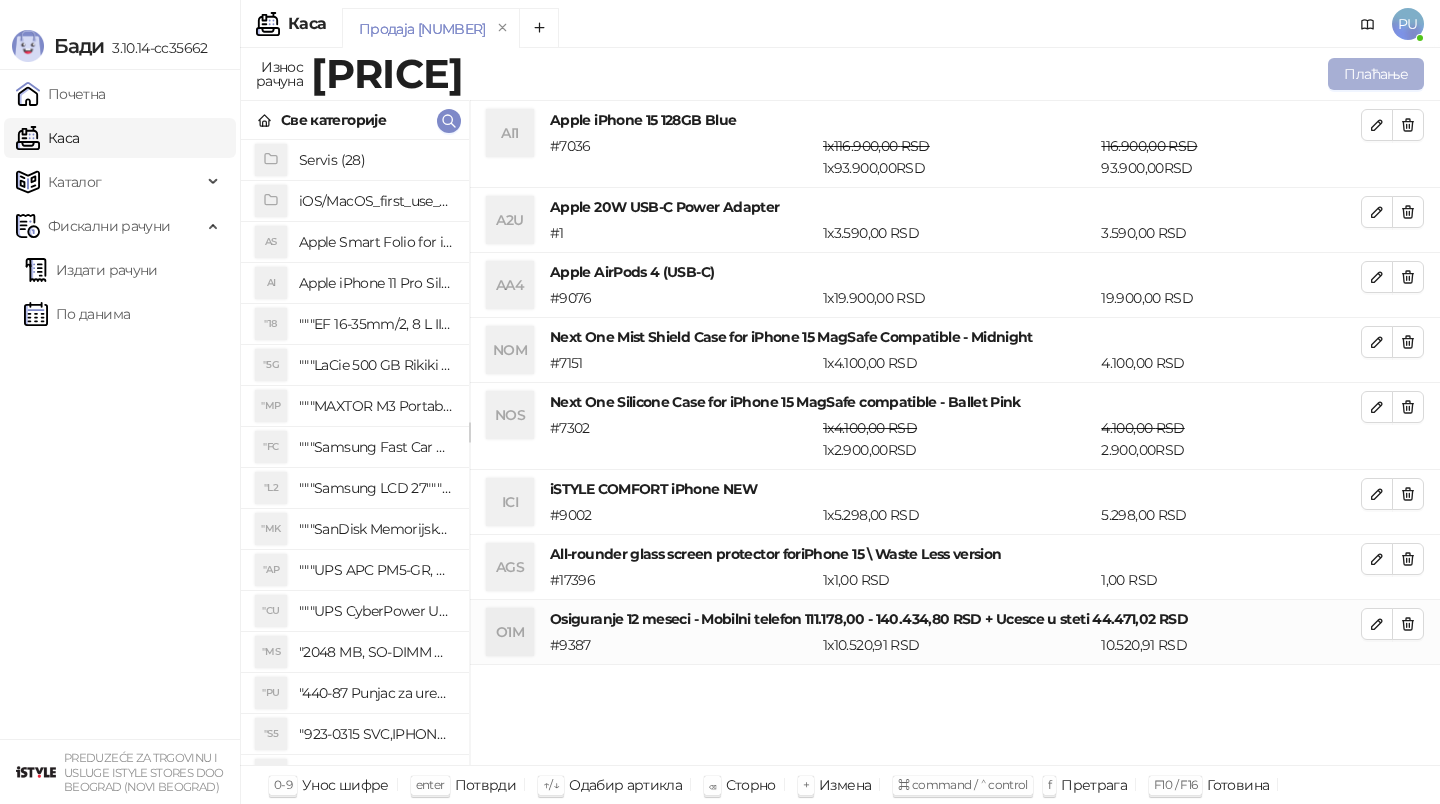 click on "Плаћање" at bounding box center (1376, 74) 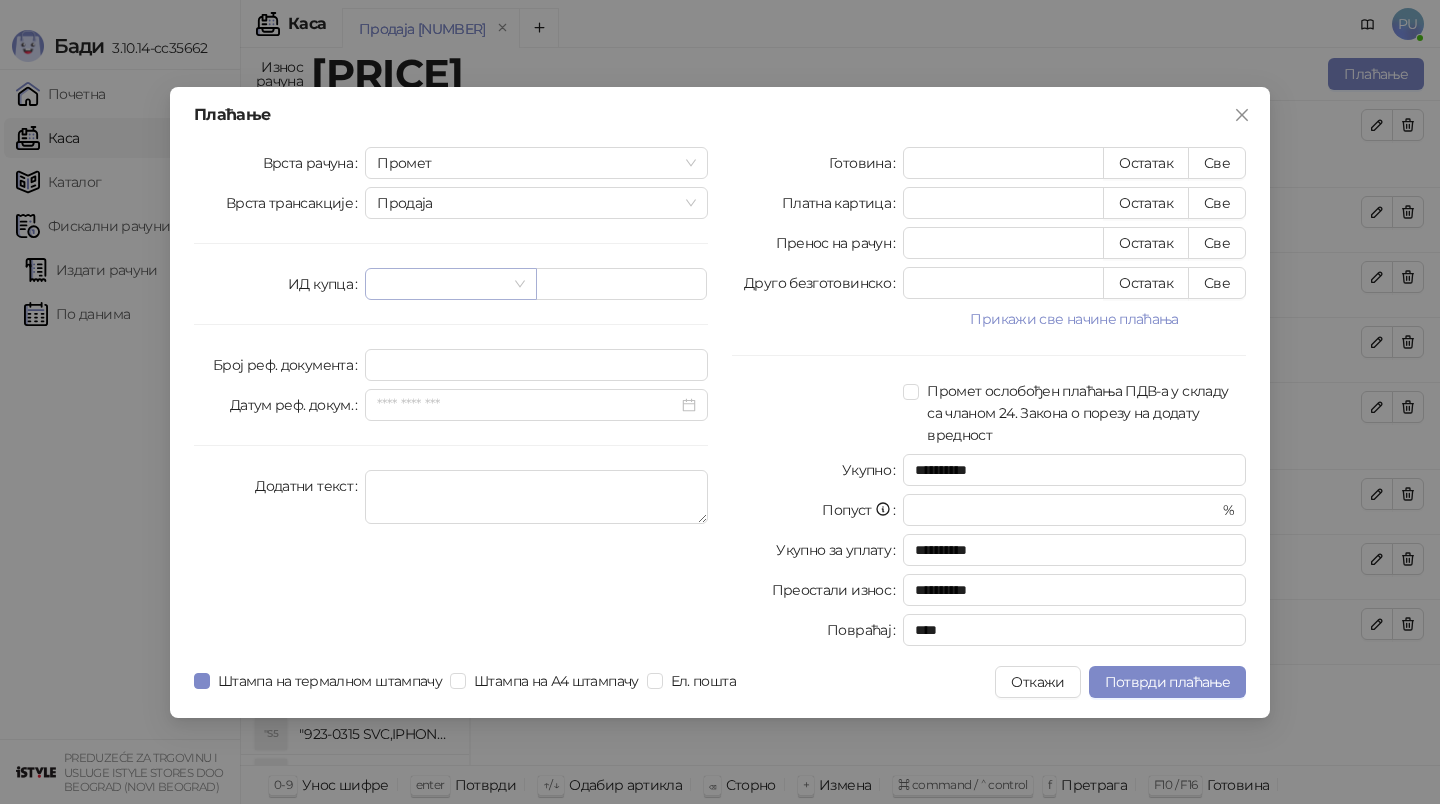 click at bounding box center [441, 284] 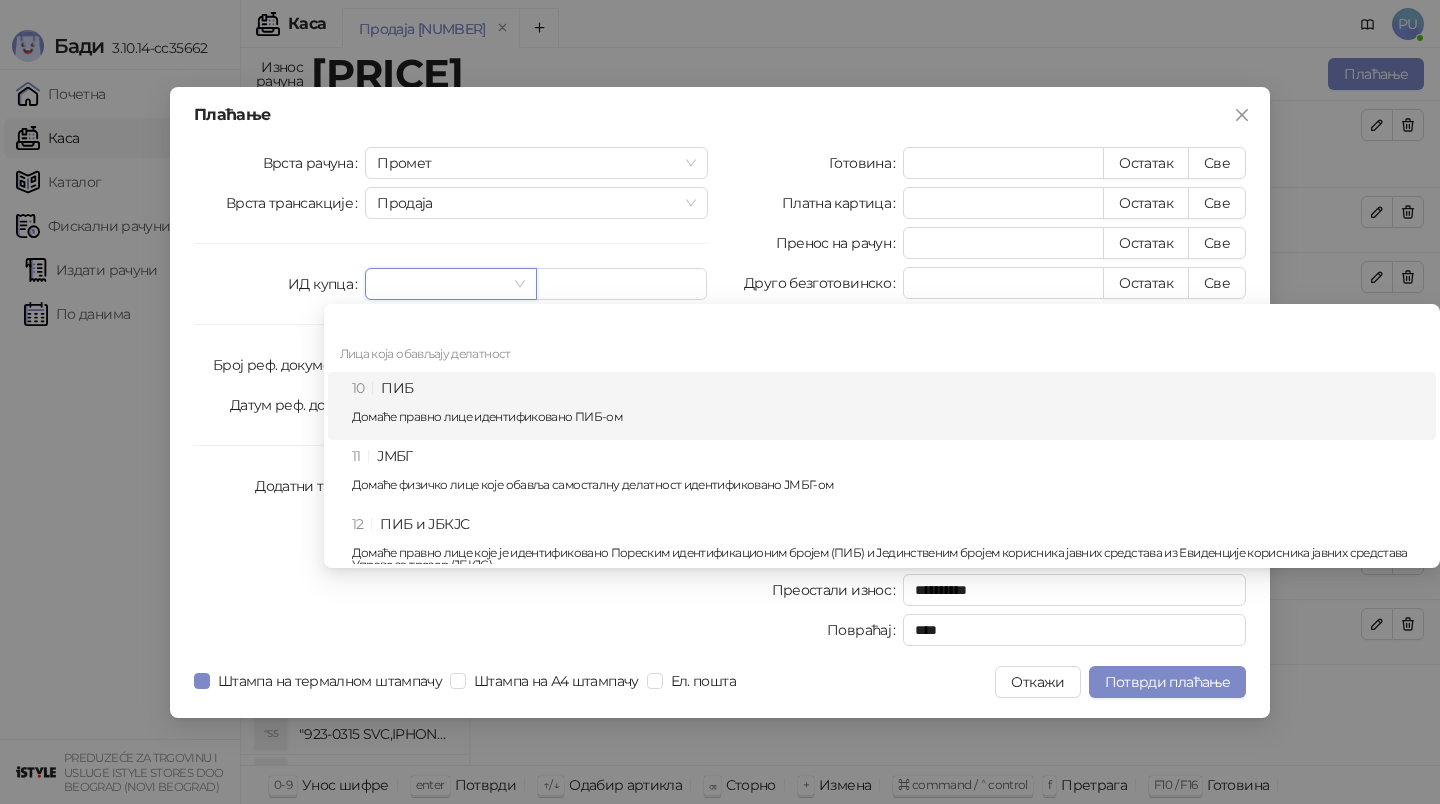 click on "10 ПИБ Домаће правно лице идентификовано ПИБ-ом" at bounding box center [888, 406] 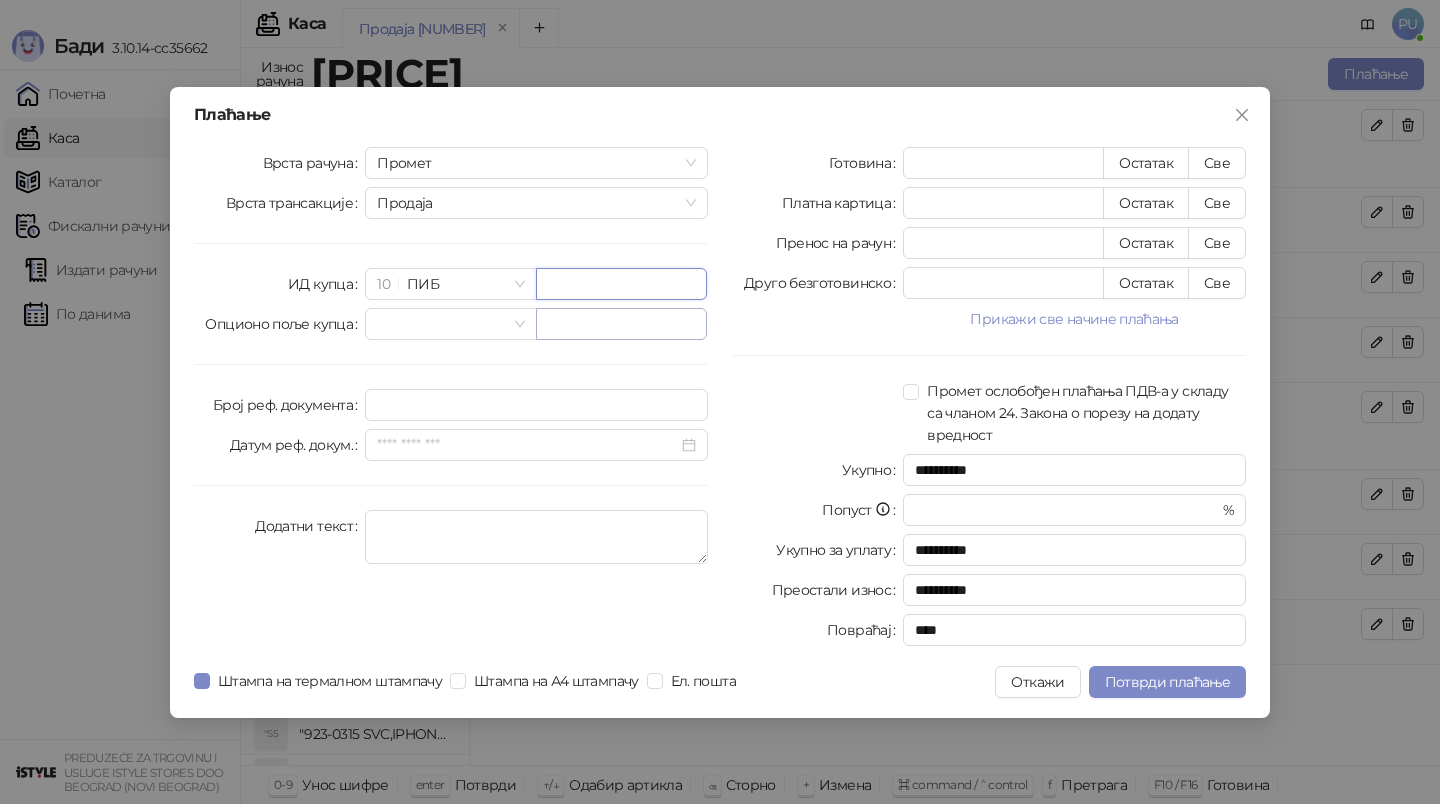 paste on "*********" 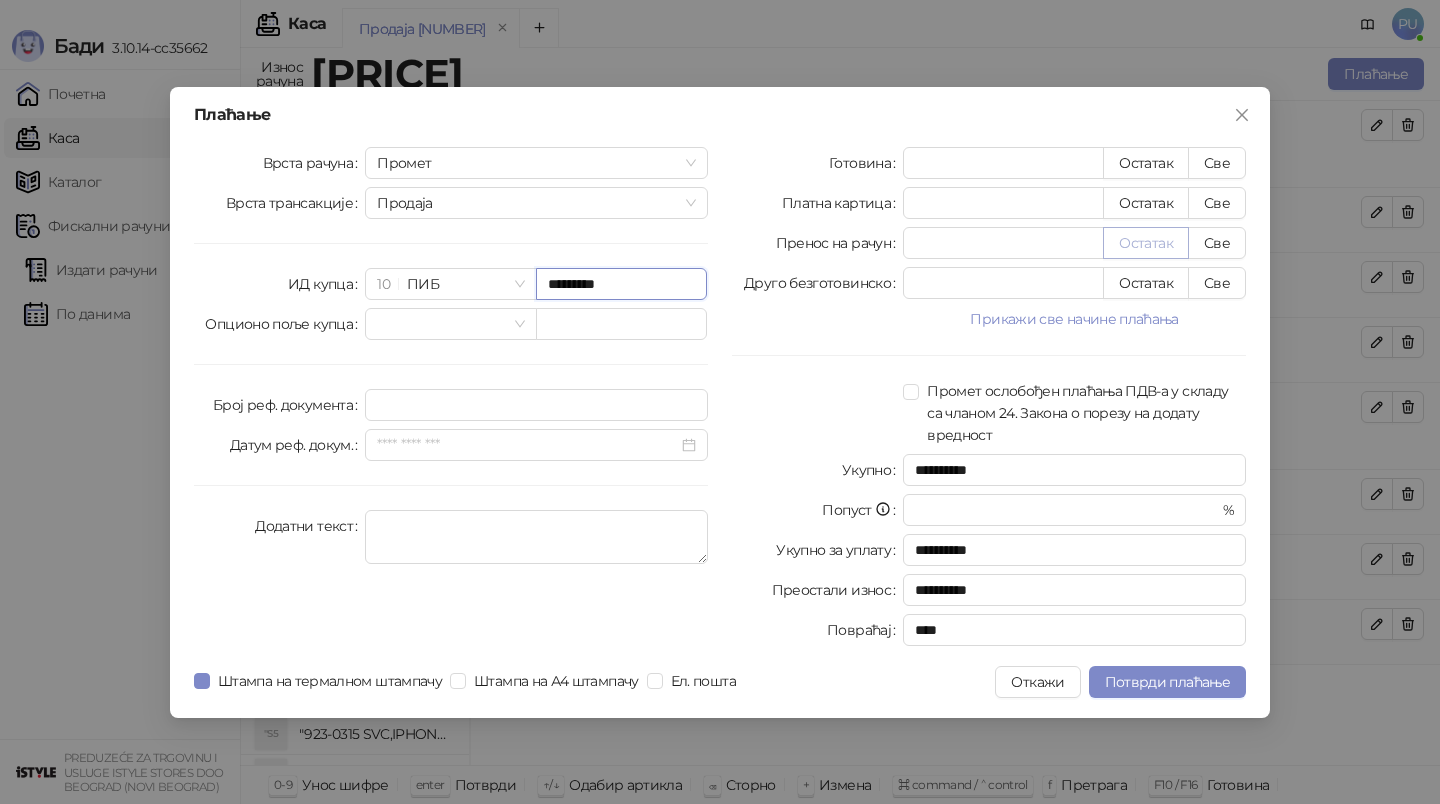 type on "*********" 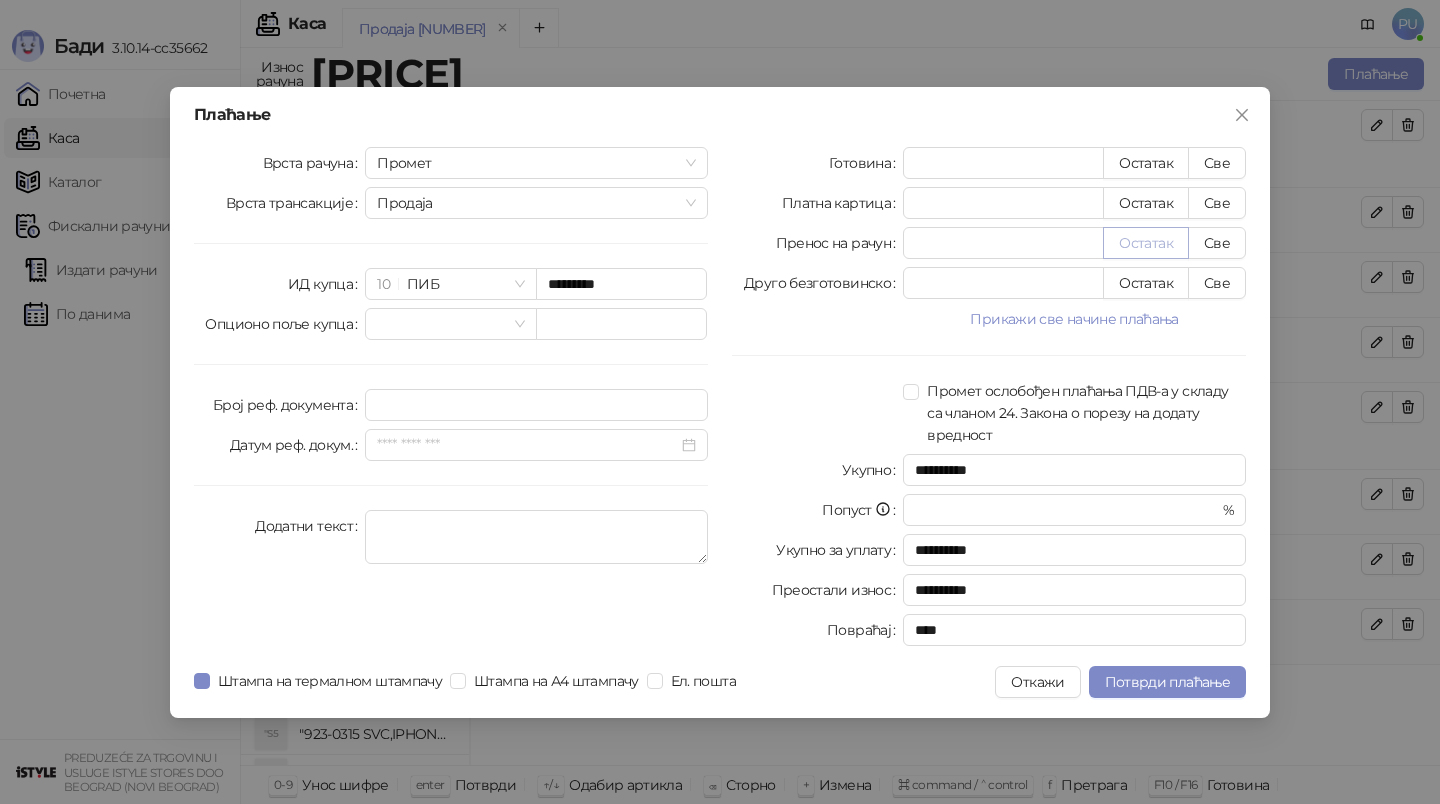click on "Остатак" at bounding box center (1146, 243) 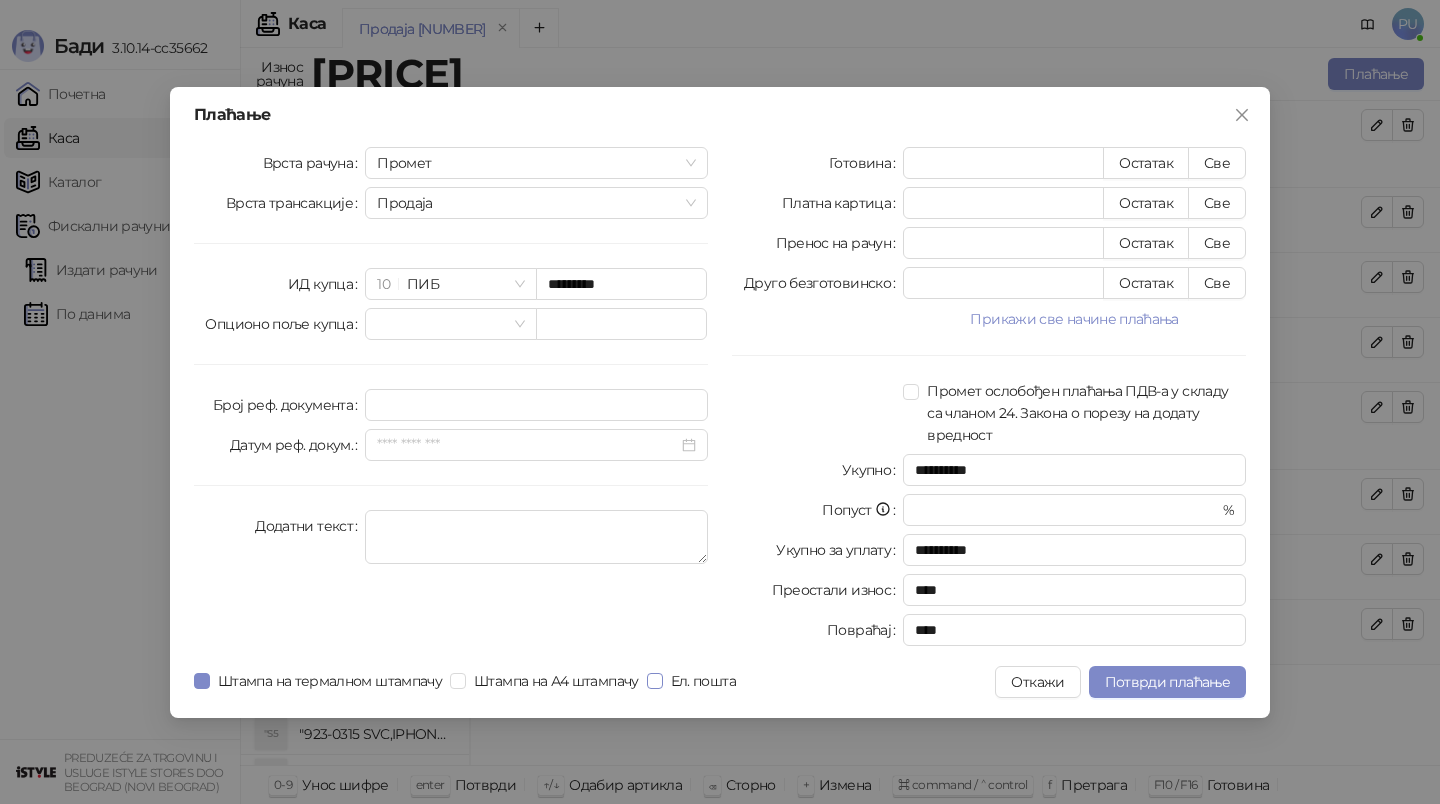click on "Ел. пошта" at bounding box center (703, 681) 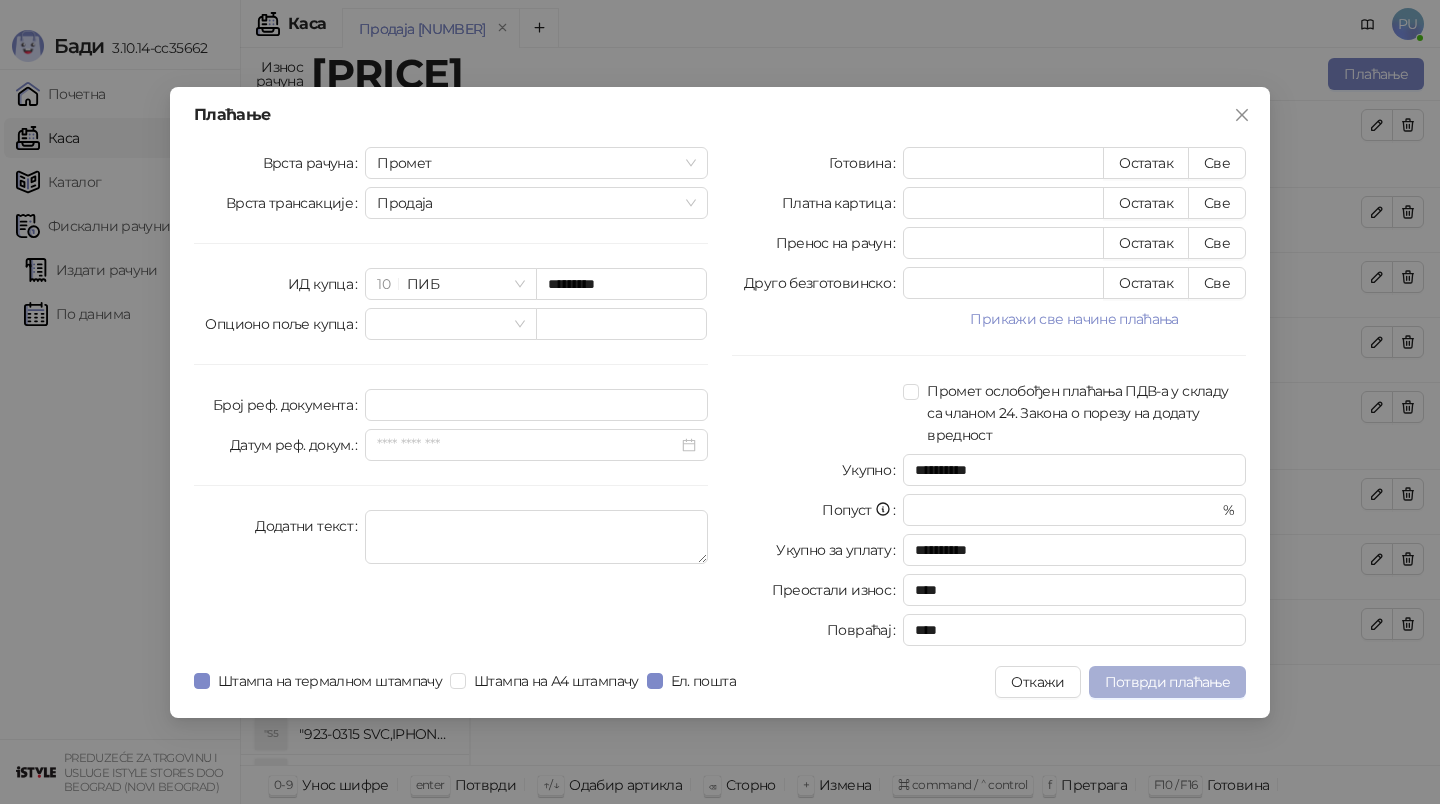 click on "Потврди плаћање" at bounding box center (1167, 682) 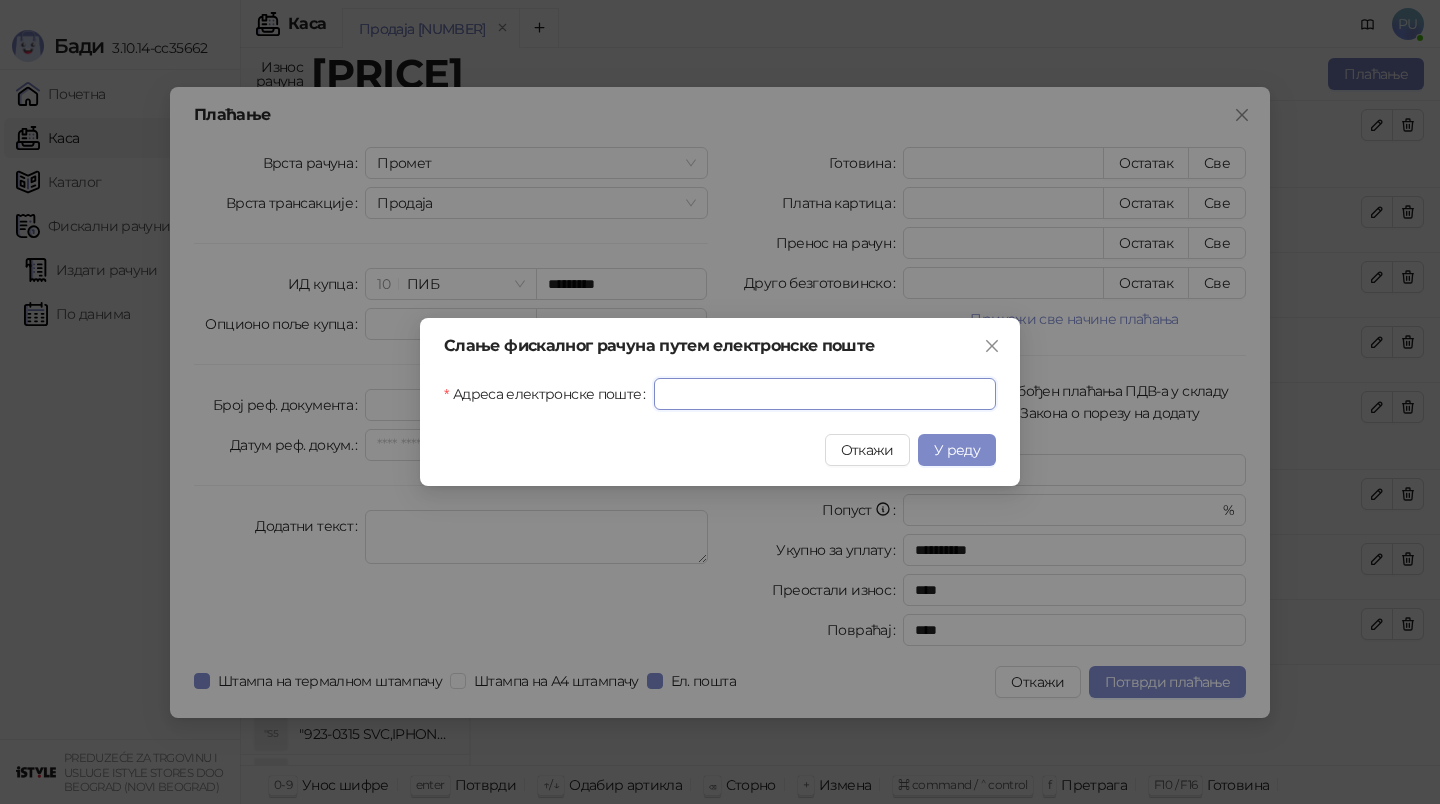 click on "Адреса електронске поште" at bounding box center [825, 394] 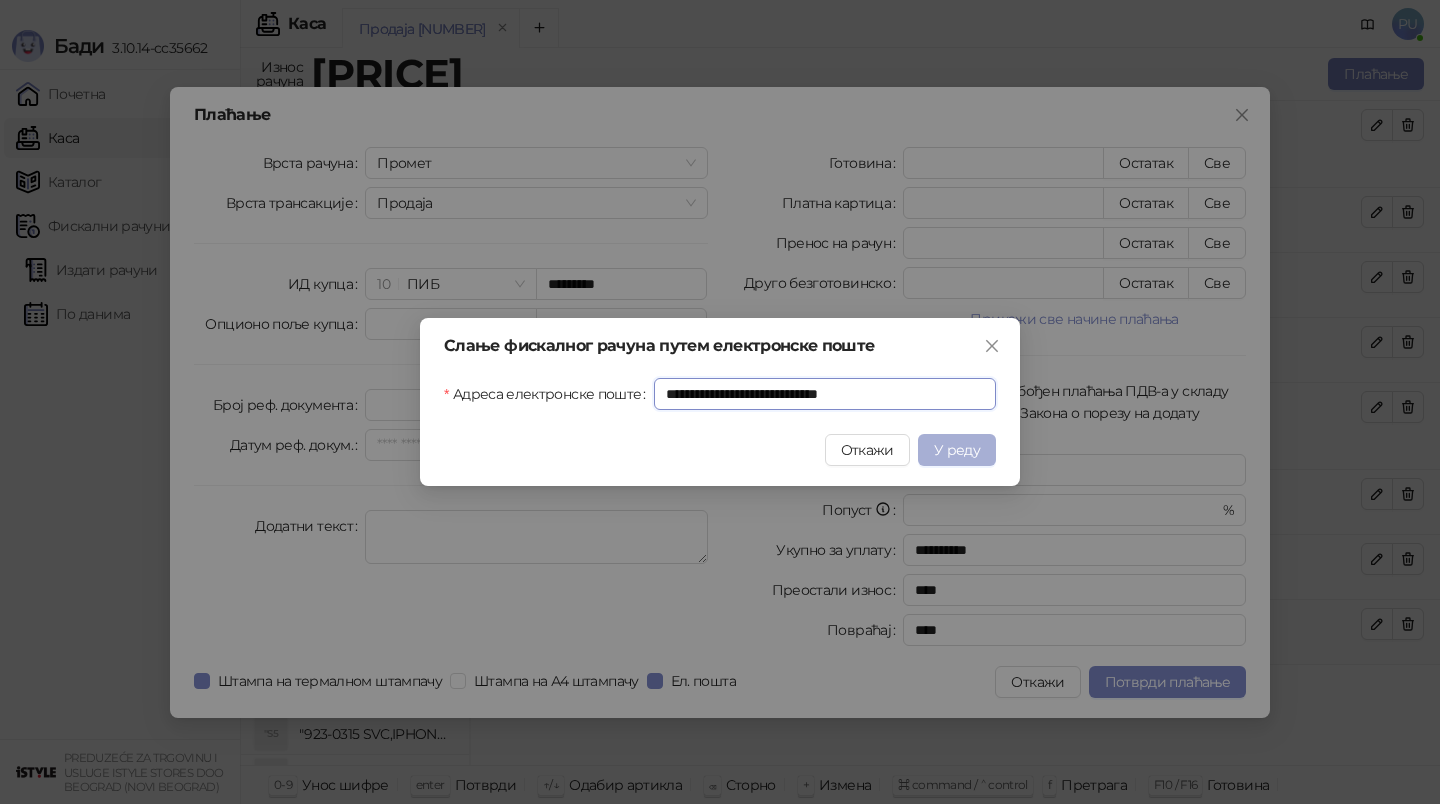 type on "**********" 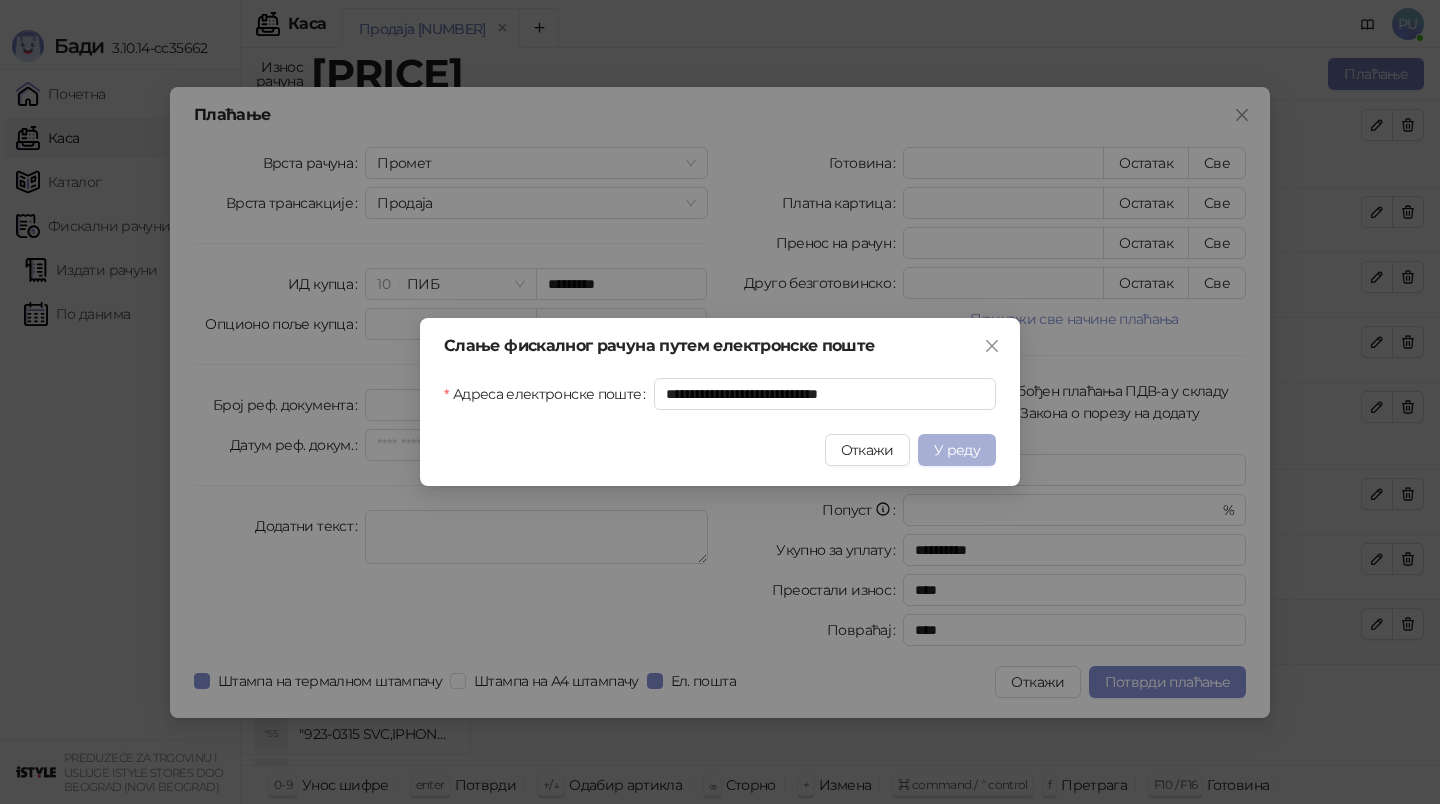 click on "У реду" at bounding box center [957, 450] 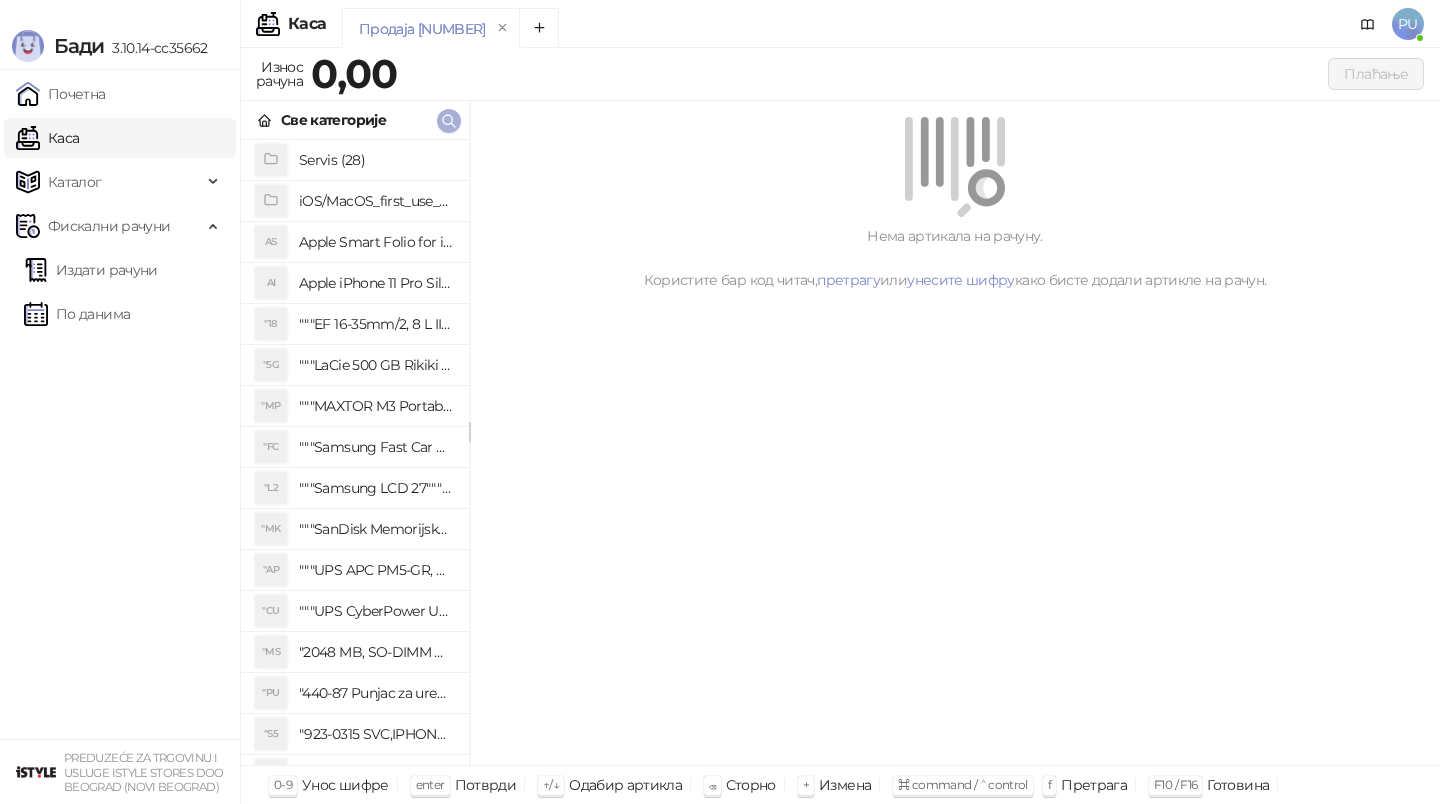 click 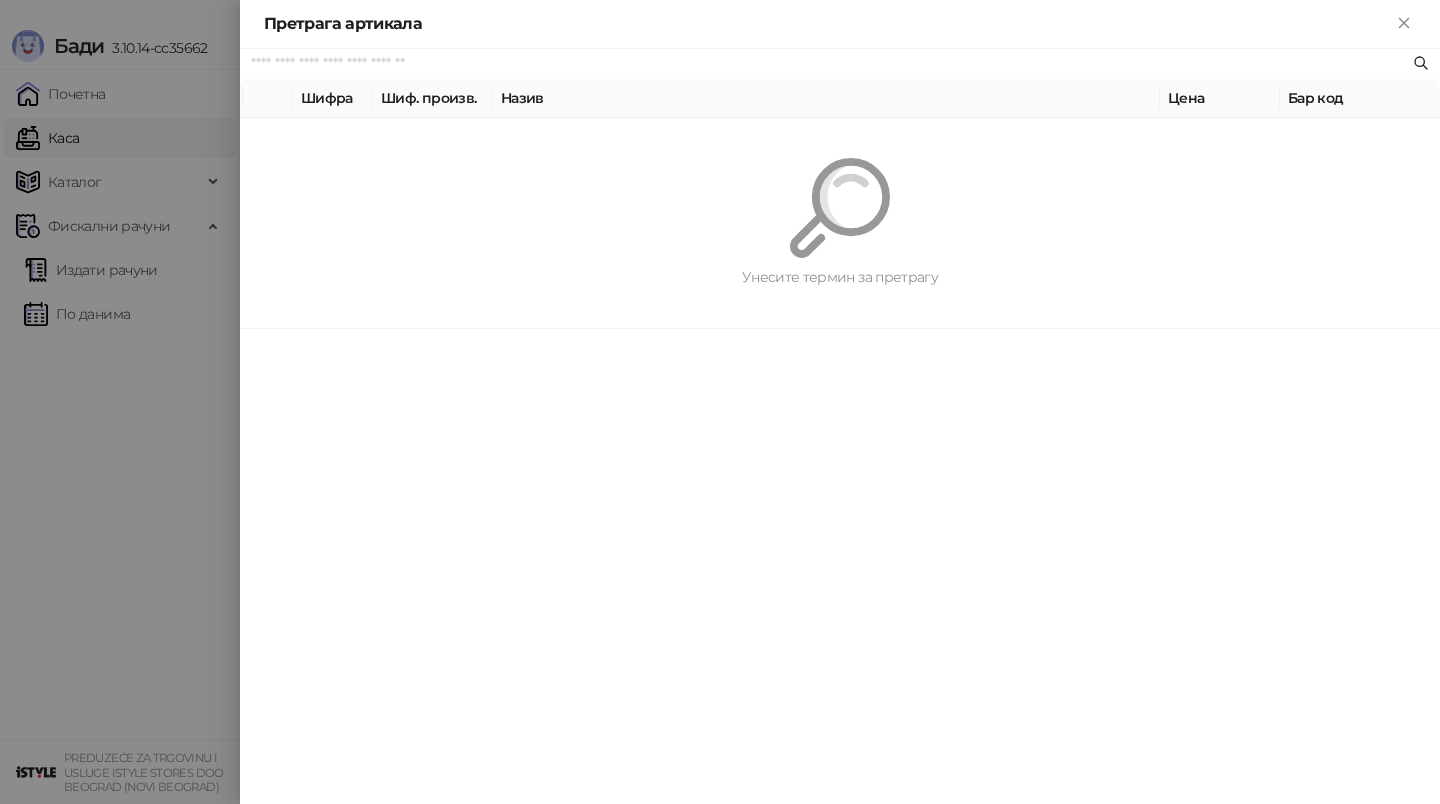 paste on "*********" 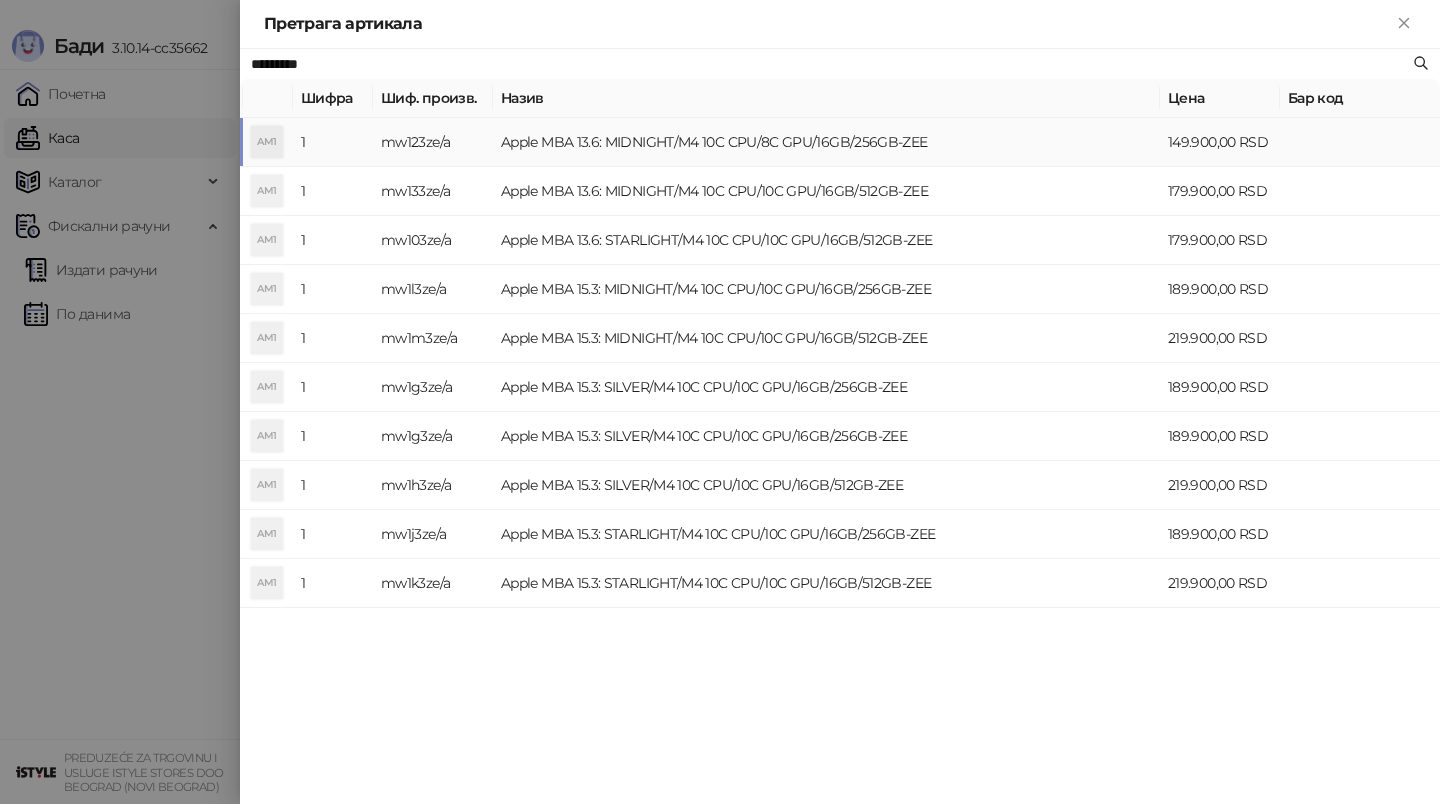 click on "Apple MBA 13.6: MIDNIGHT/M4 10C CPU/8C GPU/16GB/256GB-ZEE" at bounding box center (826, 142) 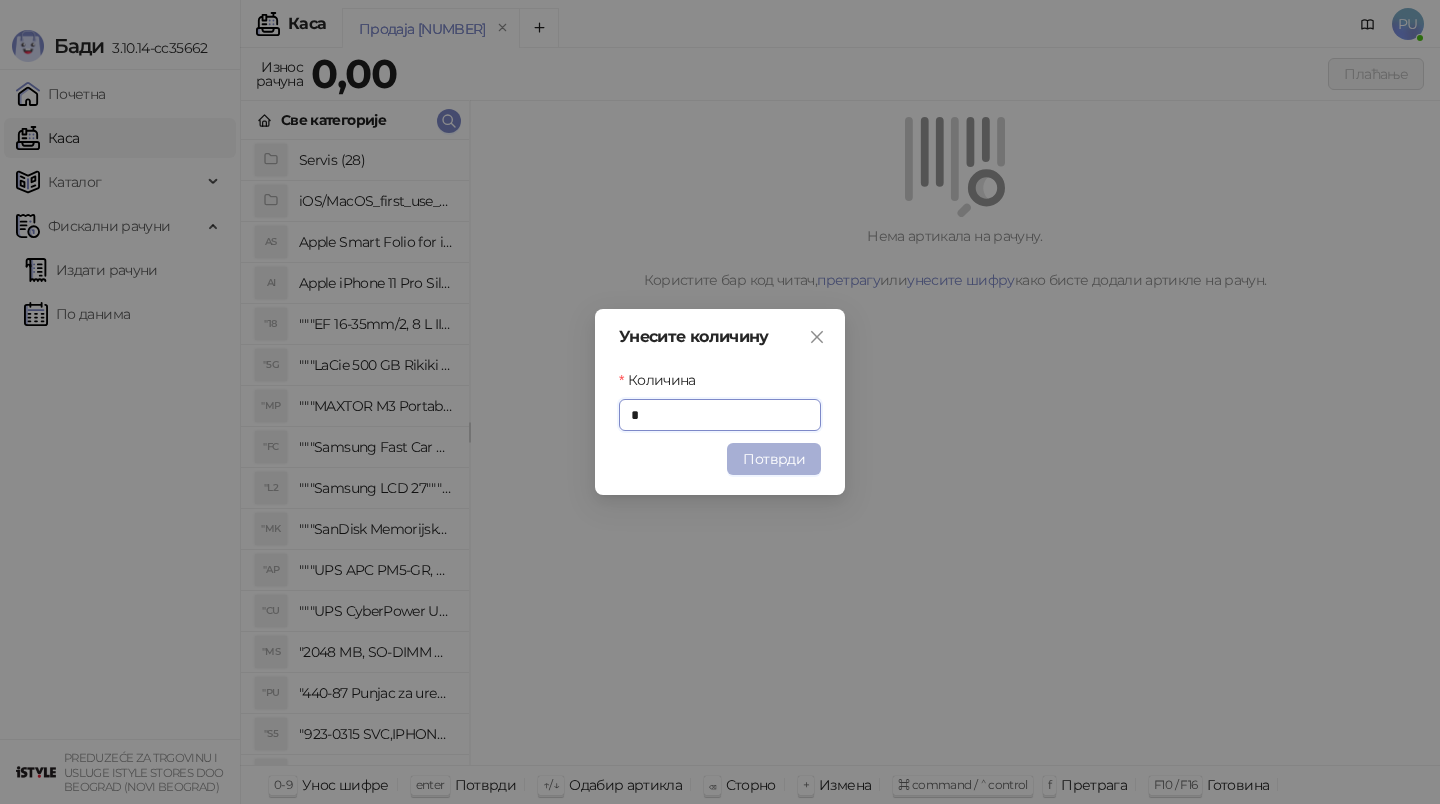 click on "Потврди" at bounding box center (774, 459) 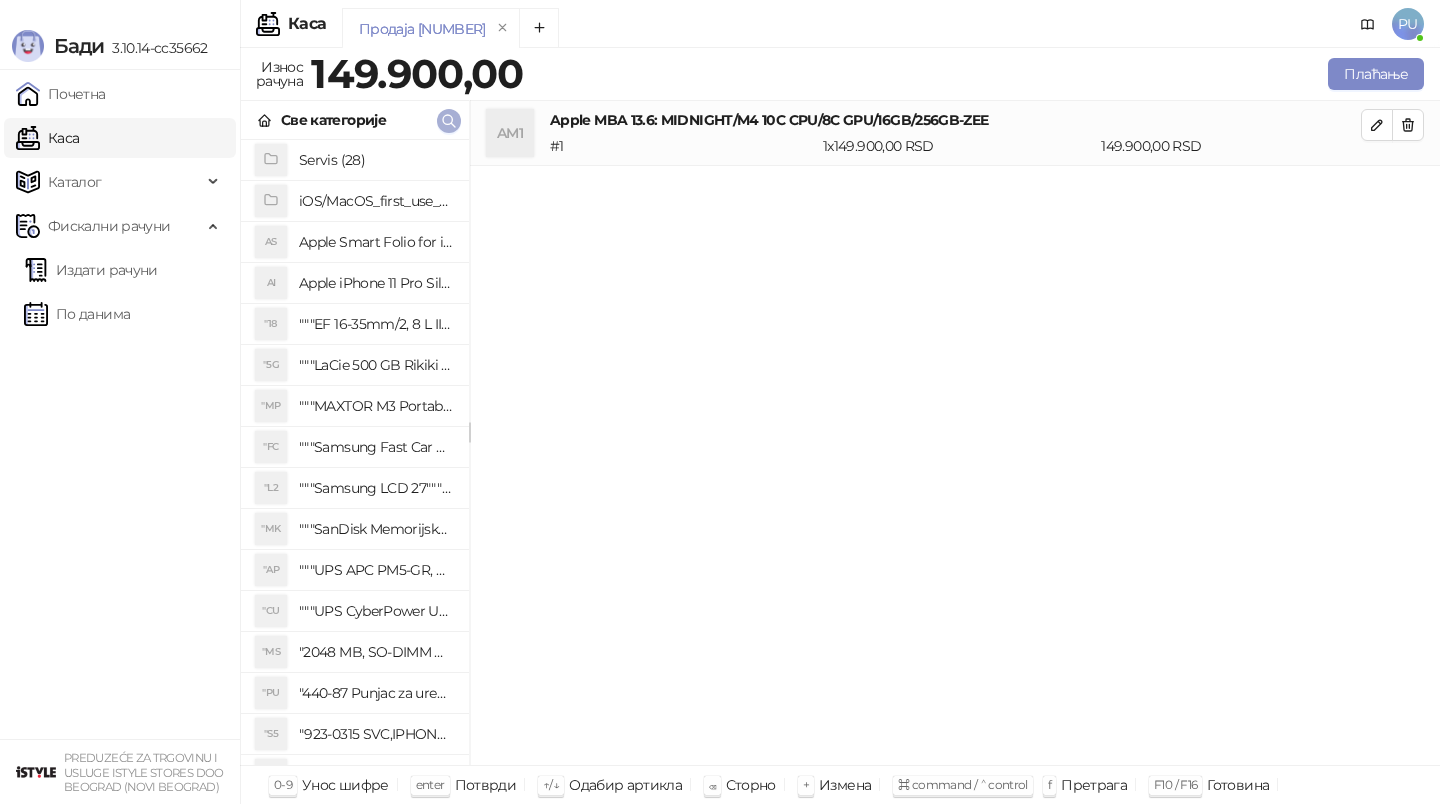 click 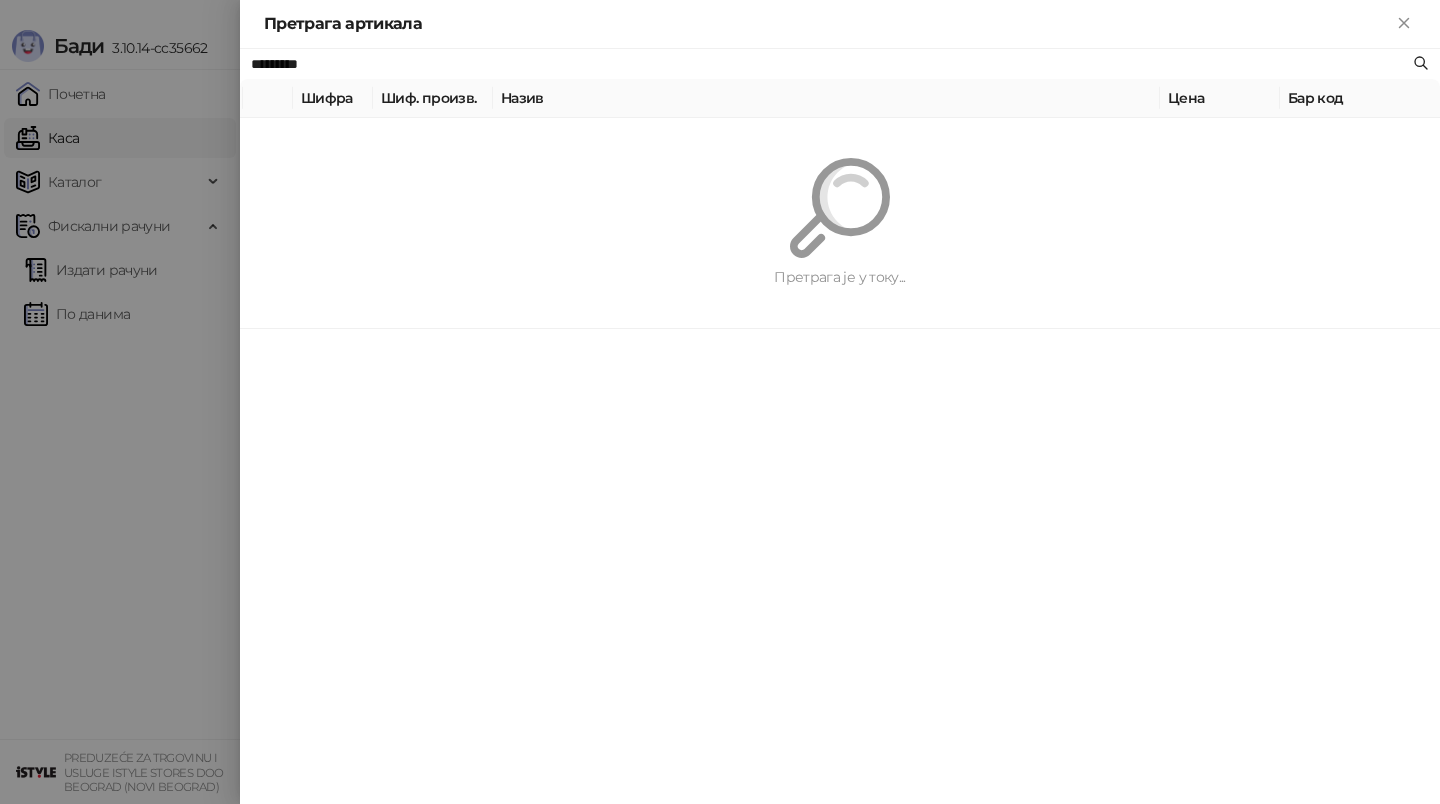 paste 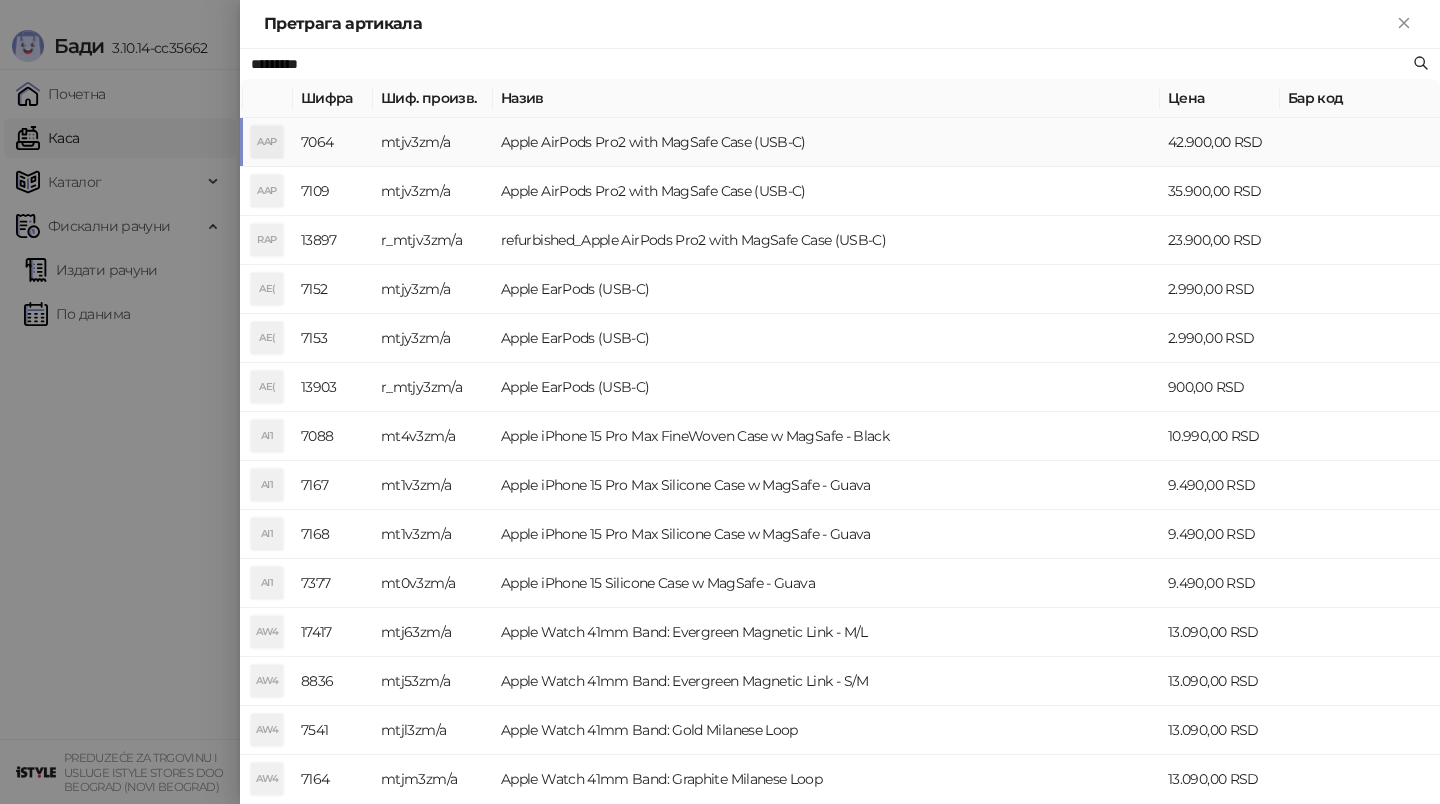 type on "*********" 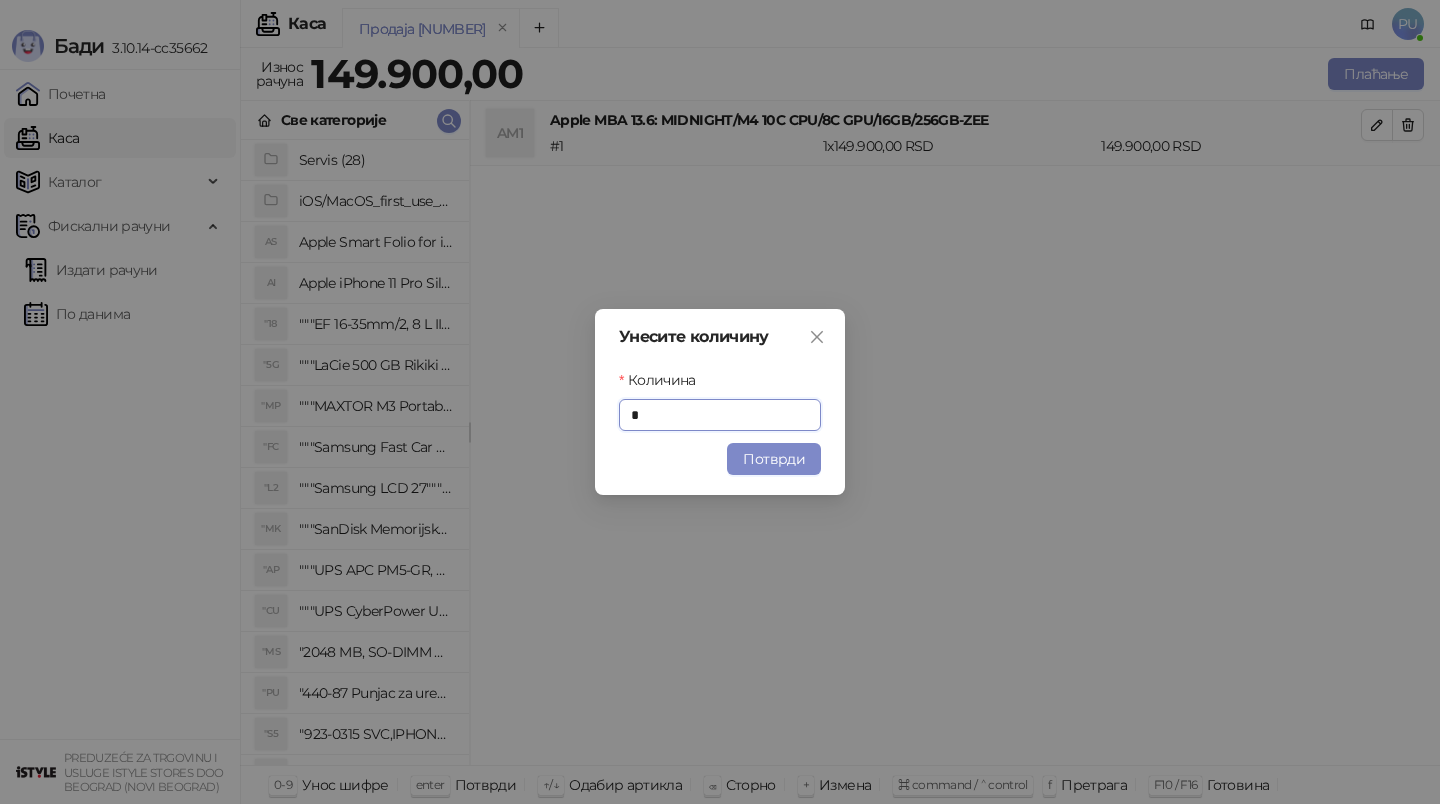 click on "Унесите количину Количина * Потврди" at bounding box center [720, 402] 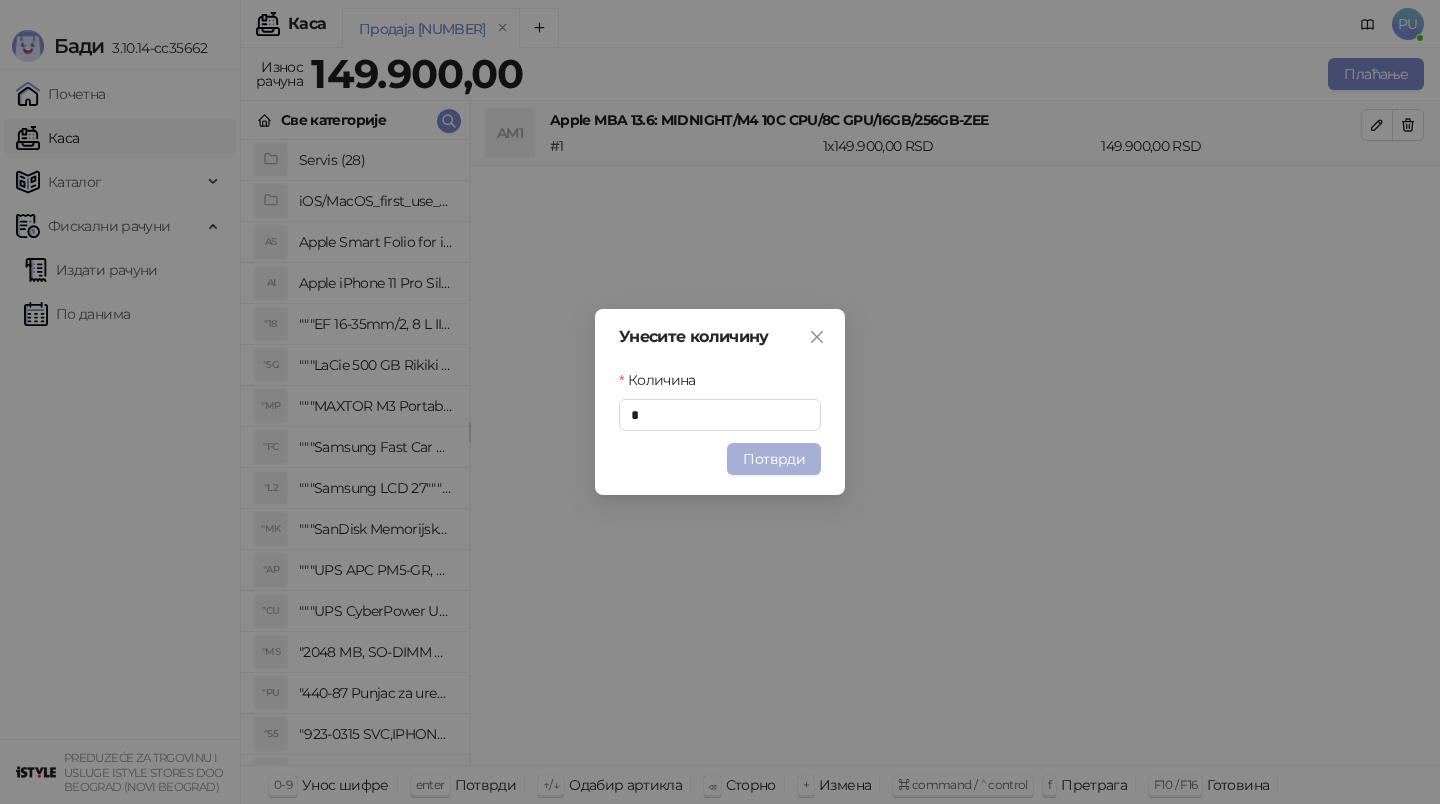 click on "Потврди" at bounding box center [774, 459] 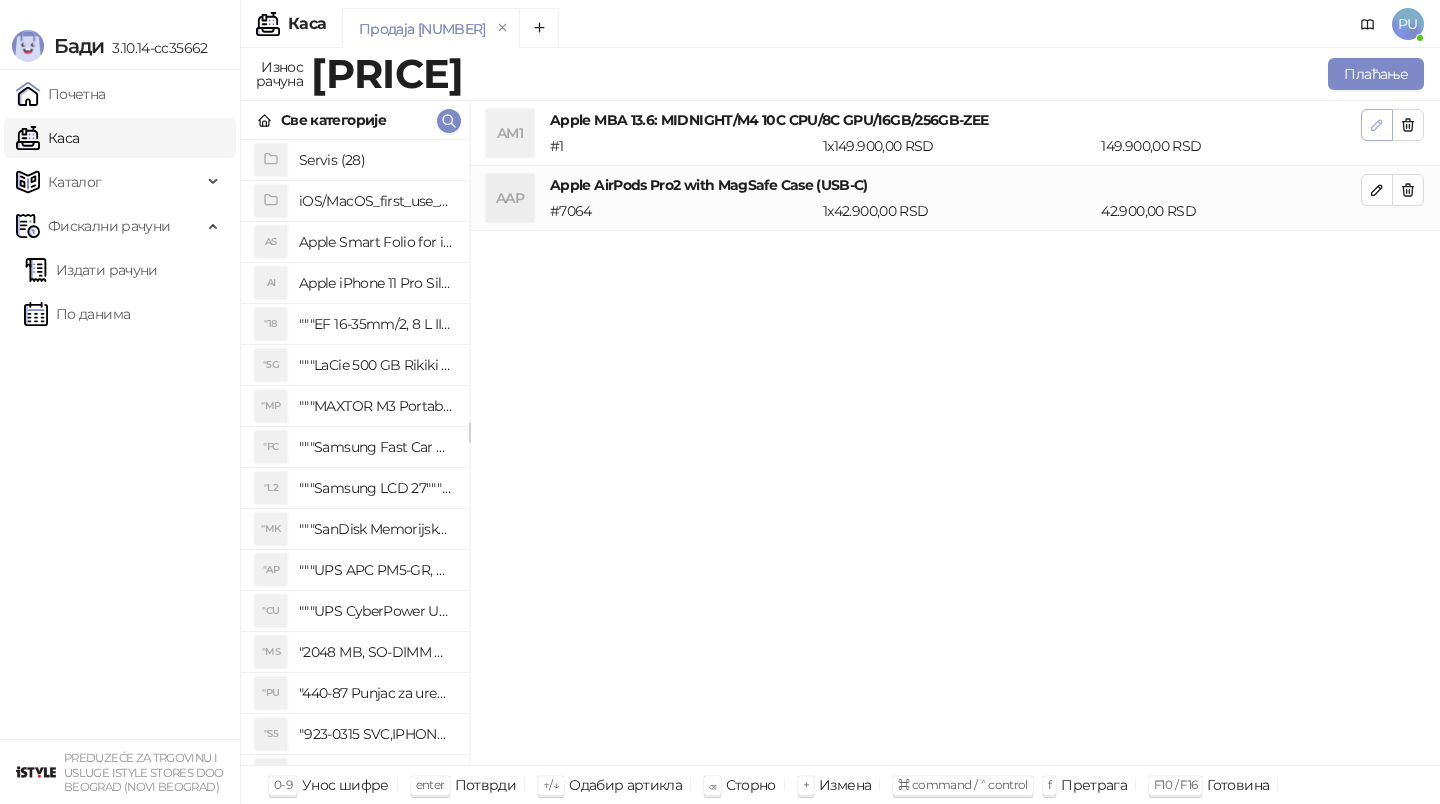click 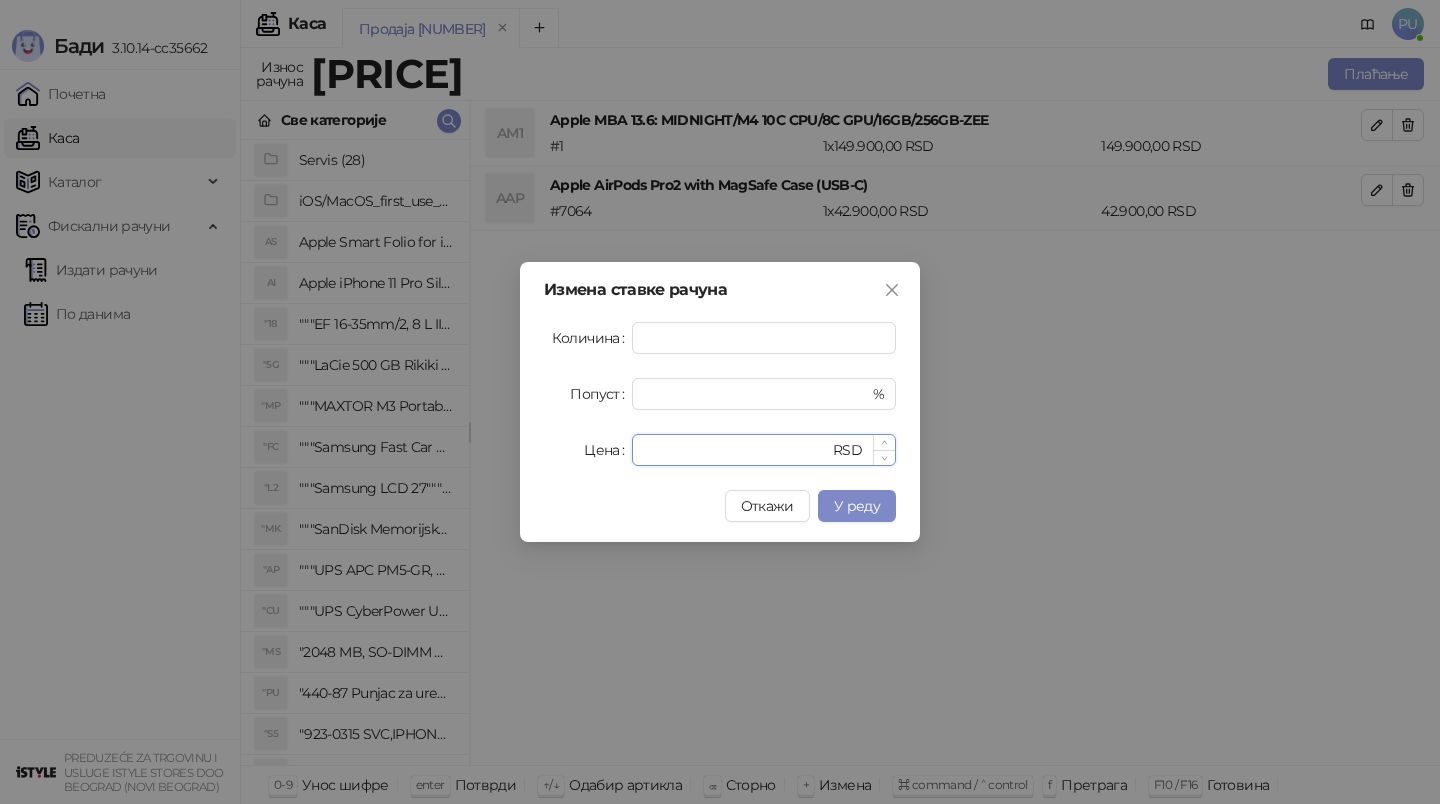 click on "******" at bounding box center [736, 450] 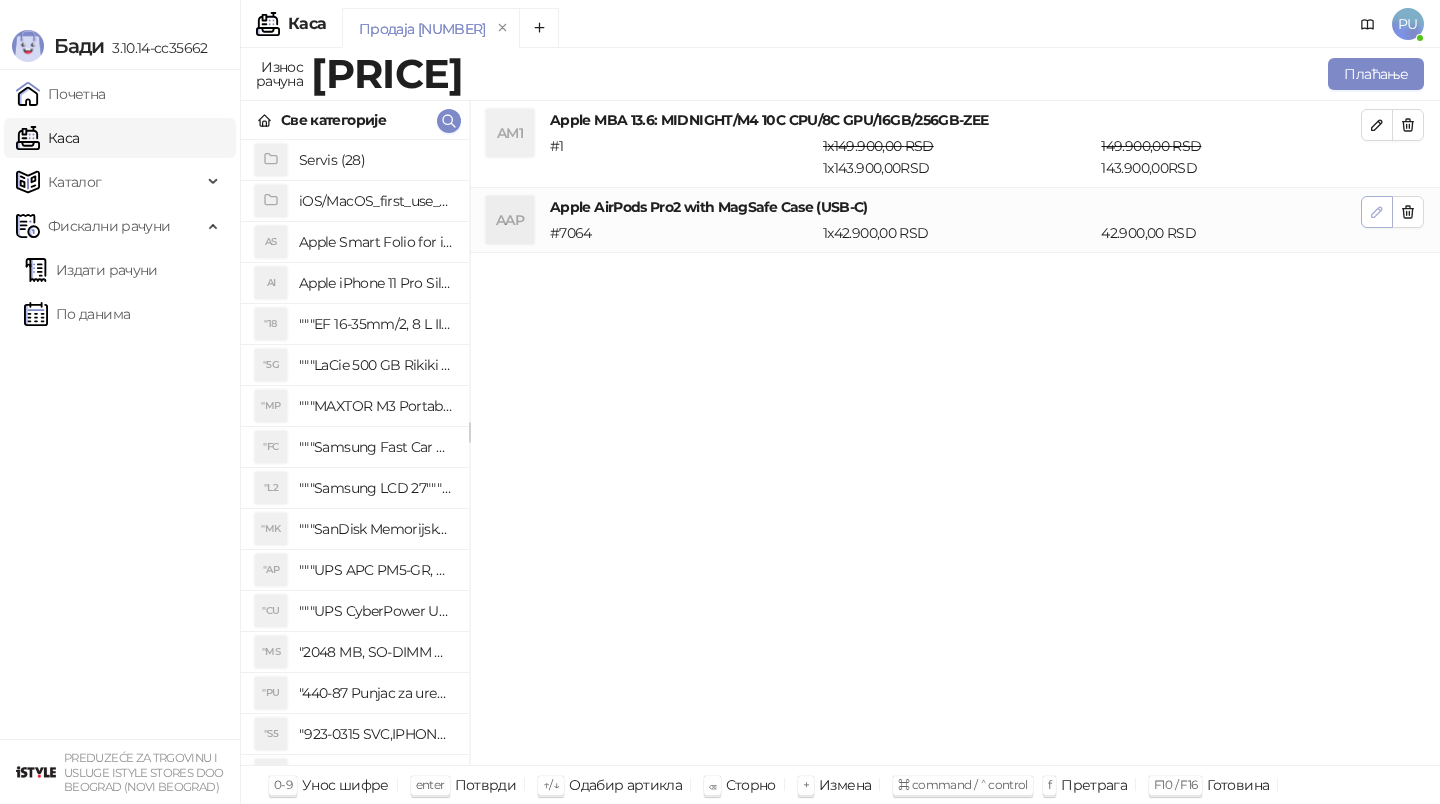 click 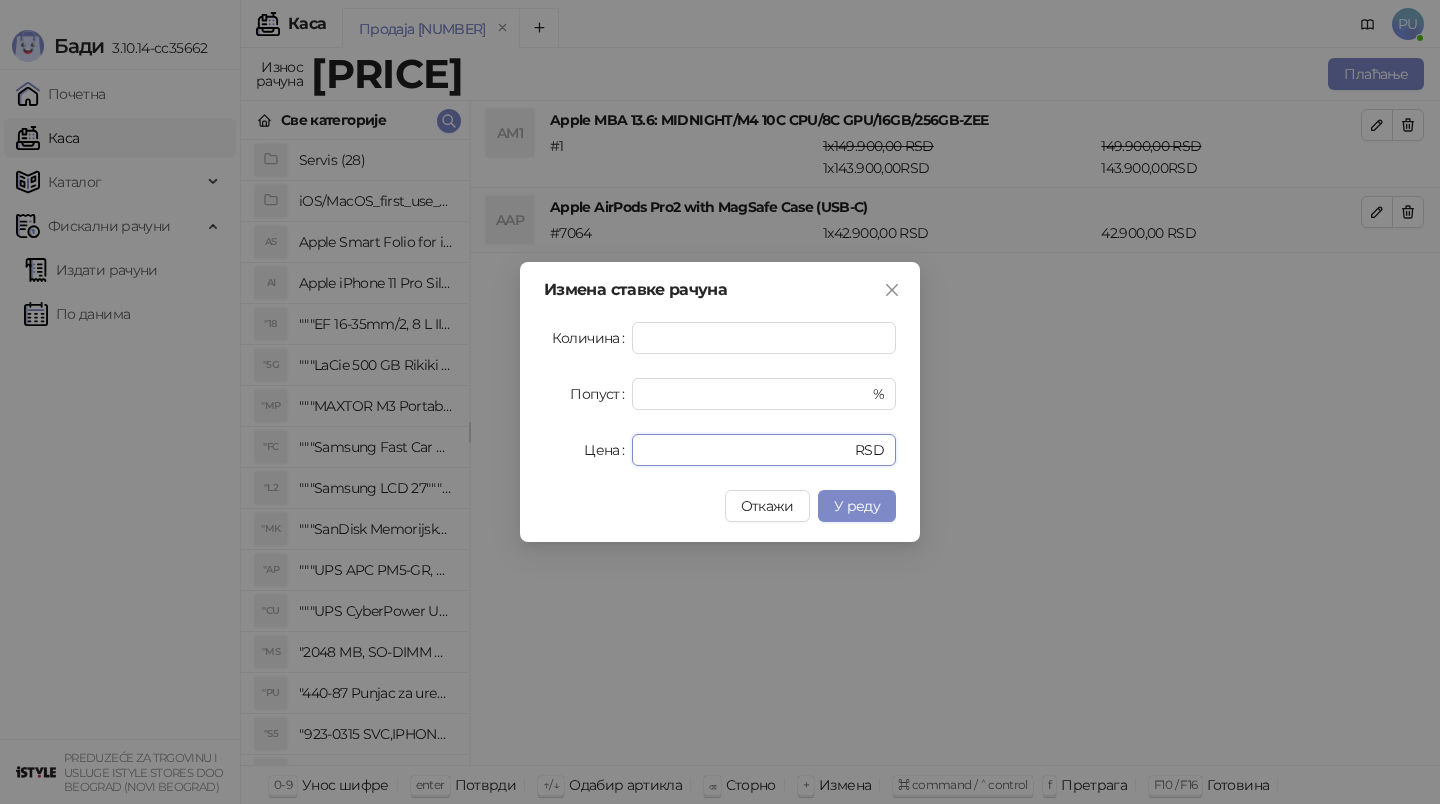 drag, startPoint x: 704, startPoint y: 449, endPoint x: 498, endPoint y: 449, distance: 206 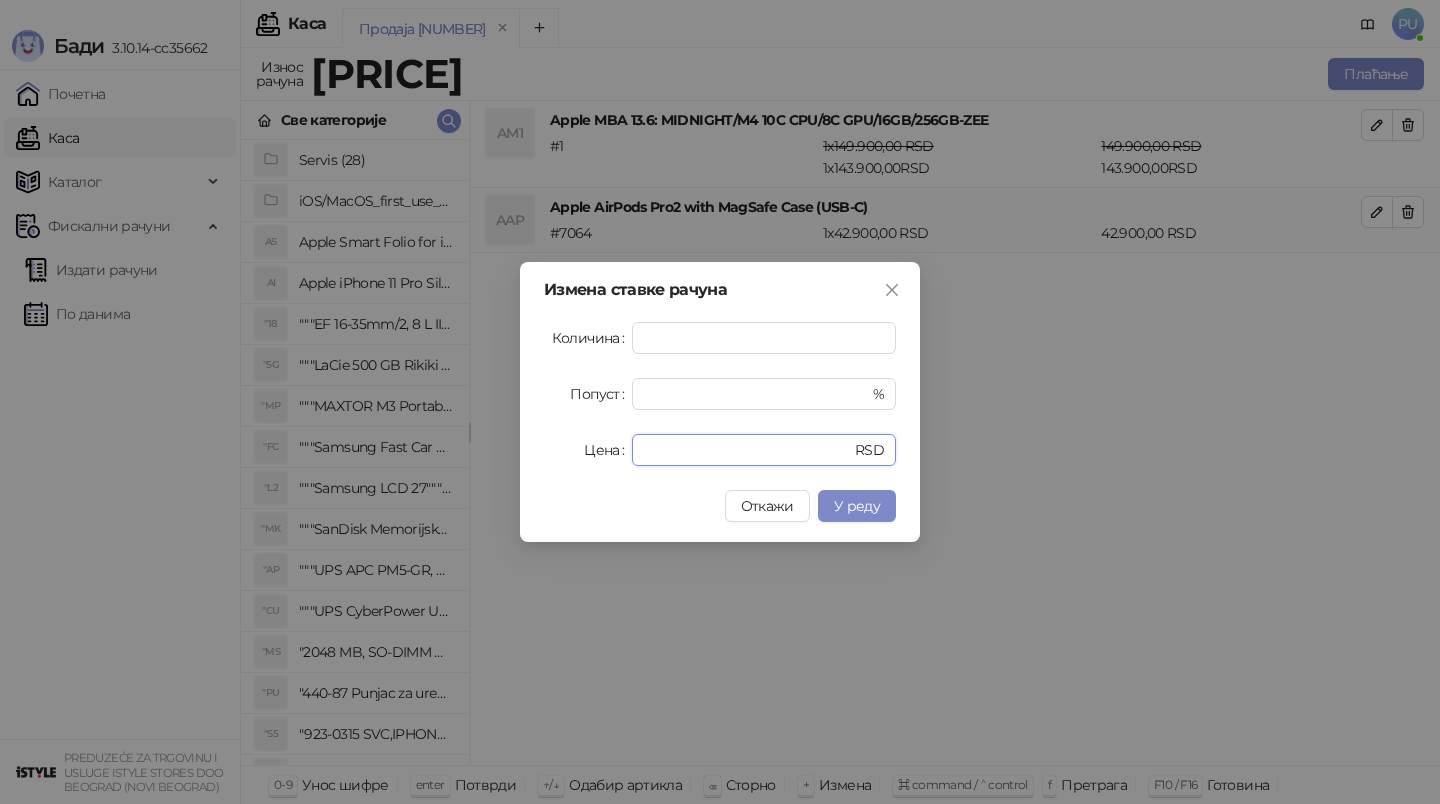 type on "*****" 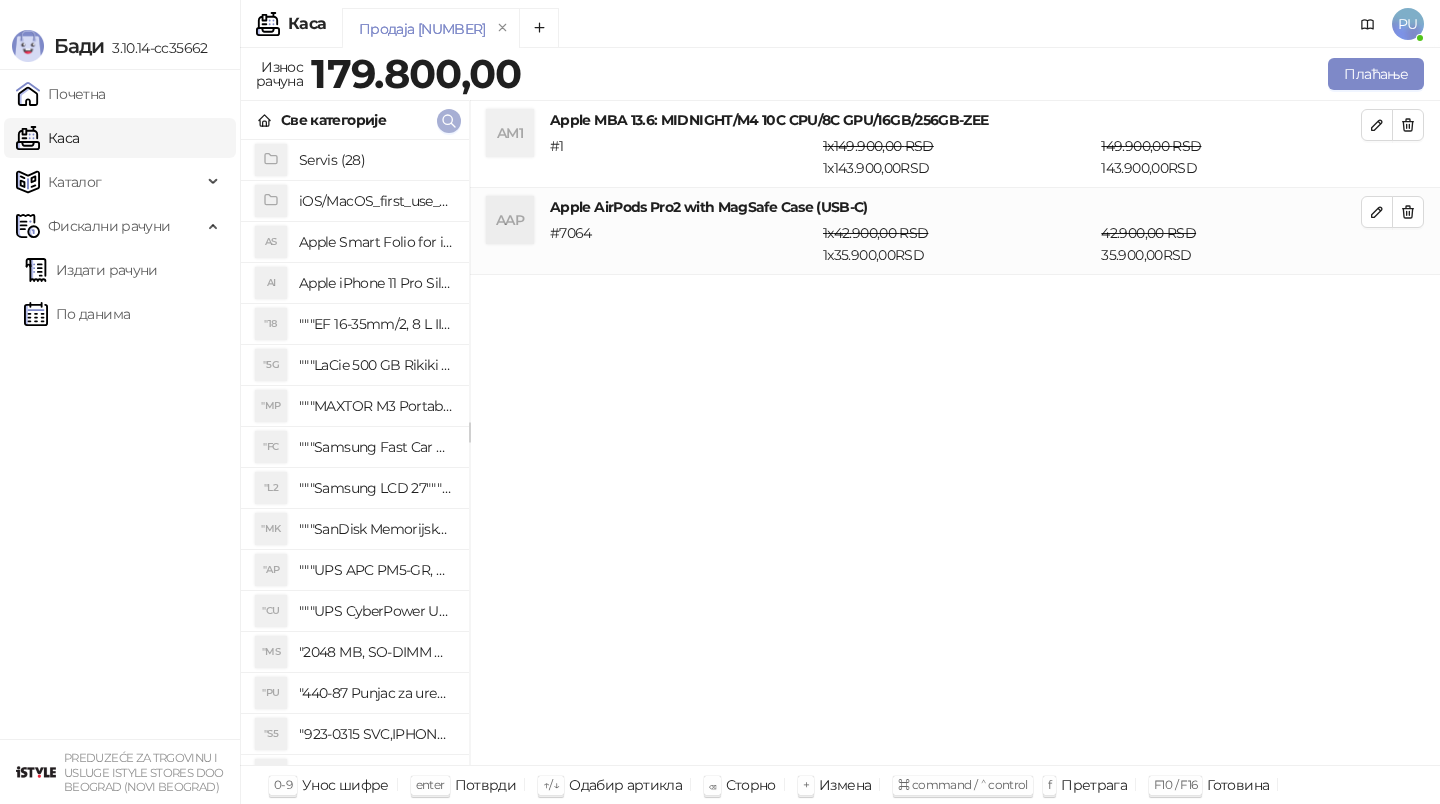 click 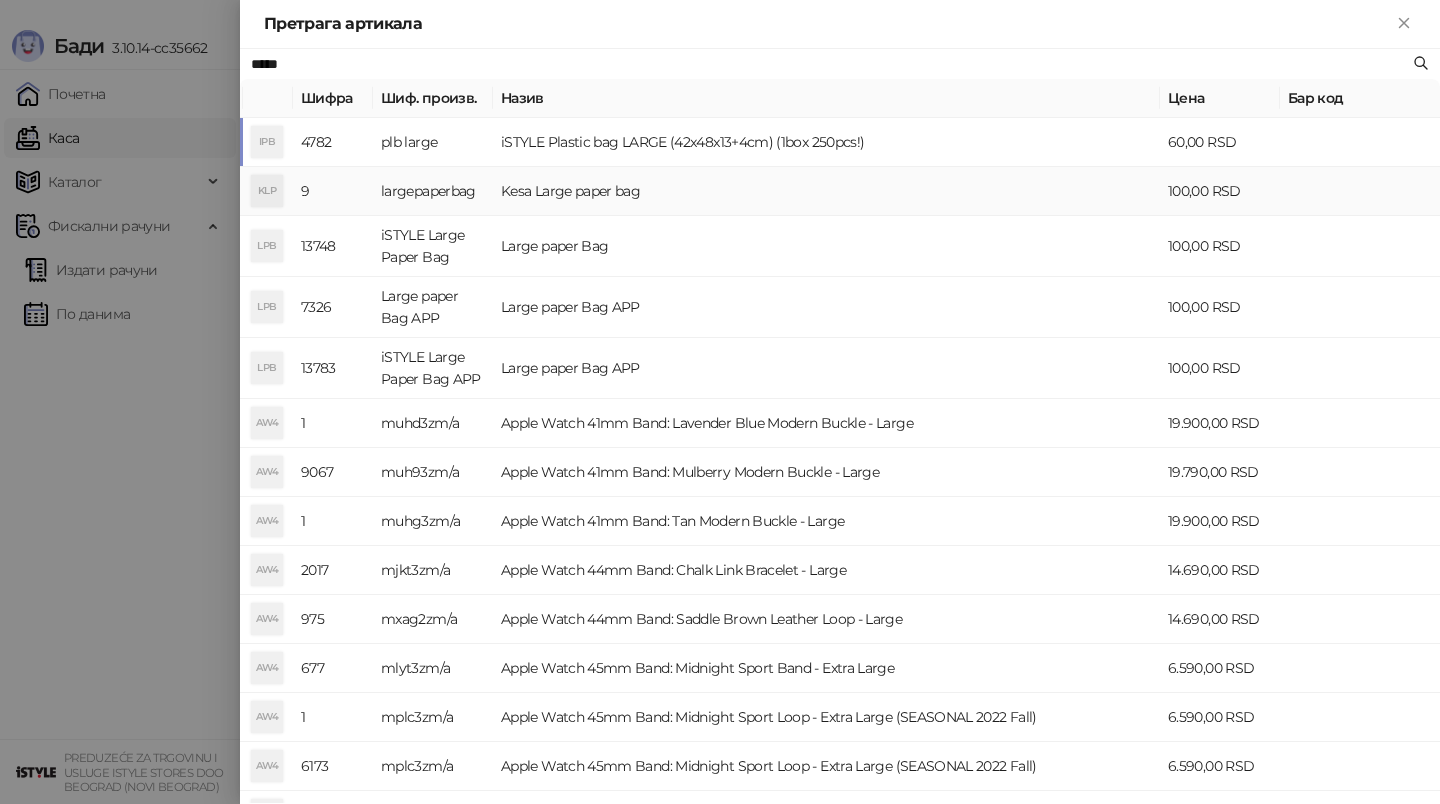 type on "*****" 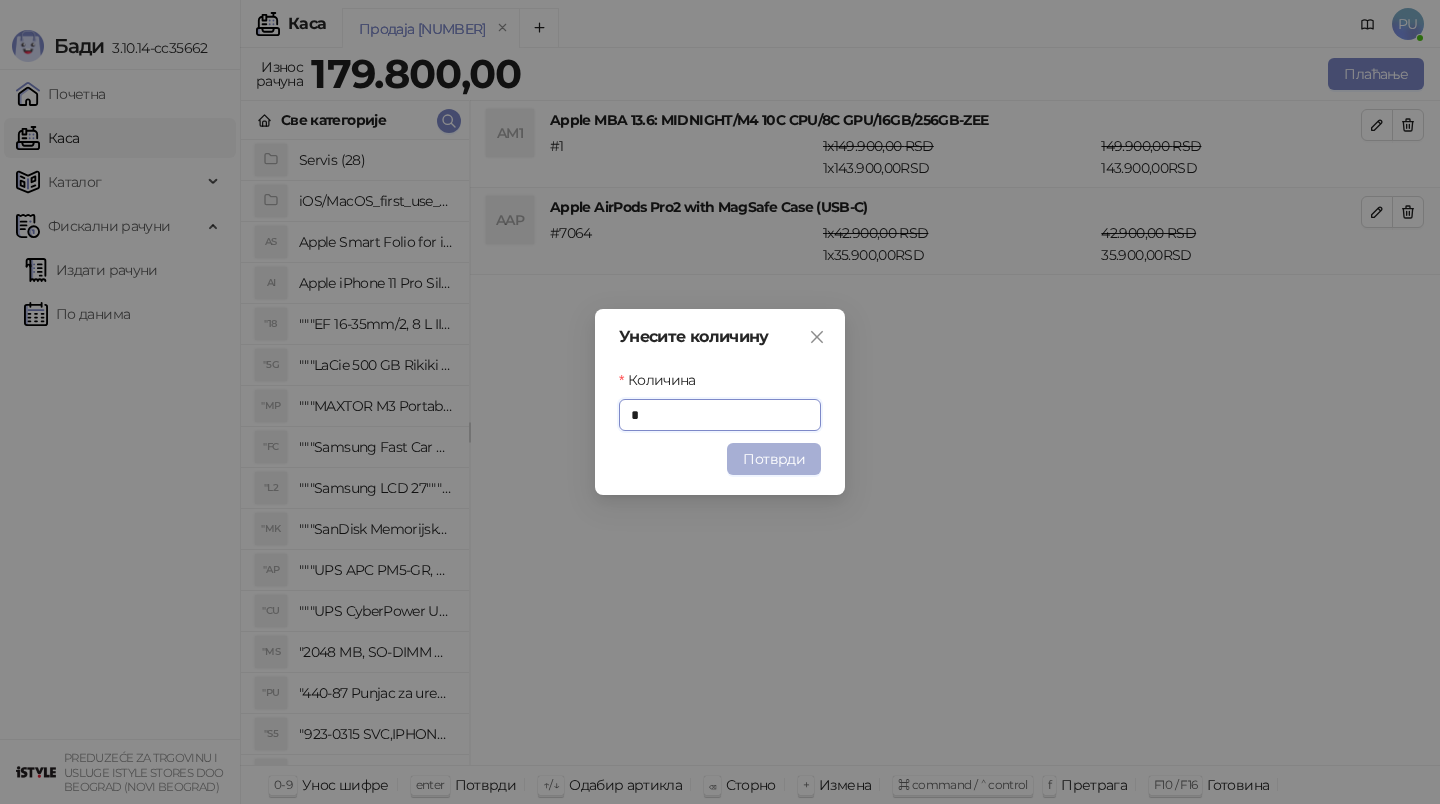 click on "Потврди" at bounding box center [774, 459] 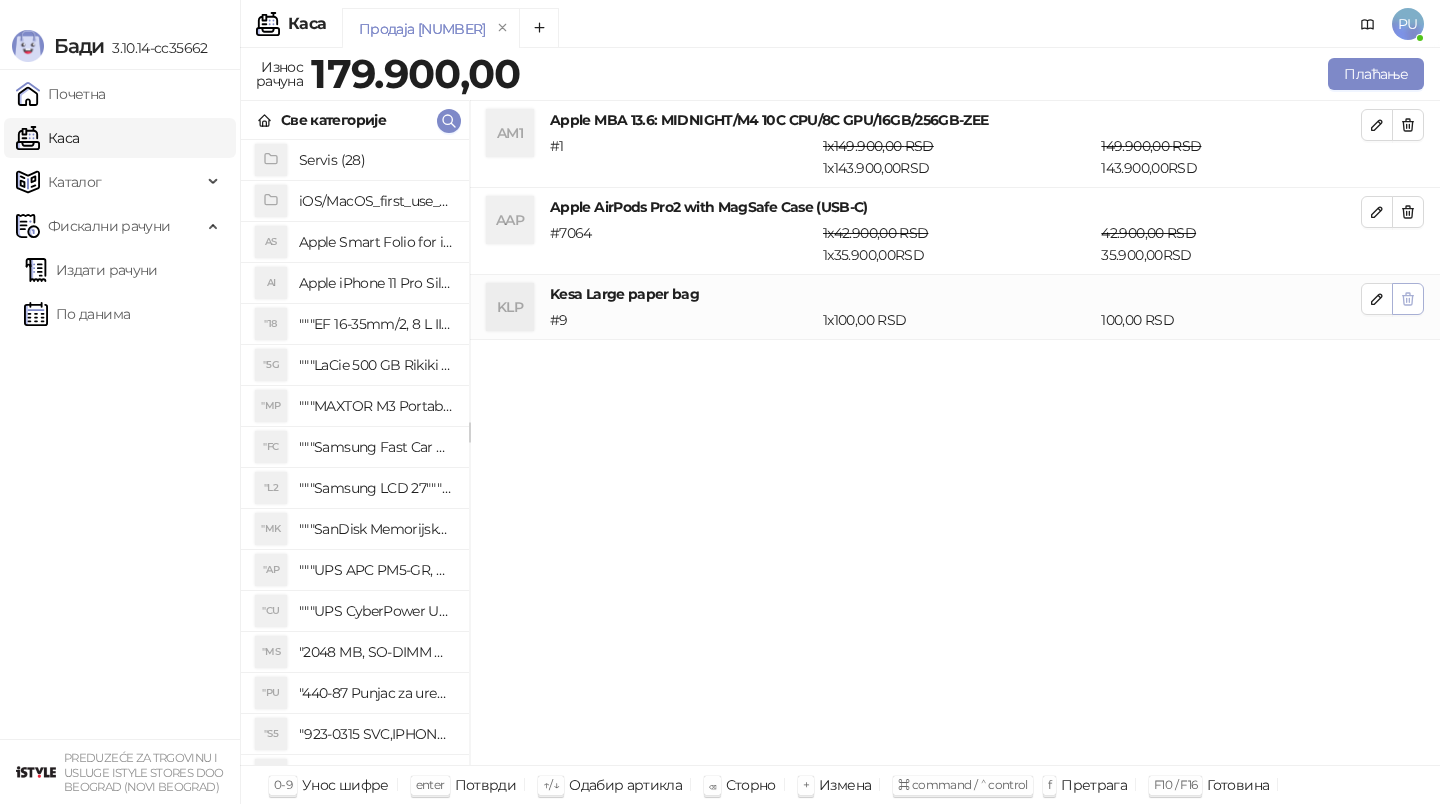 click 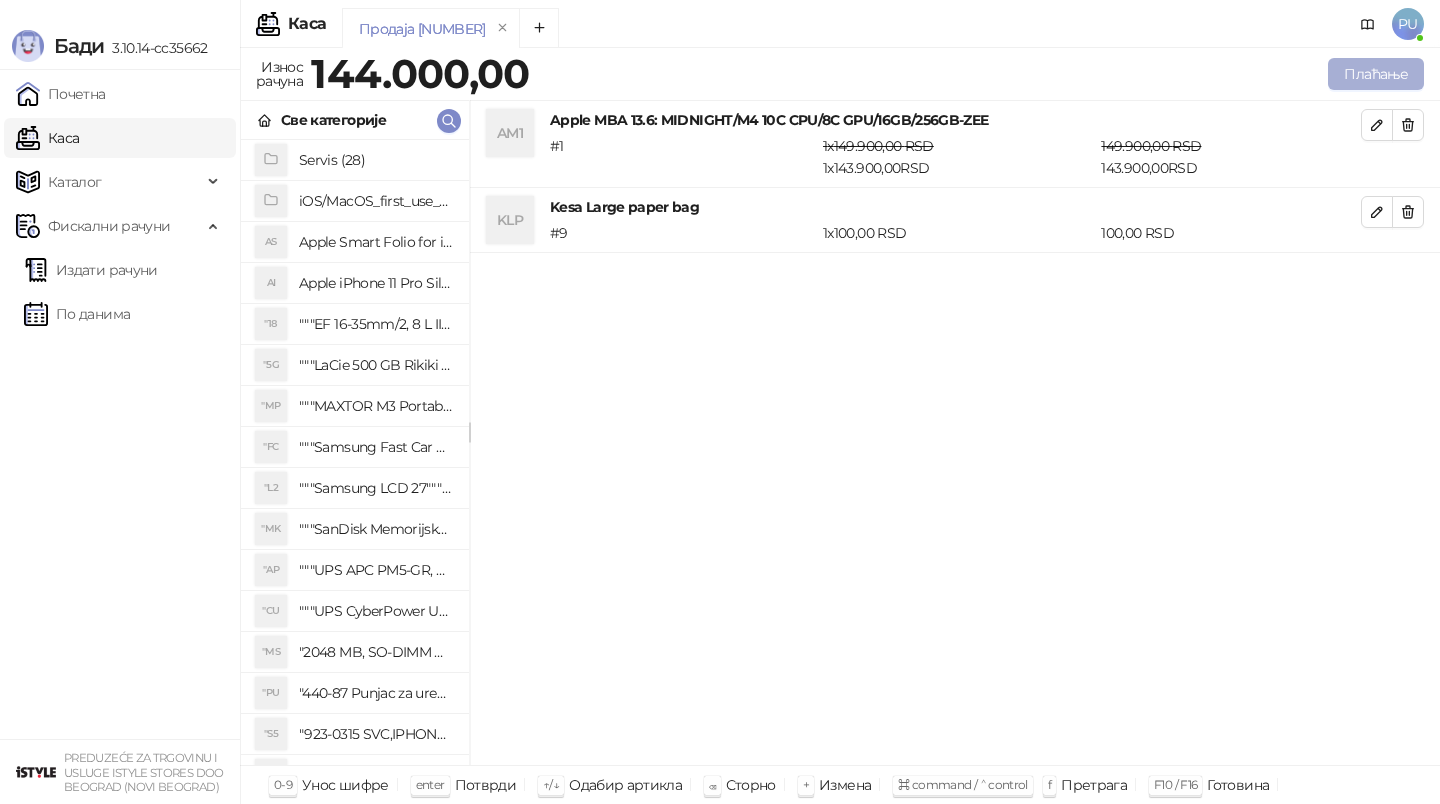 click on "Плаћање" at bounding box center [1376, 74] 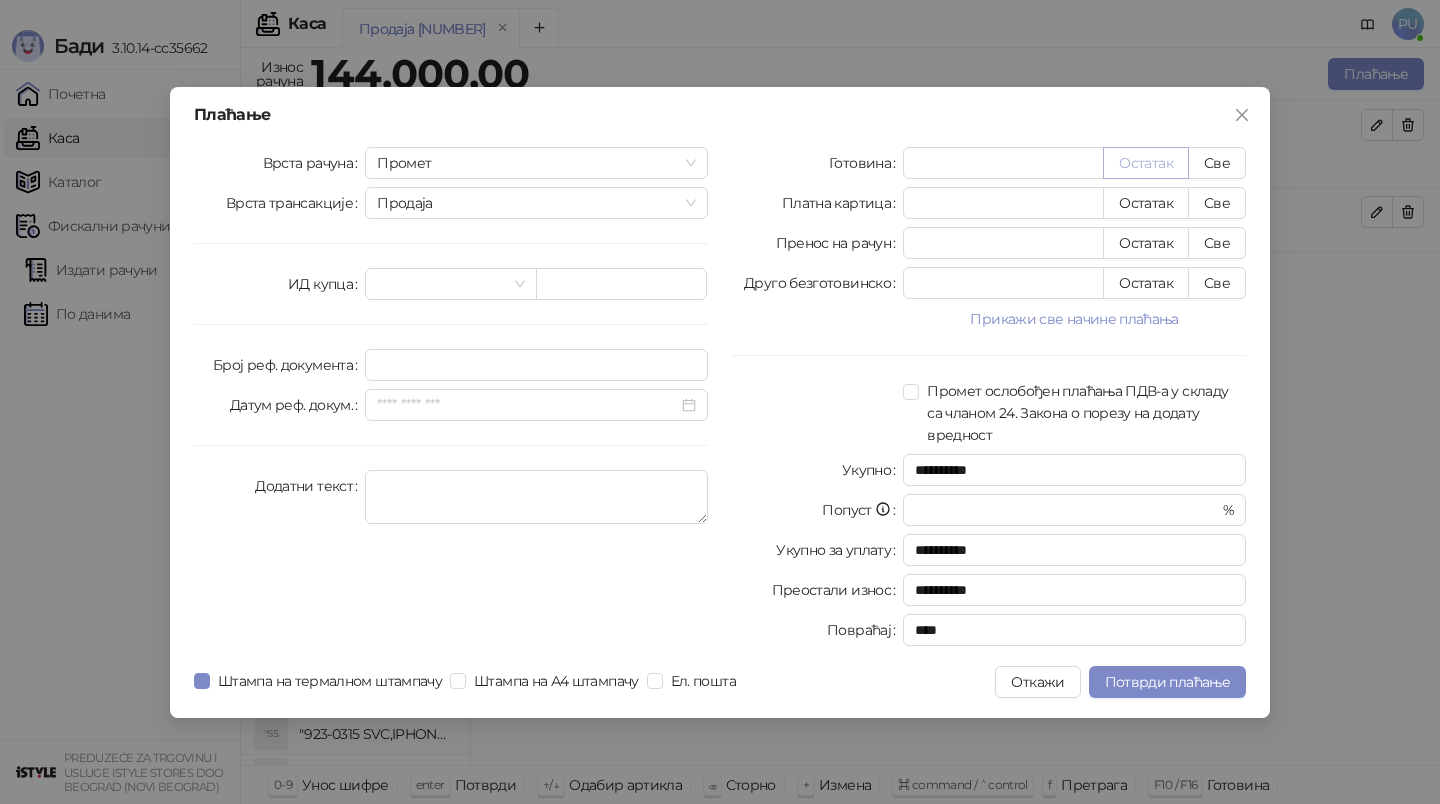 click on "Остатак" at bounding box center (1146, 163) 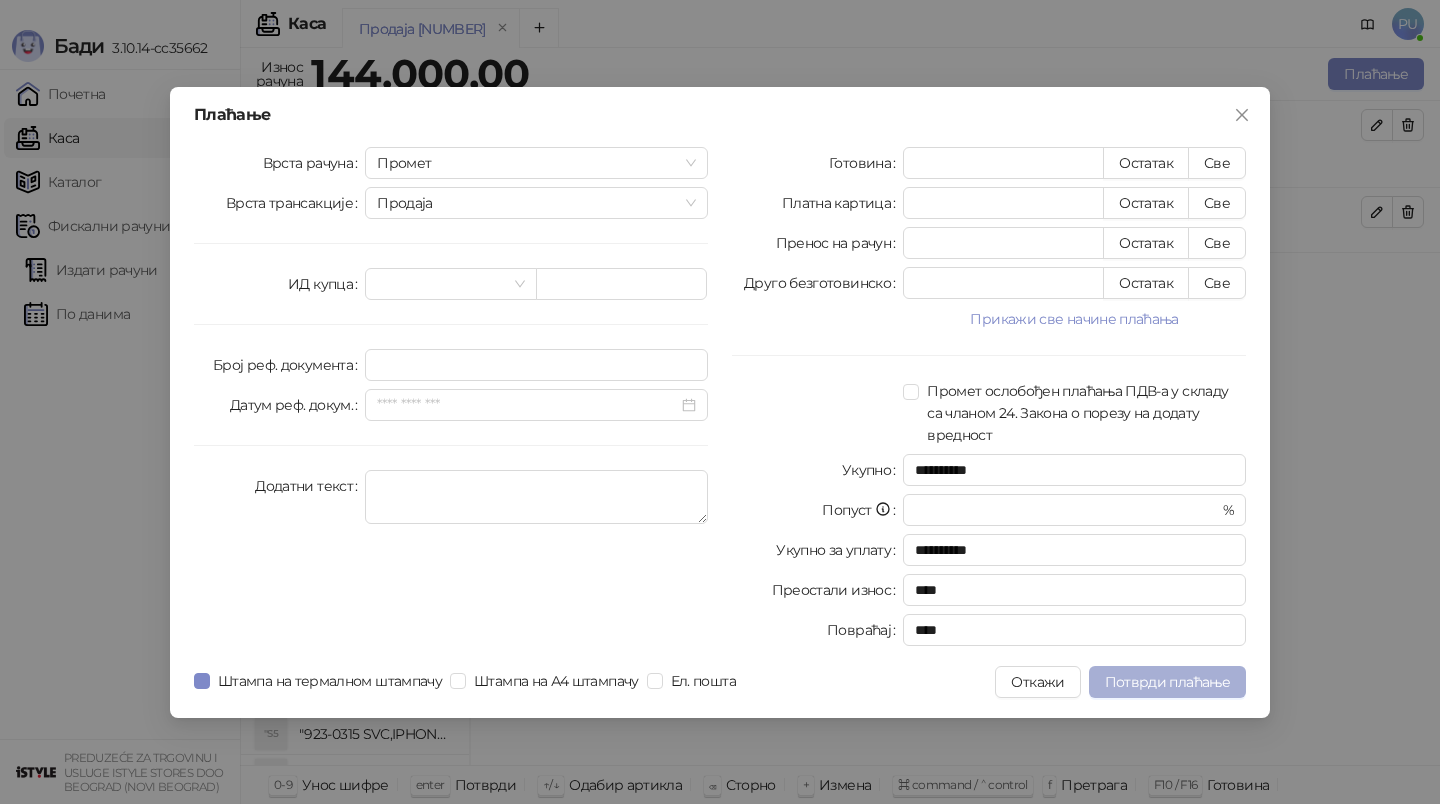 click on "Потврди плаћање" at bounding box center (1167, 682) 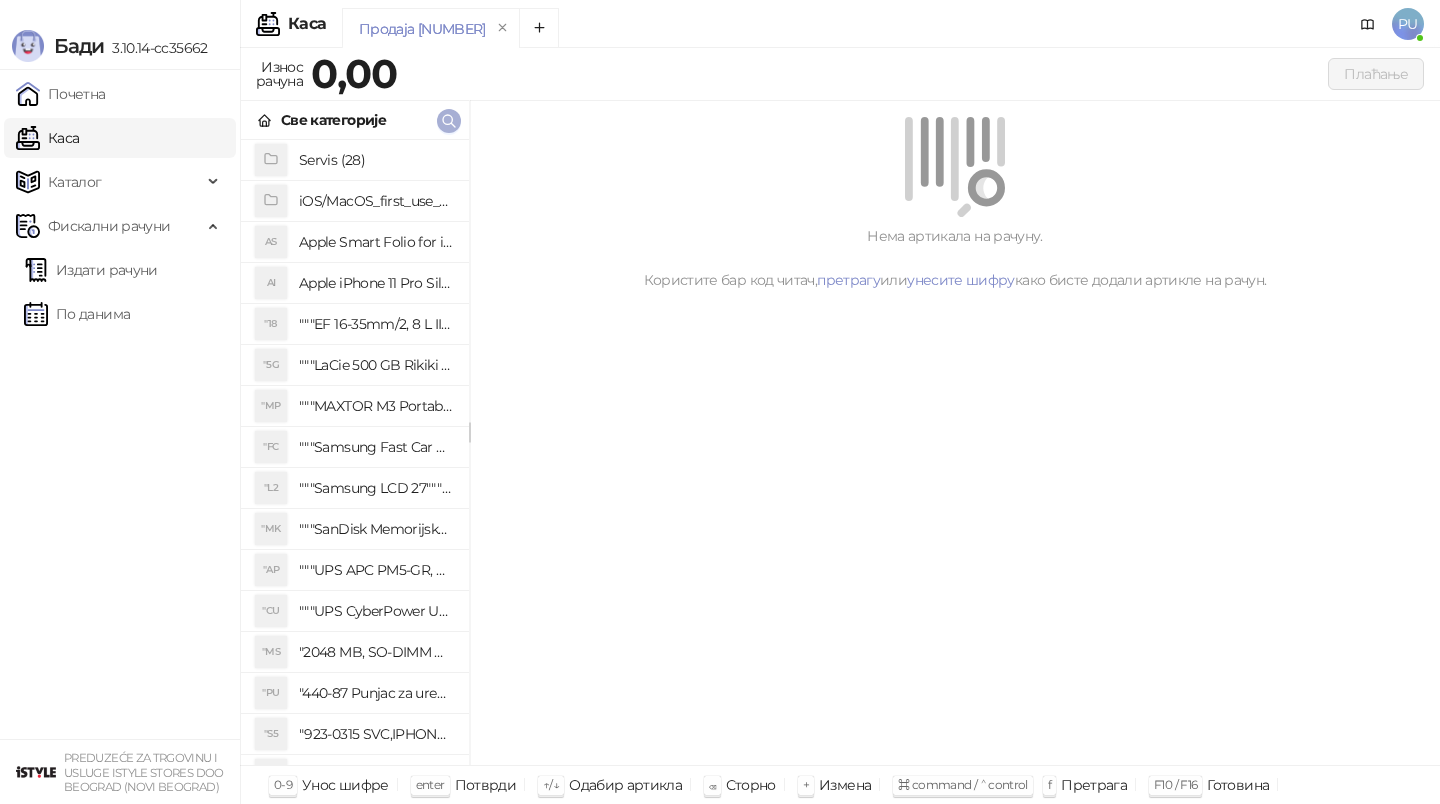 click 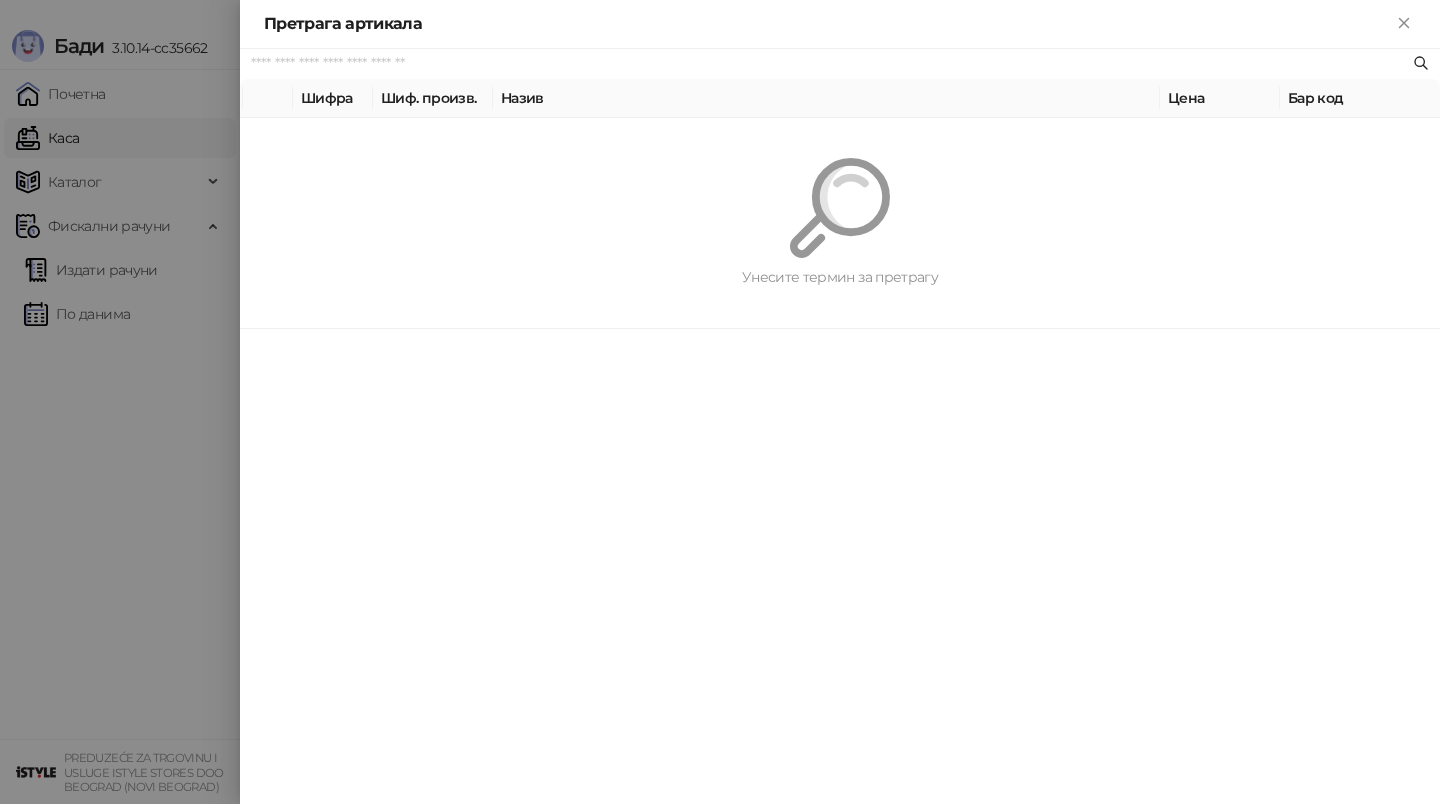 paste on "*********" 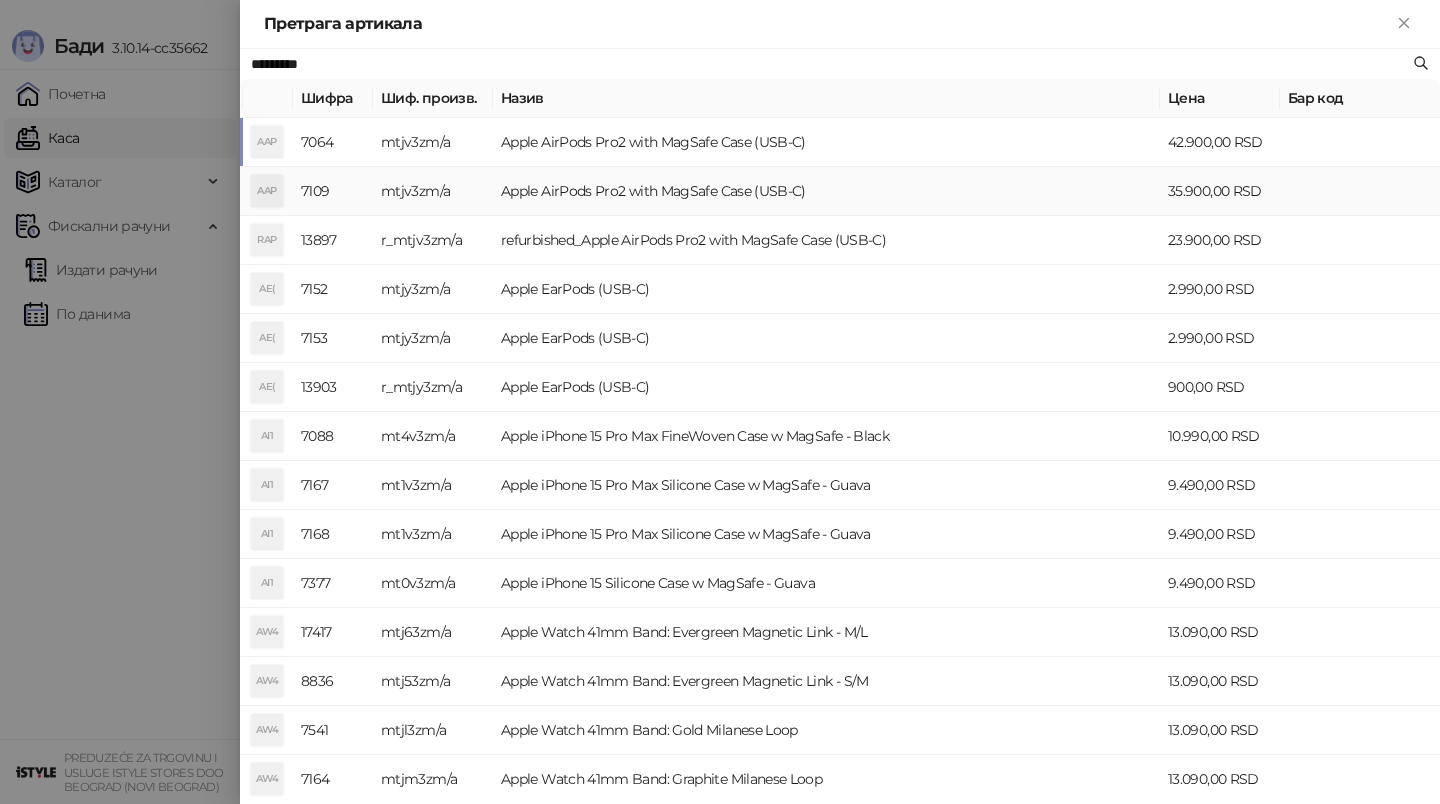 click on "Apple AirPods Pro2 with MagSafe Case (USB-C)" at bounding box center [826, 191] 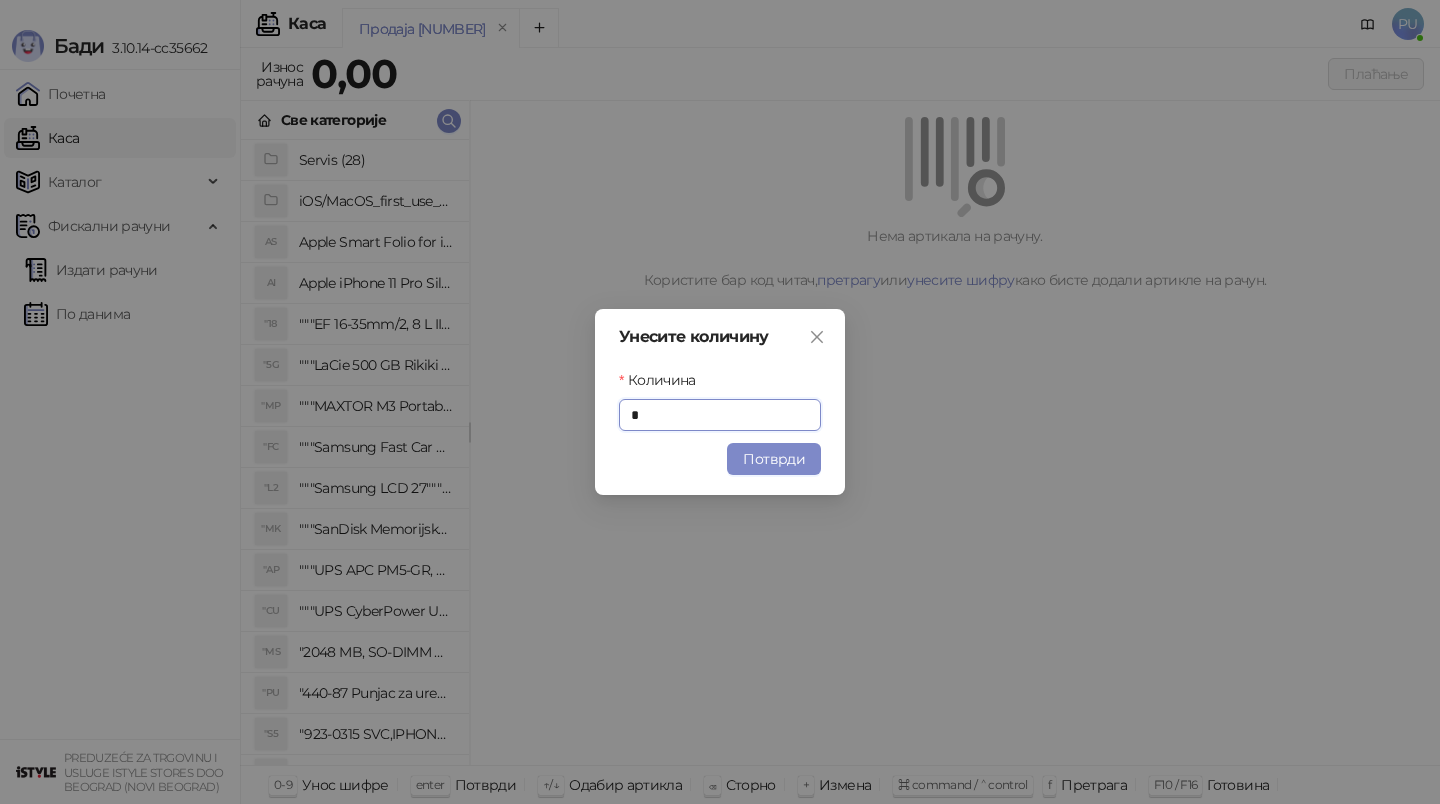 click on "Потврди" at bounding box center (774, 459) 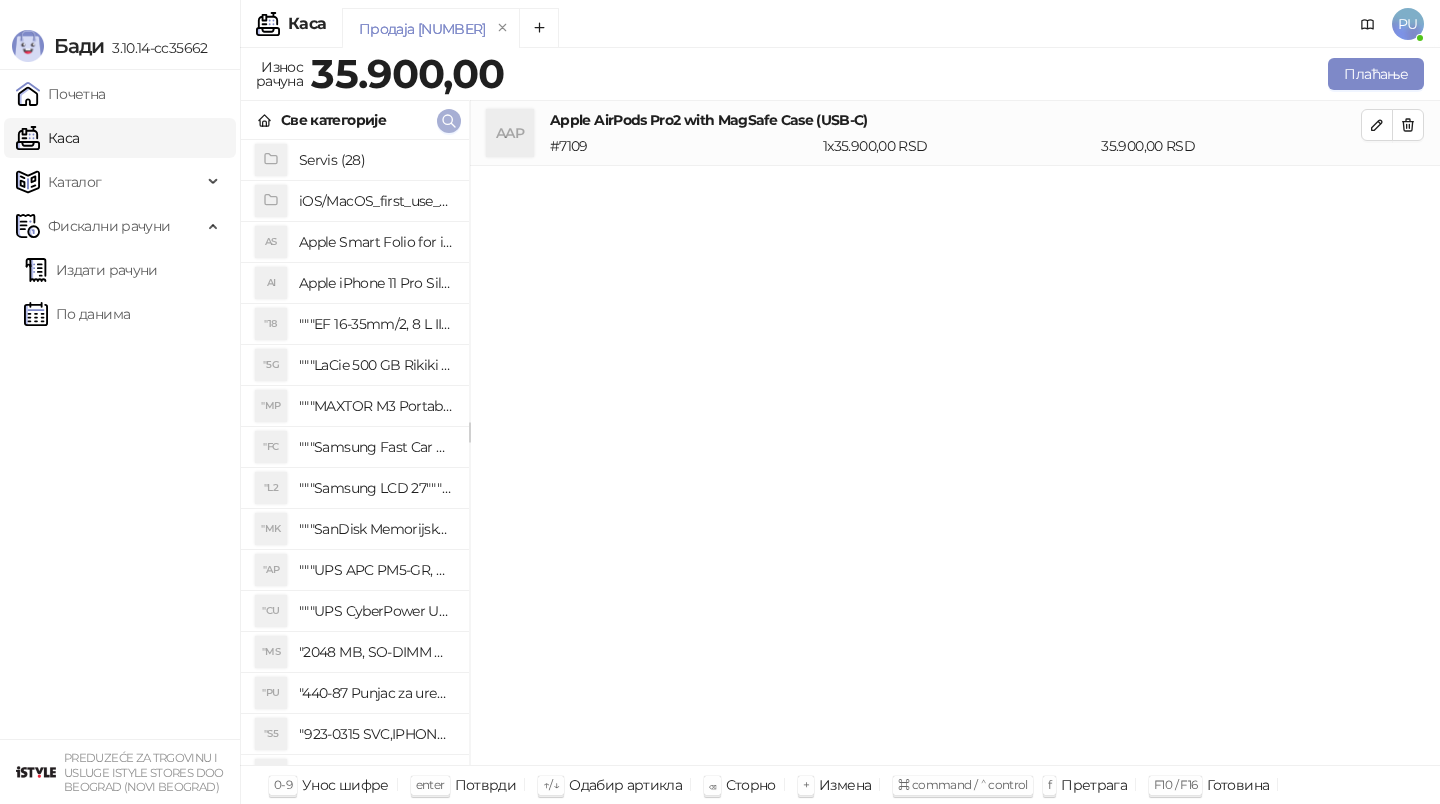 click 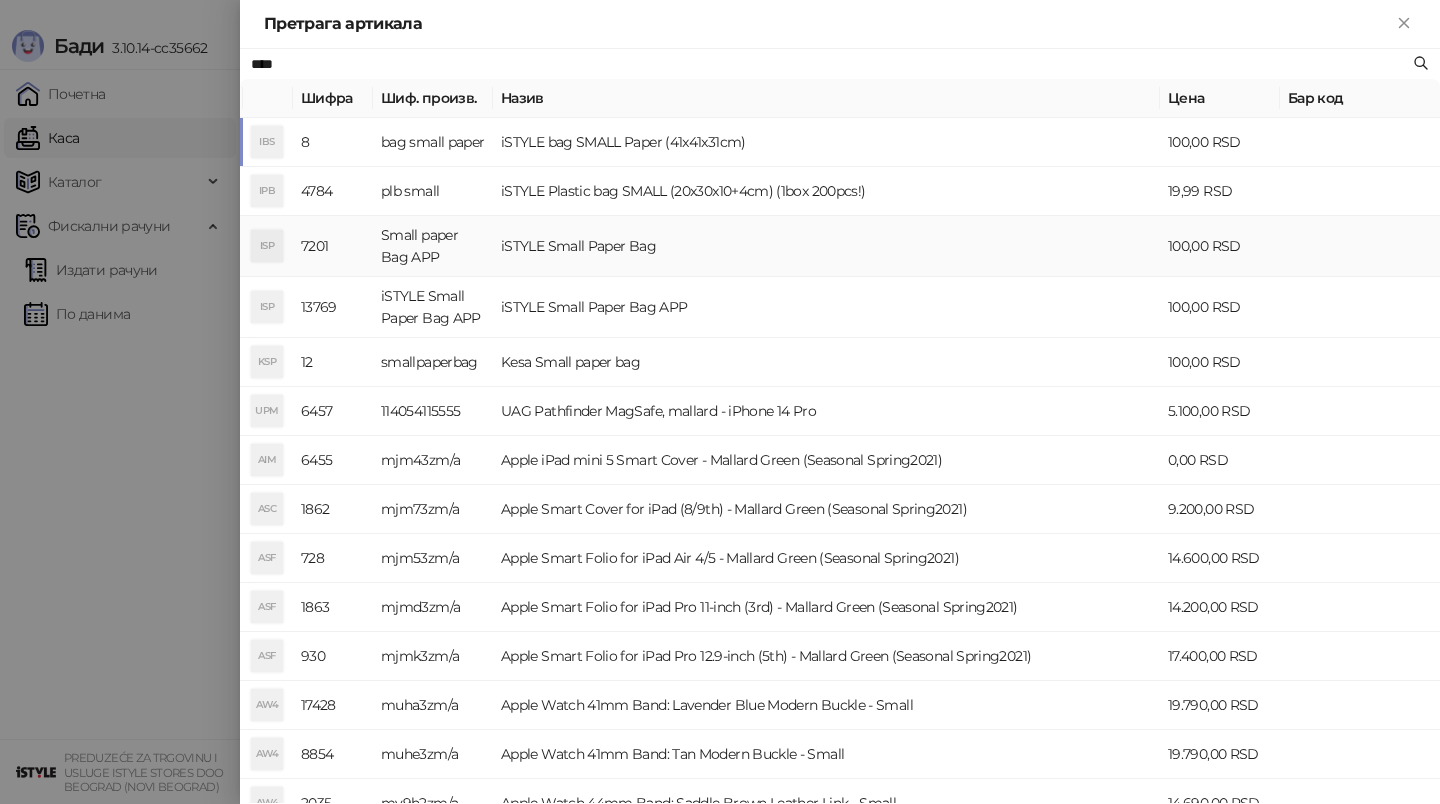 type on "****" 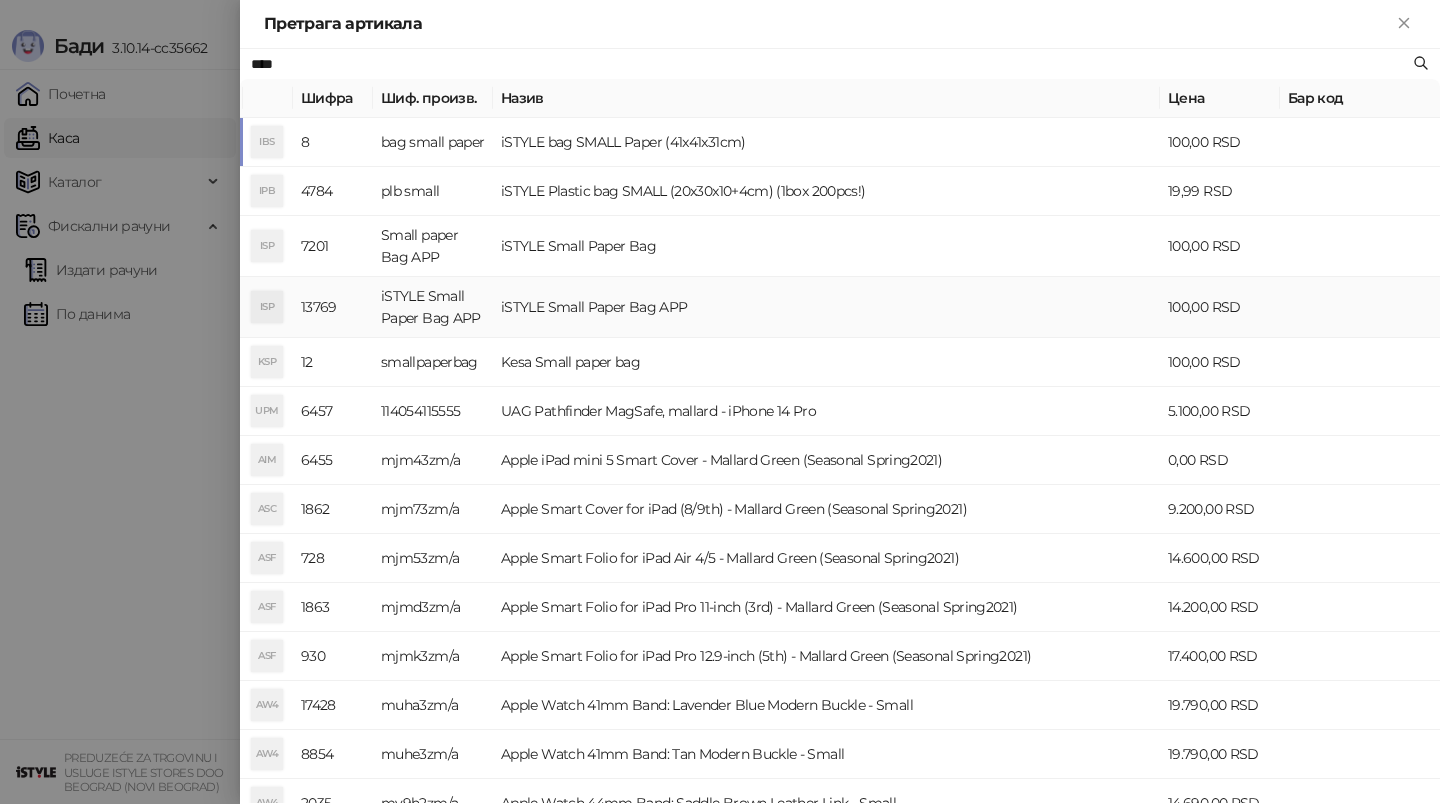 click on "iSTYLE Small Paper Bag APP" at bounding box center (826, 307) 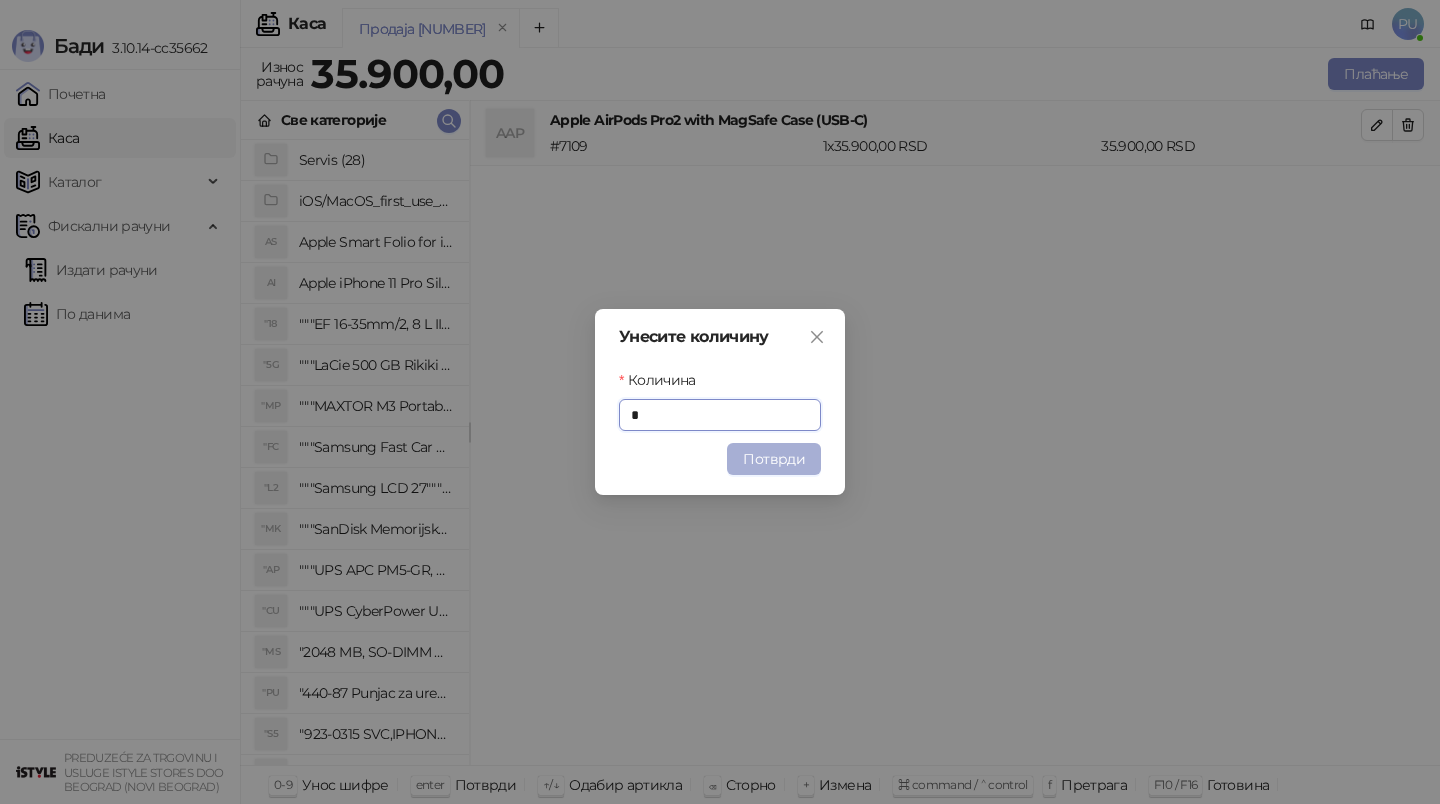 click on "Потврди" at bounding box center (774, 459) 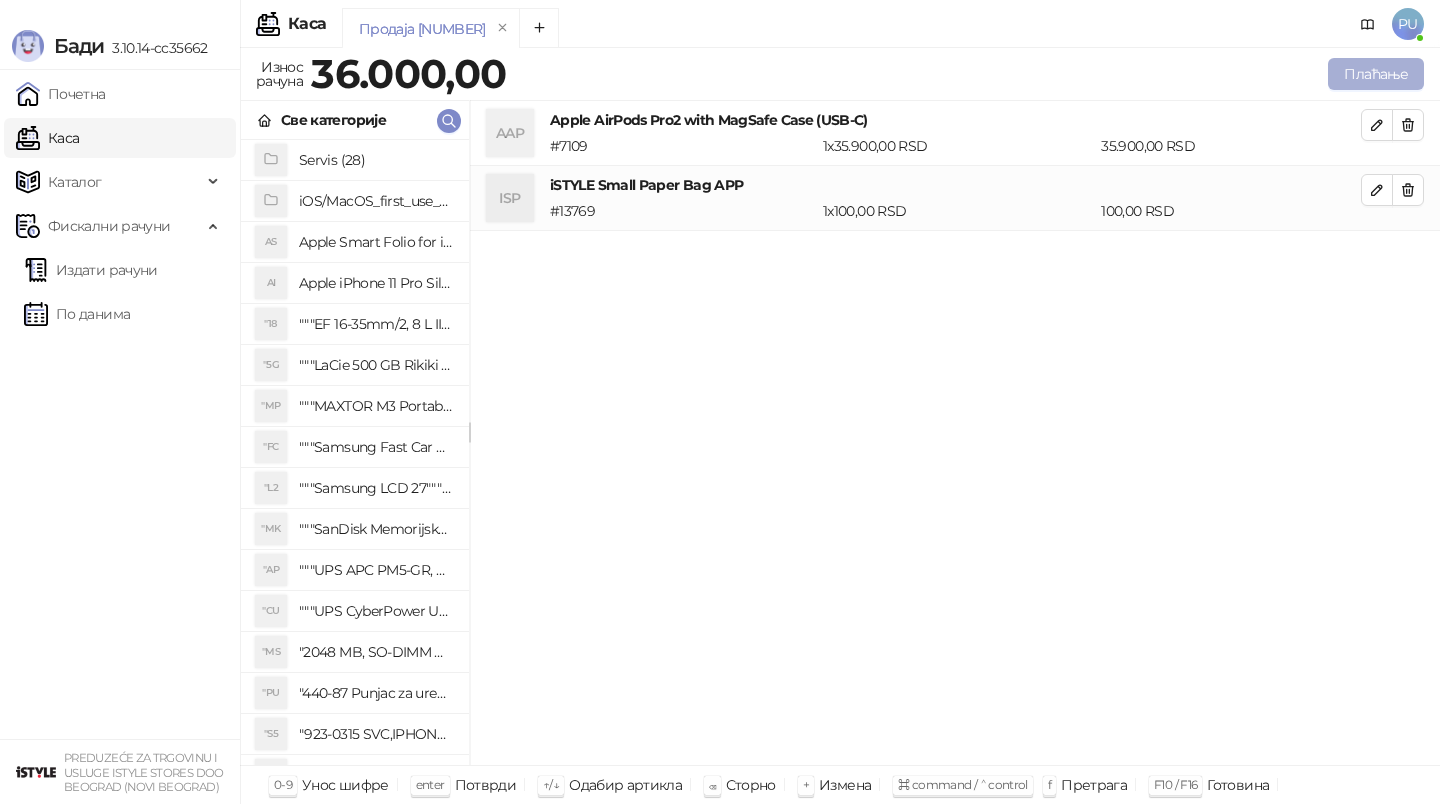click on "Плаћање" at bounding box center [1376, 74] 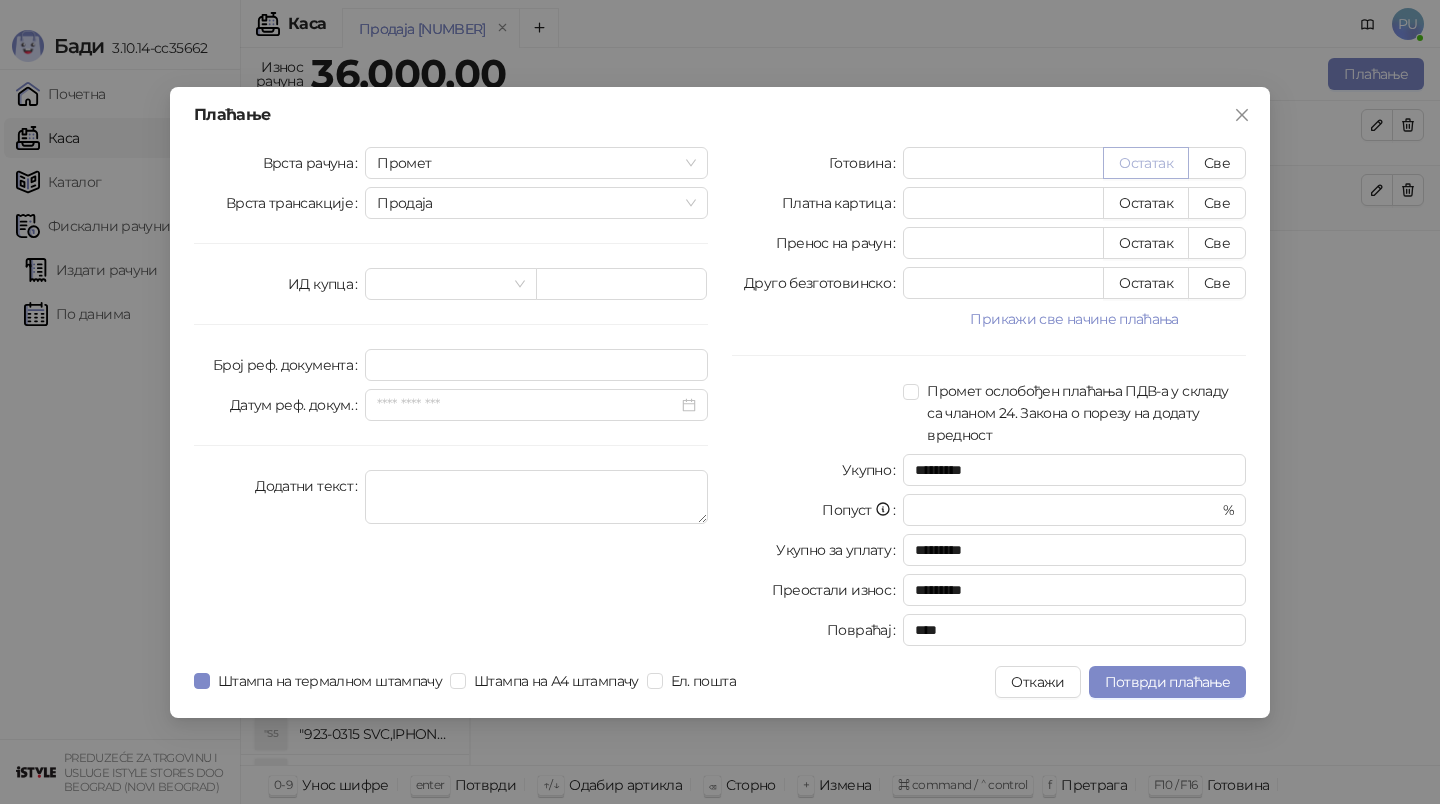 click on "Остатак" at bounding box center [1146, 163] 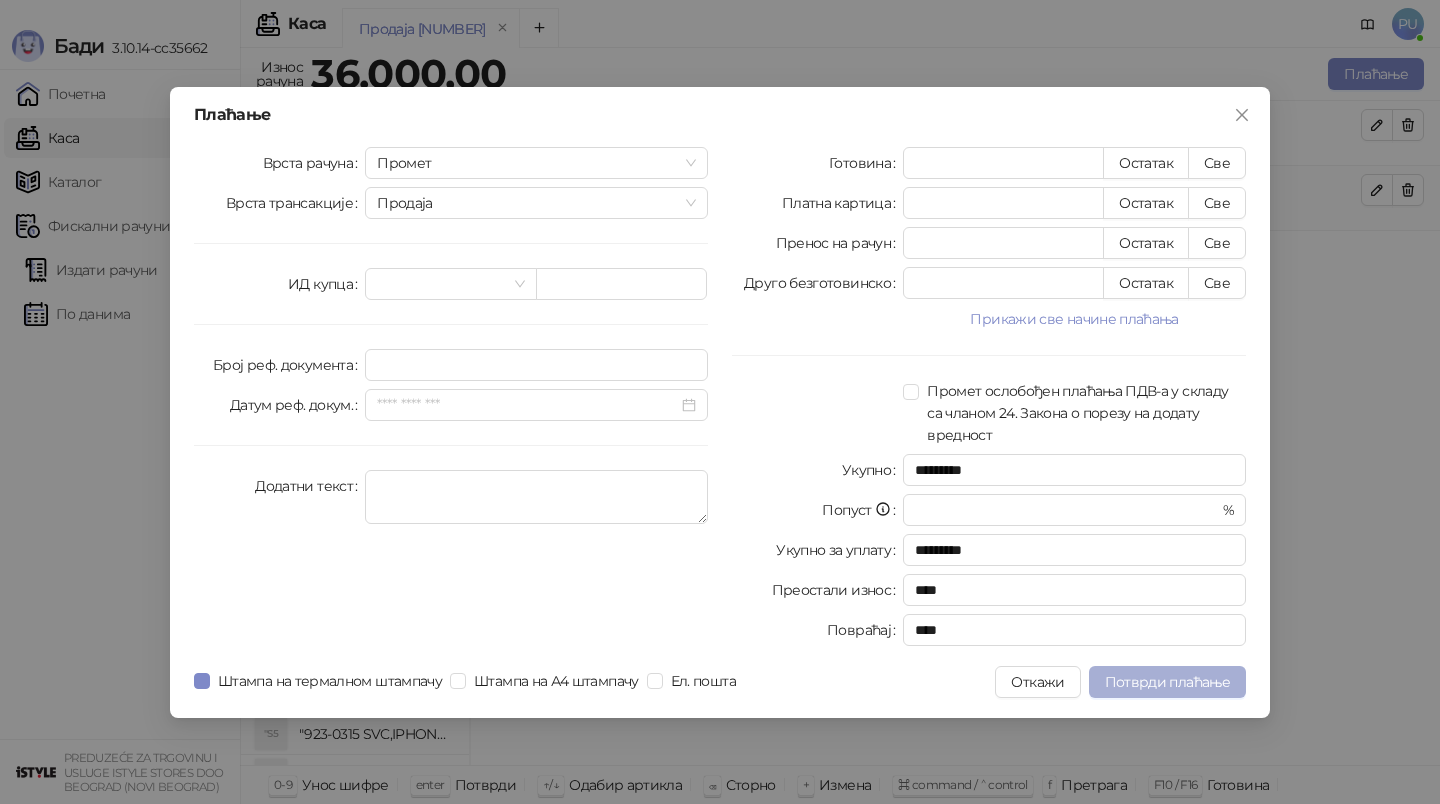 click on "Потврди плаћање" at bounding box center [1167, 682] 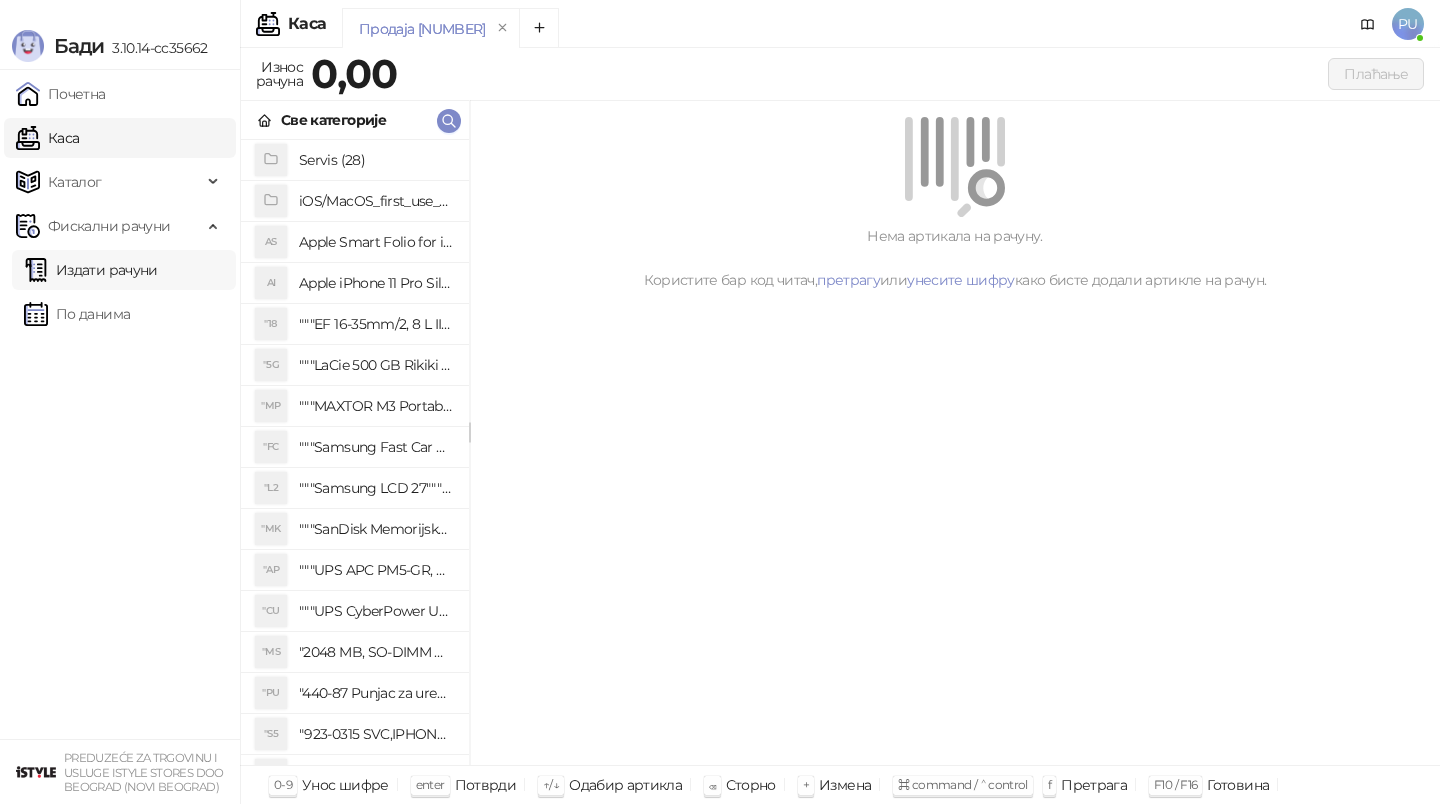 click on "Издати рачуни" at bounding box center (91, 270) 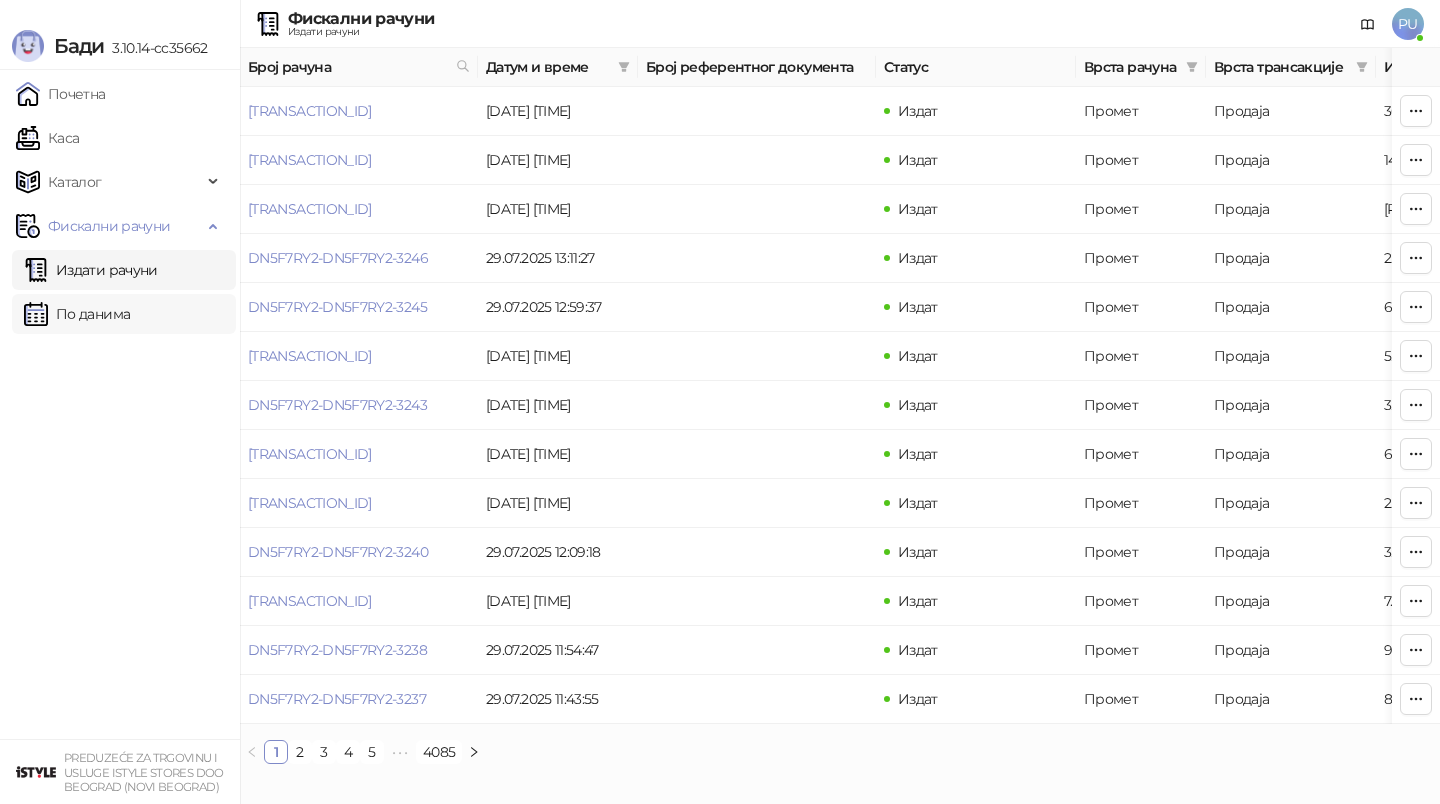 click on "По данима" at bounding box center (77, 314) 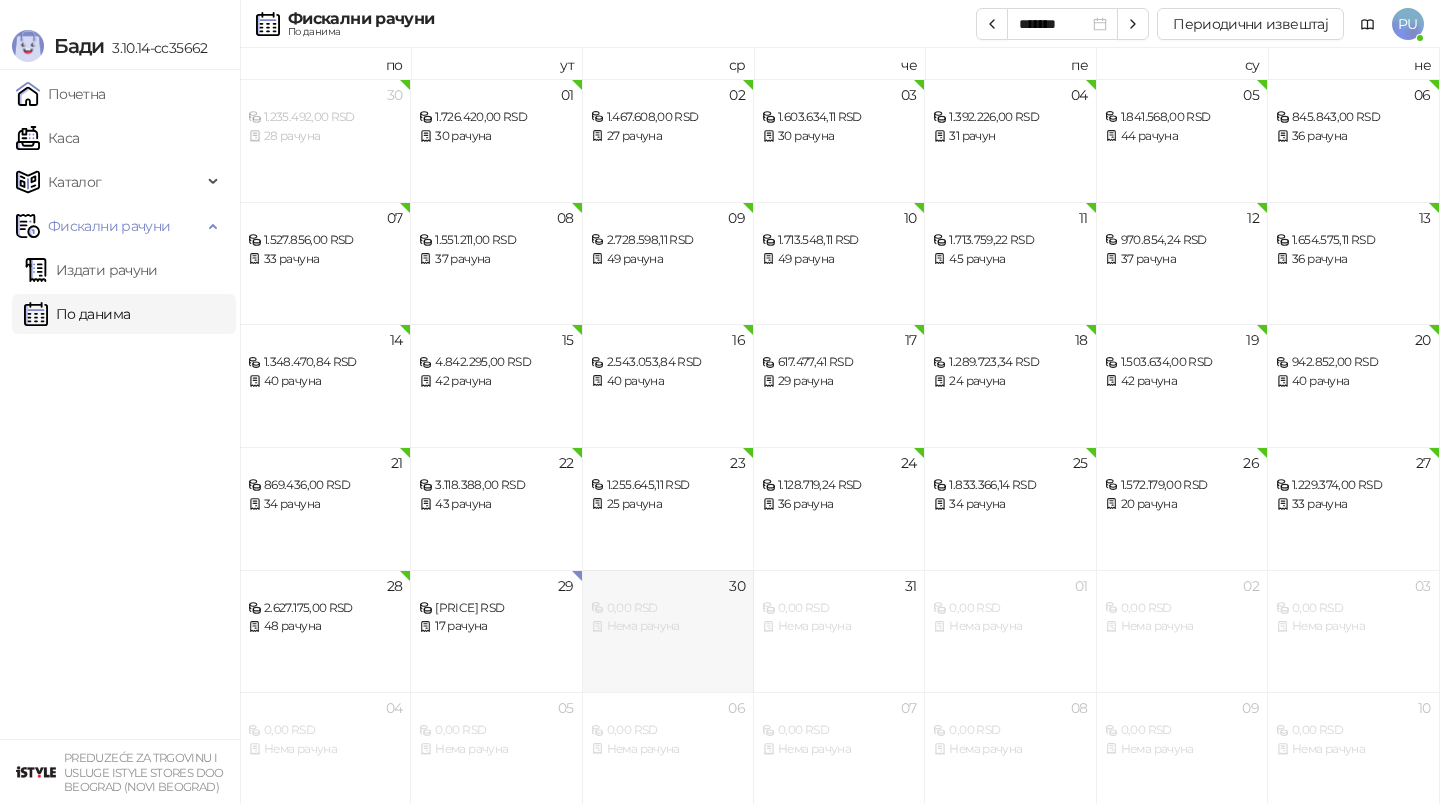 click on "[COUNT]   [PRICE] RSD   Нема рачуна" at bounding box center (668, 631) 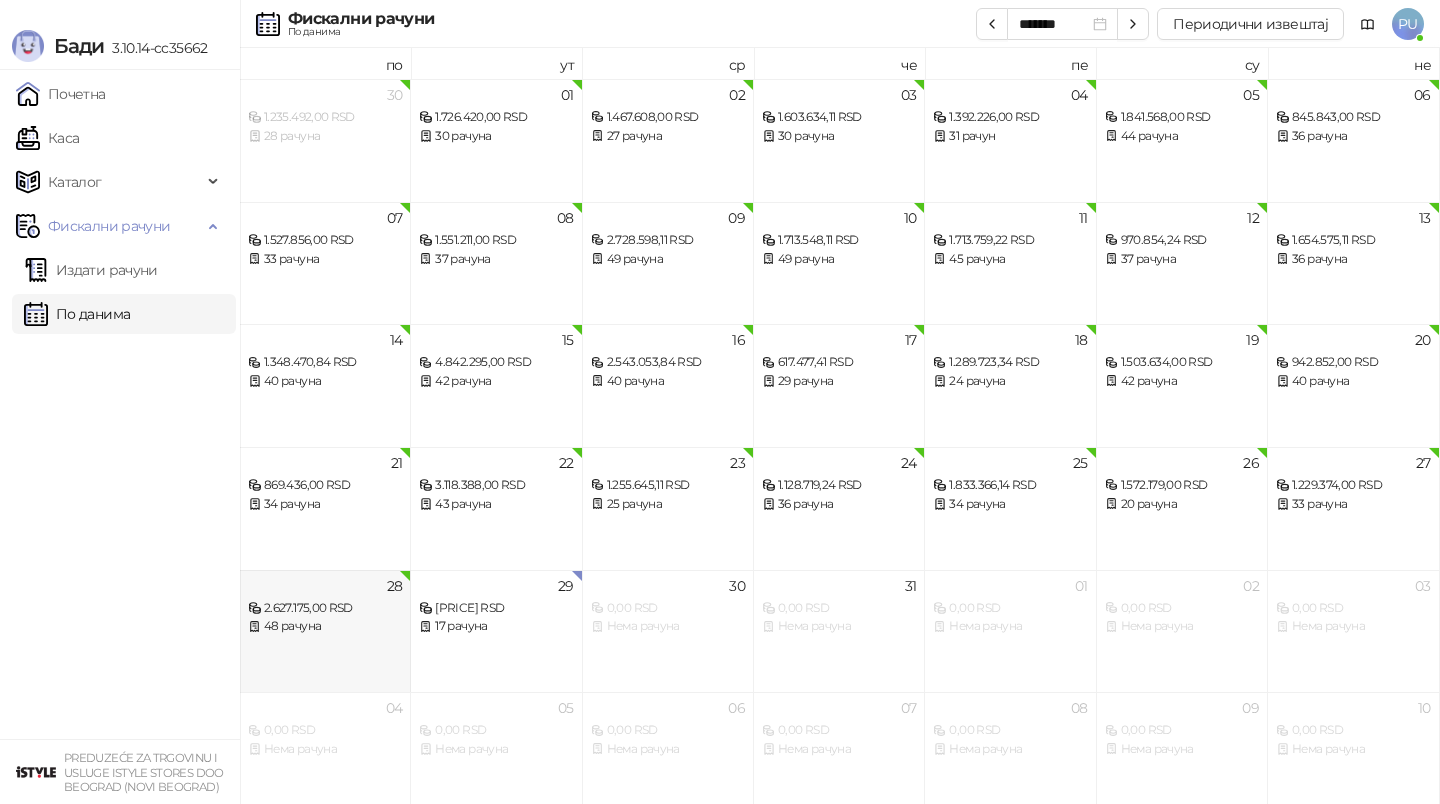 click on "48 рачуна" at bounding box center [325, 626] 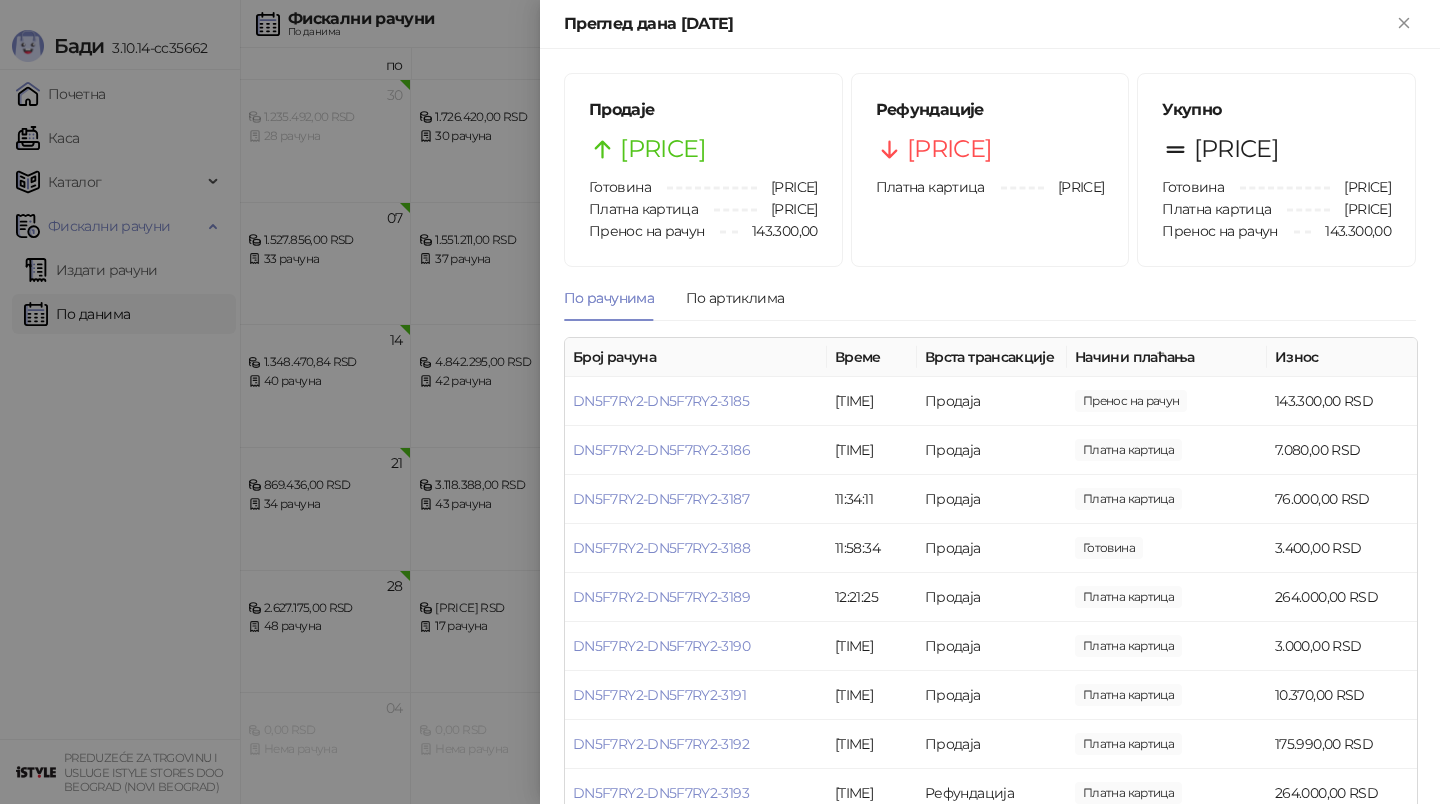 click at bounding box center [720, 402] 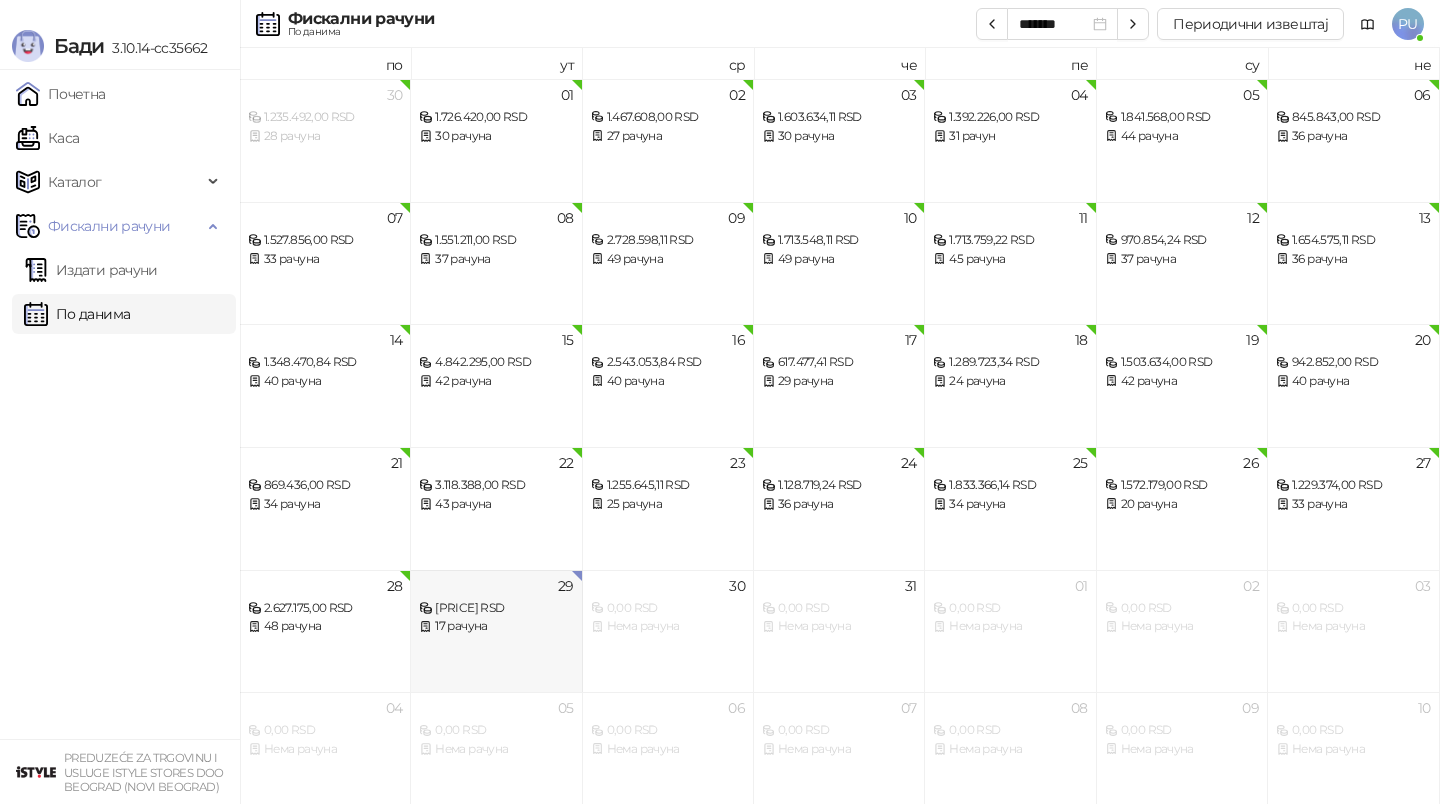 click on "[PRICE] RSD   [COUNT] рачуна" at bounding box center (496, 631) 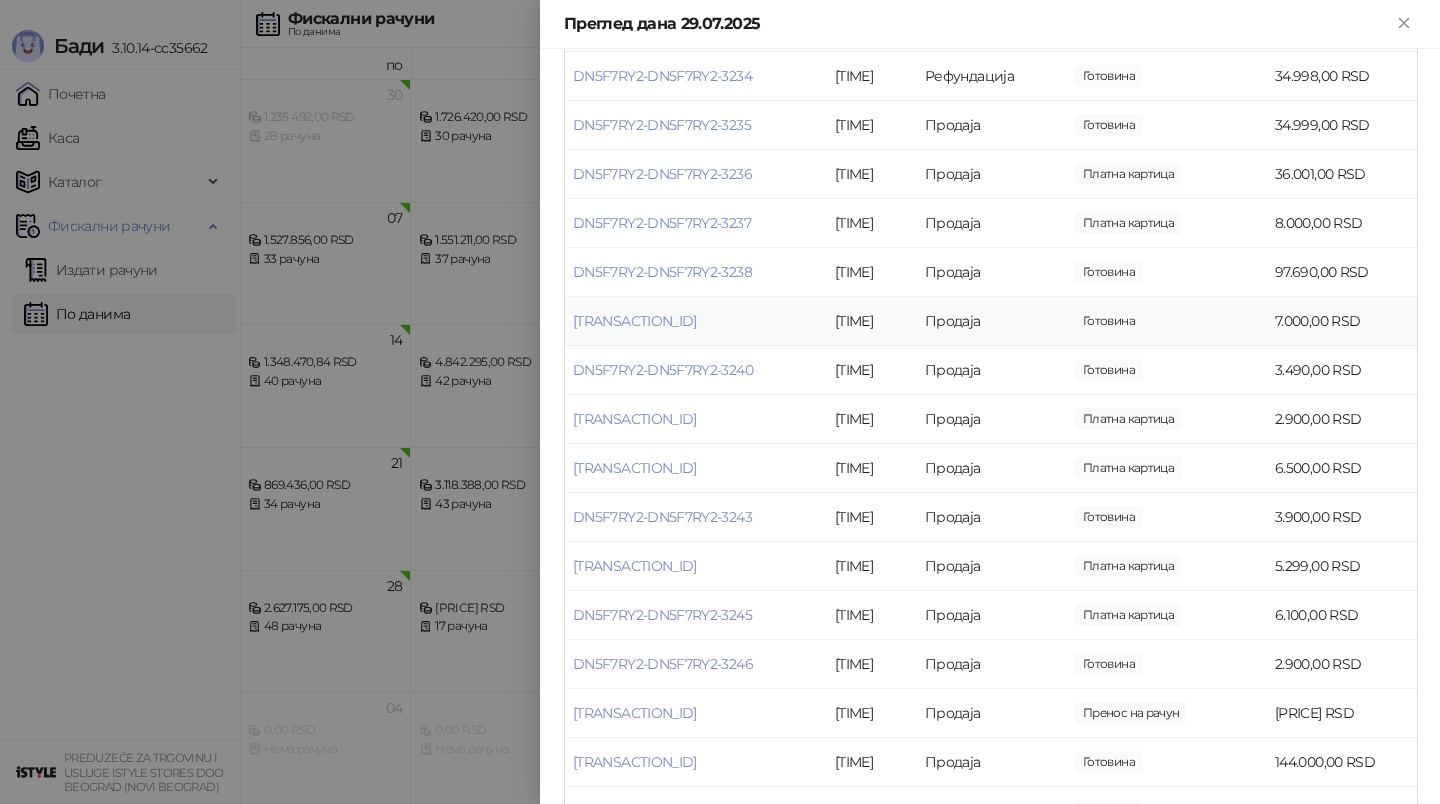 scroll, scrollTop: 430, scrollLeft: 0, axis: vertical 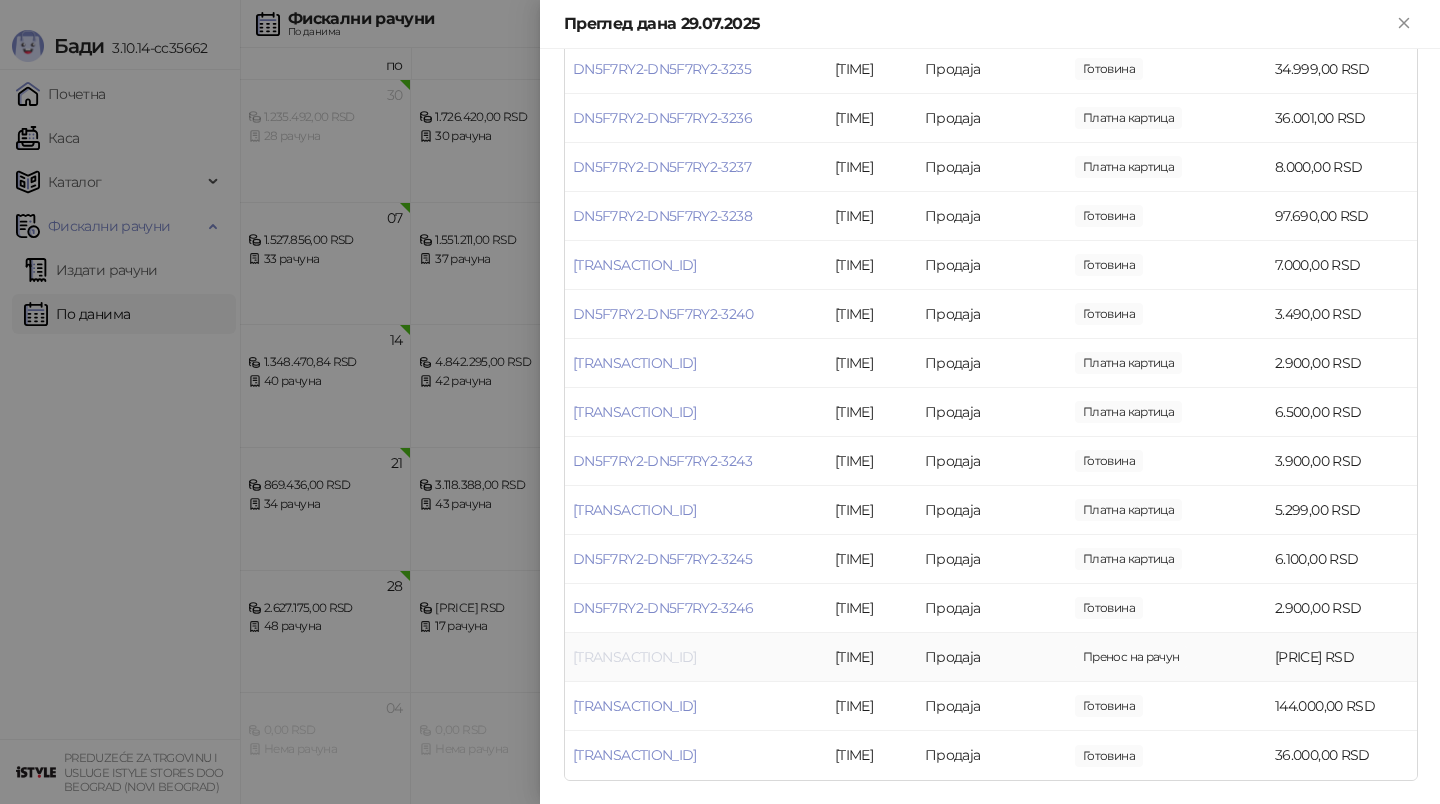 click on "[TRANSACTION_ID]" at bounding box center [635, 657] 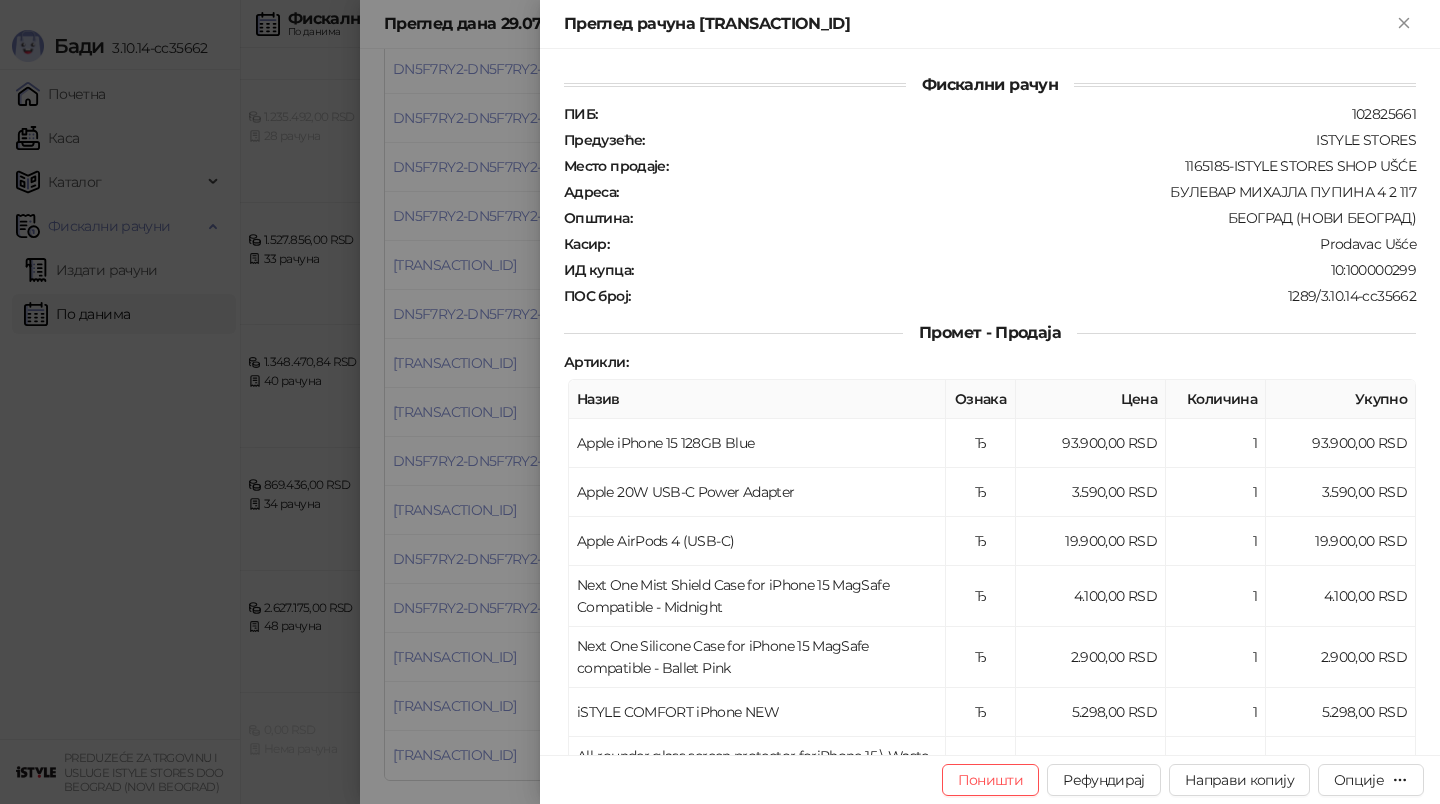 click at bounding box center (720, 402) 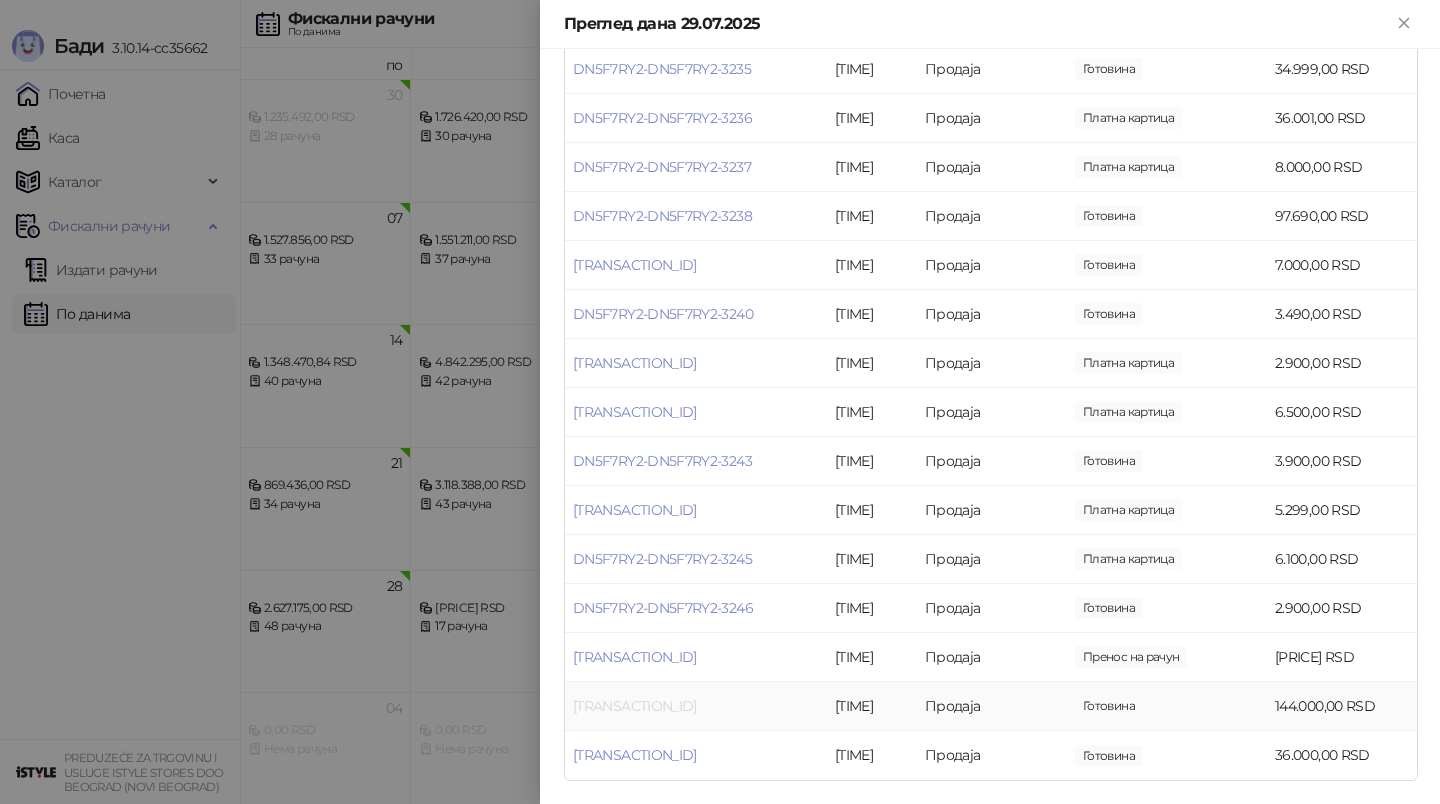 click on "[TRANSACTION_ID]" at bounding box center [635, 706] 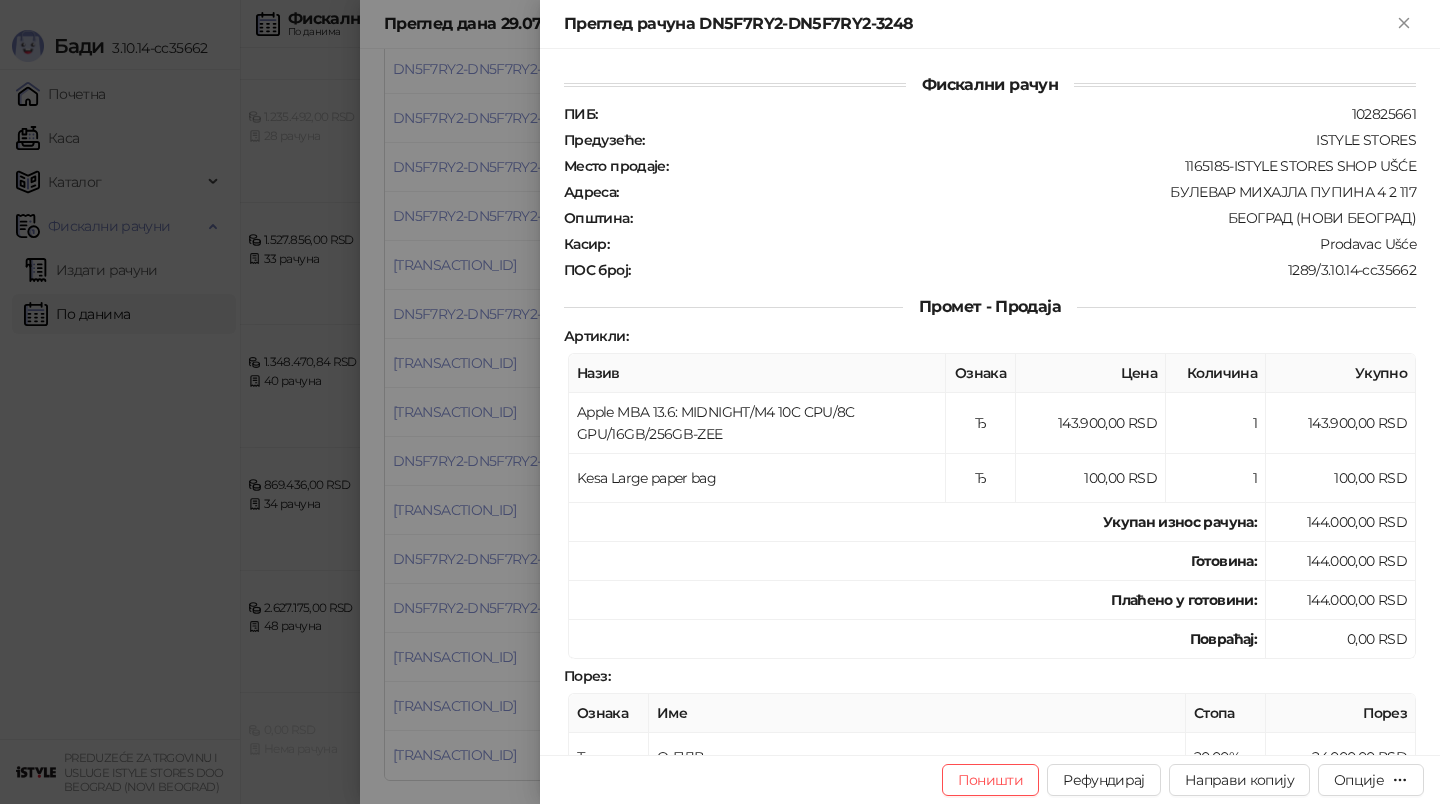 click at bounding box center (720, 402) 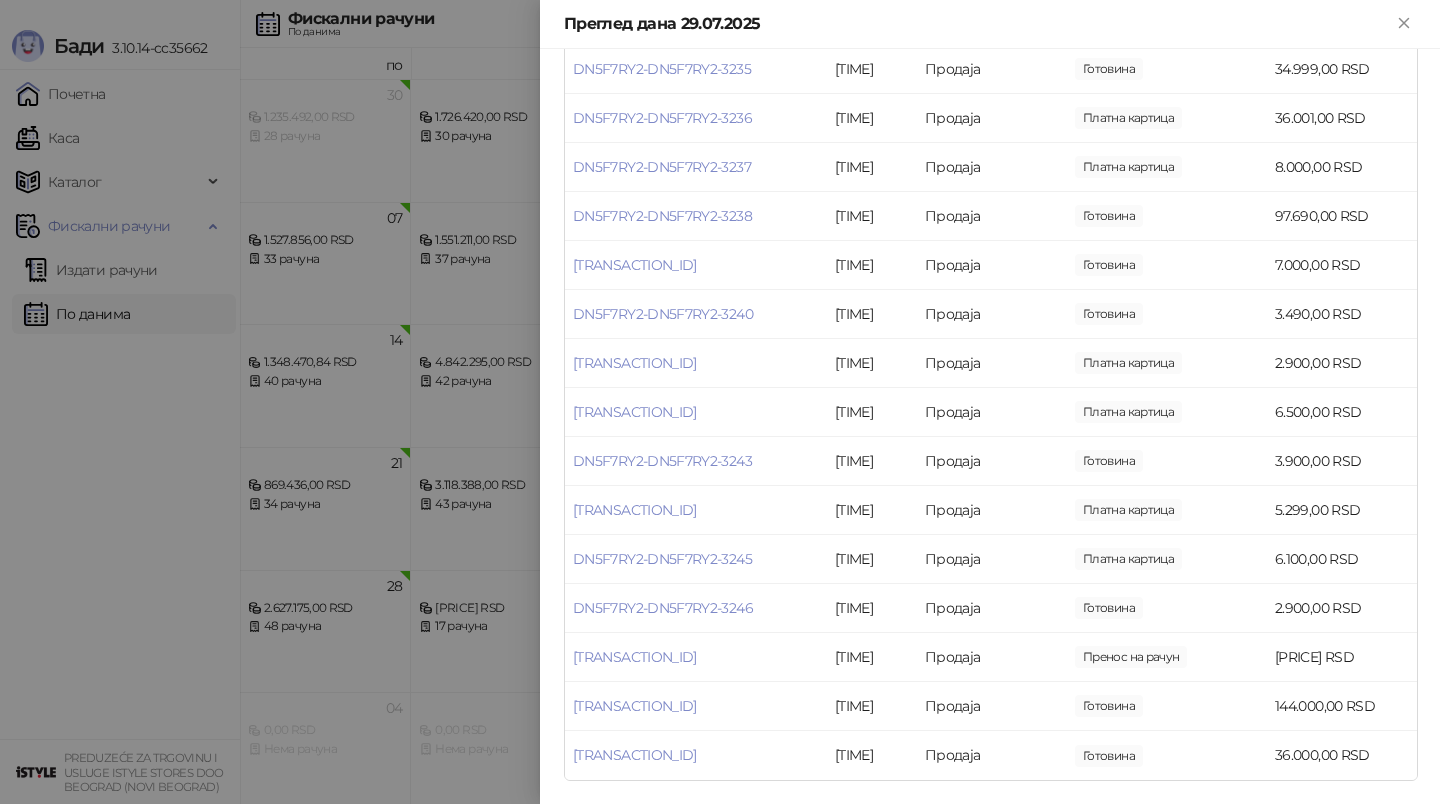 click at bounding box center [720, 402] 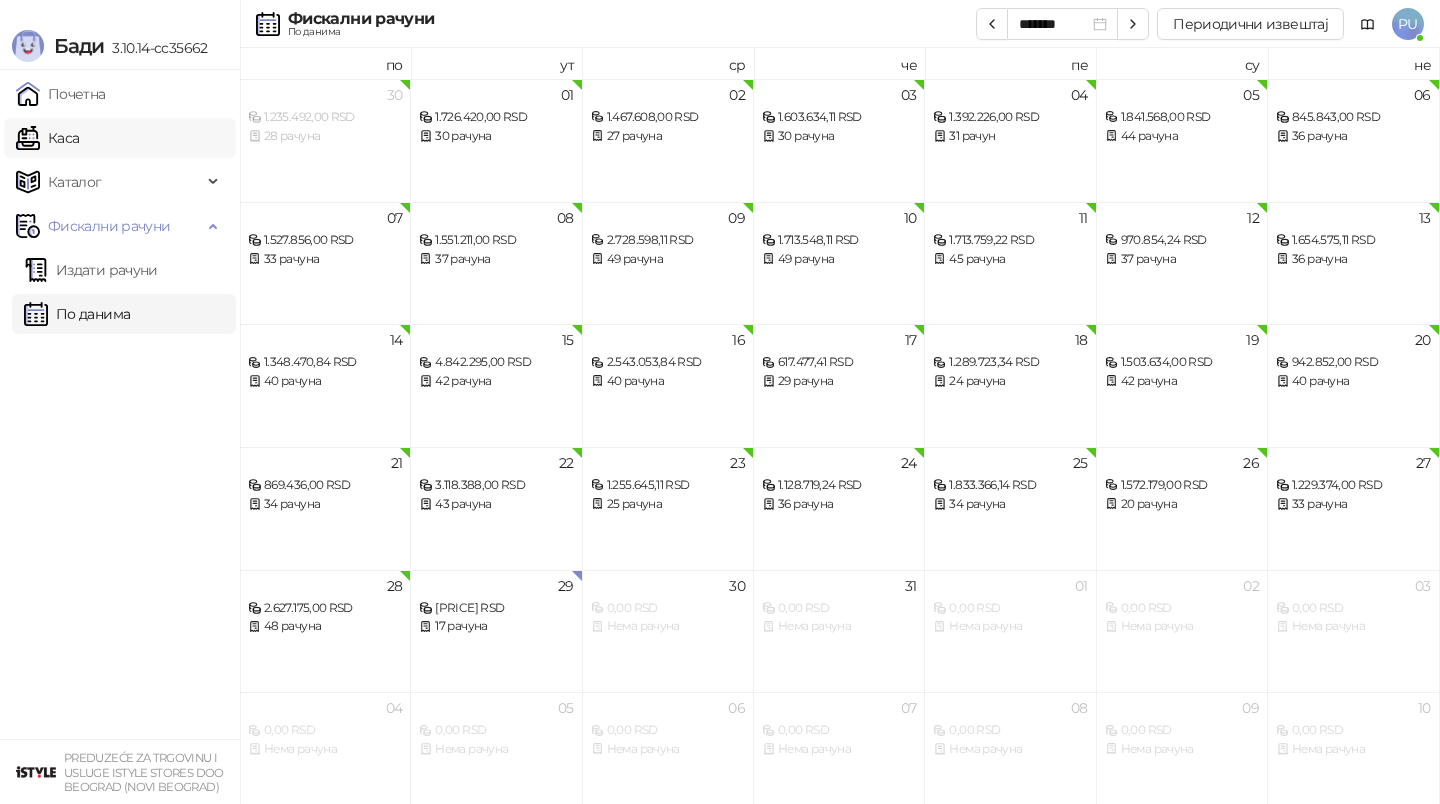 click on "Каса" at bounding box center [47, 138] 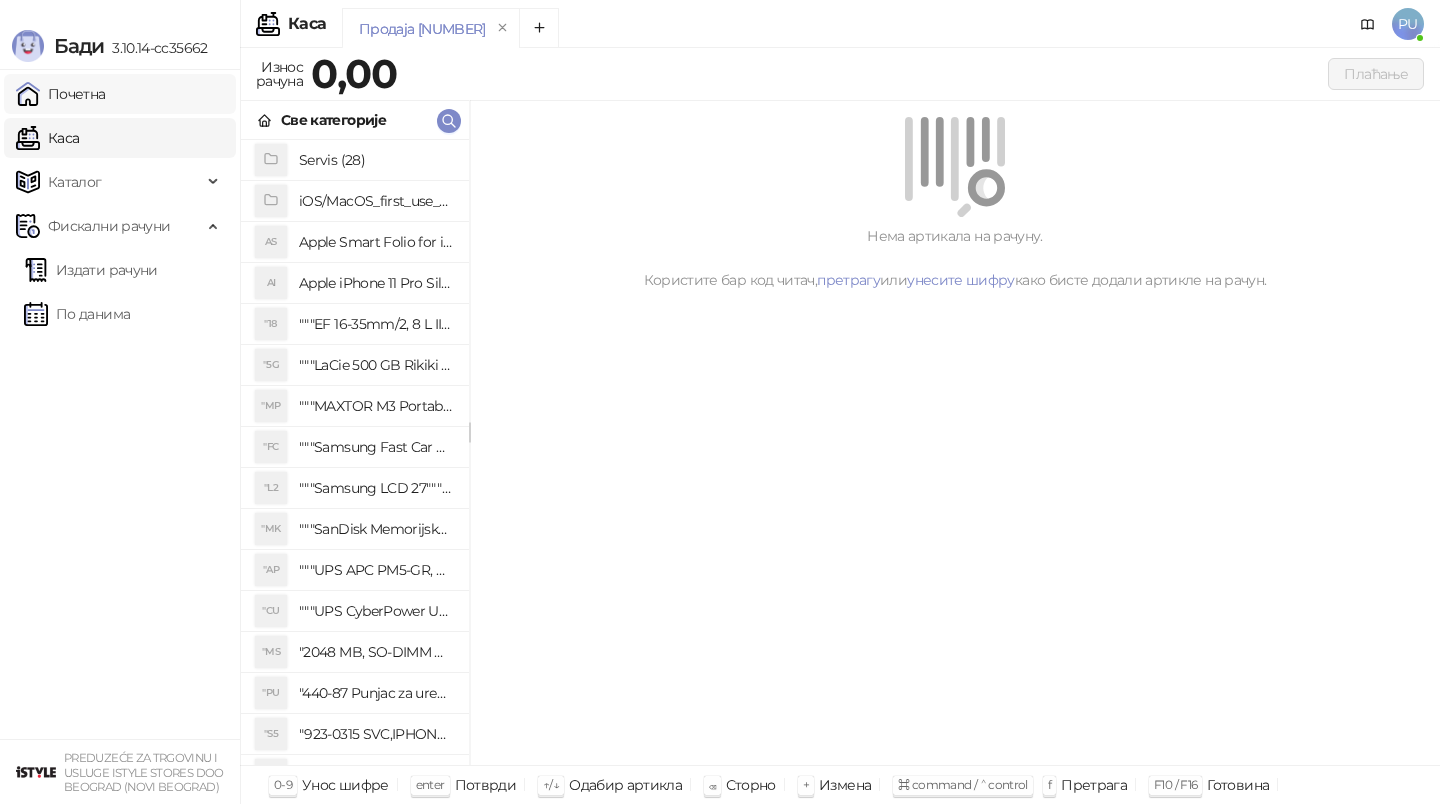 click on "Почетна" at bounding box center [61, 94] 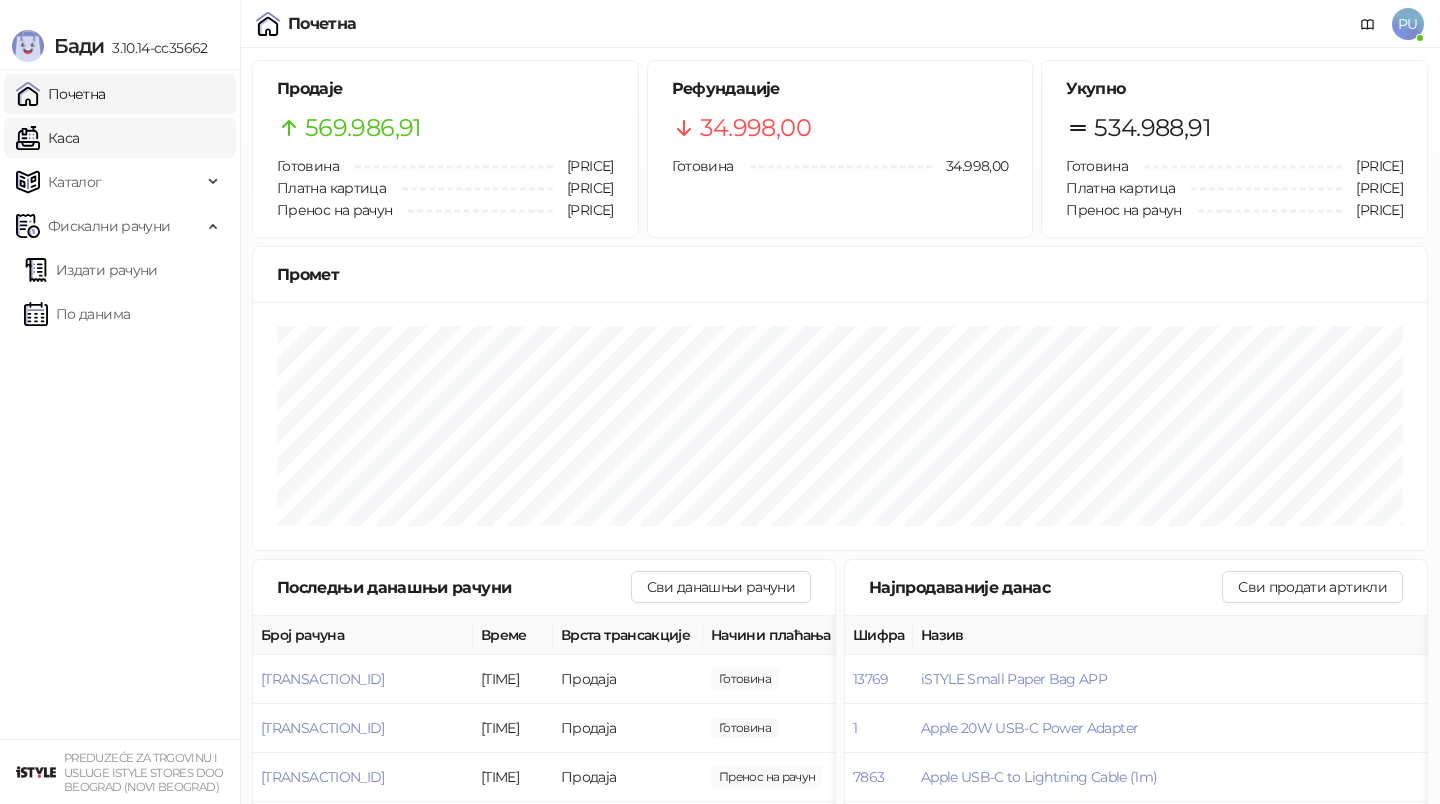 click on "Каса" at bounding box center [47, 138] 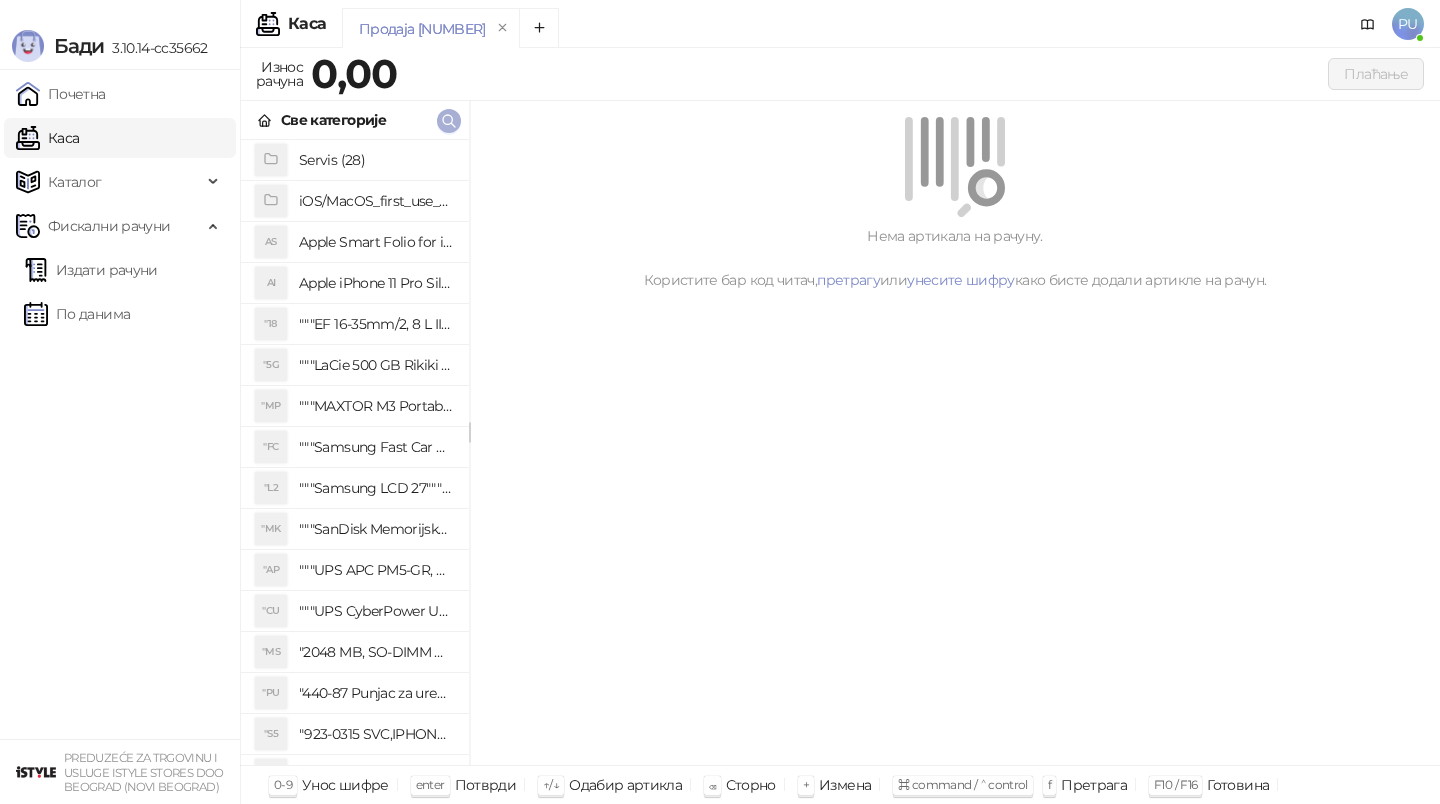 click 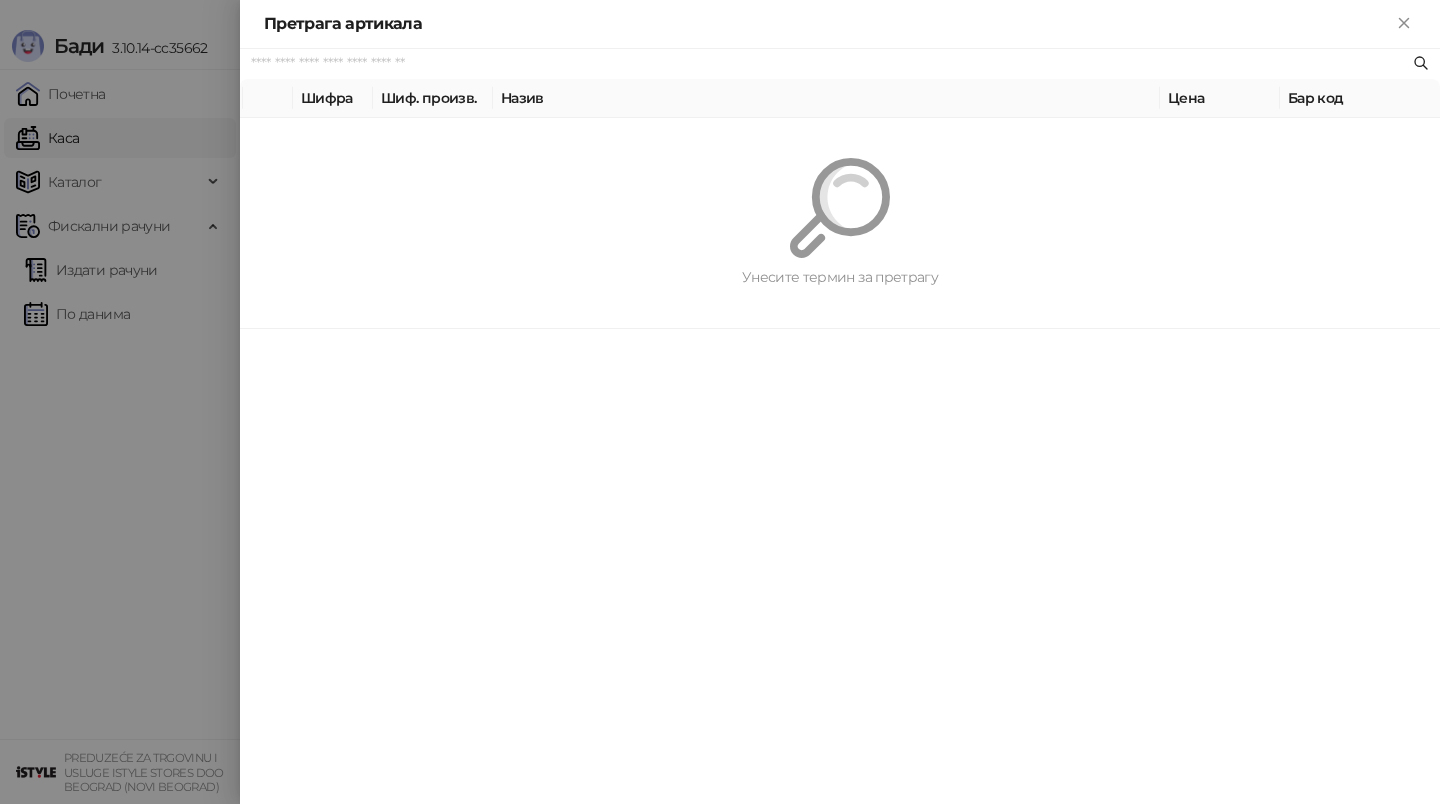 paste on "*********" 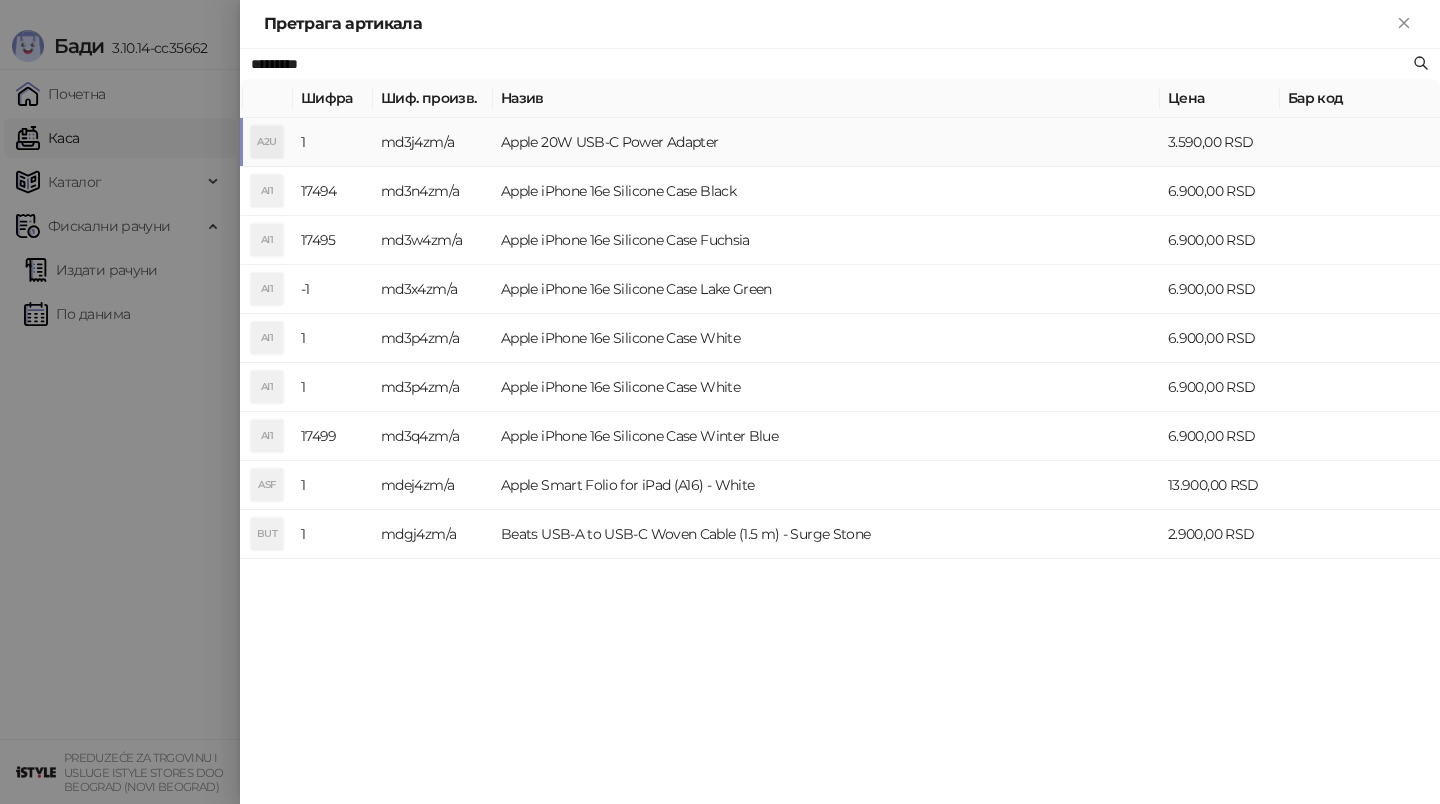 click on "Apple 20W USB-C Power Adapter" at bounding box center (826, 142) 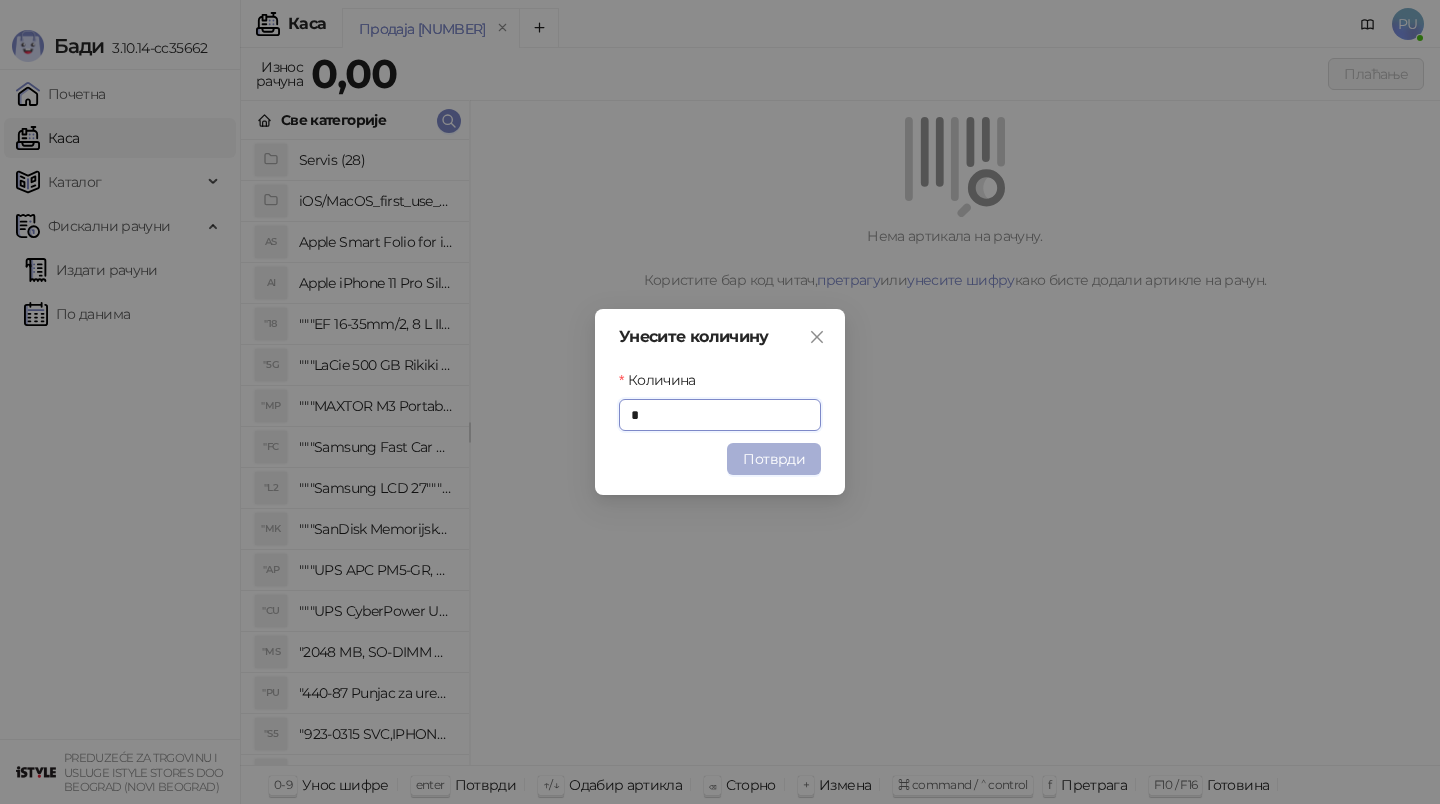 click on "Потврди" at bounding box center [774, 459] 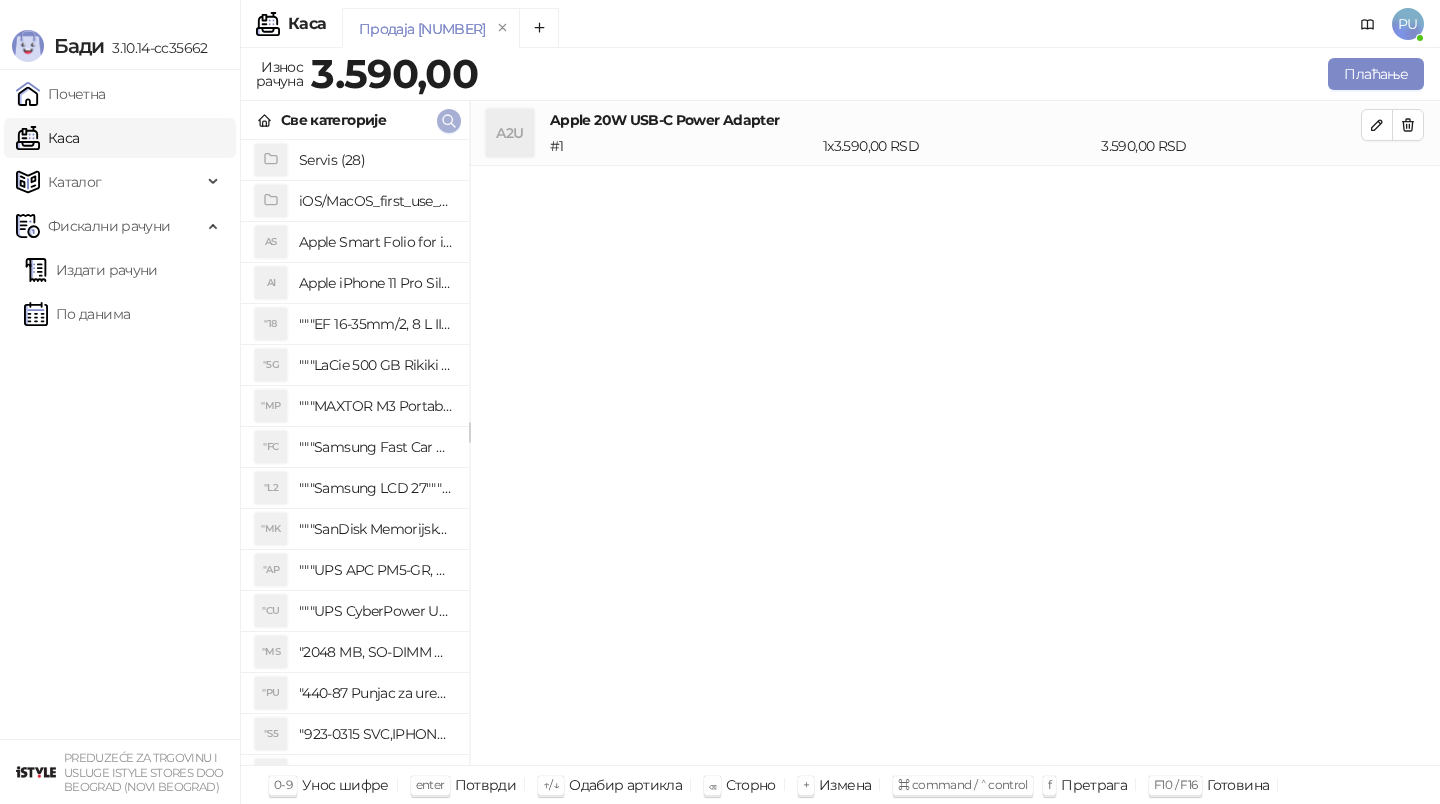 click at bounding box center (449, 121) 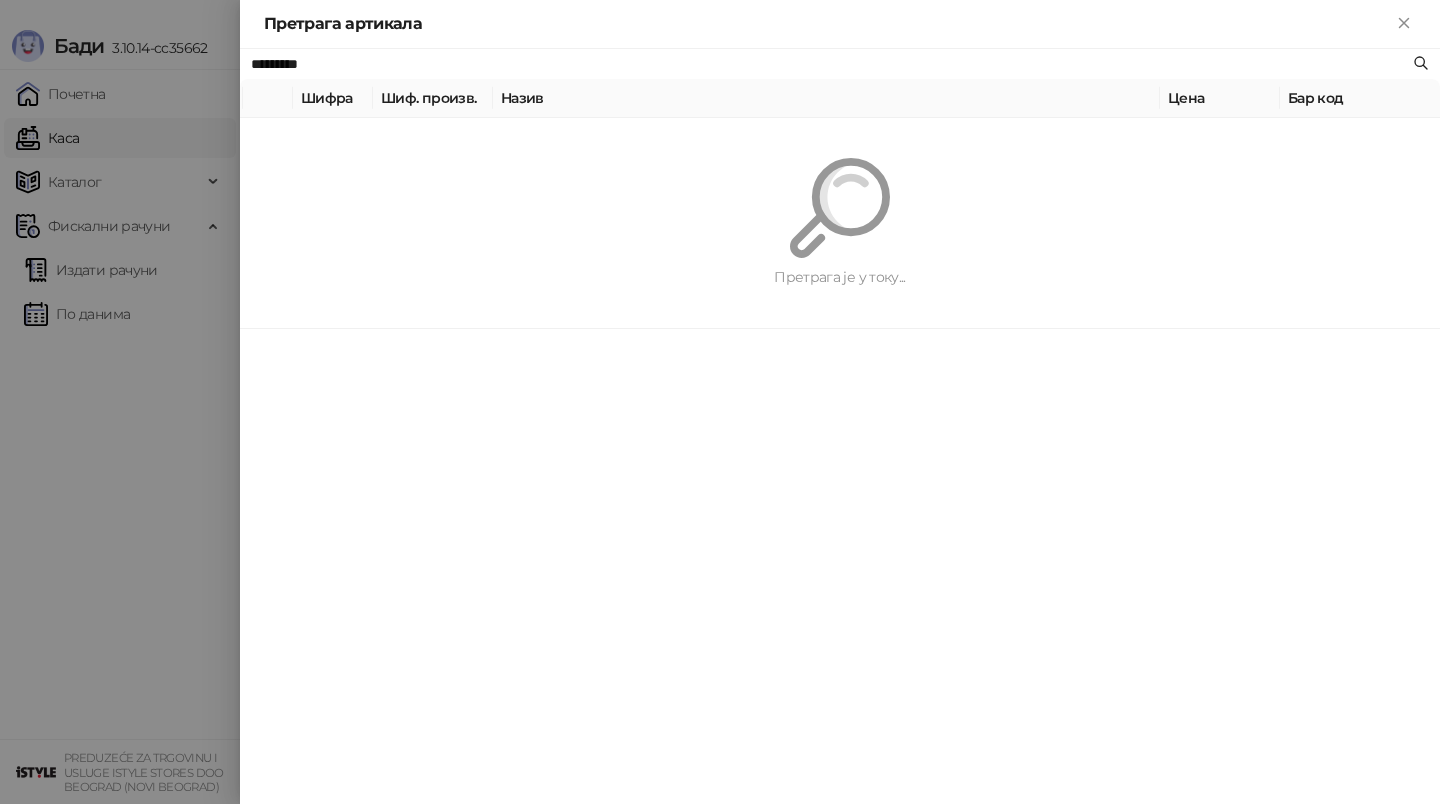 paste 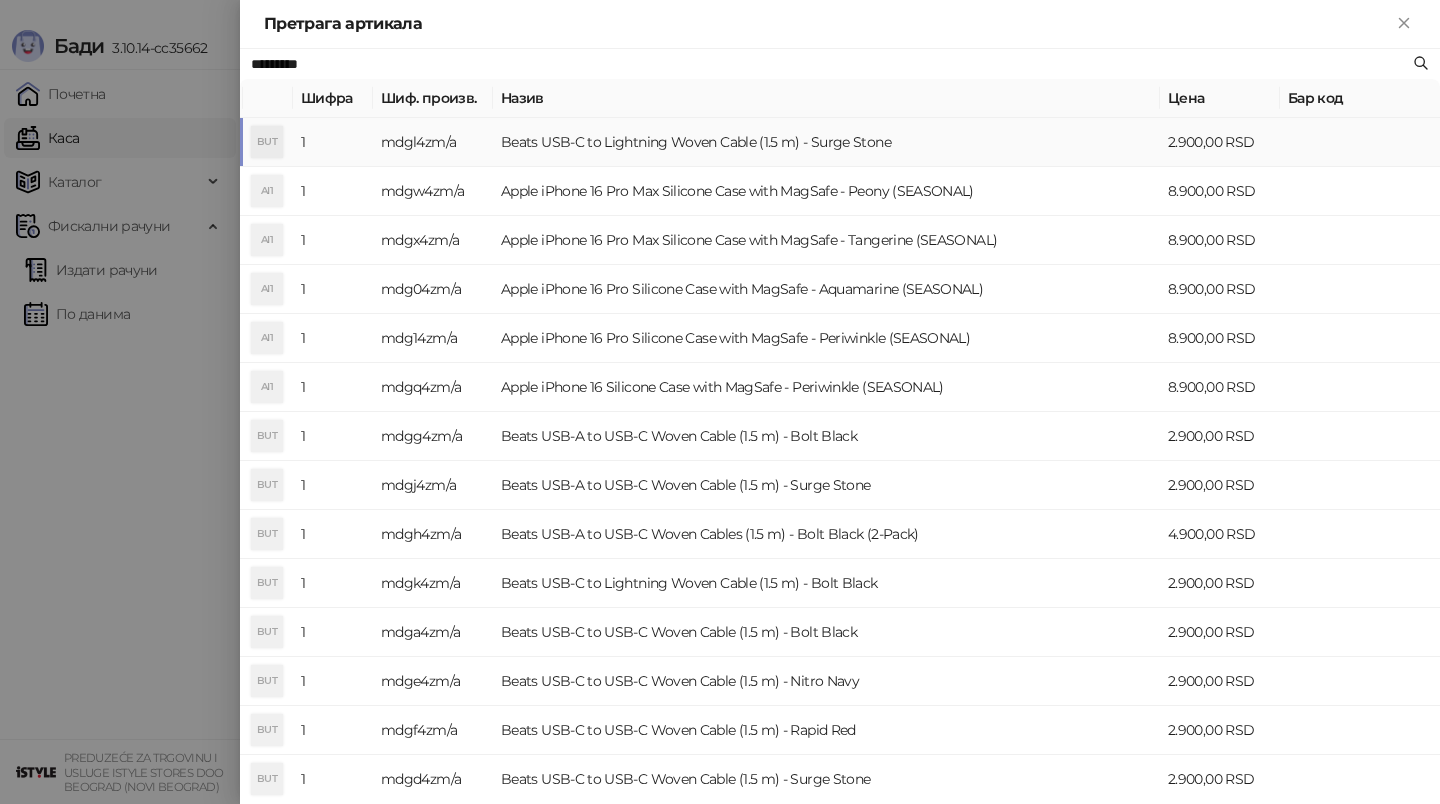 click on "Beats USB-C to Lightning Woven Cable (1.5 m) - Surge Stone" at bounding box center [826, 142] 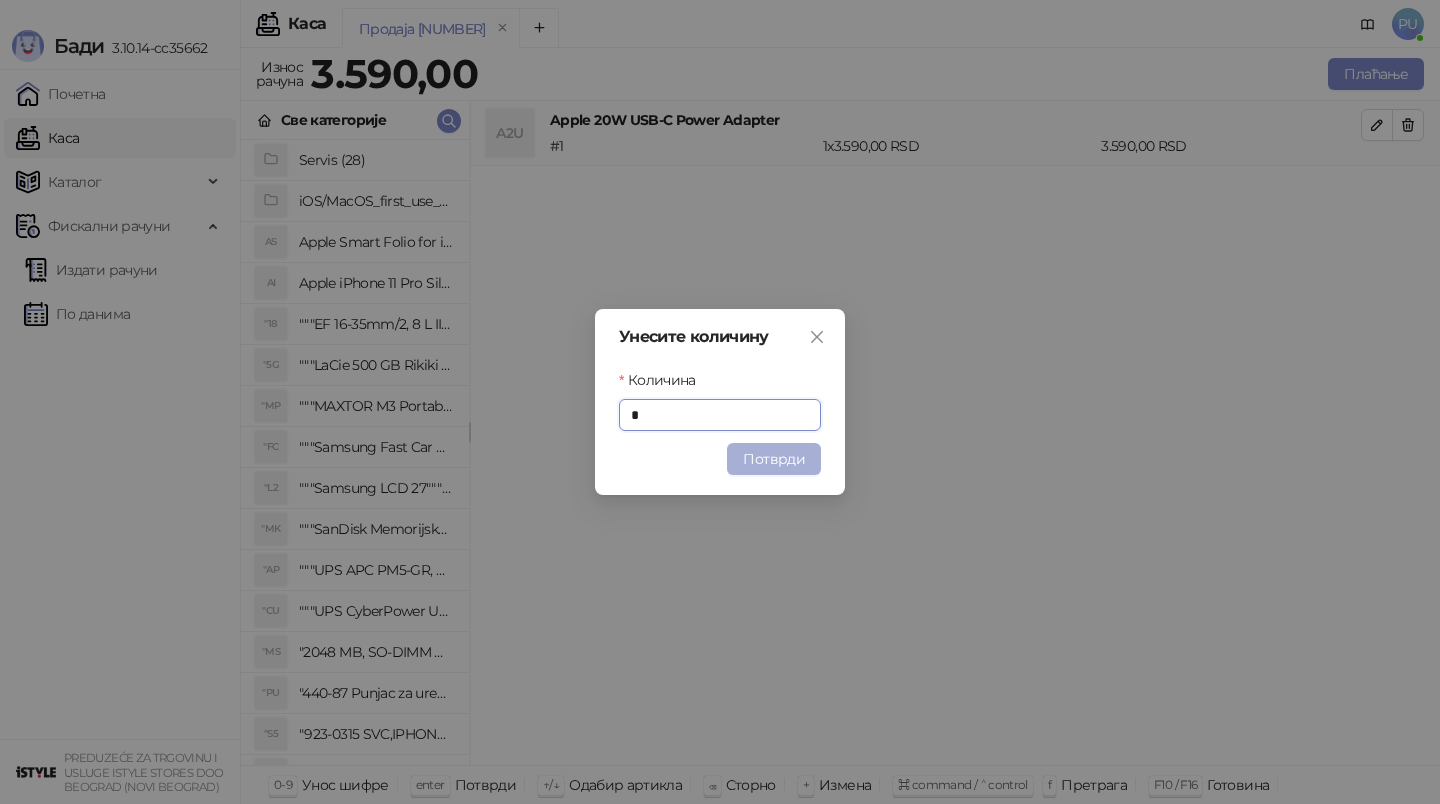 click on "Потврди" at bounding box center [774, 459] 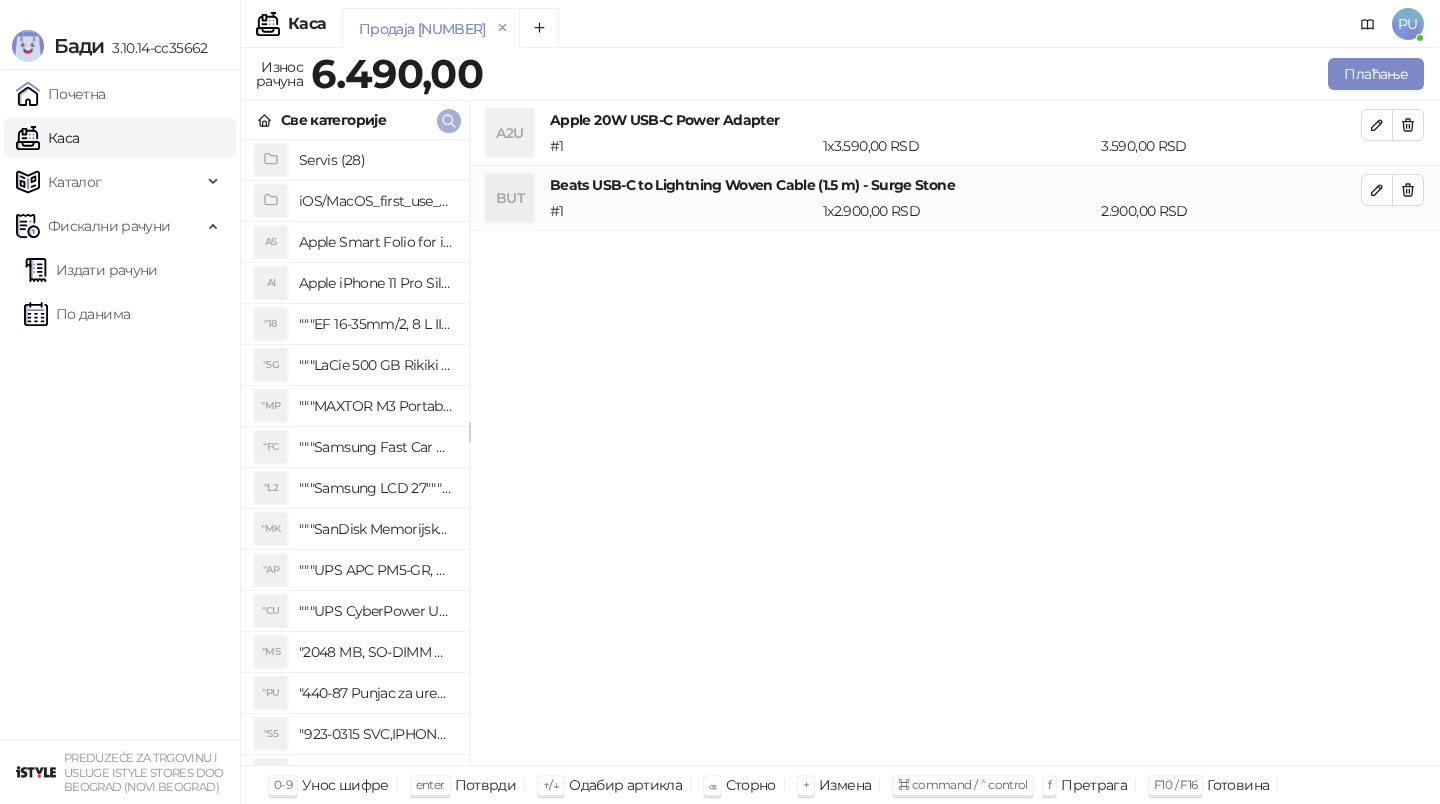click 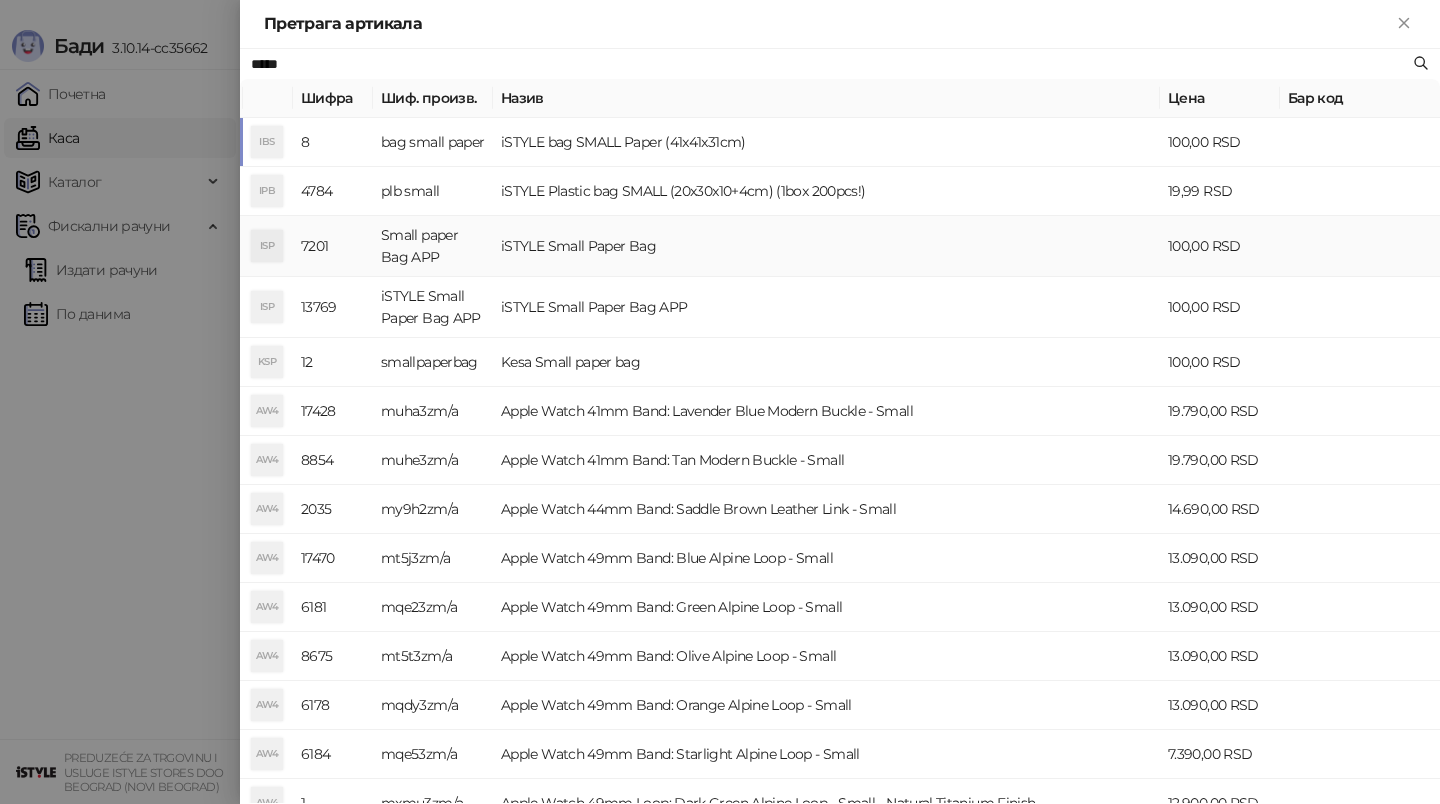type on "*****" 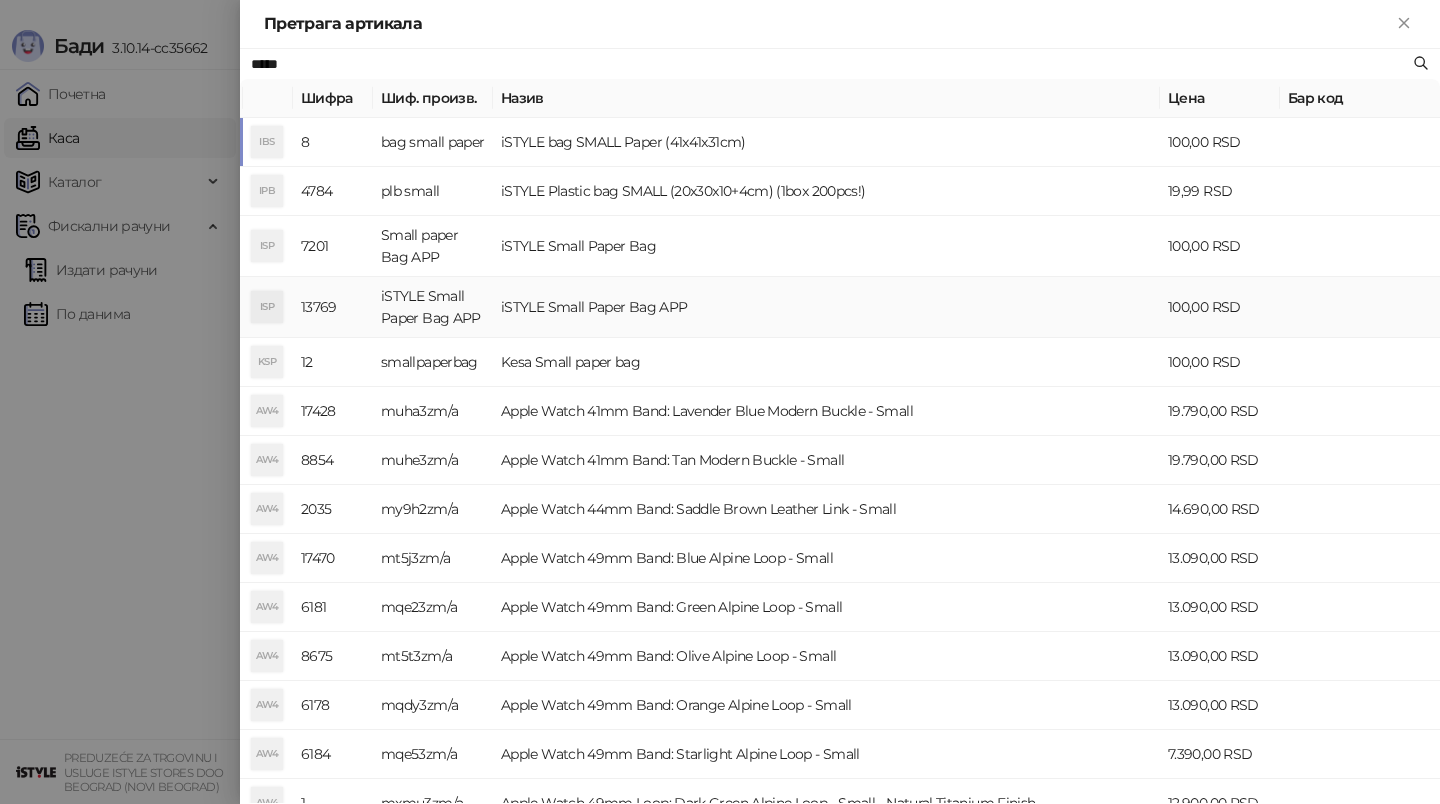 click on "iSTYLE Small Paper Bag APP" at bounding box center [826, 307] 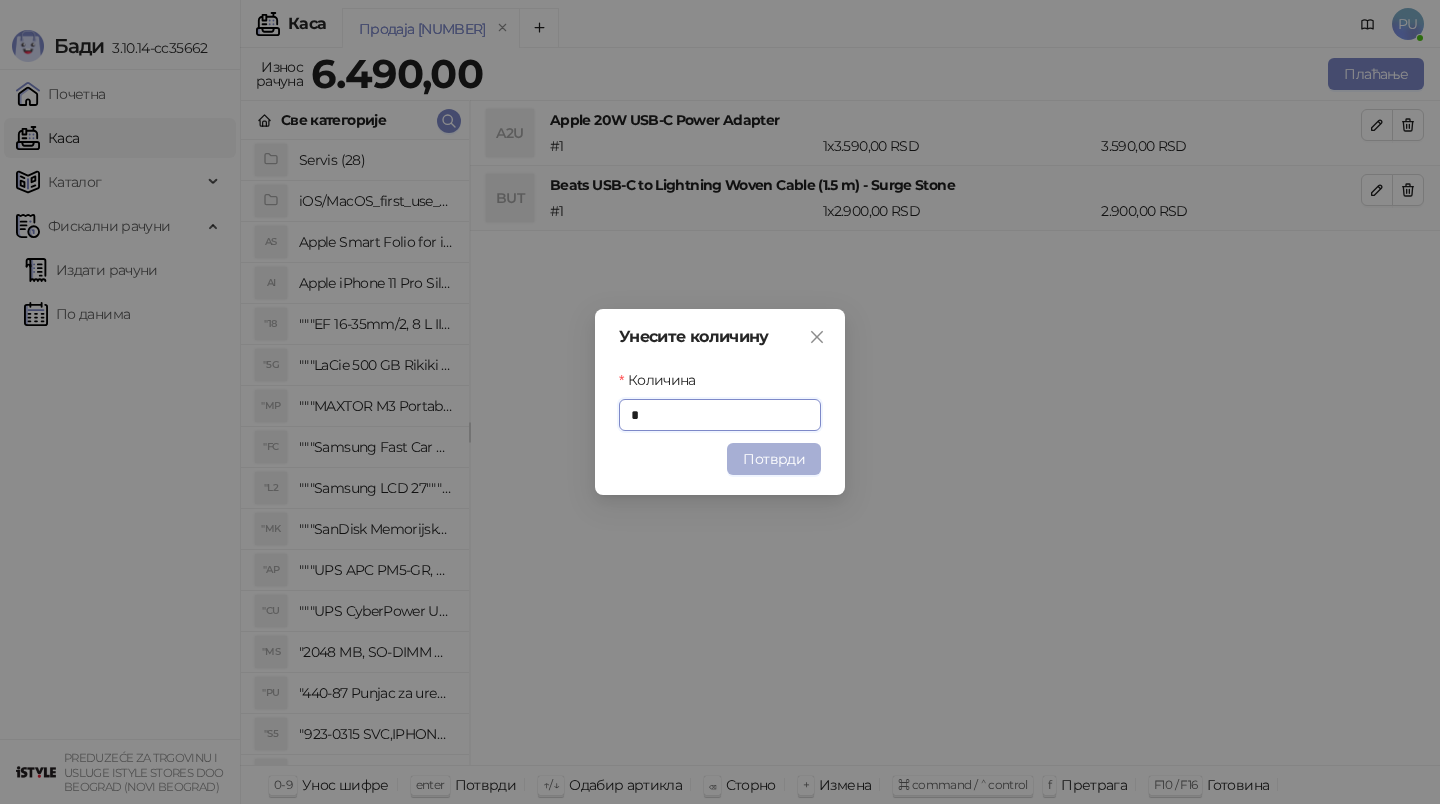 click on "Потврди" at bounding box center [774, 459] 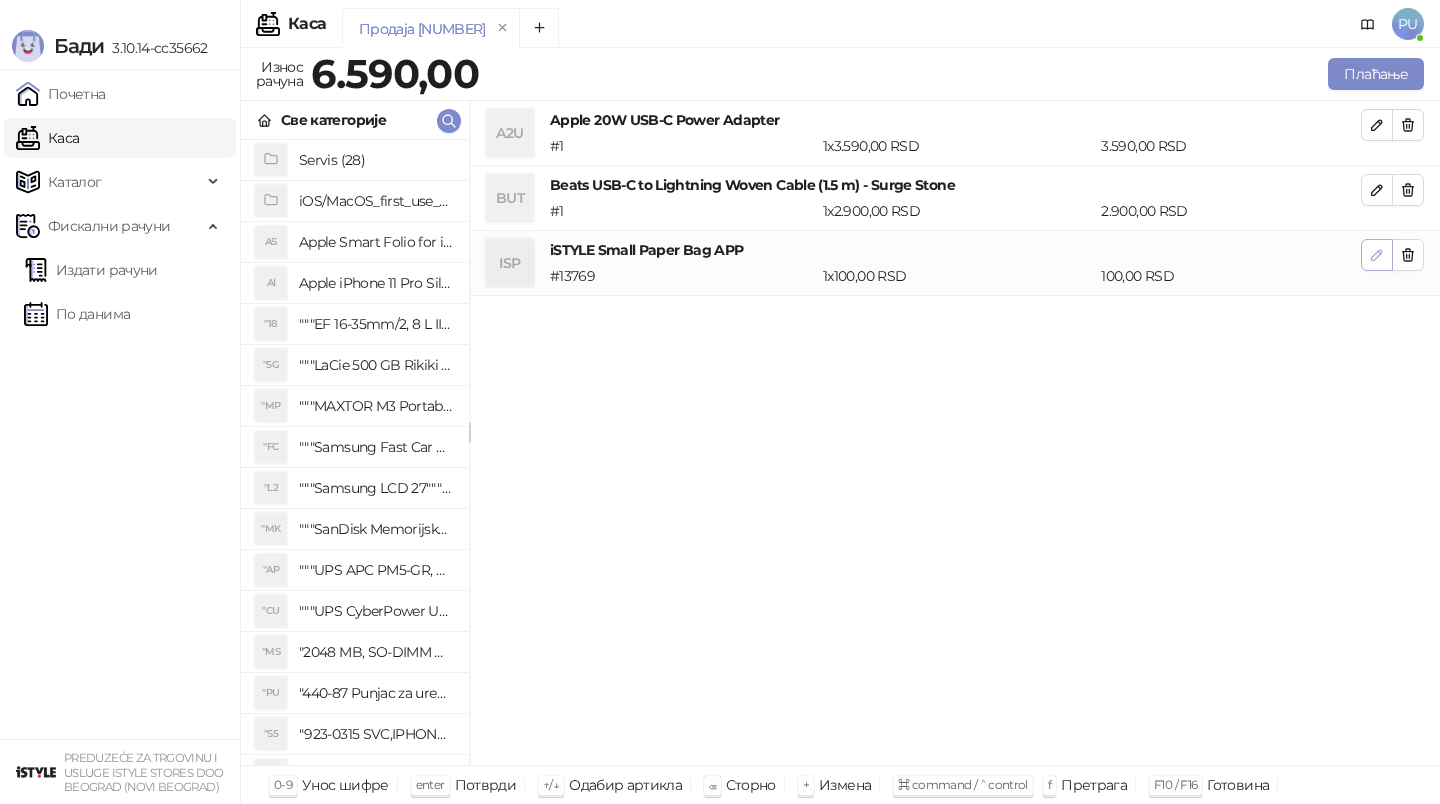 click at bounding box center [1377, 255] 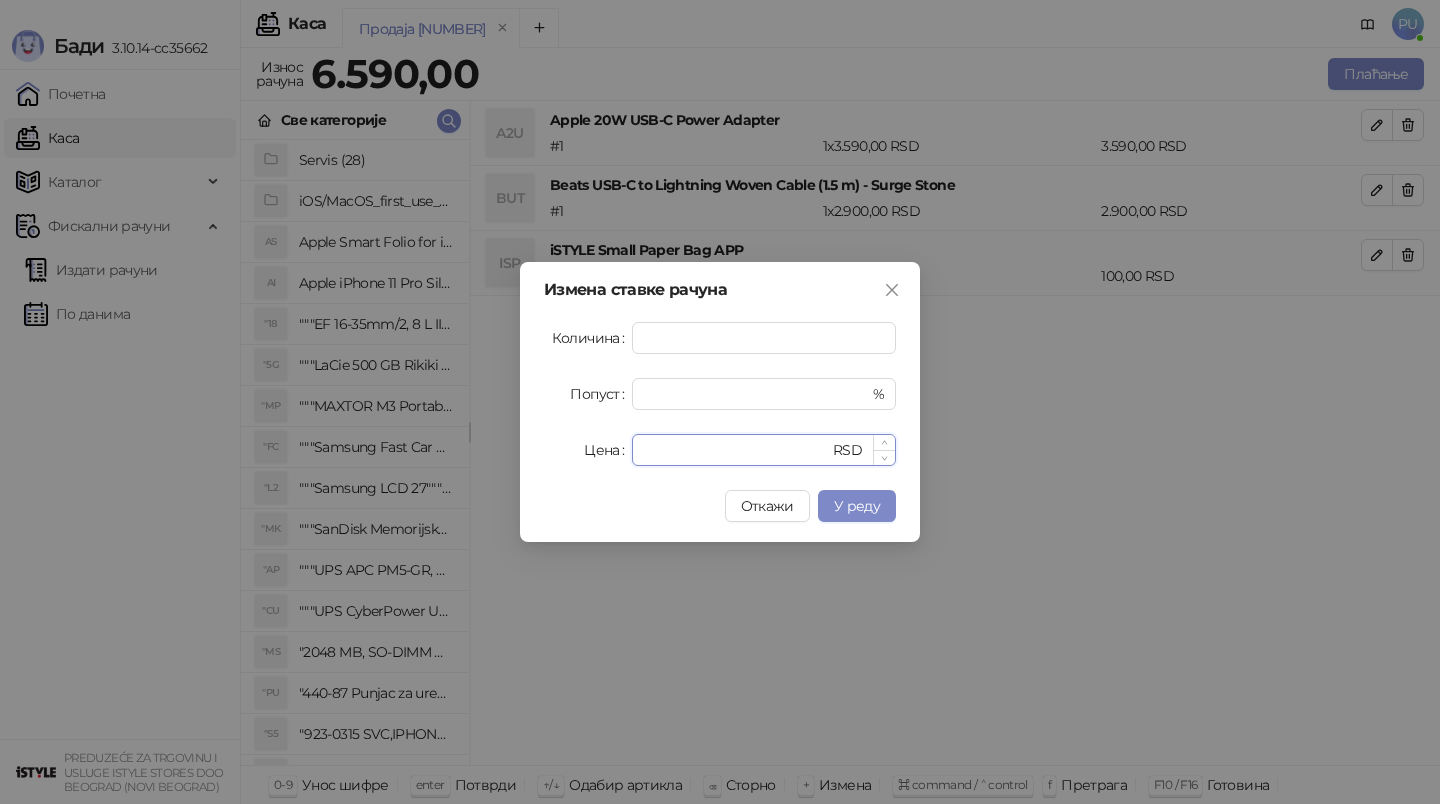 click on "***" at bounding box center (736, 450) 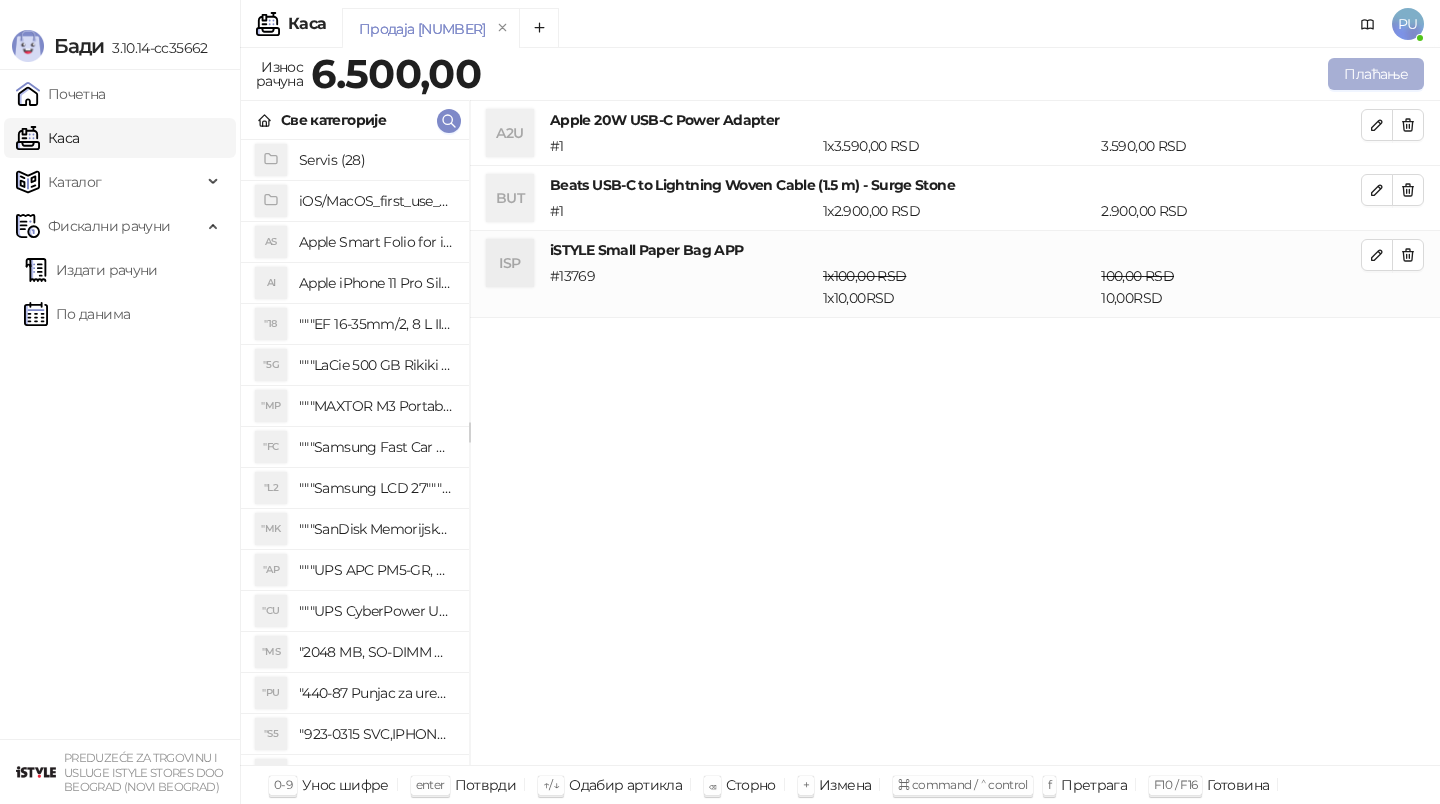 click on "Плаћање" at bounding box center [1376, 74] 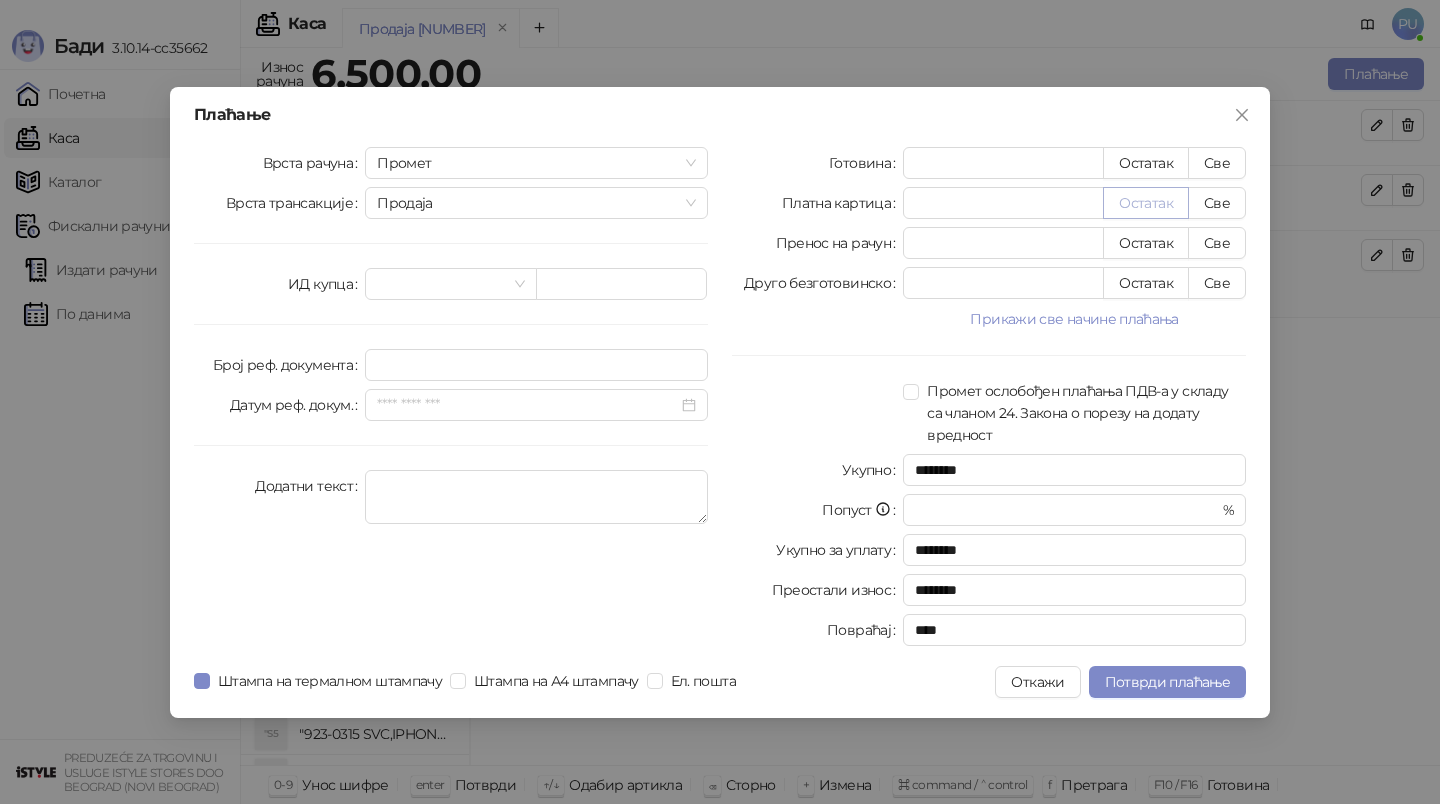 click on "Остатак" at bounding box center (1146, 203) 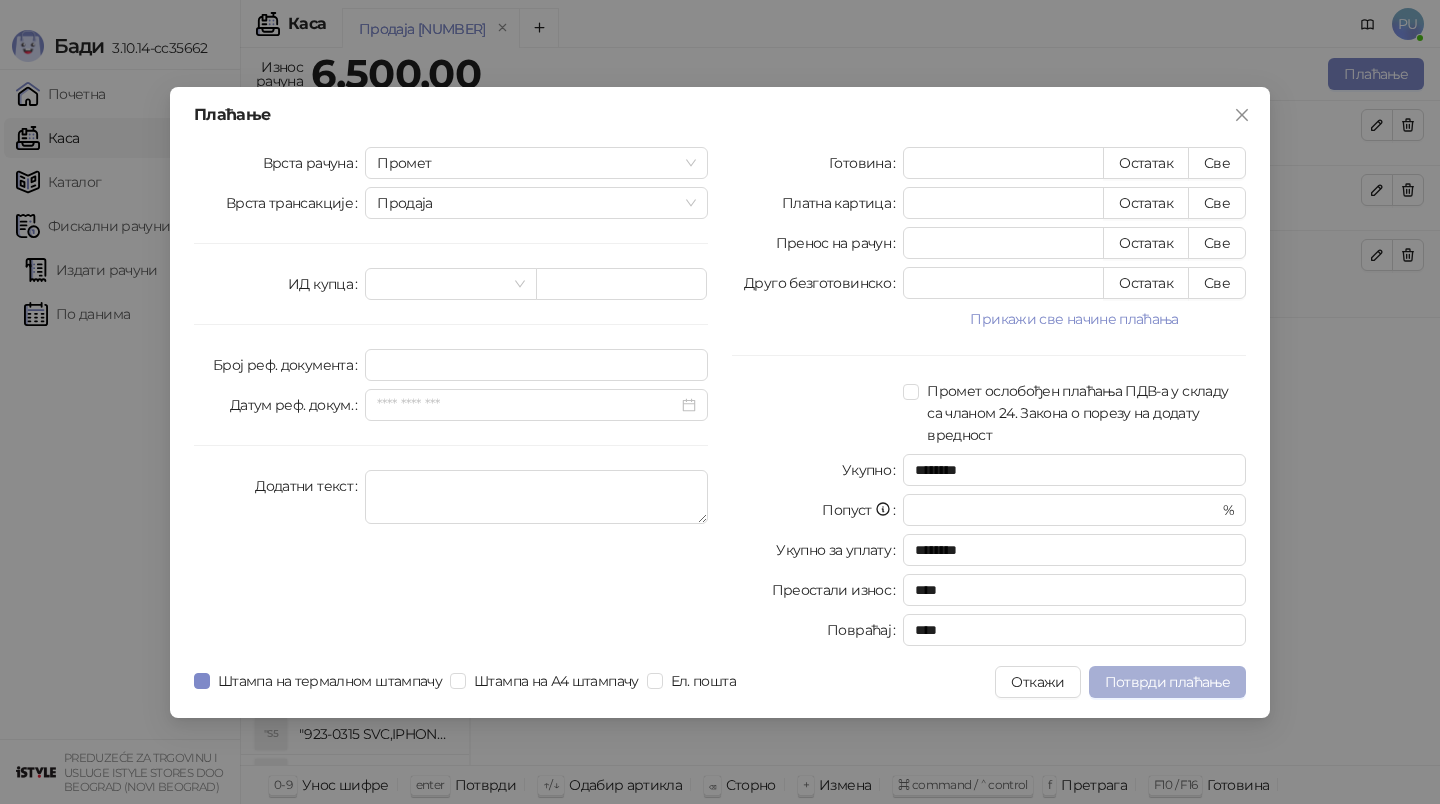 click on "Потврди плаћање" at bounding box center [1167, 682] 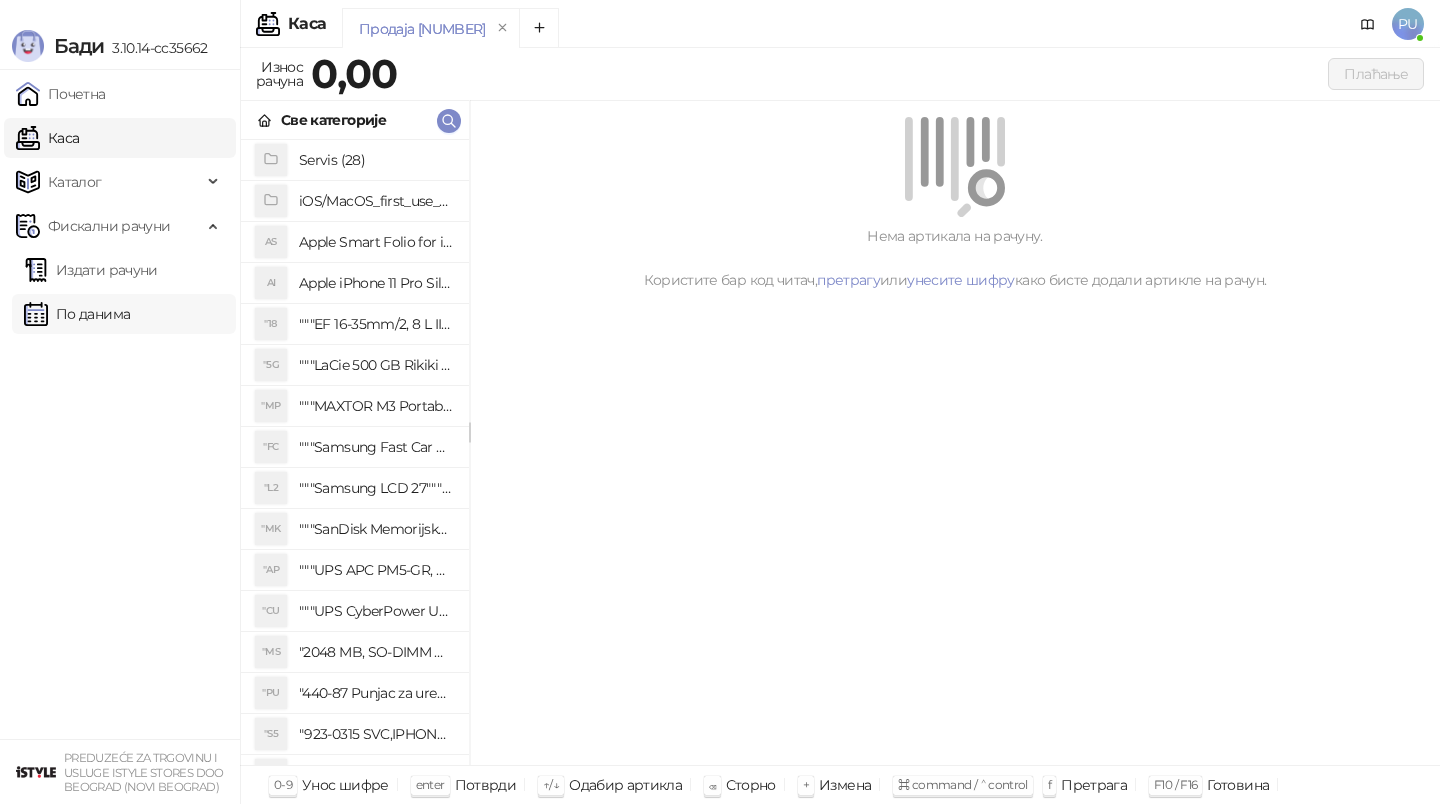 click on "По данима" at bounding box center [77, 314] 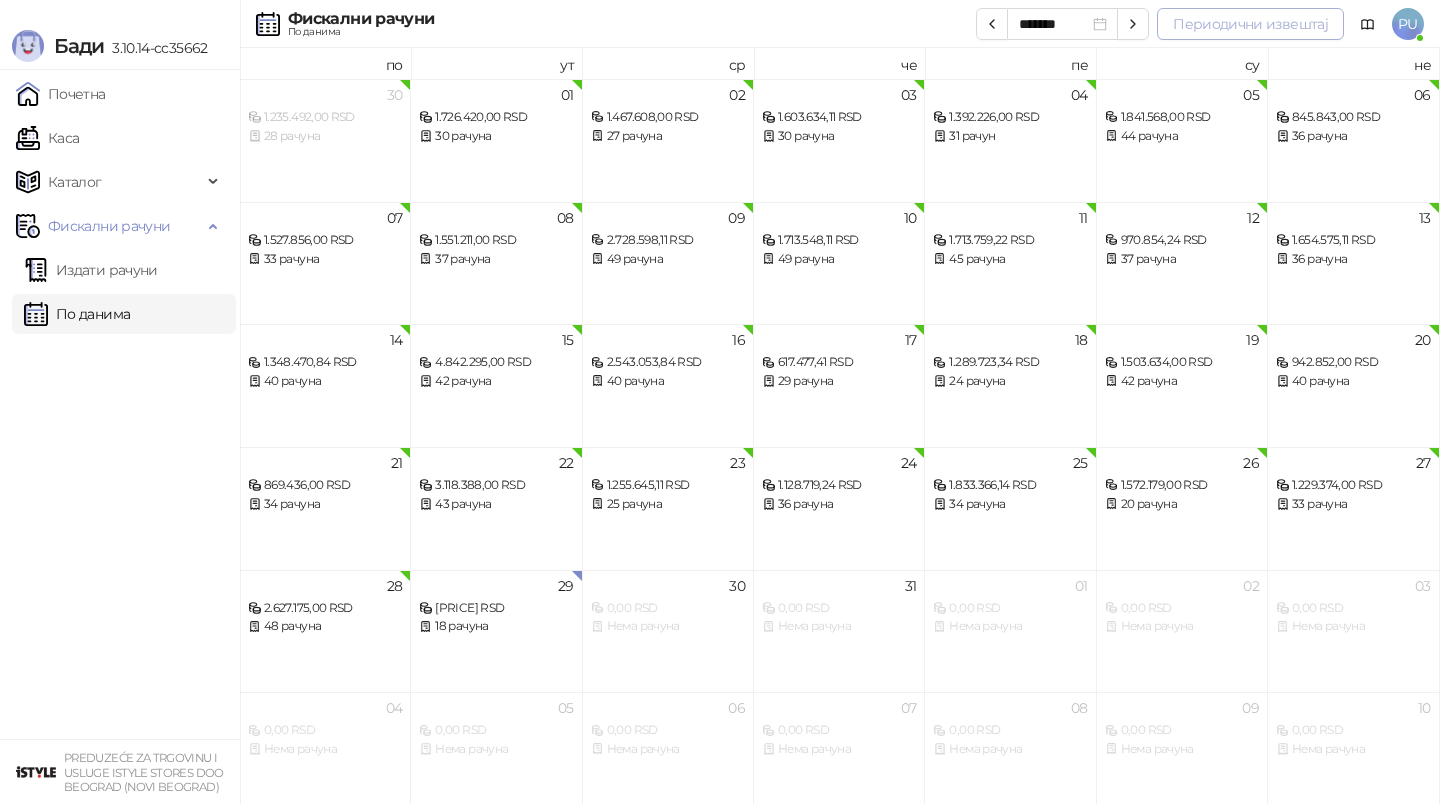click on "Периодични извештај" at bounding box center (1250, 24) 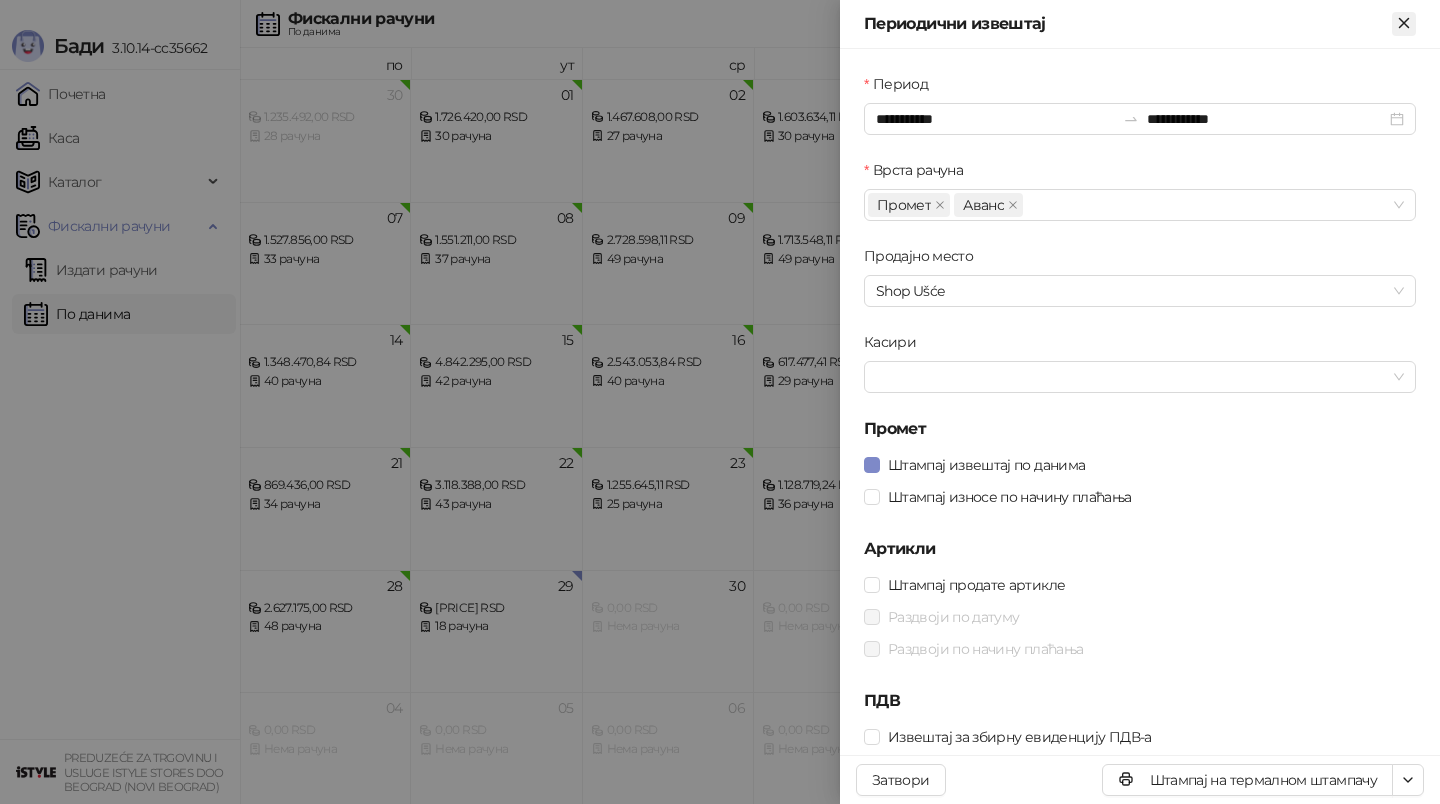 click 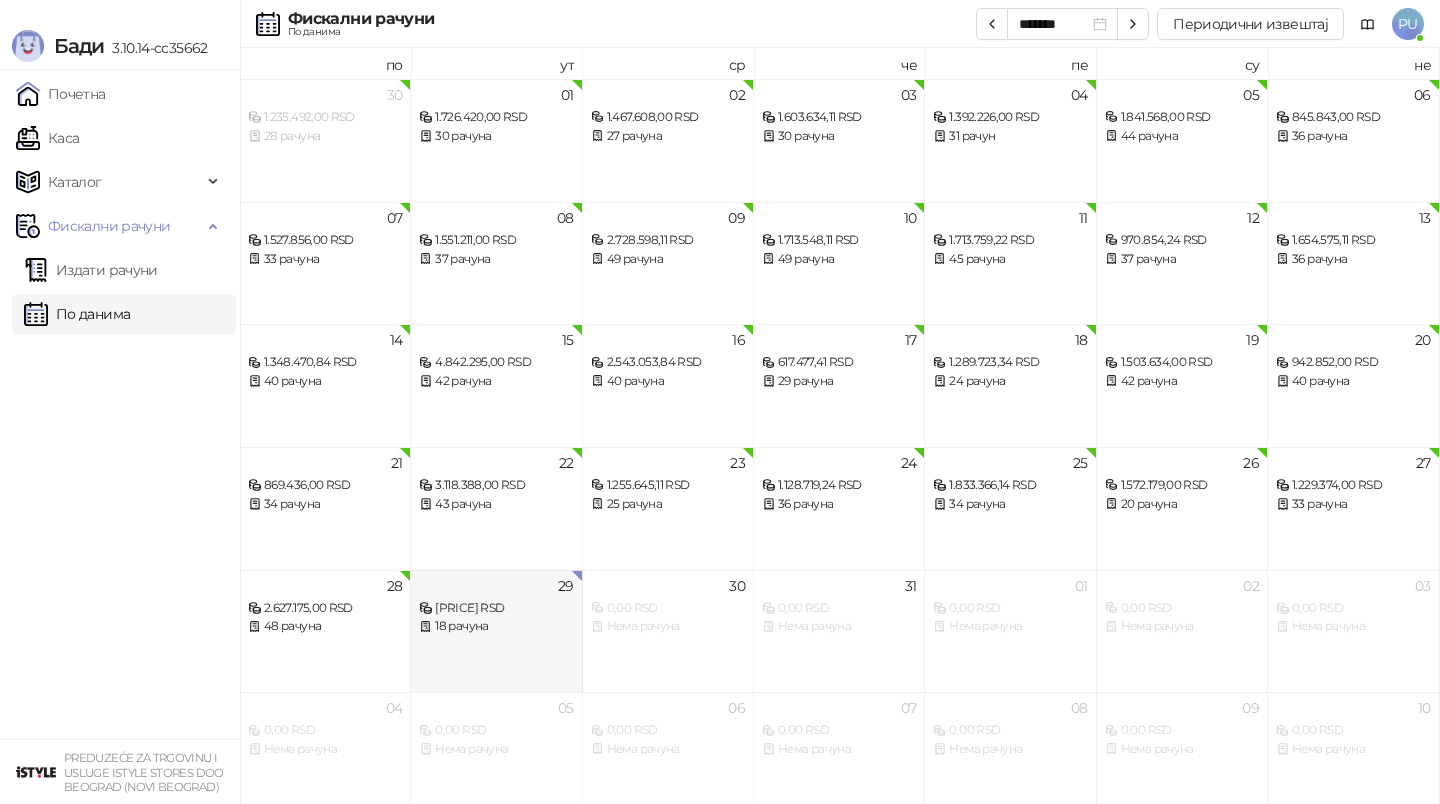 click on "[PRICE] RSD   [COUNT] рачуна" at bounding box center (496, 631) 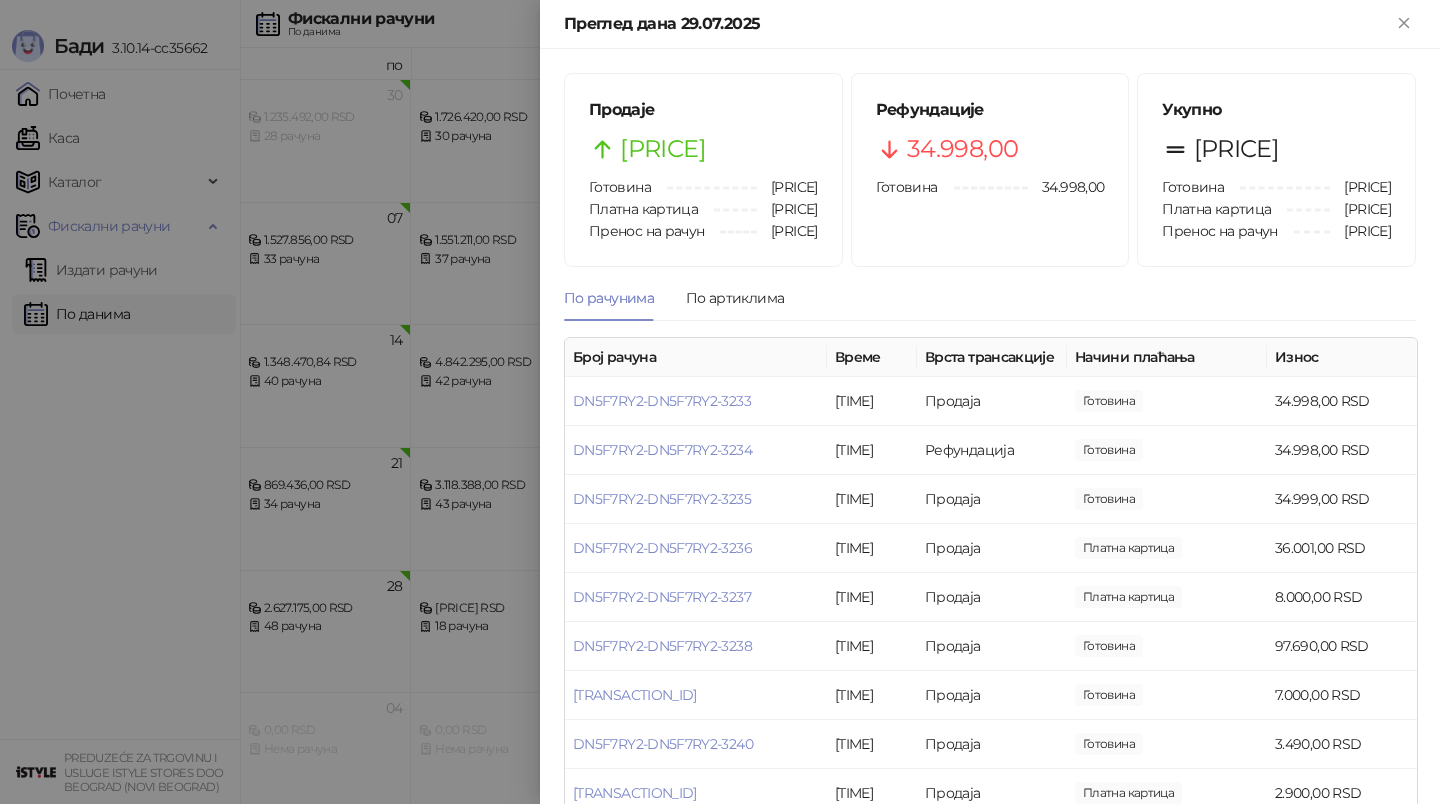 click at bounding box center [720, 402] 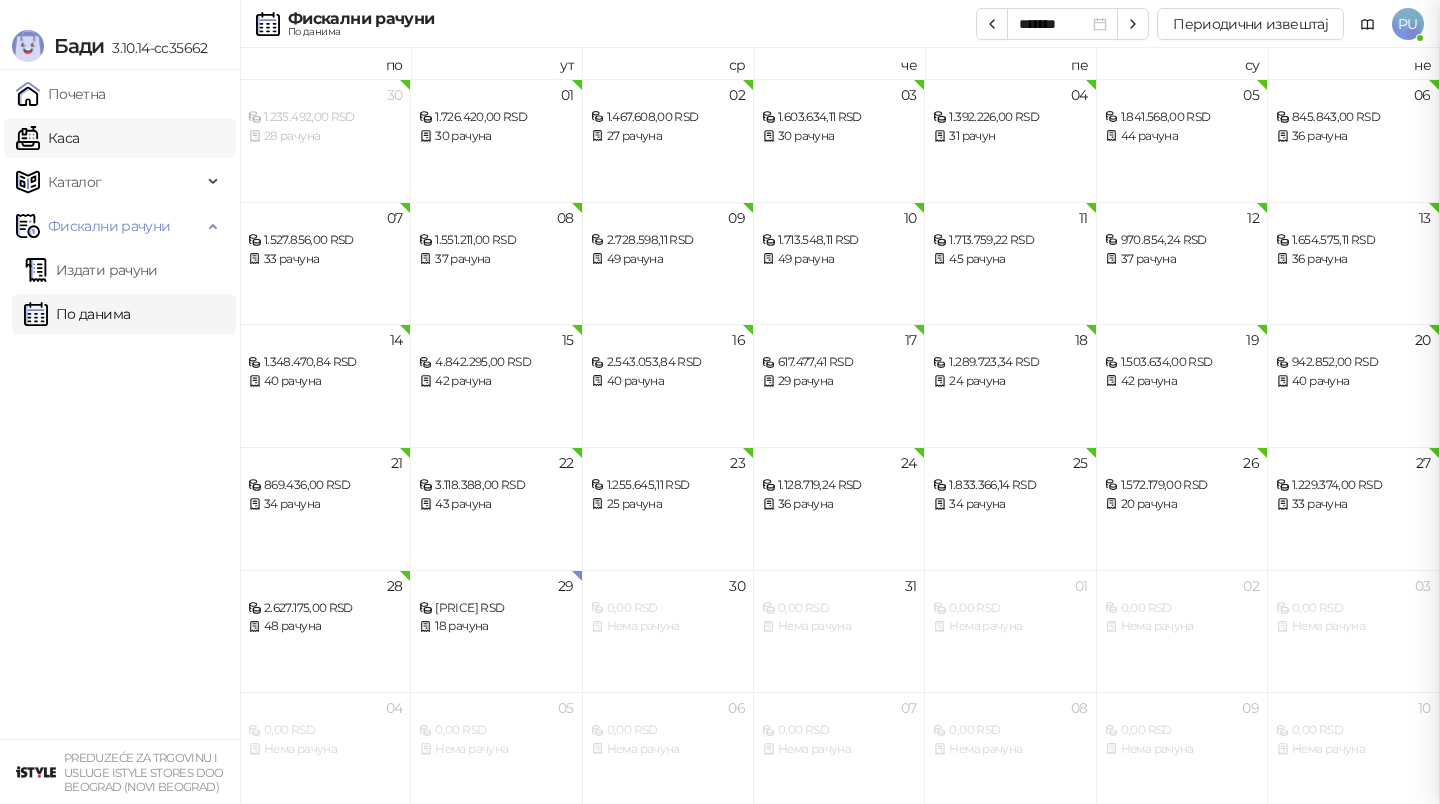 click on "Каса" at bounding box center [47, 138] 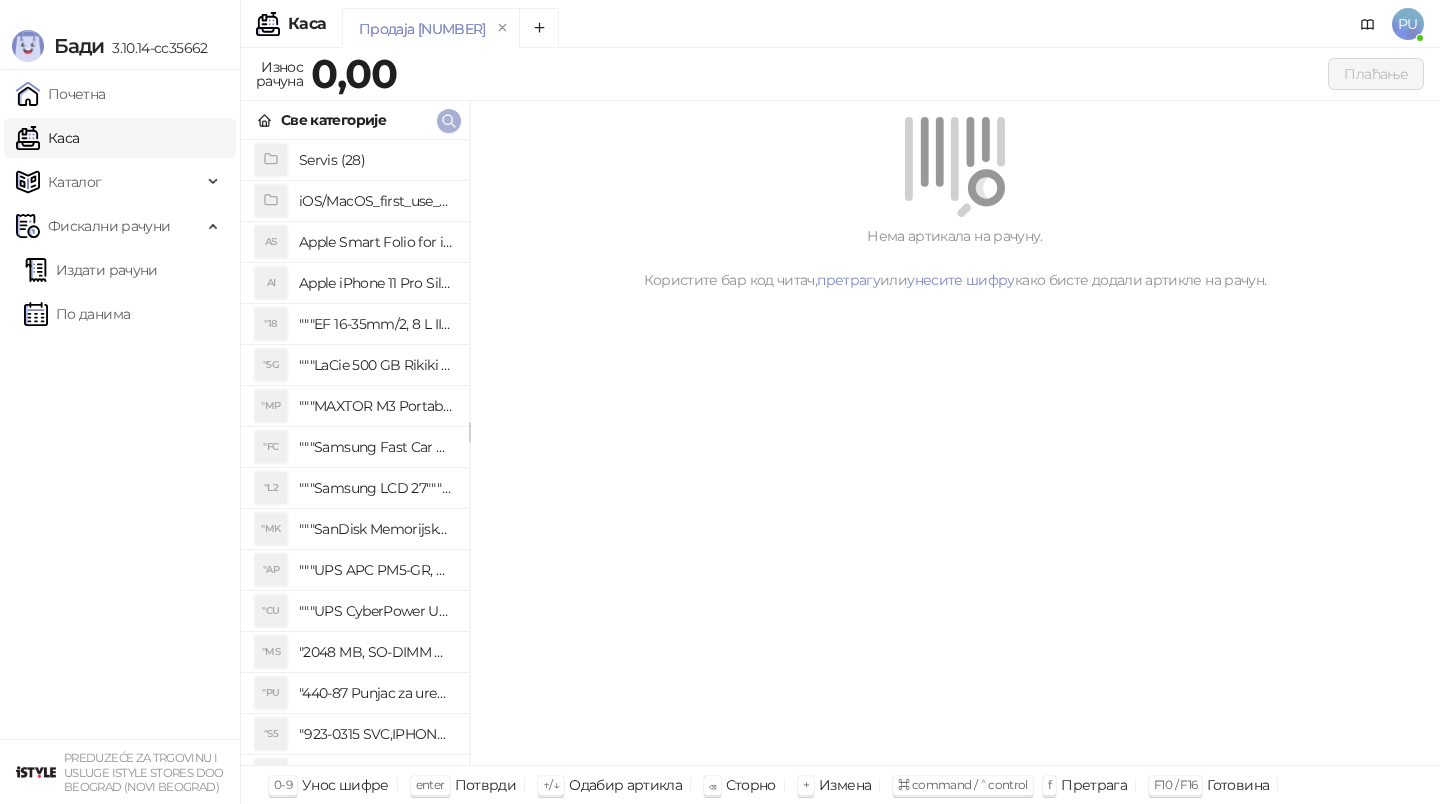 click 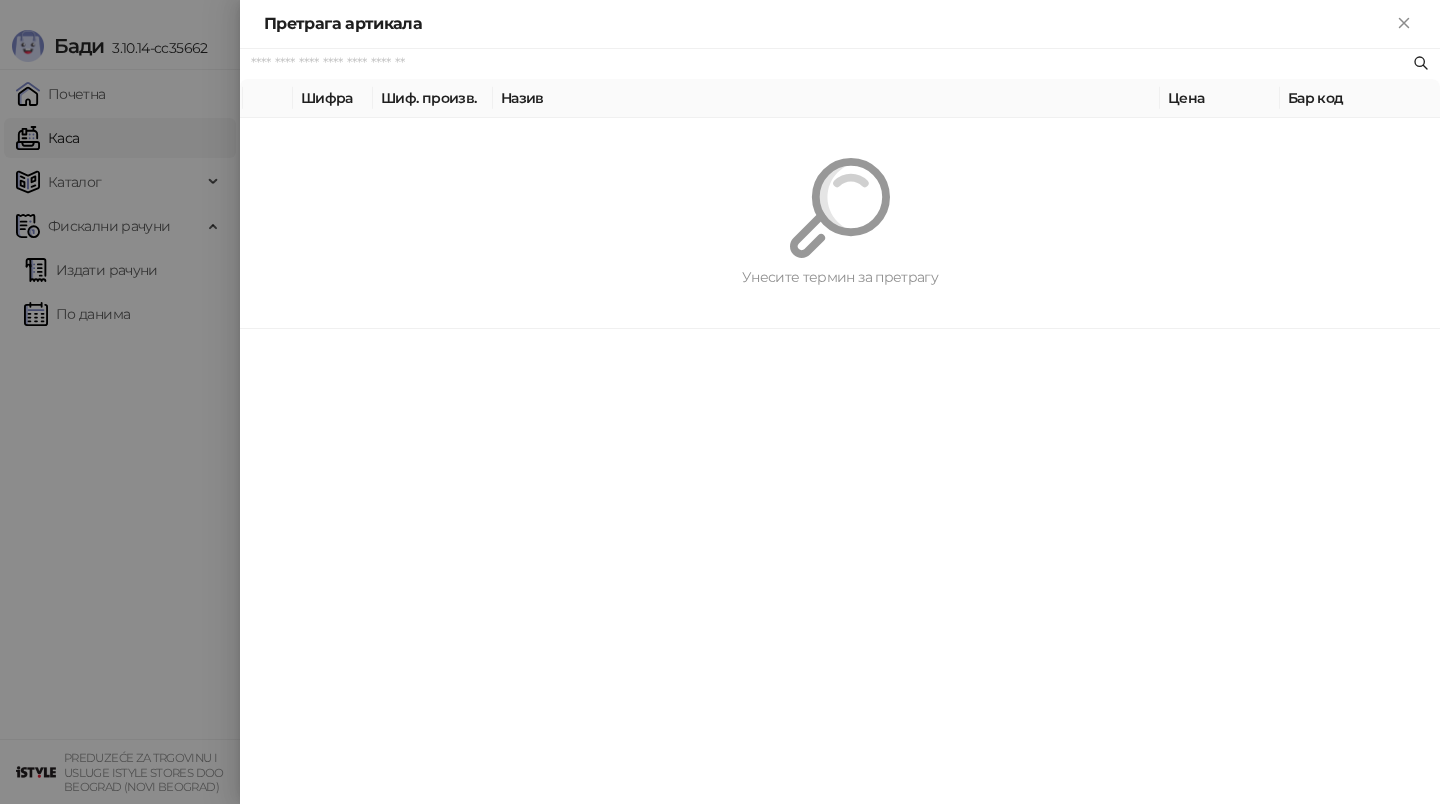 paste on "*********" 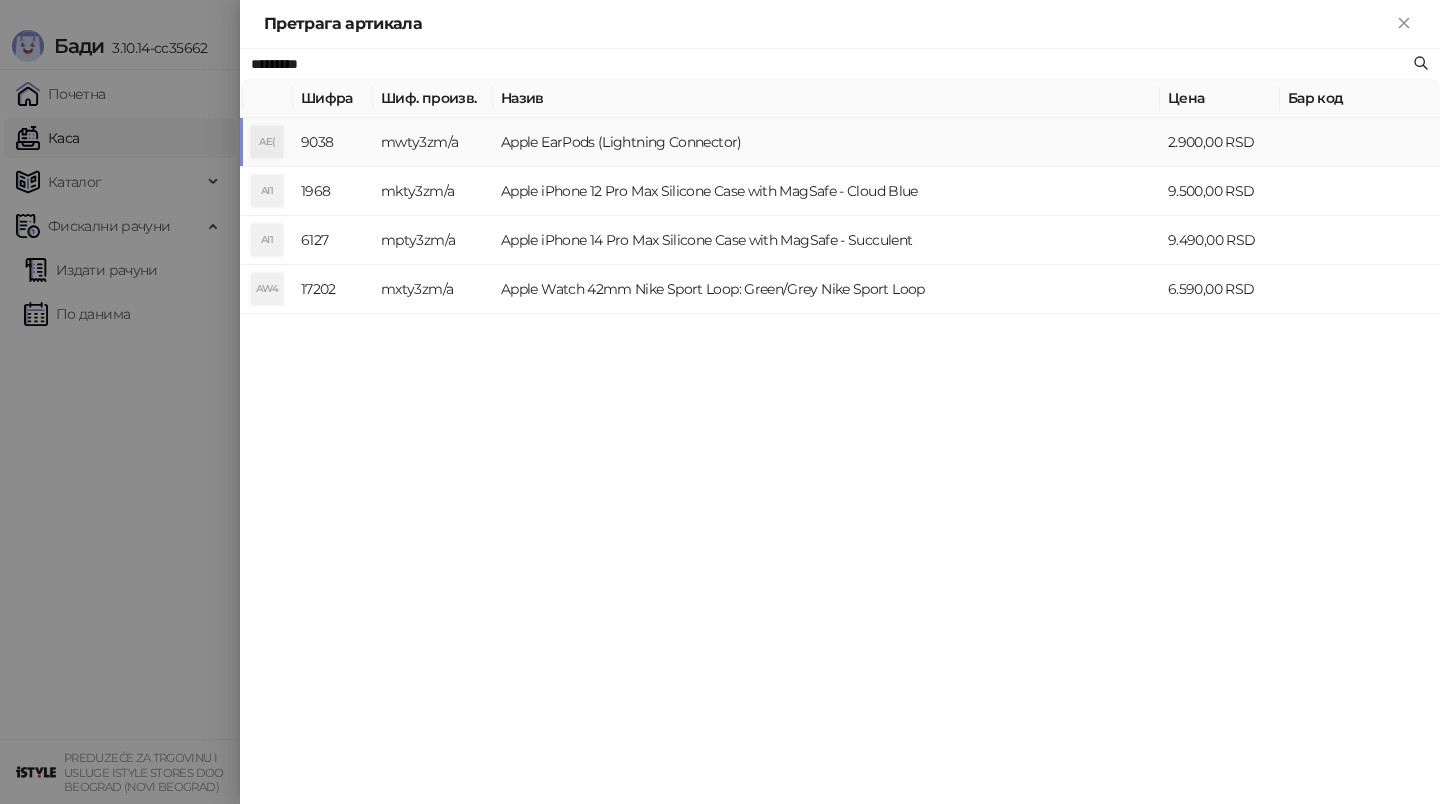 type on "*********" 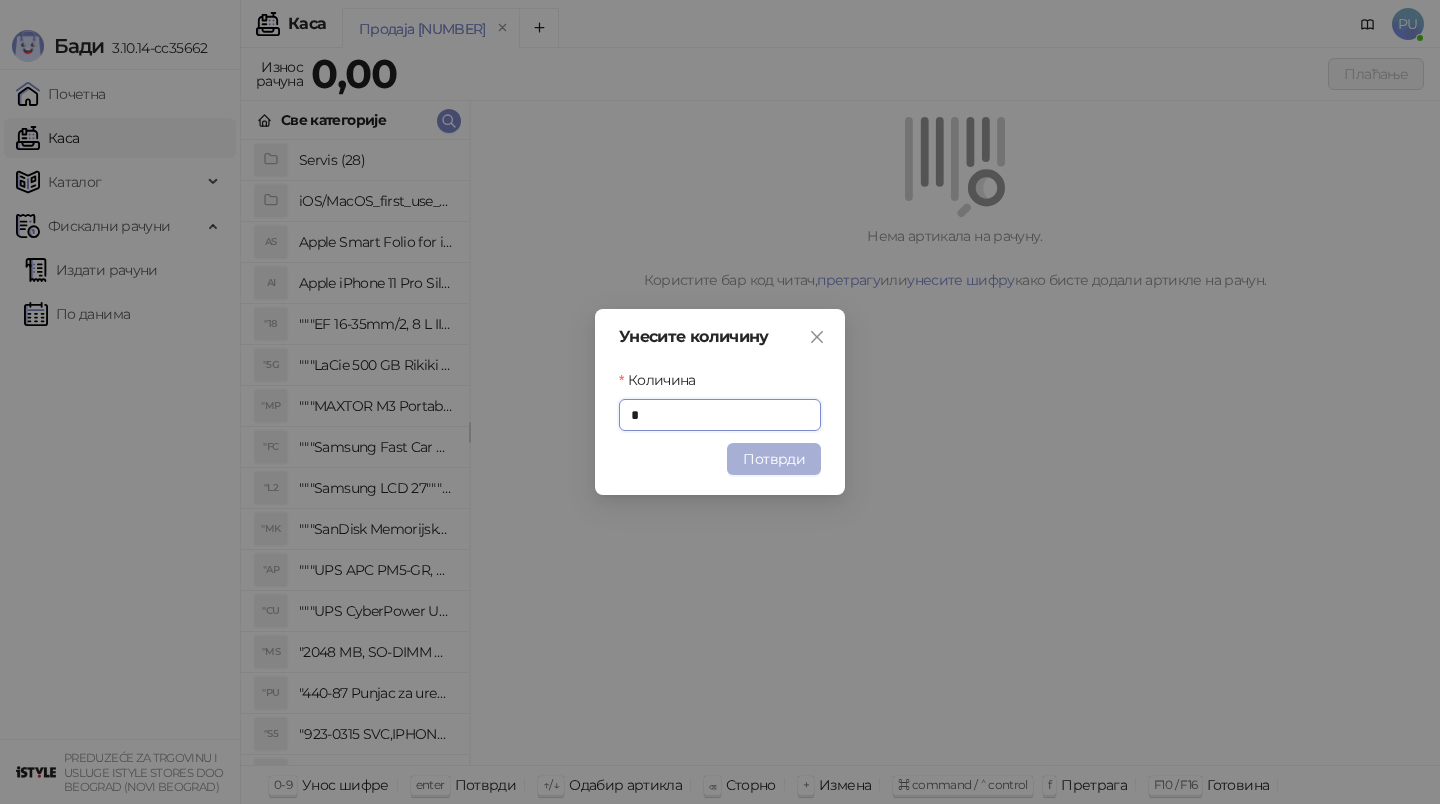 click on "Потврди" at bounding box center (774, 459) 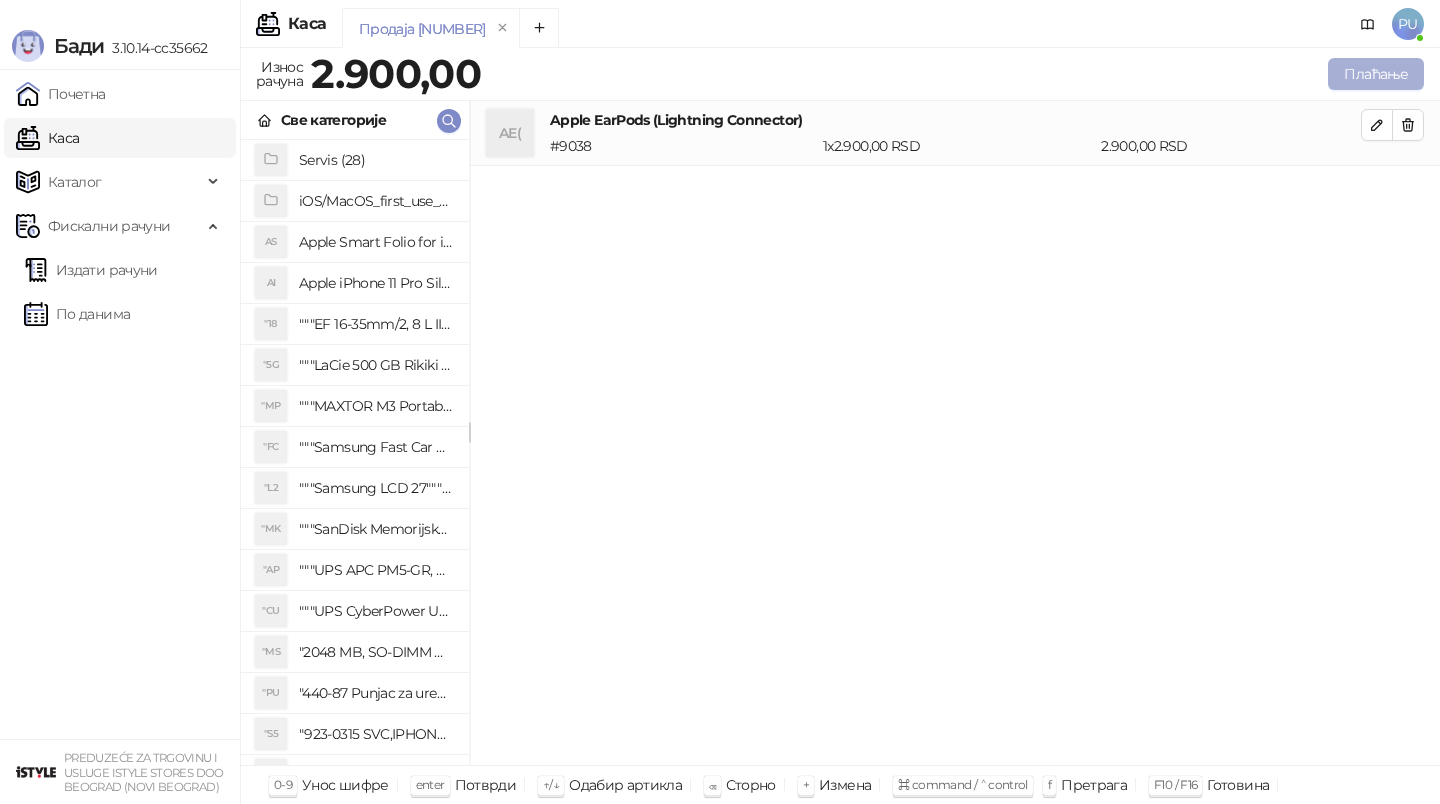 click on "Плаћање" at bounding box center (1376, 74) 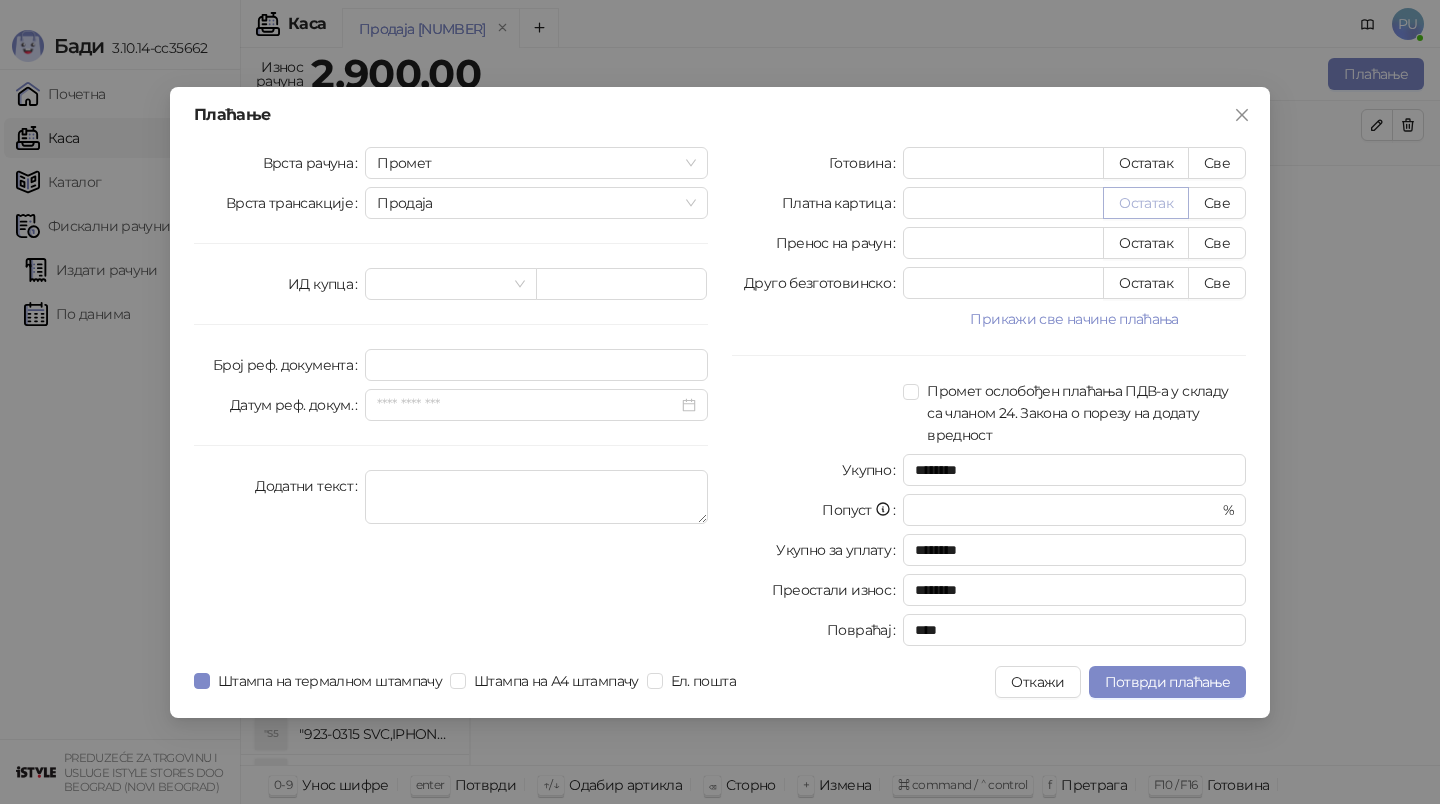 click on "Остатак" at bounding box center (1146, 203) 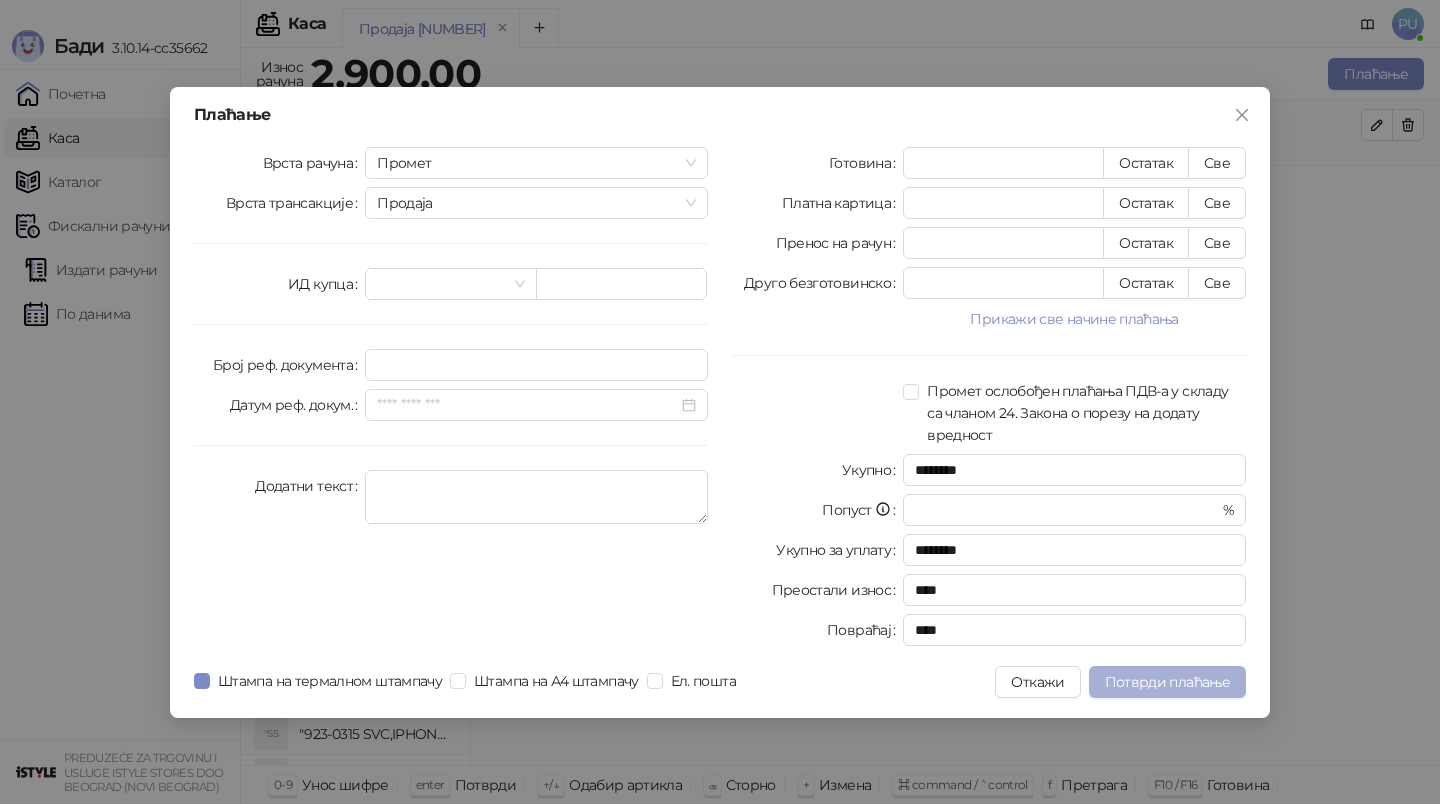 click on "Потврди плаћање" at bounding box center (1167, 682) 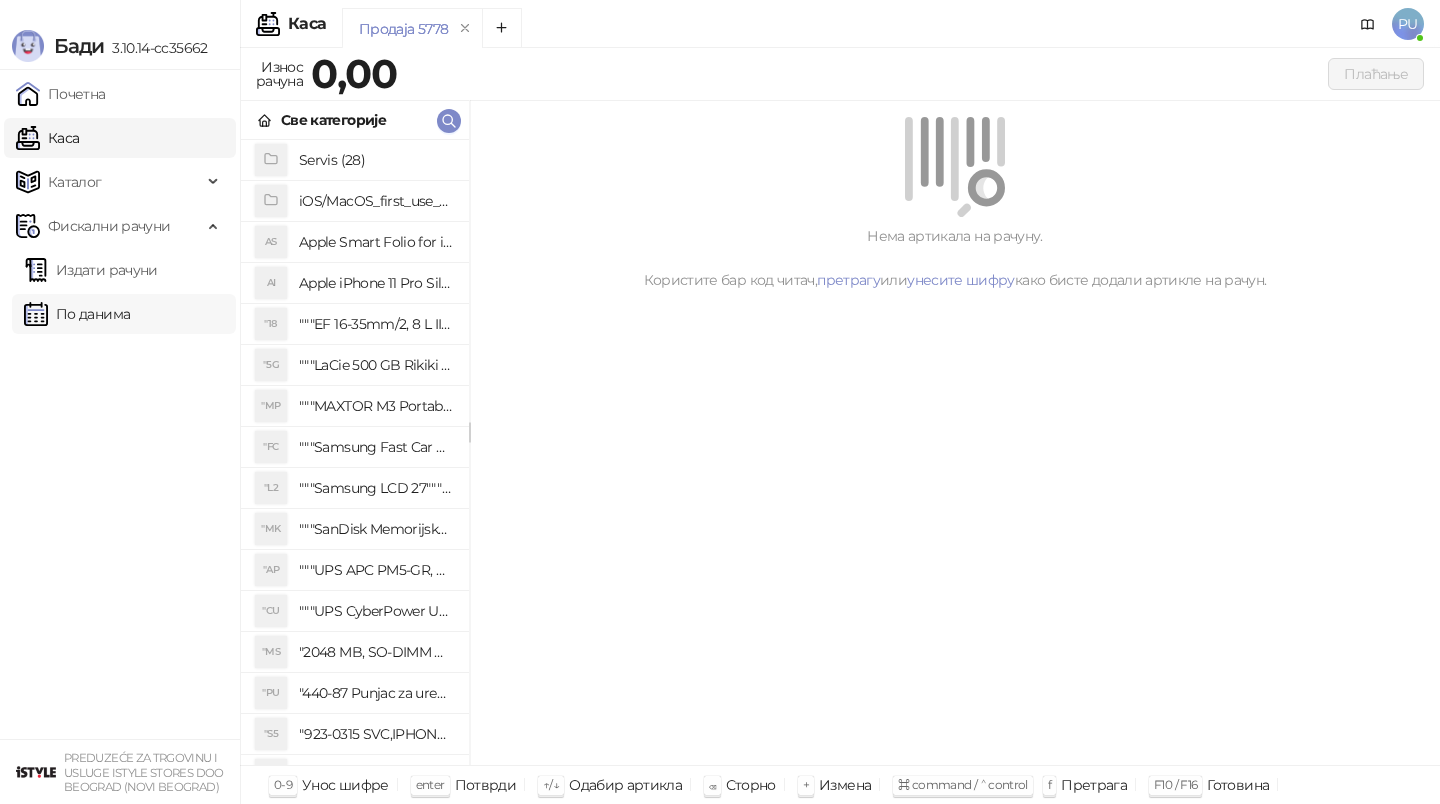 click on "По данима" at bounding box center [77, 314] 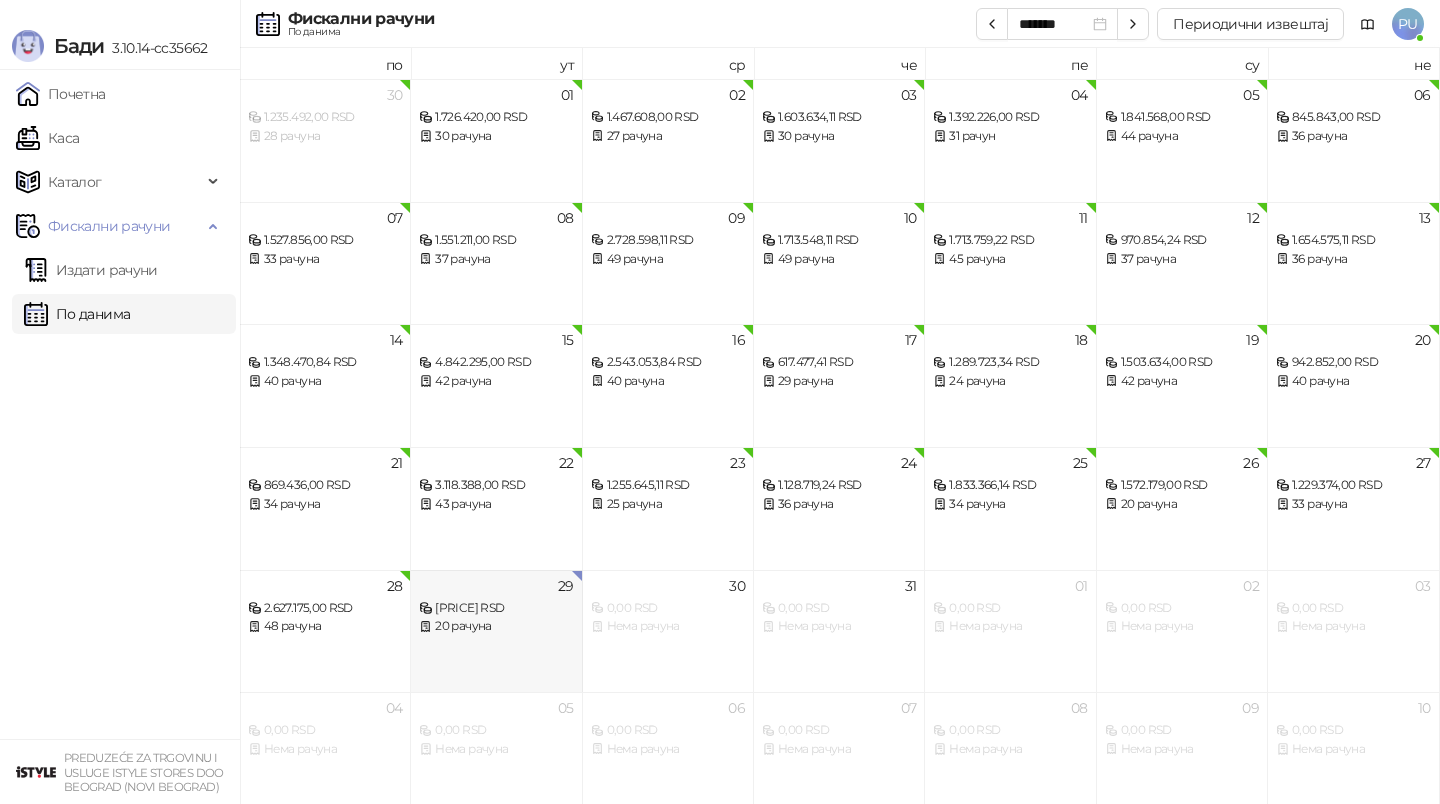 click on "[PRICE] RSD   [COUNT] рачуна" at bounding box center [496, 608] 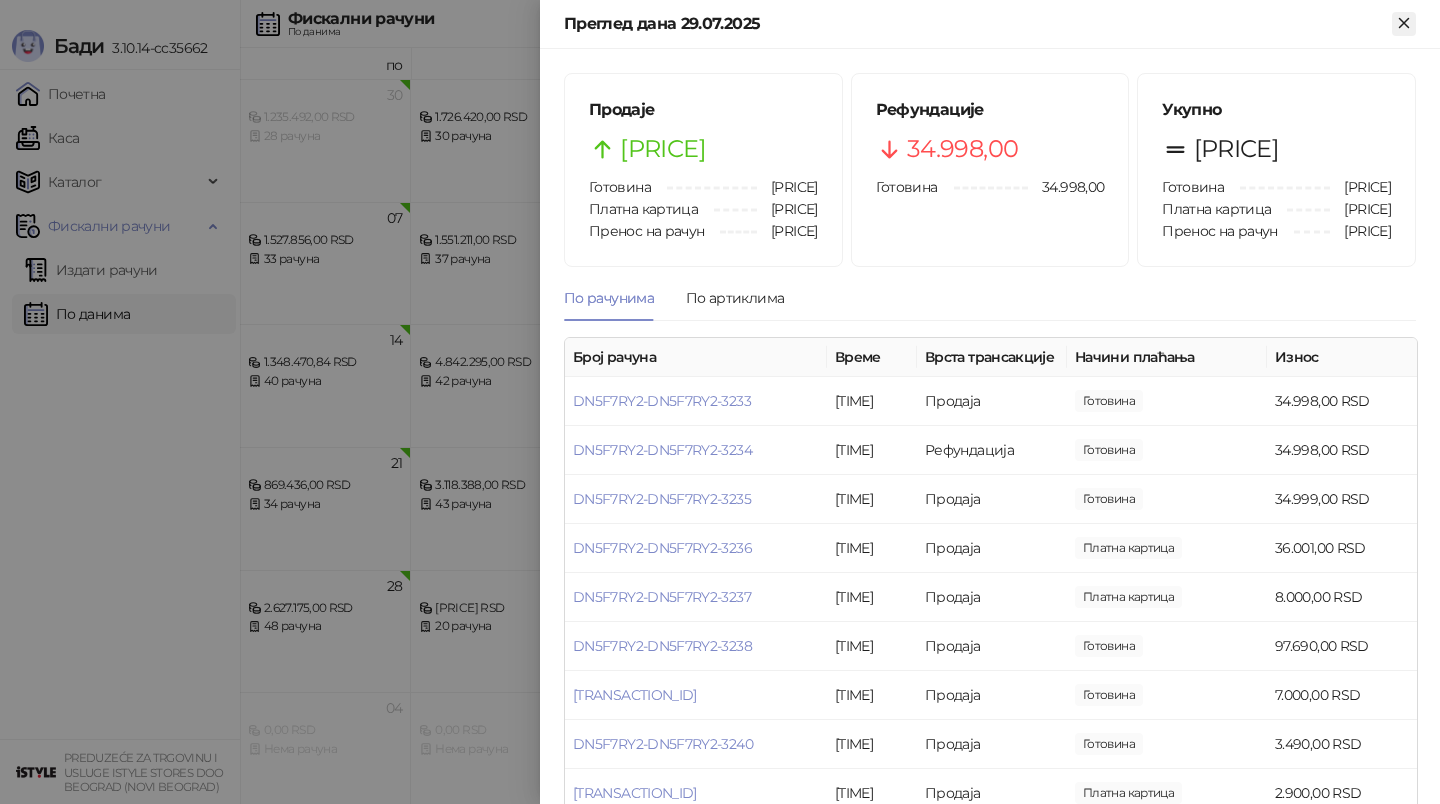 click 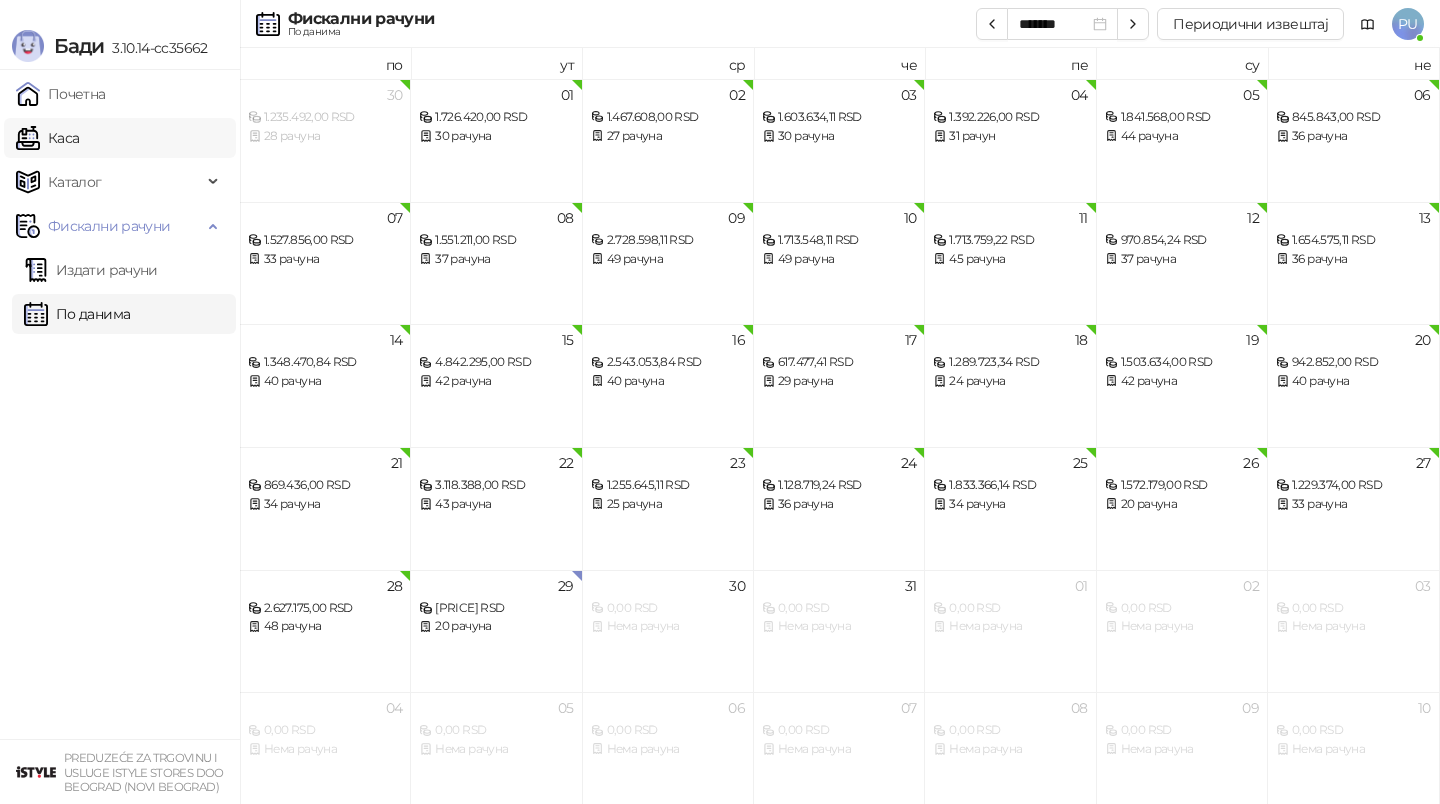 click on "Каса" at bounding box center (47, 138) 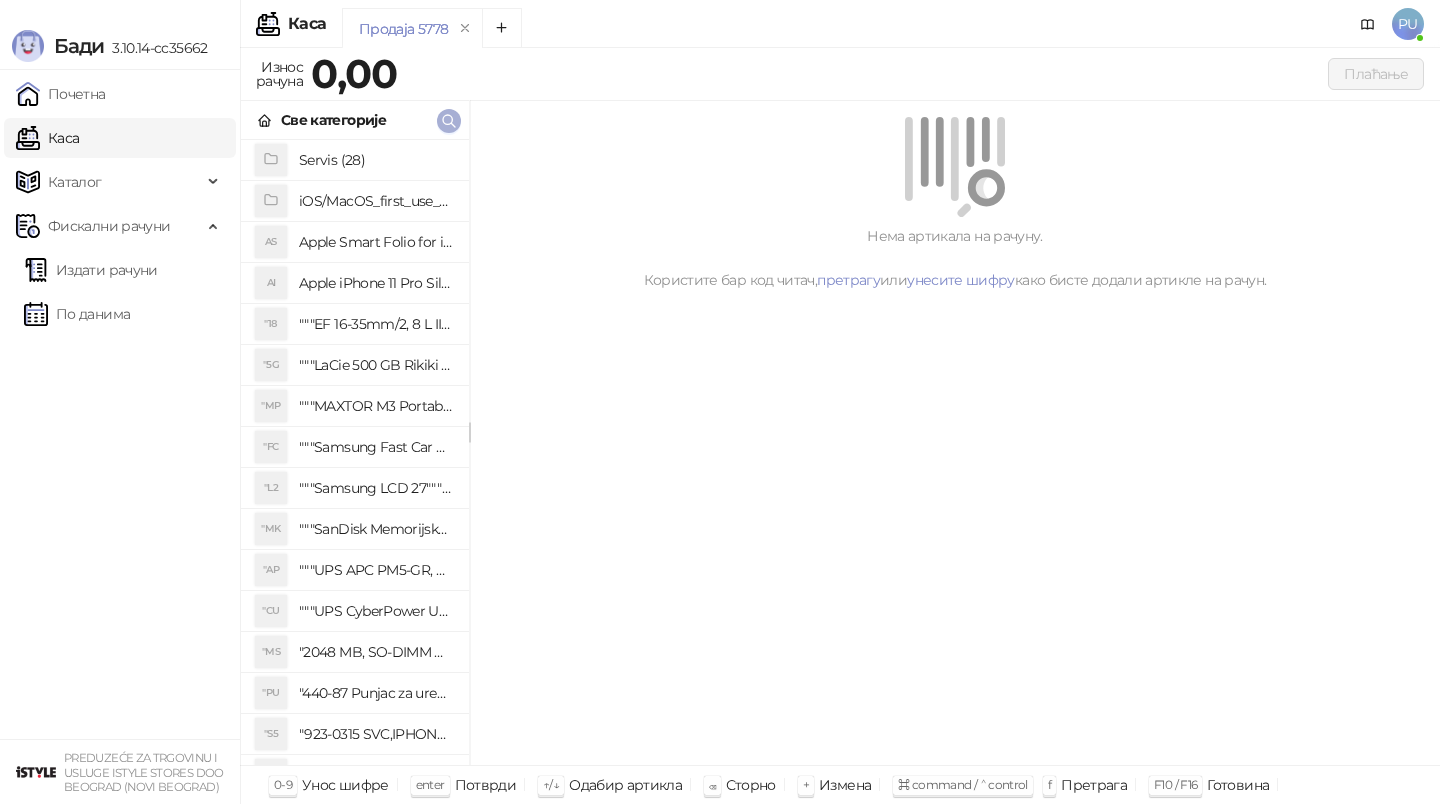 click 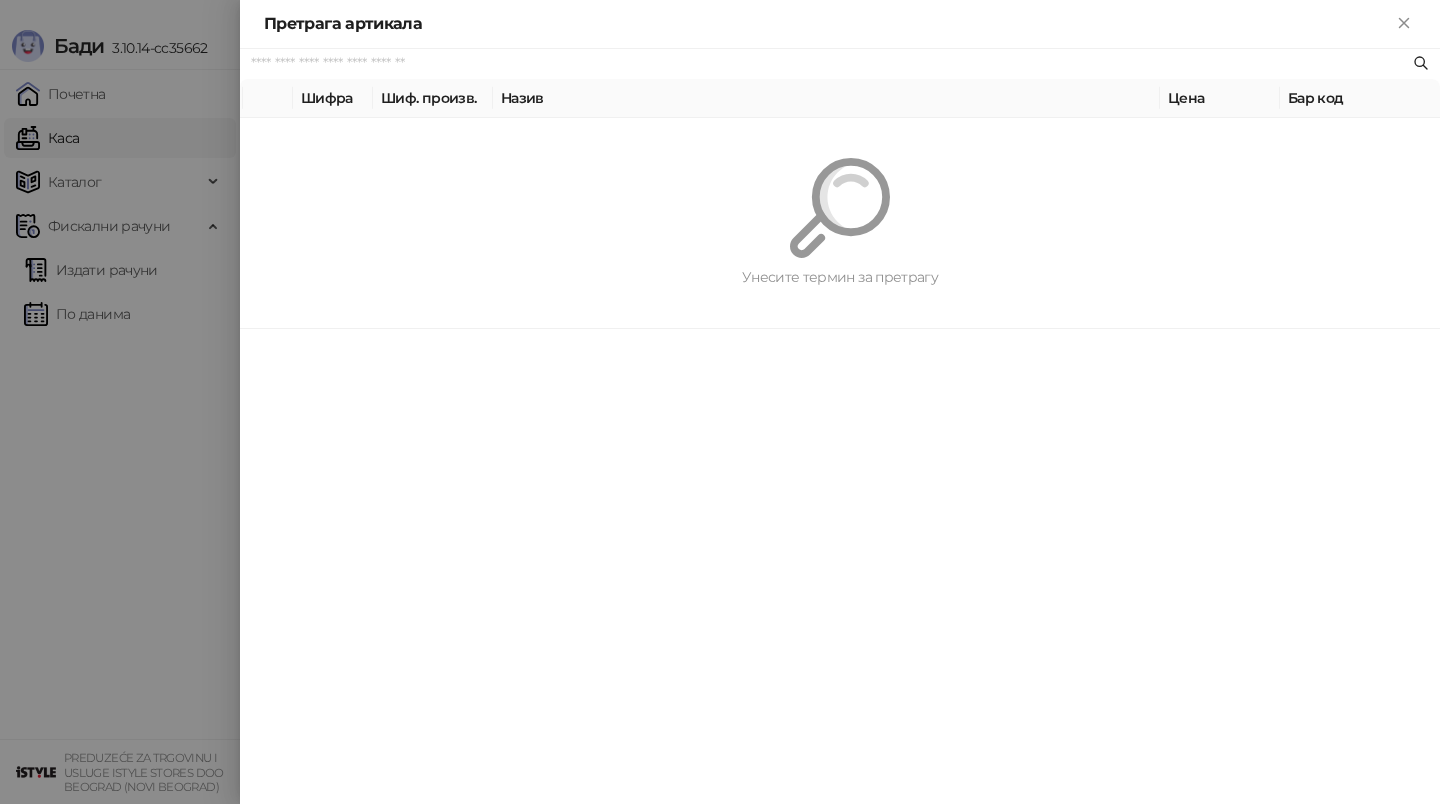 paste on "*********" 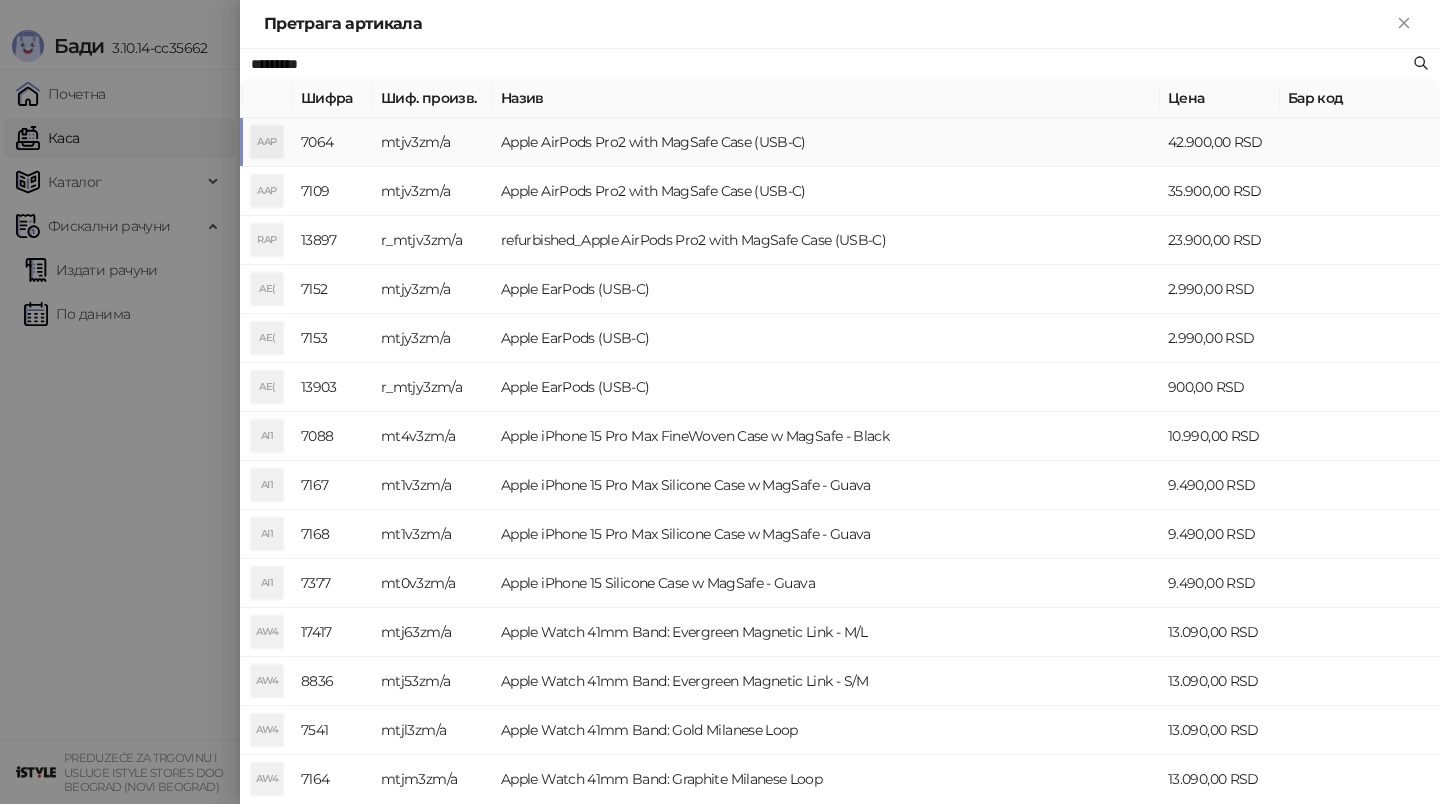 click on "Apple AirPods Pro2 with MagSafe Case (USB-C)" at bounding box center (826, 142) 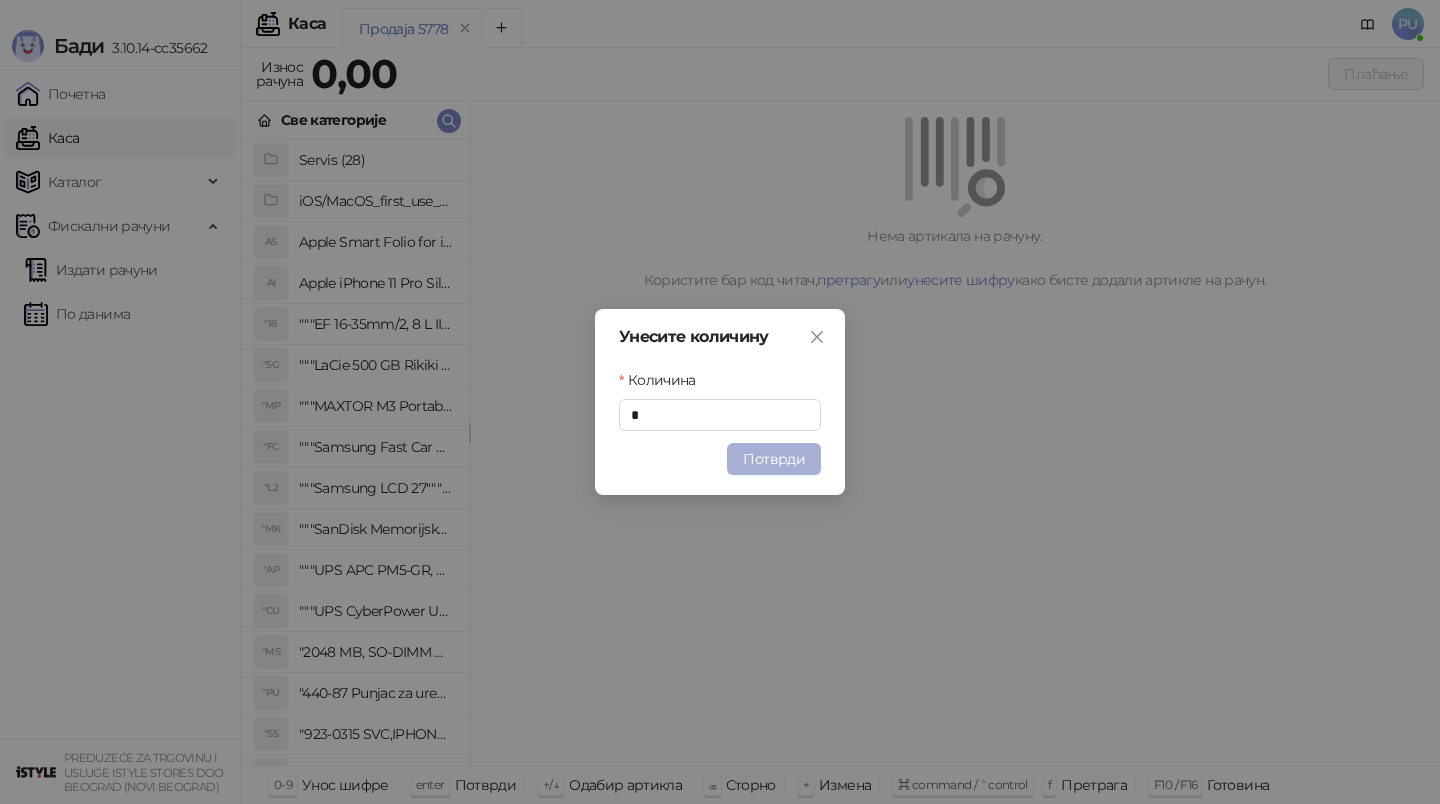 click on "Потврди" at bounding box center (774, 459) 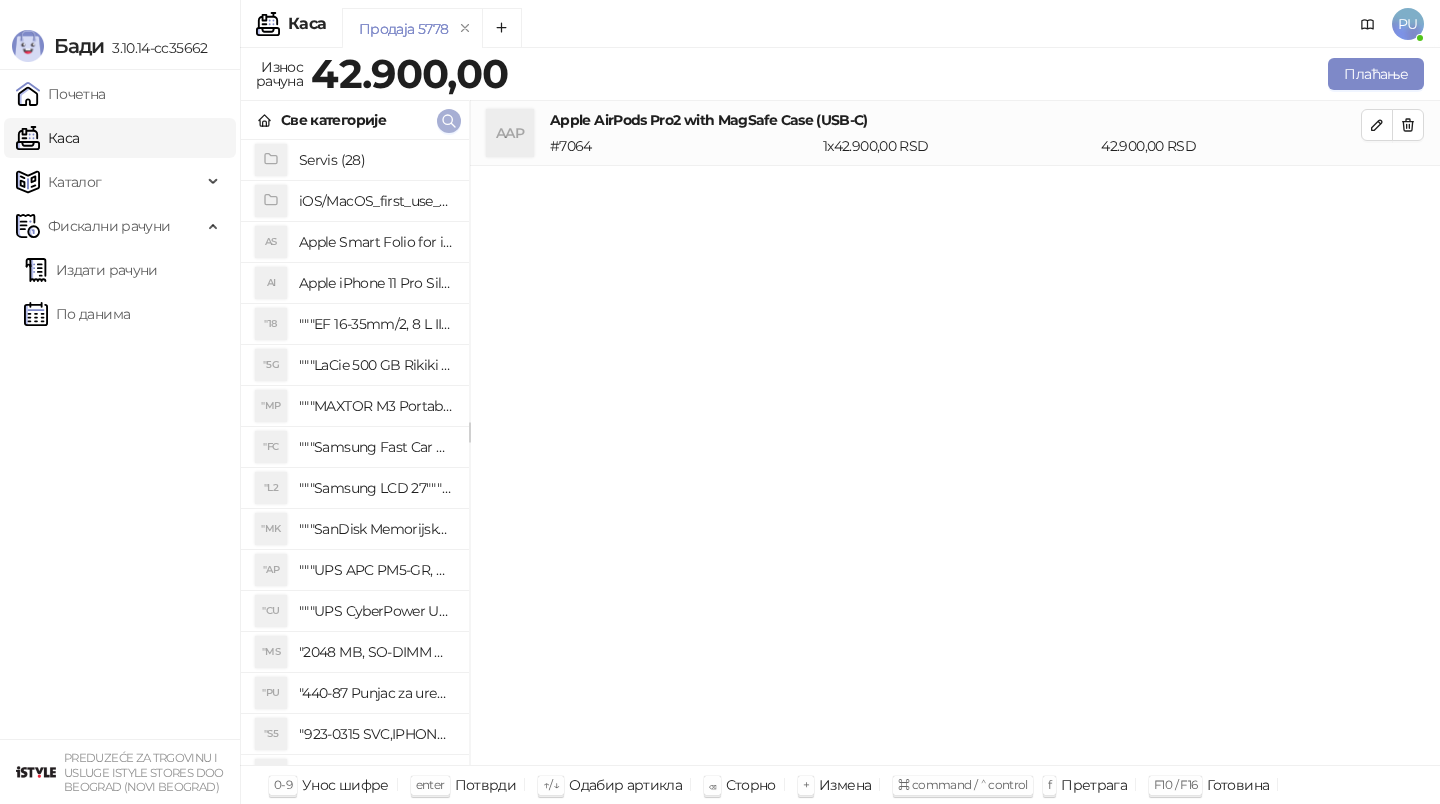 click 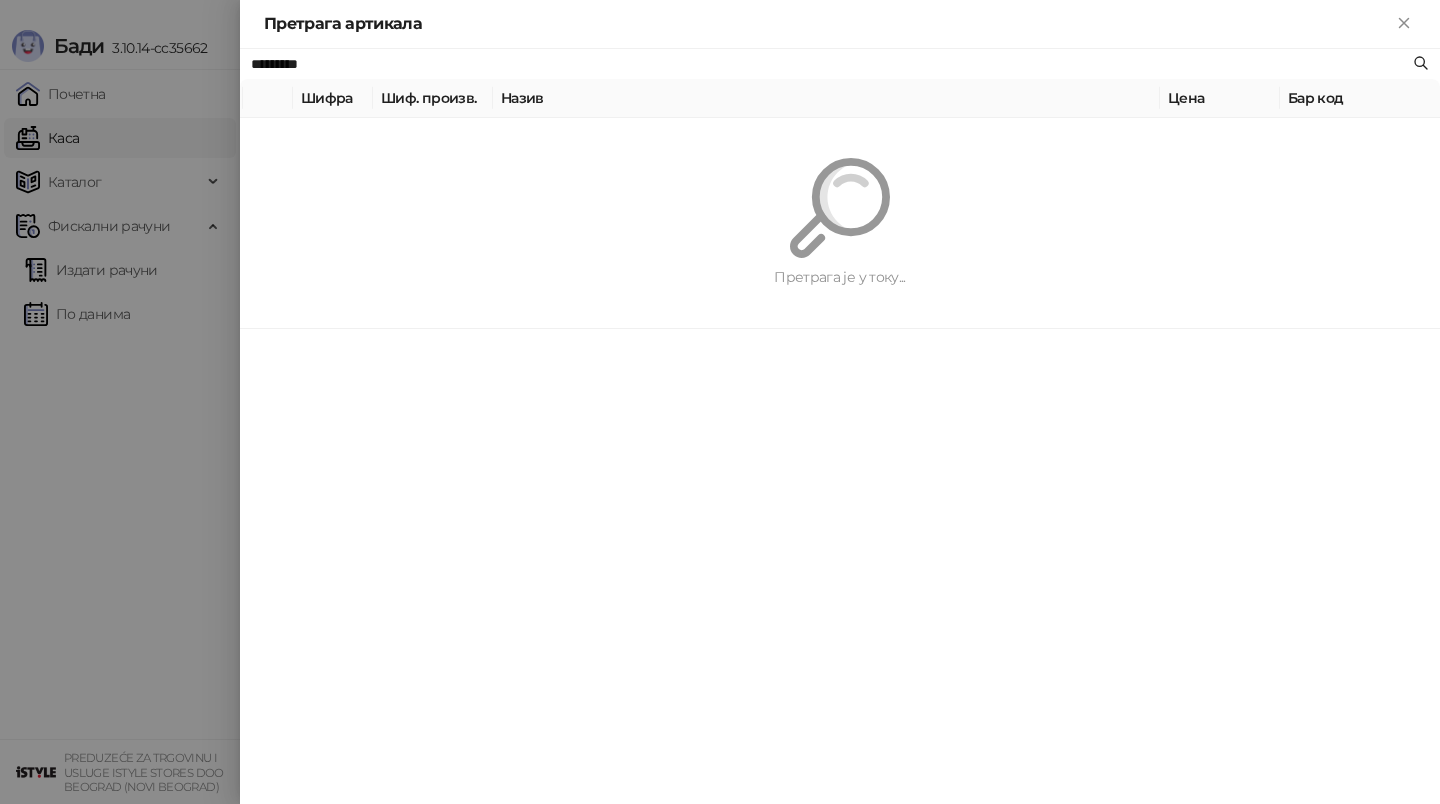paste on "****" 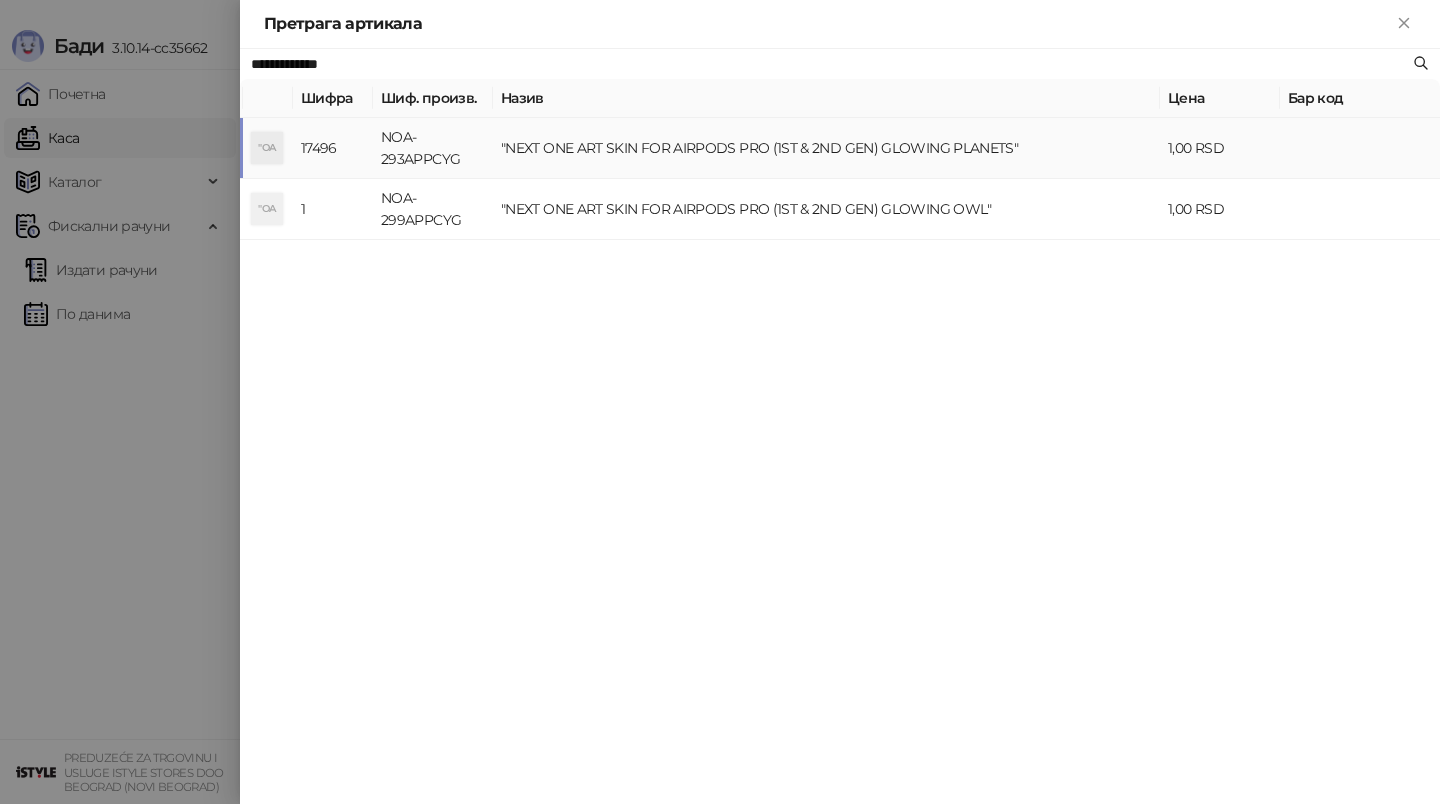 click on ""NEXT ONE ART SKIN FOR AIRPODS PRO (1ST & 2ND GEN) GLOWING PLANETS"" at bounding box center [826, 148] 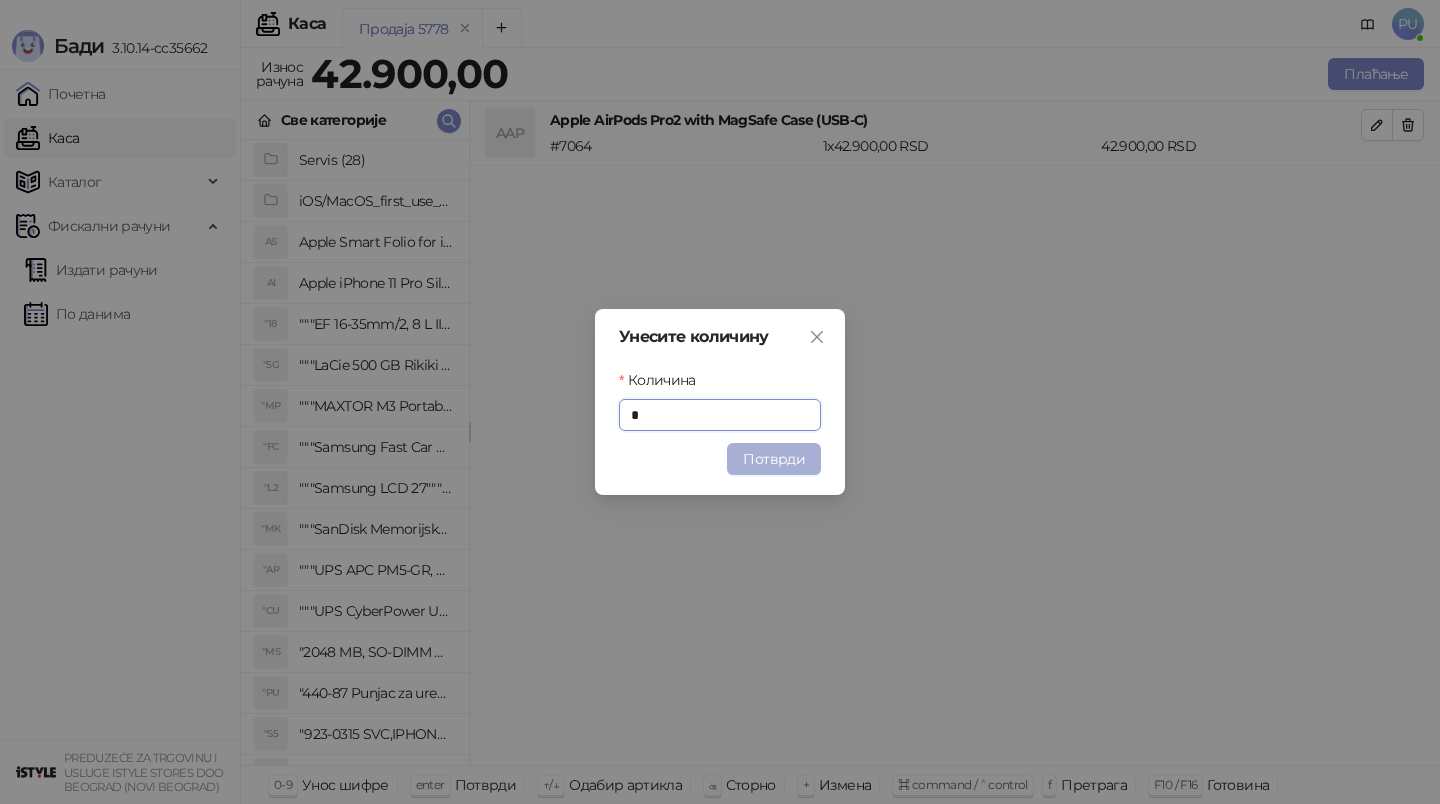 click on "Потврди" at bounding box center (774, 459) 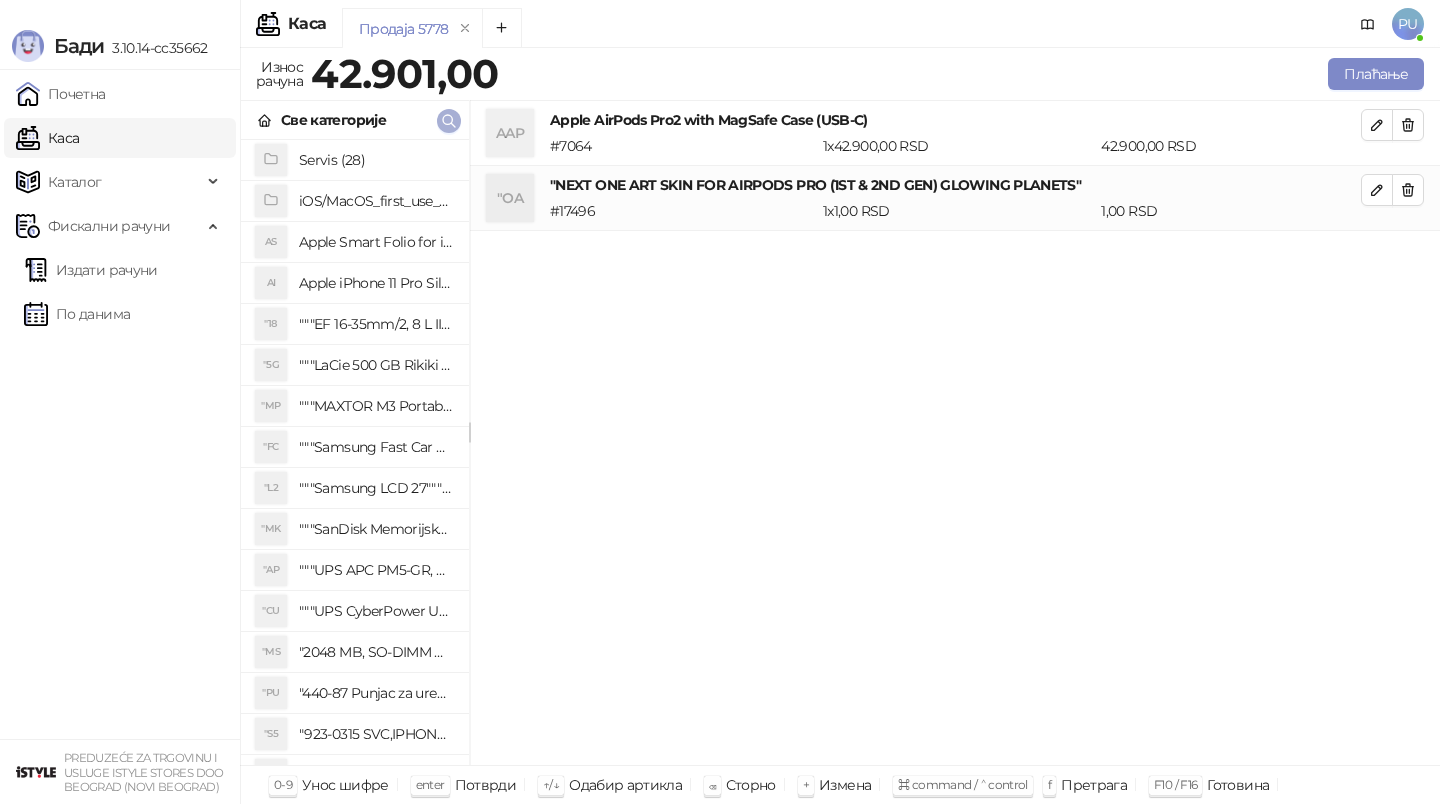 click 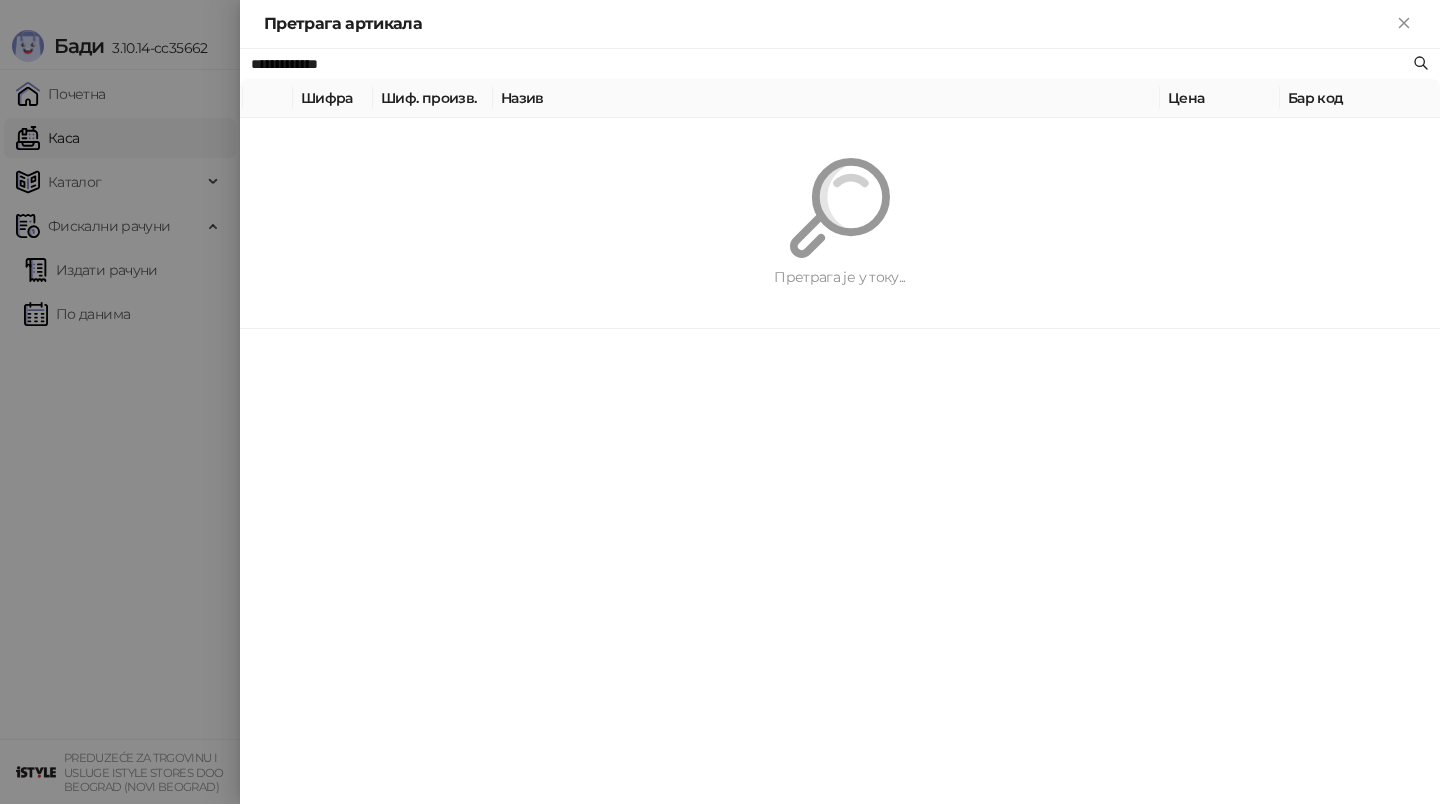 paste on "******" 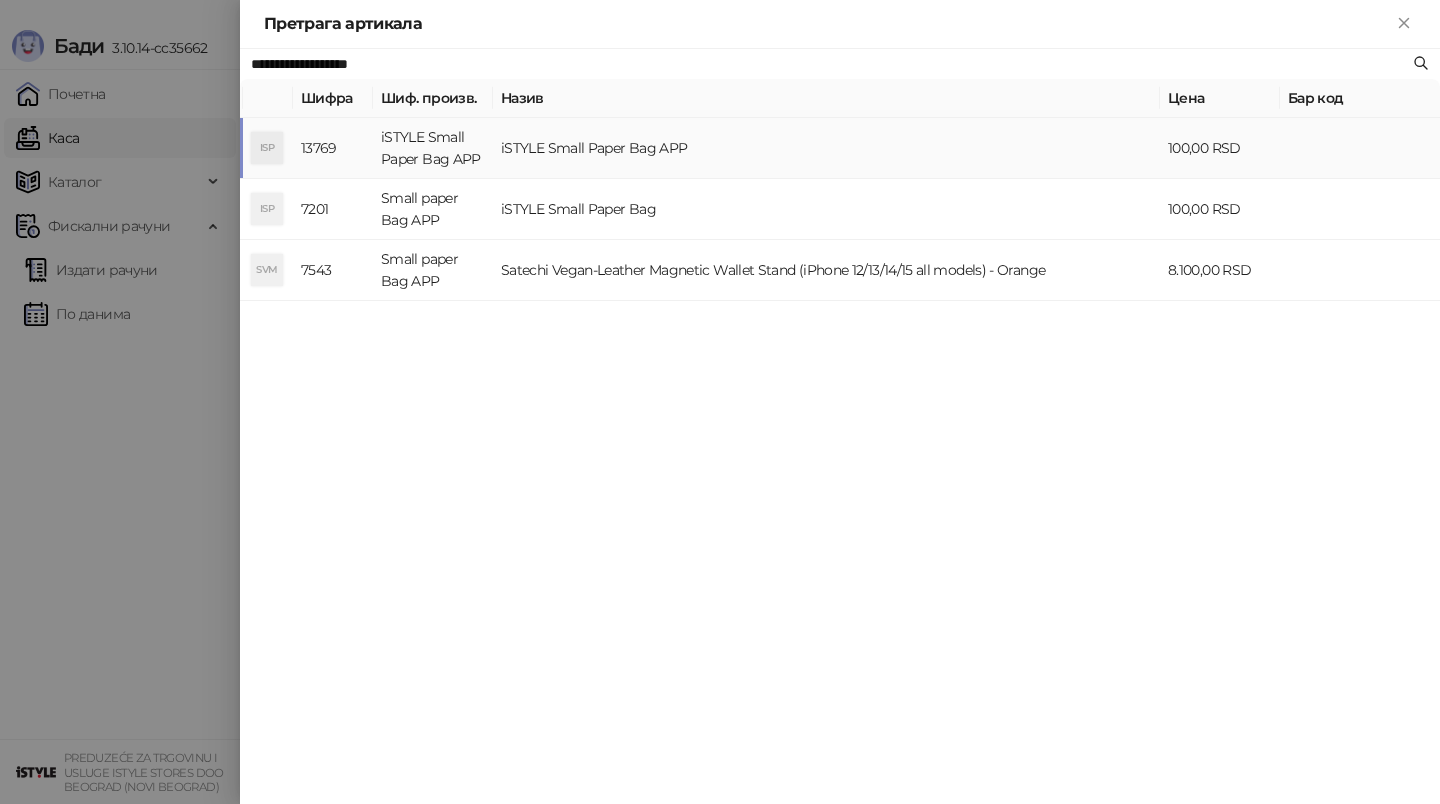 type on "**********" 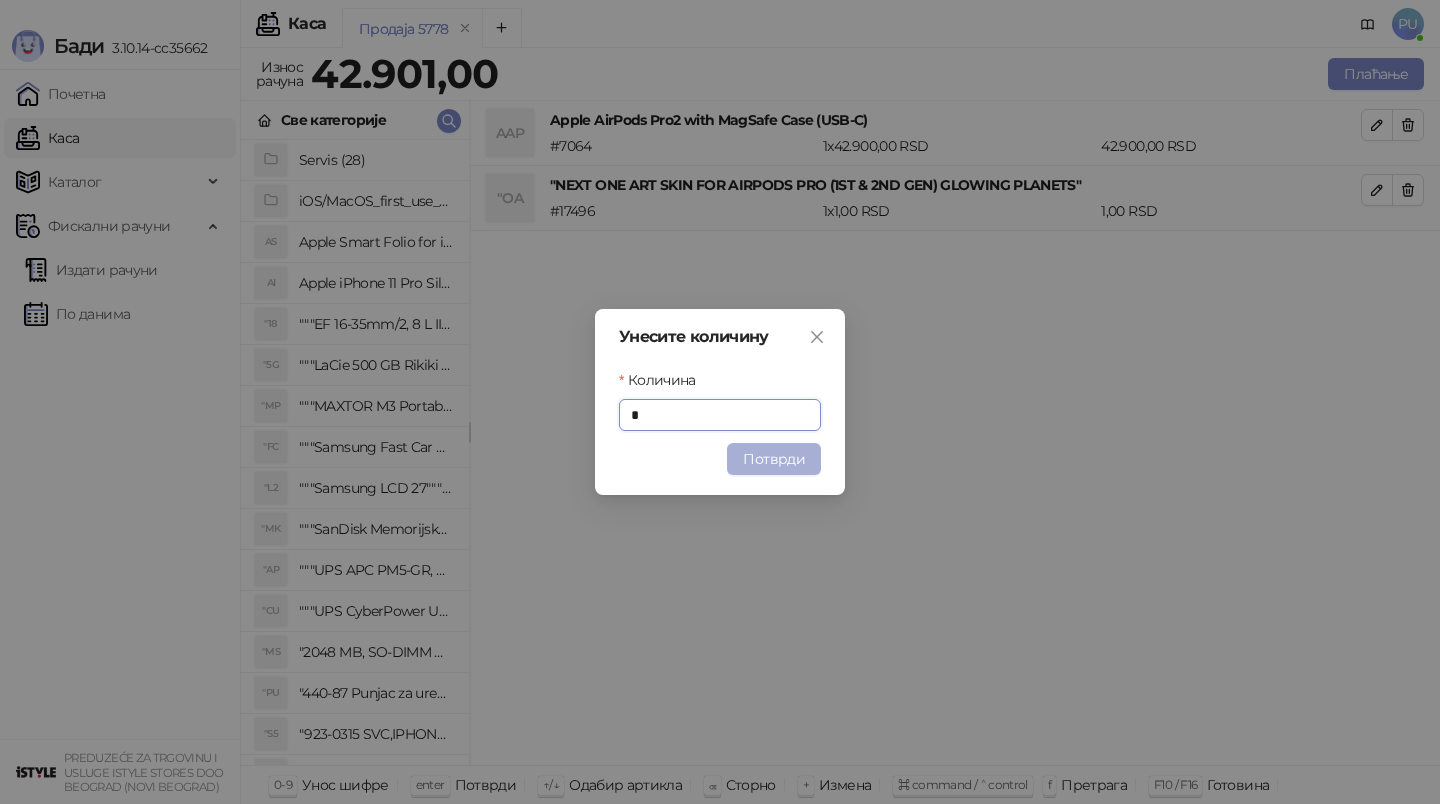 click on "Потврди" at bounding box center (774, 459) 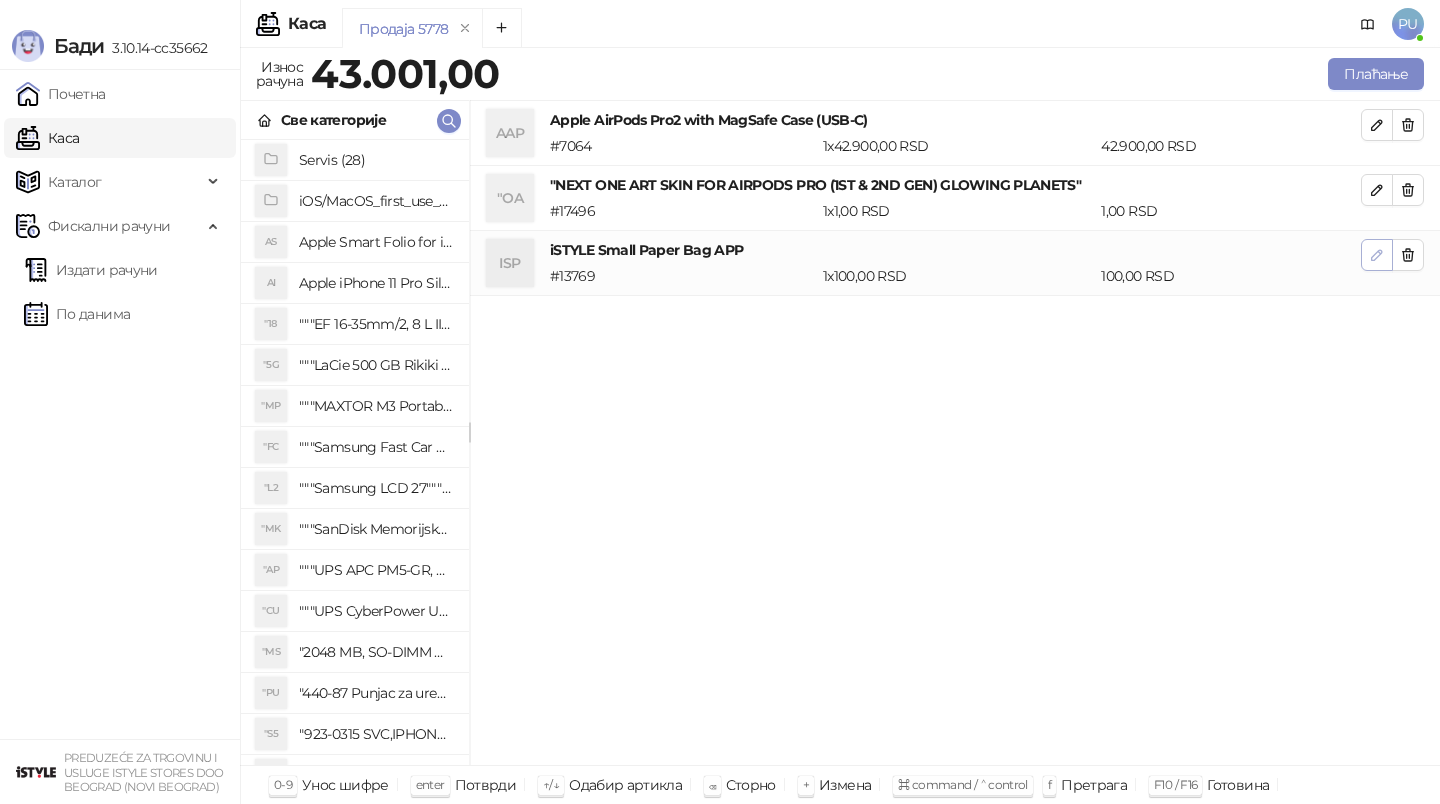 click 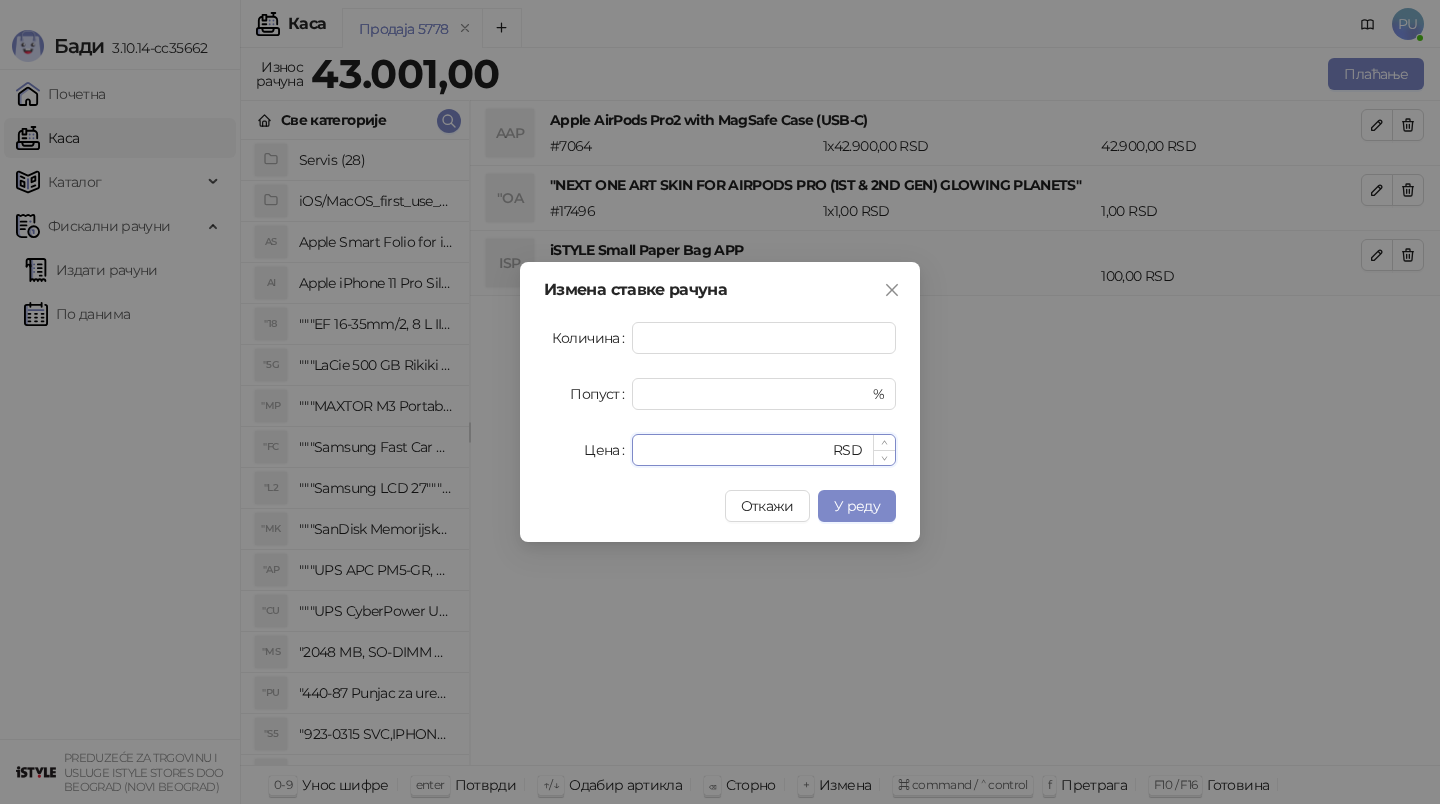 click on "***" at bounding box center [736, 450] 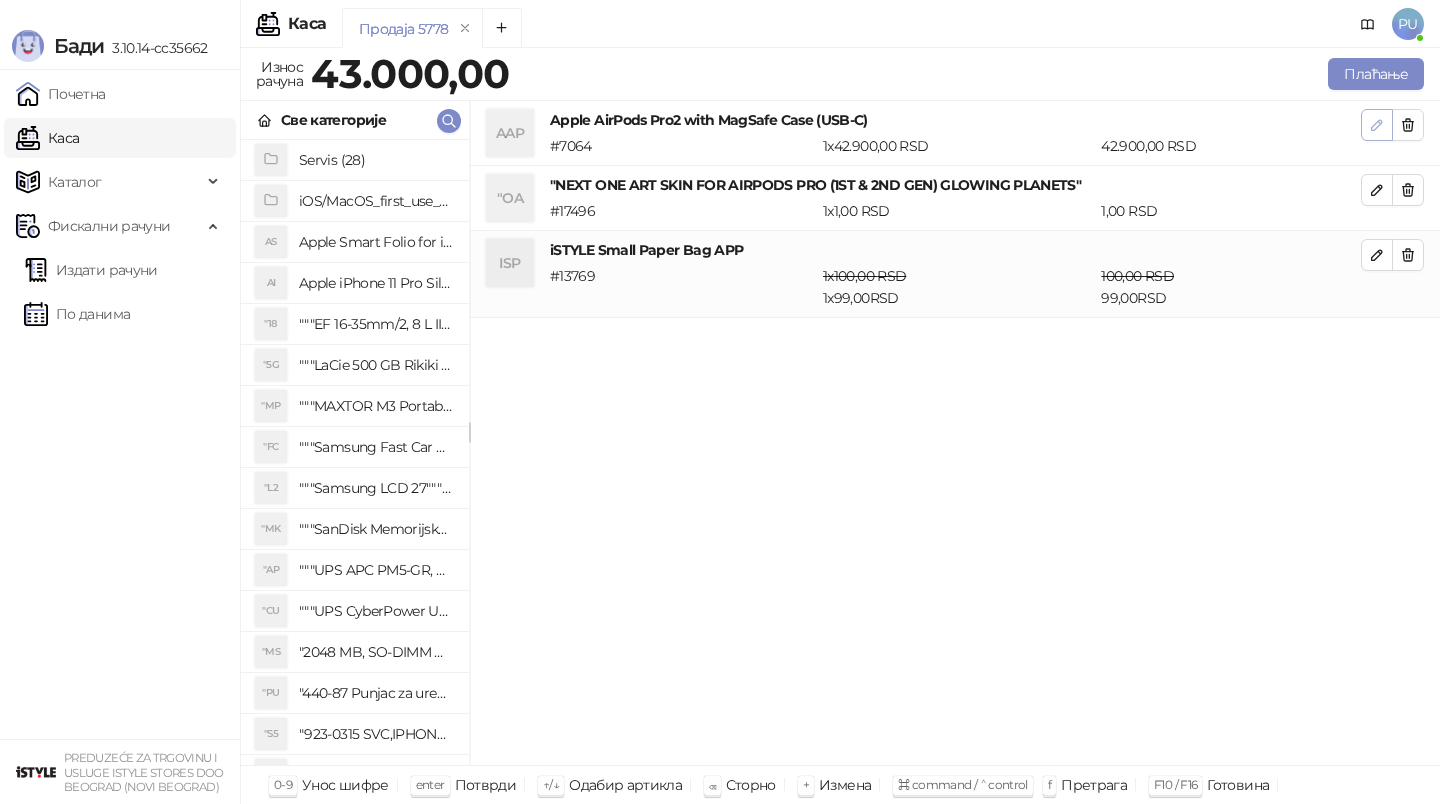 click at bounding box center [1377, 125] 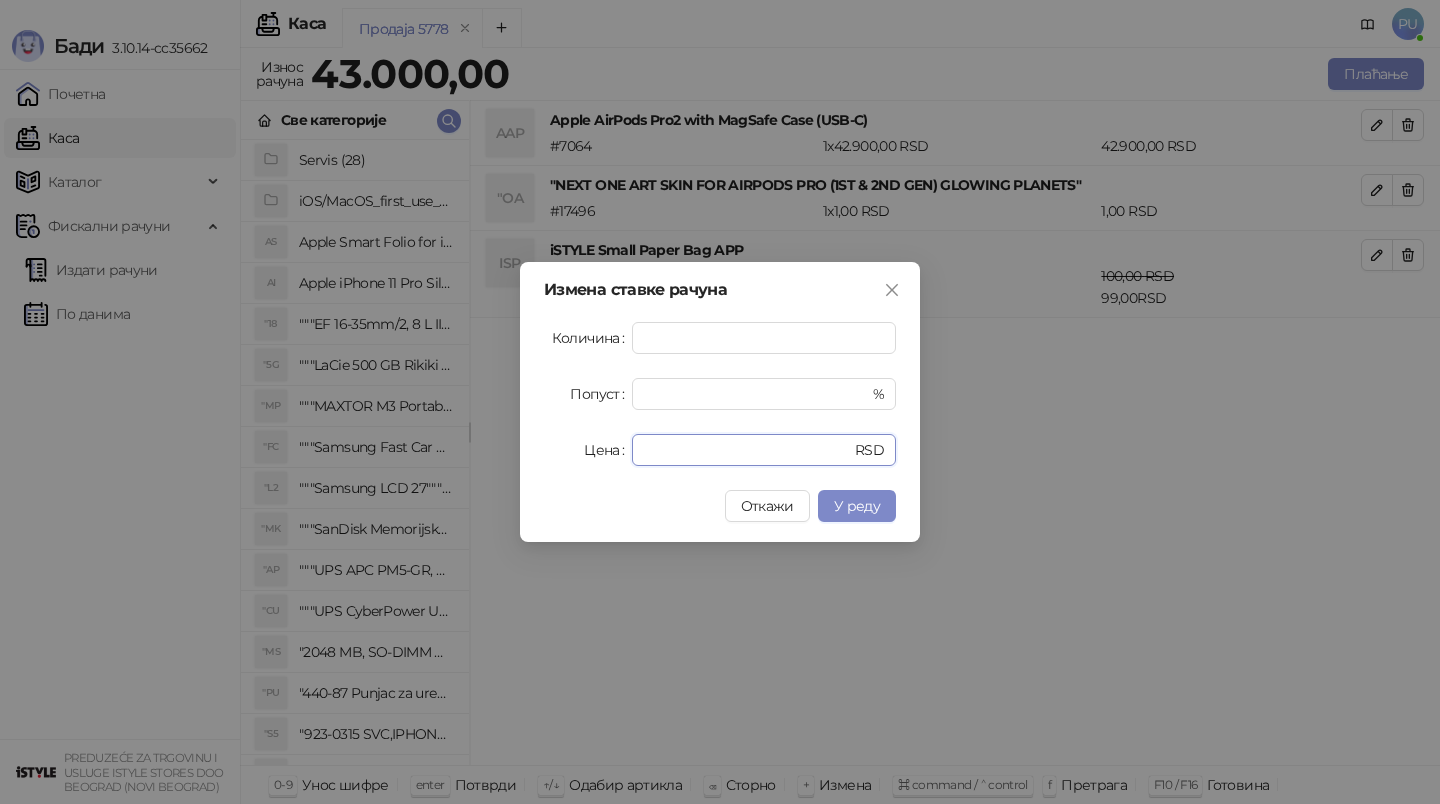 drag, startPoint x: 720, startPoint y: 443, endPoint x: 488, endPoint y: 447, distance: 232.03448 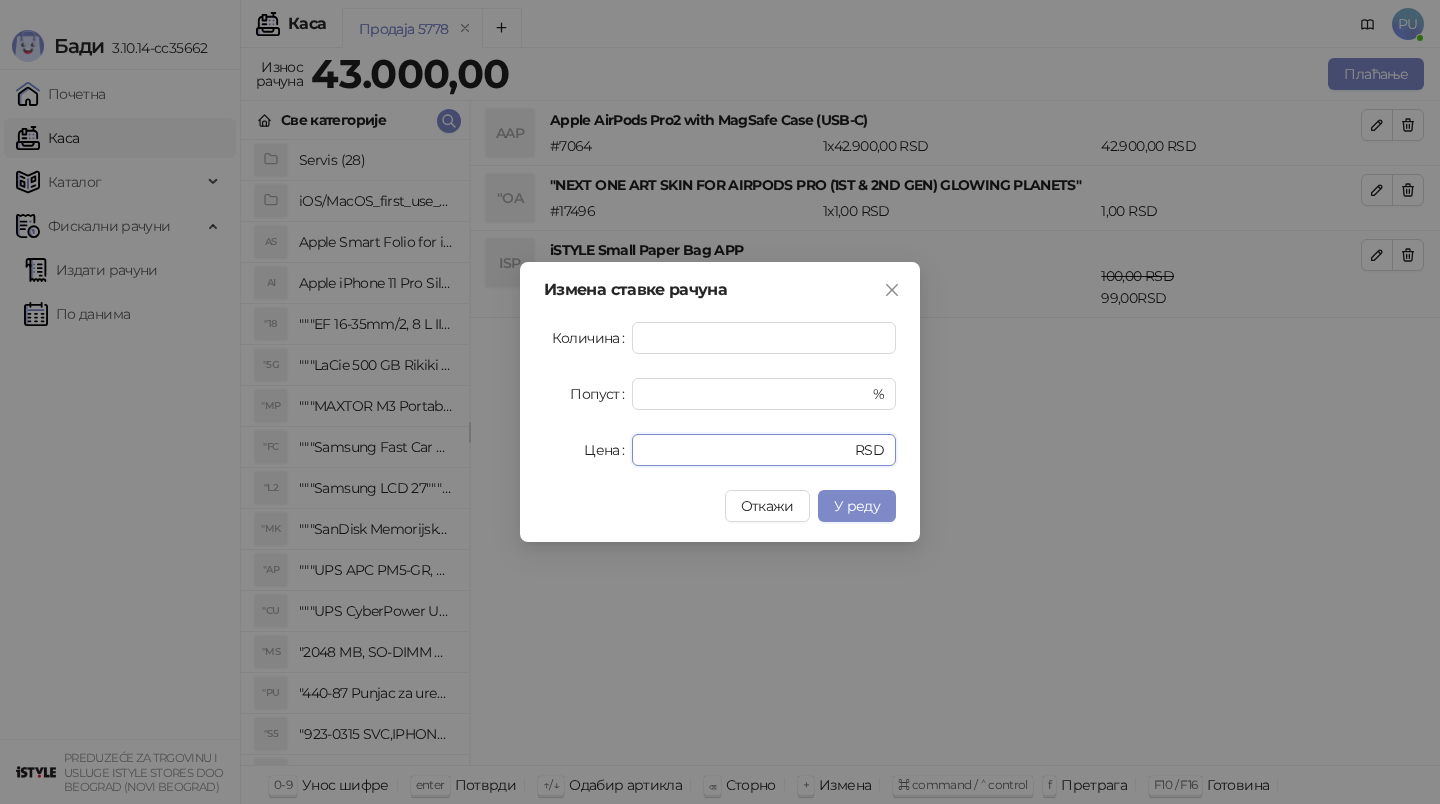 type on "*****" 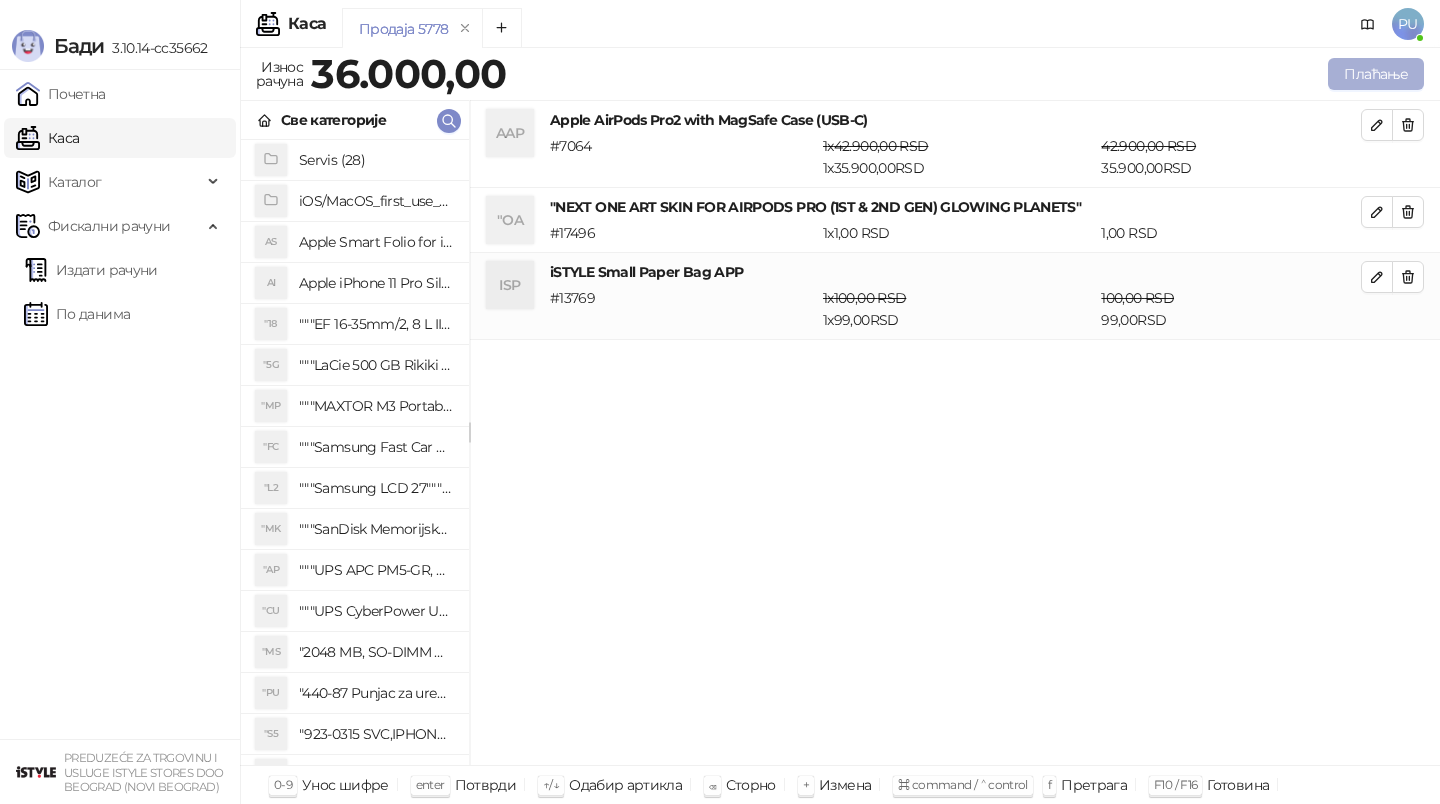 click on "Плаћање" at bounding box center [1376, 74] 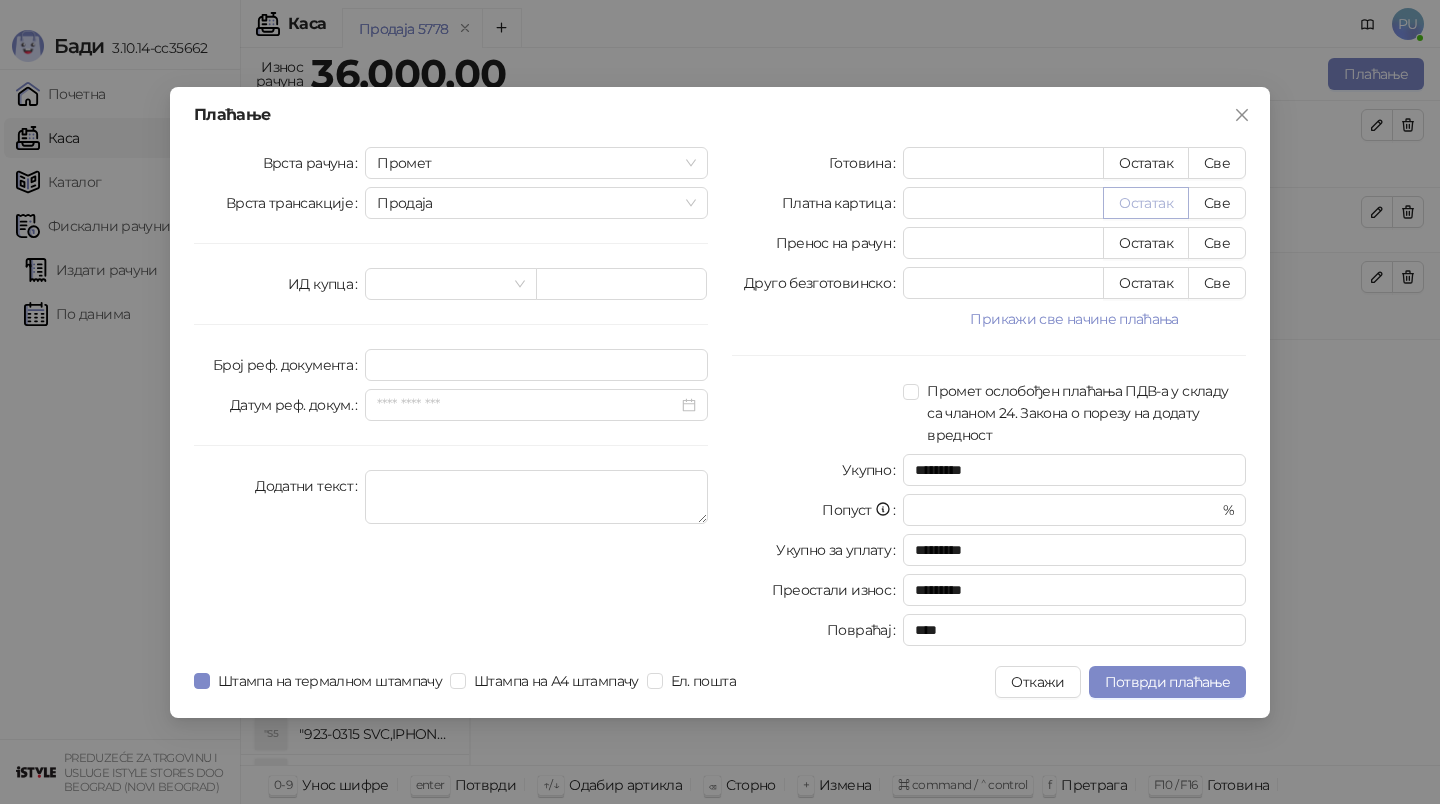 click on "Остатак" at bounding box center (1146, 203) 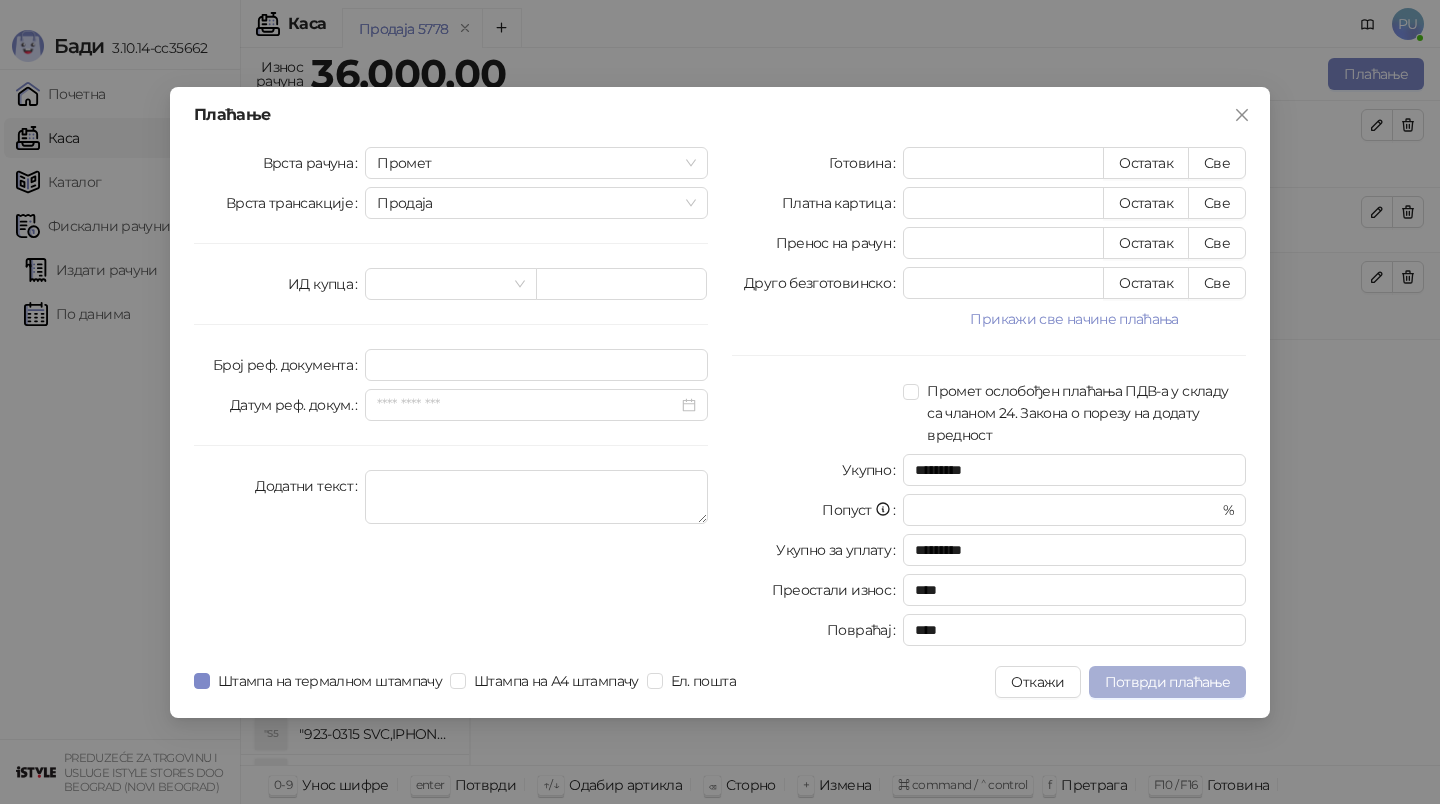 click on "Потврди плаћање" at bounding box center [1167, 682] 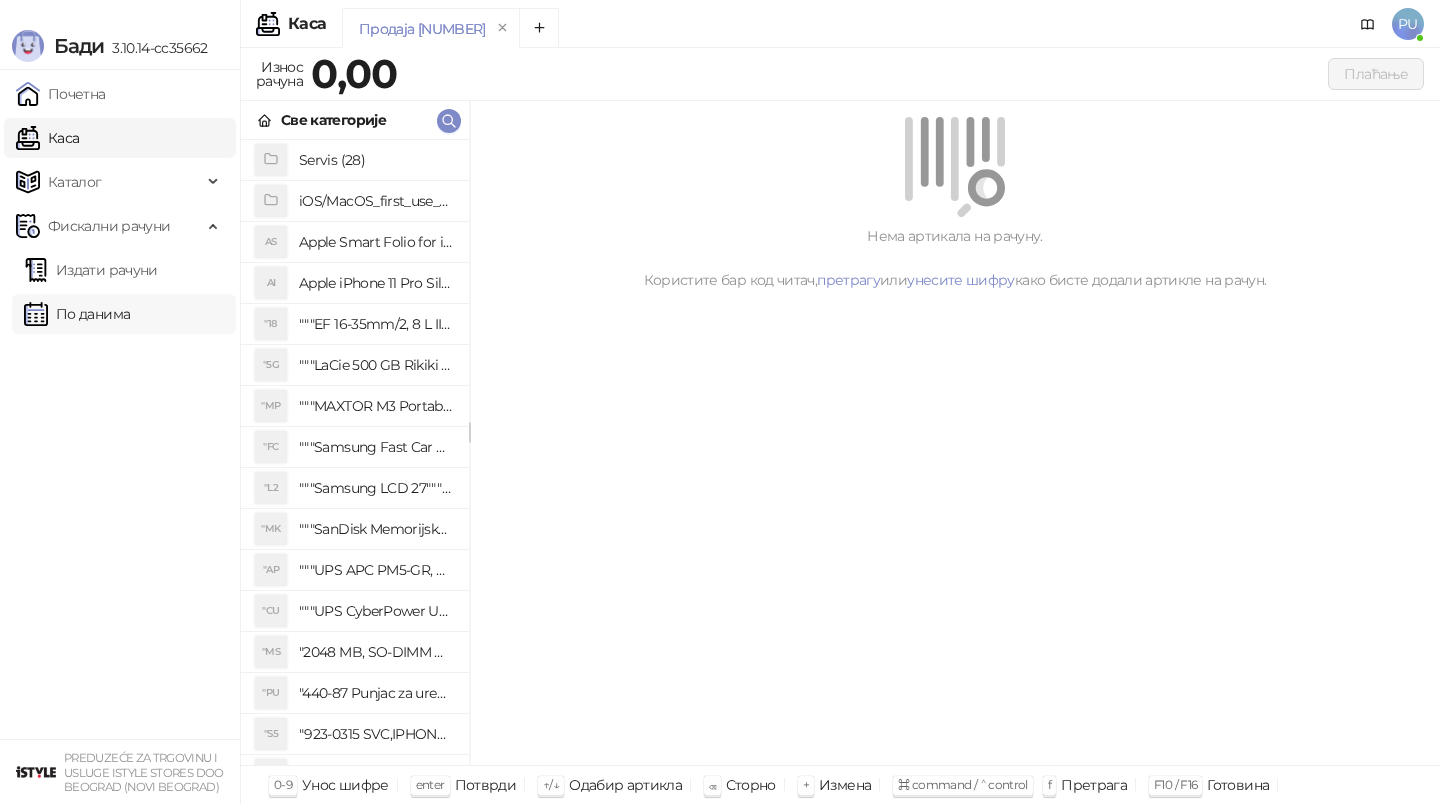 click on "По данима" at bounding box center [77, 314] 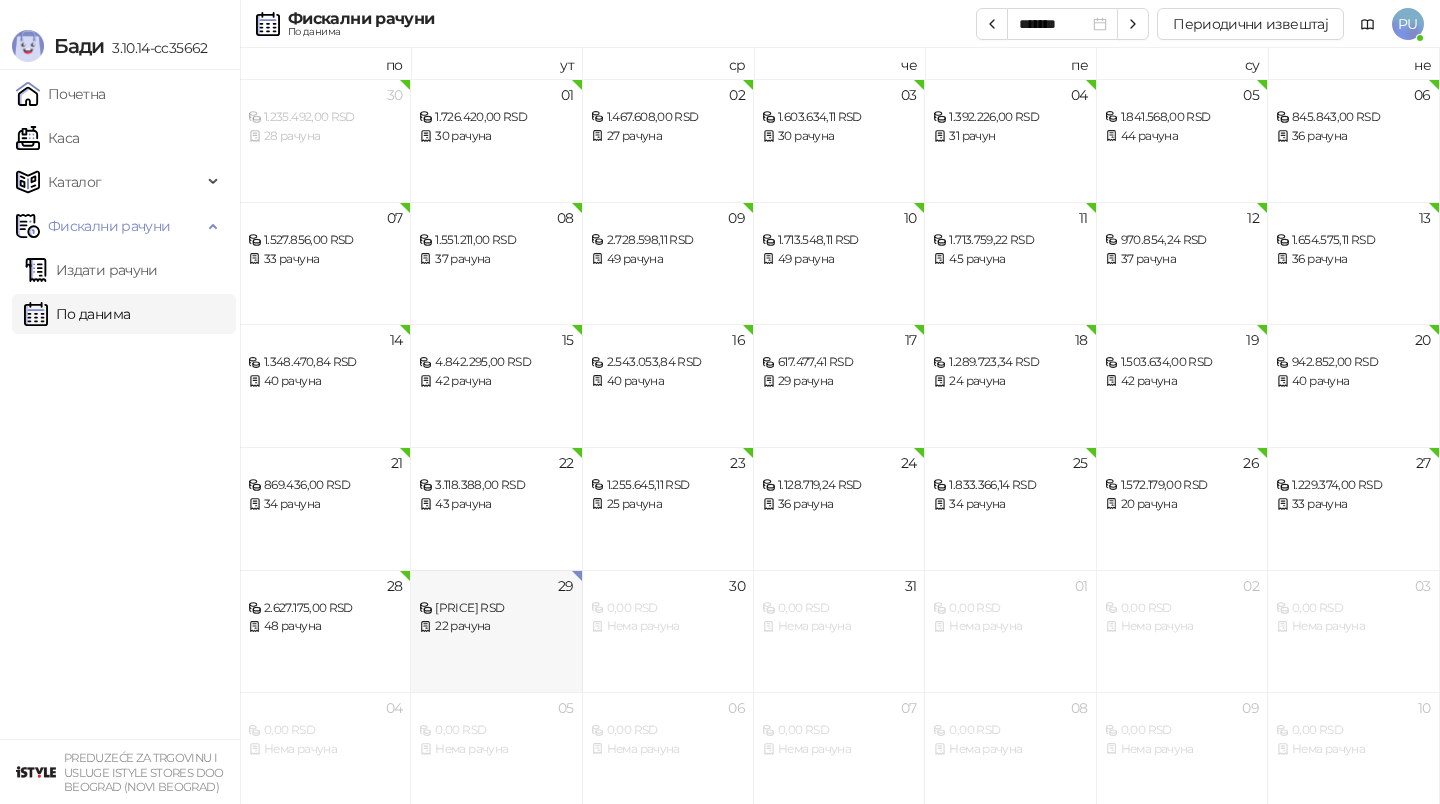 click on "[PRICE] RSD   [COUNT] рачуна" at bounding box center [496, 631] 